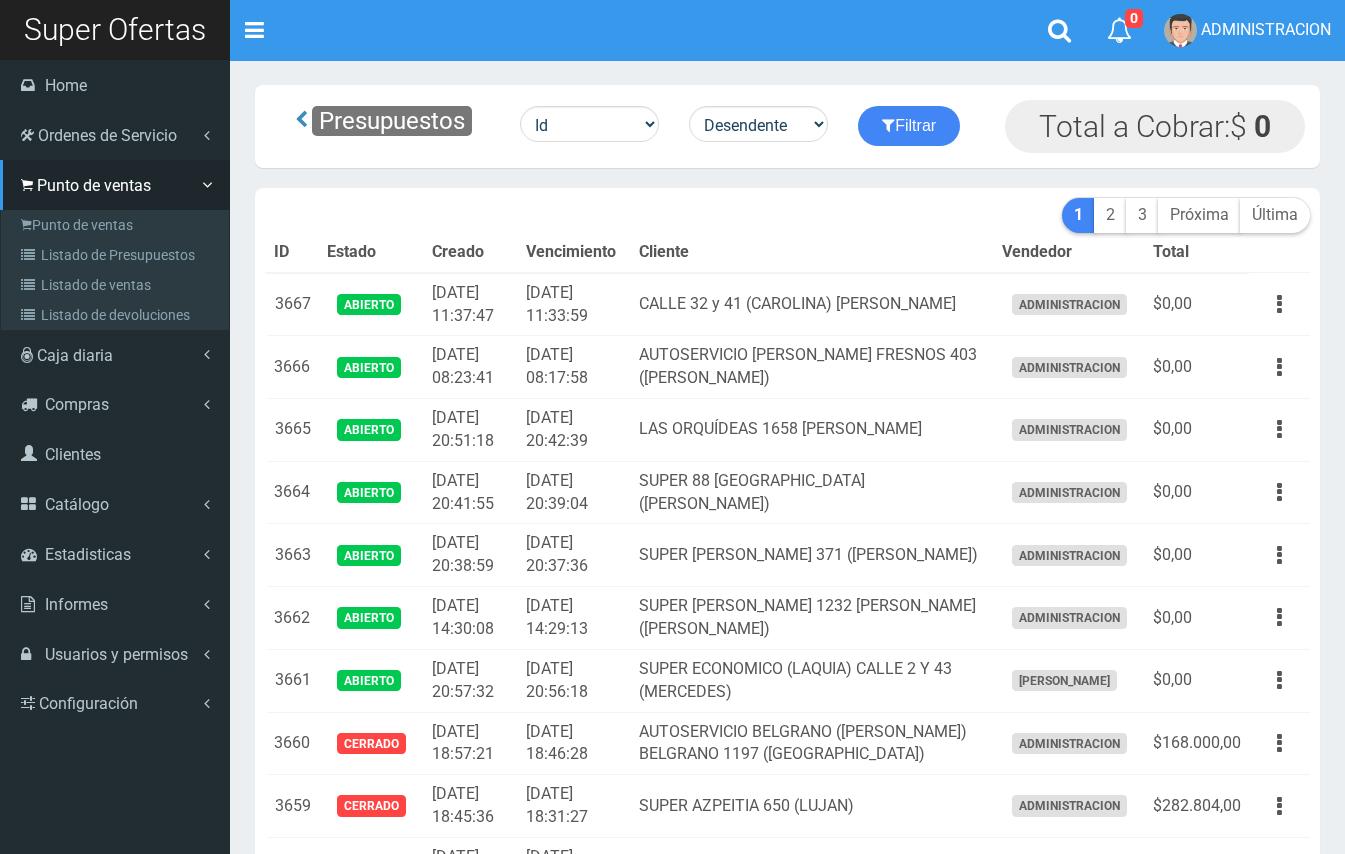 click on "Punto de ventas" at bounding box center (117, 225) 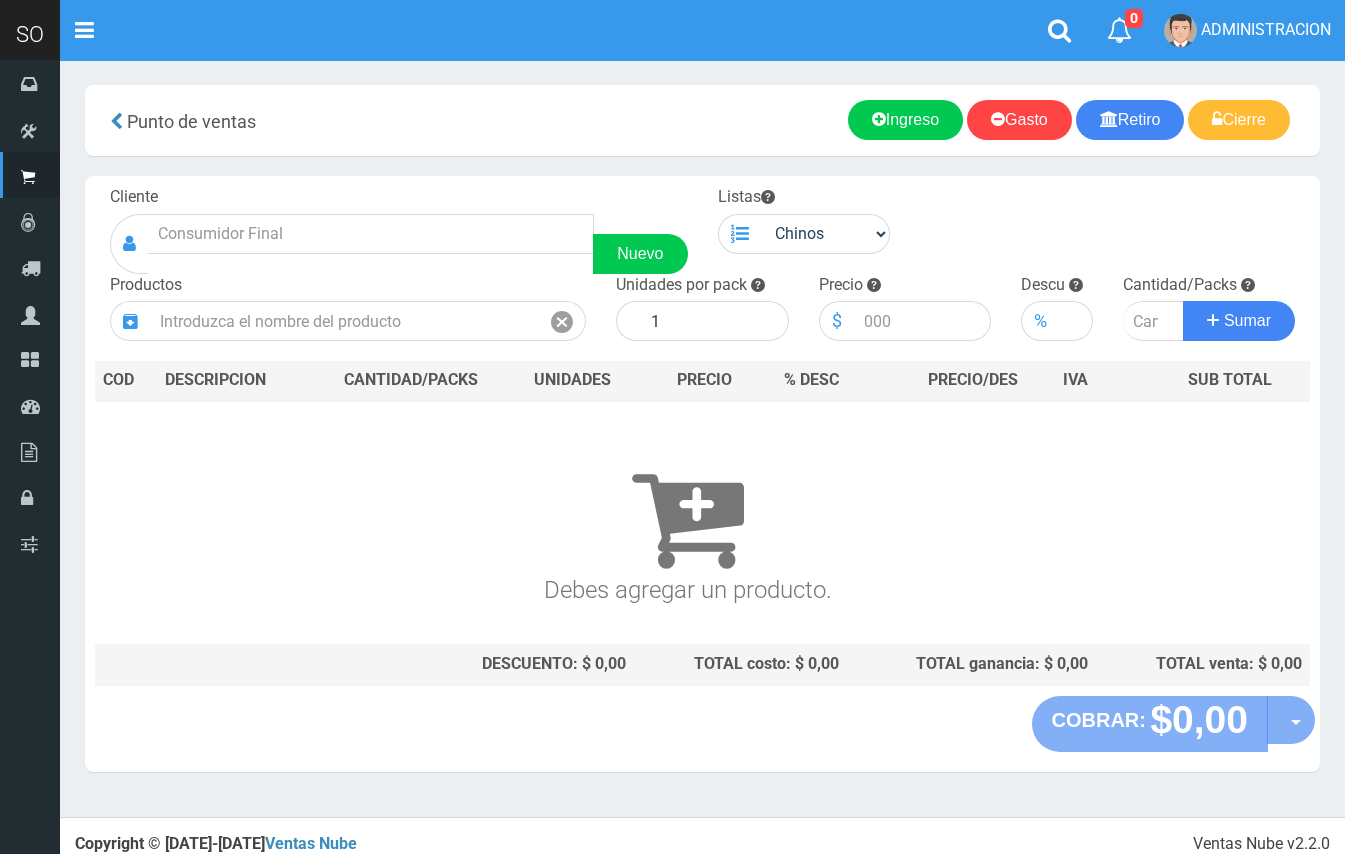 scroll, scrollTop: 0, scrollLeft: 0, axis: both 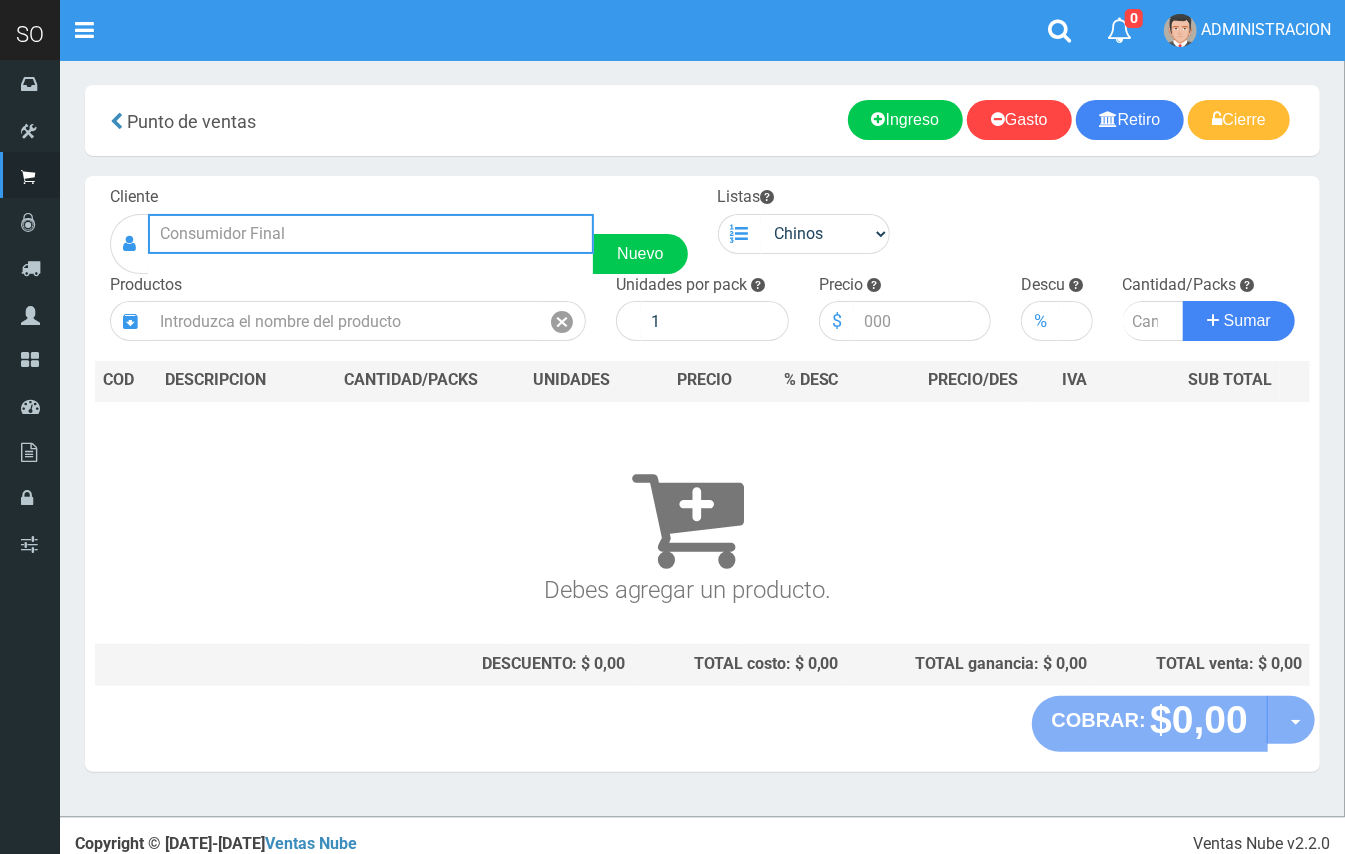 click at bounding box center [371, 234] 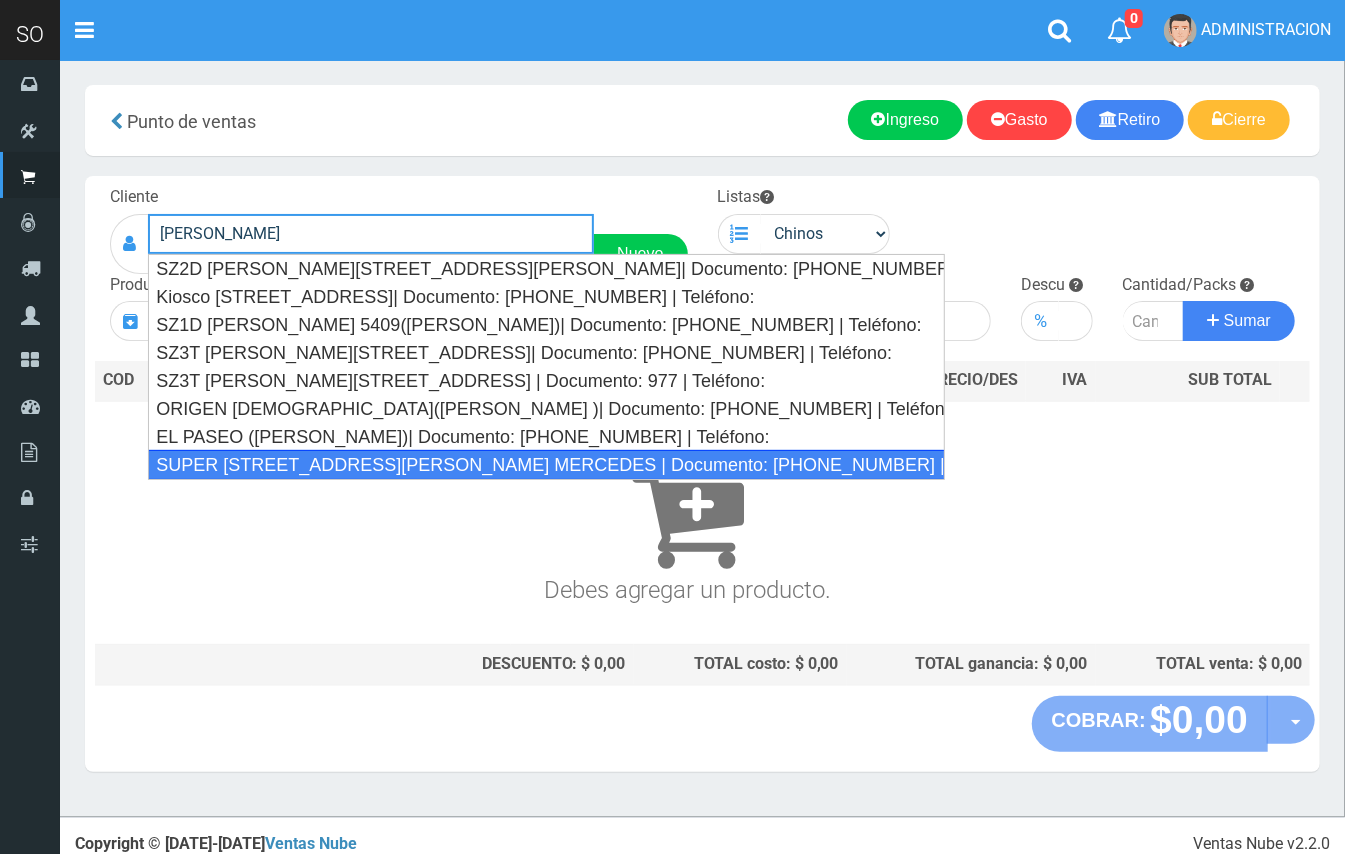drag, startPoint x: 492, startPoint y: 458, endPoint x: 813, endPoint y: 258, distance: 378.2076 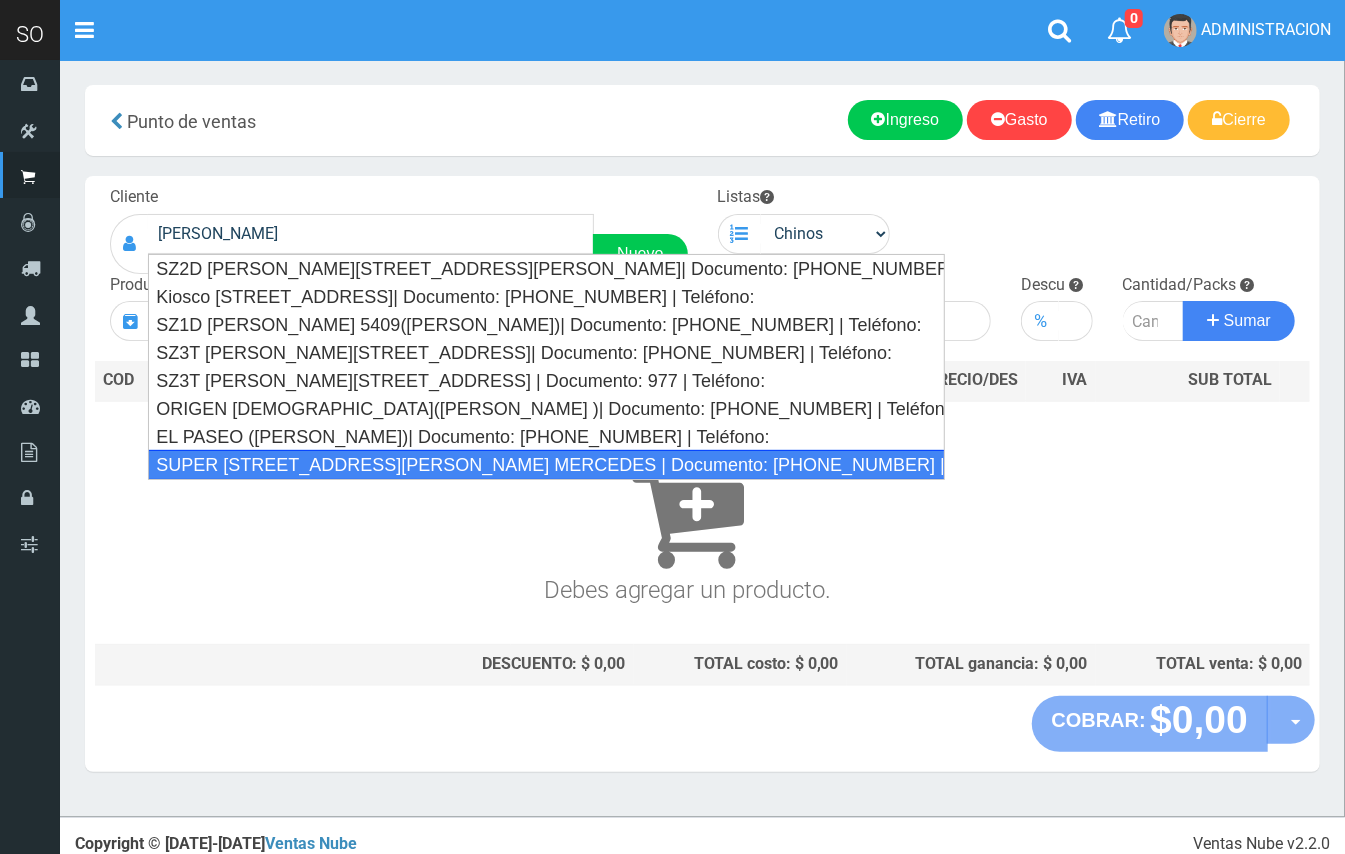 type on "SUPER CALLE 10 ESQUINA 85(HERNAN) MERCEDES | Documento: 54851689481 | Teléfono:" 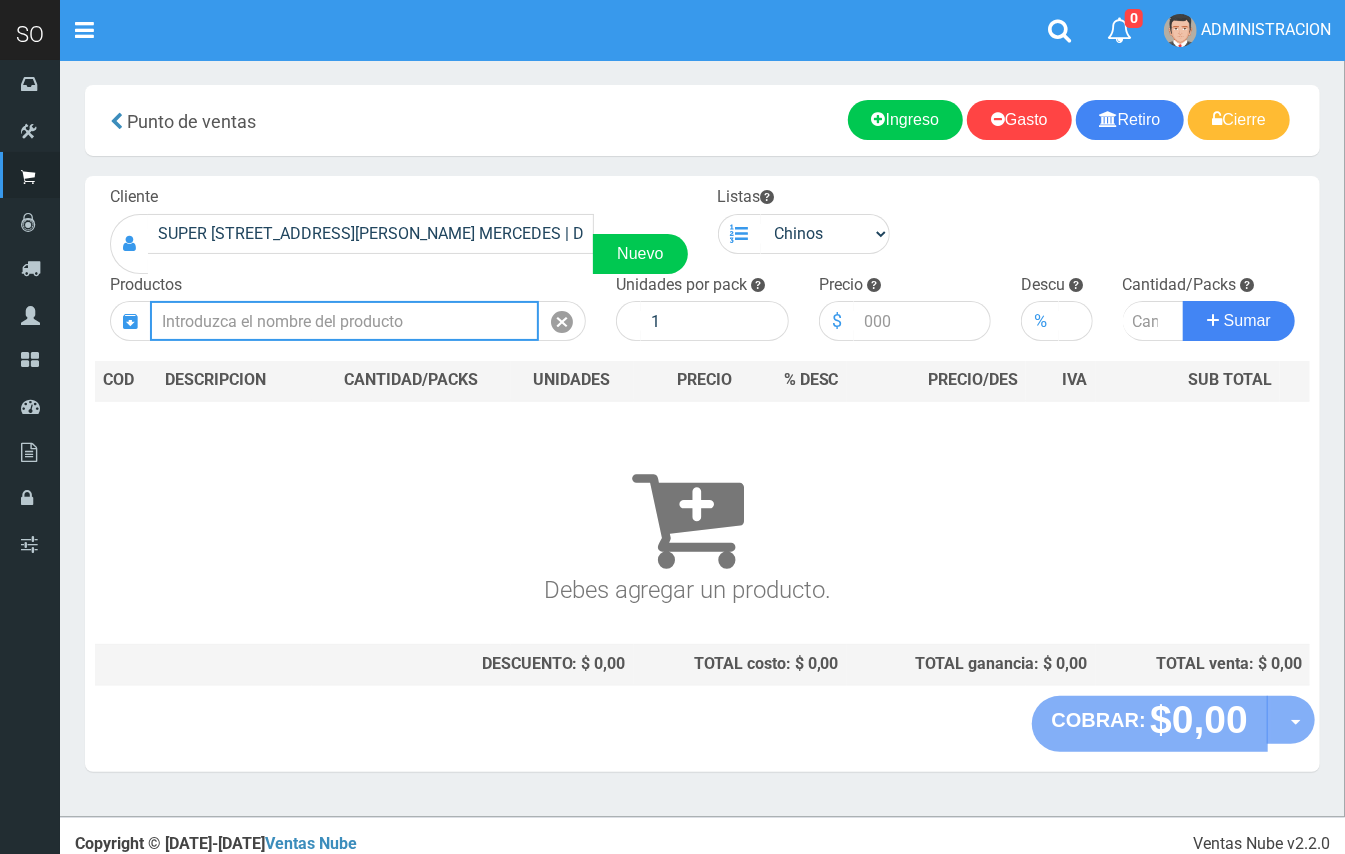 drag, startPoint x: 421, startPoint y: 325, endPoint x: 321, endPoint y: 4, distance: 336.2157 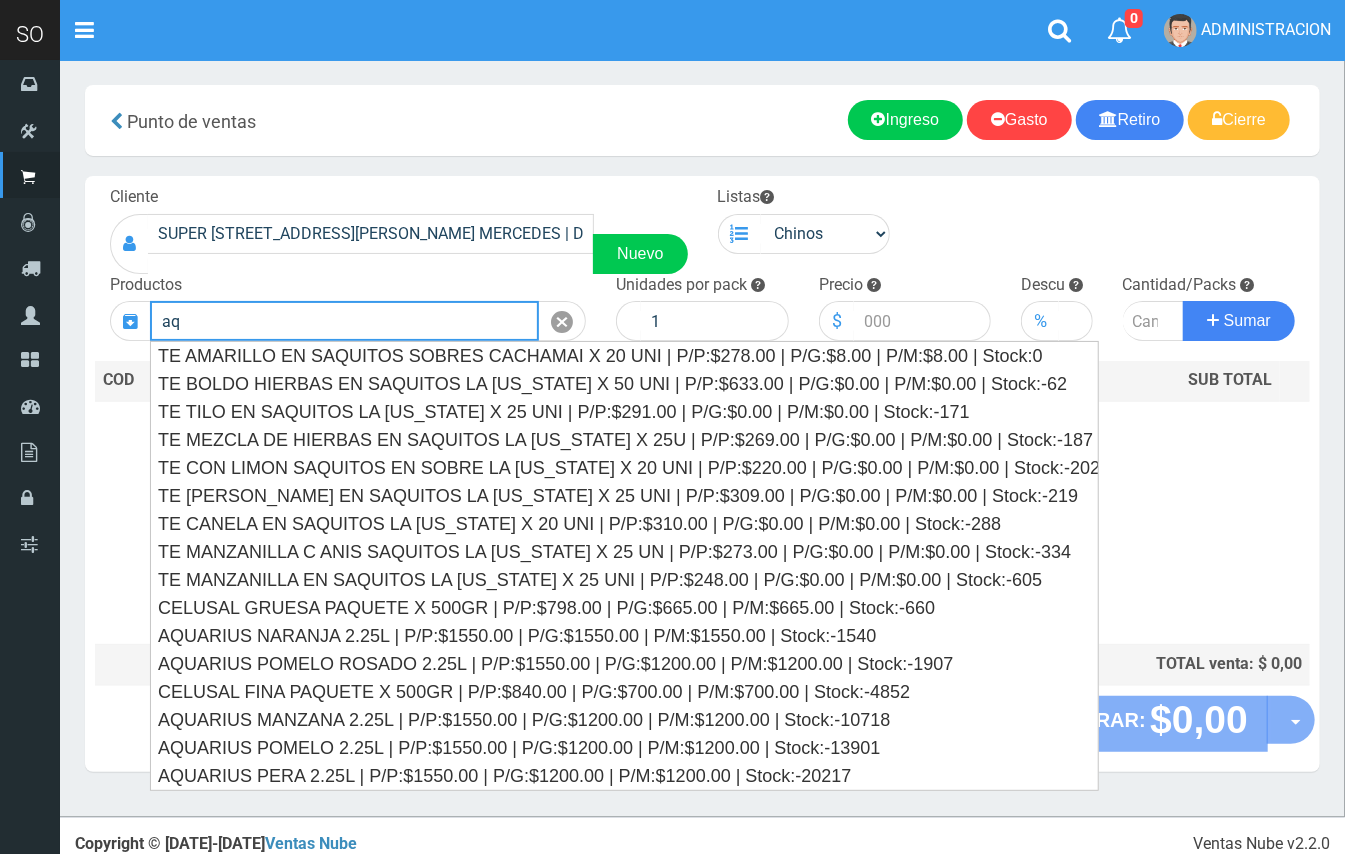 type on "a" 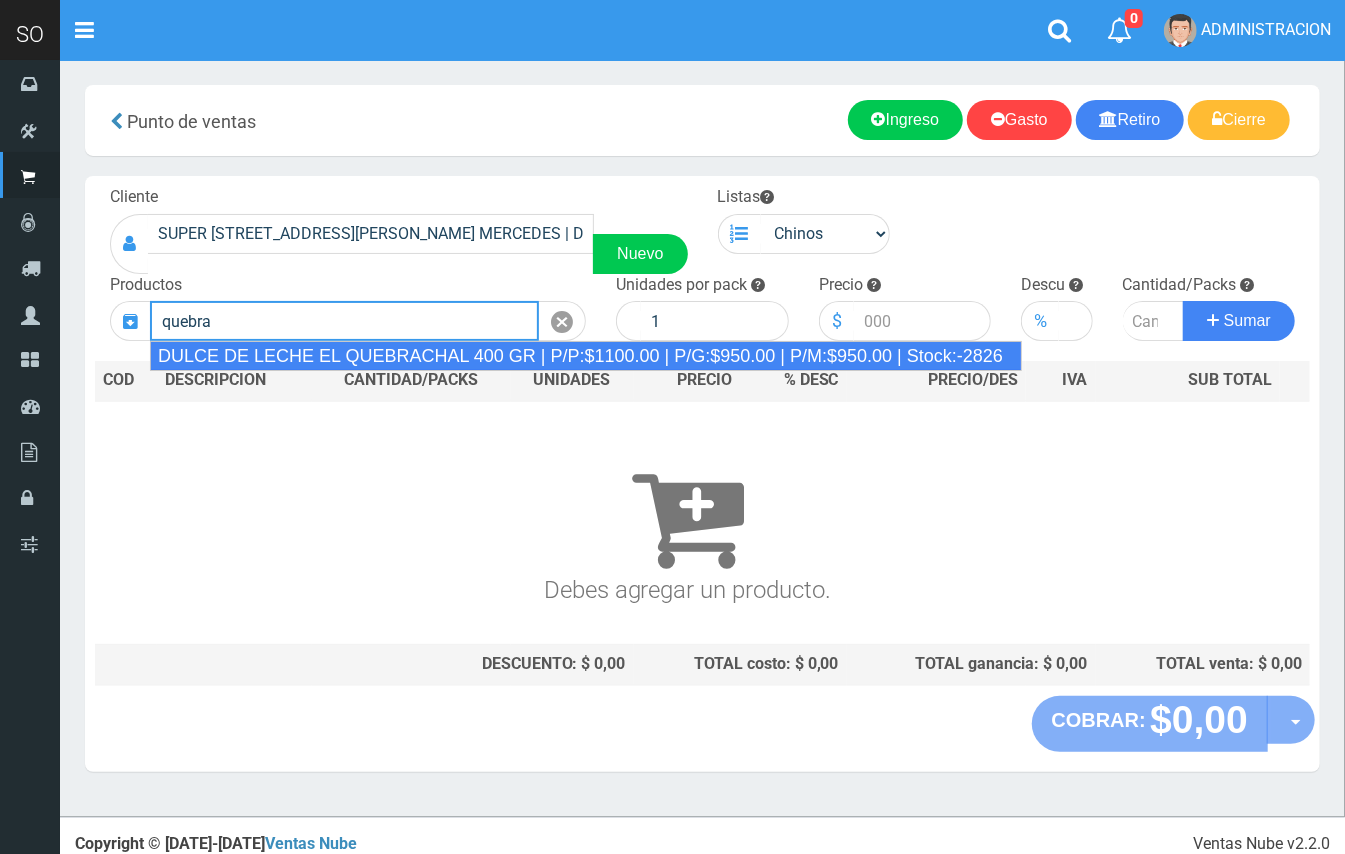 click on "DULCE DE LECHE EL QUEBRACHAL  400 GR | P/P:$1100.00 | P/G:$950.00 | P/M:$950.00 | Stock:-2826" at bounding box center [586, 356] 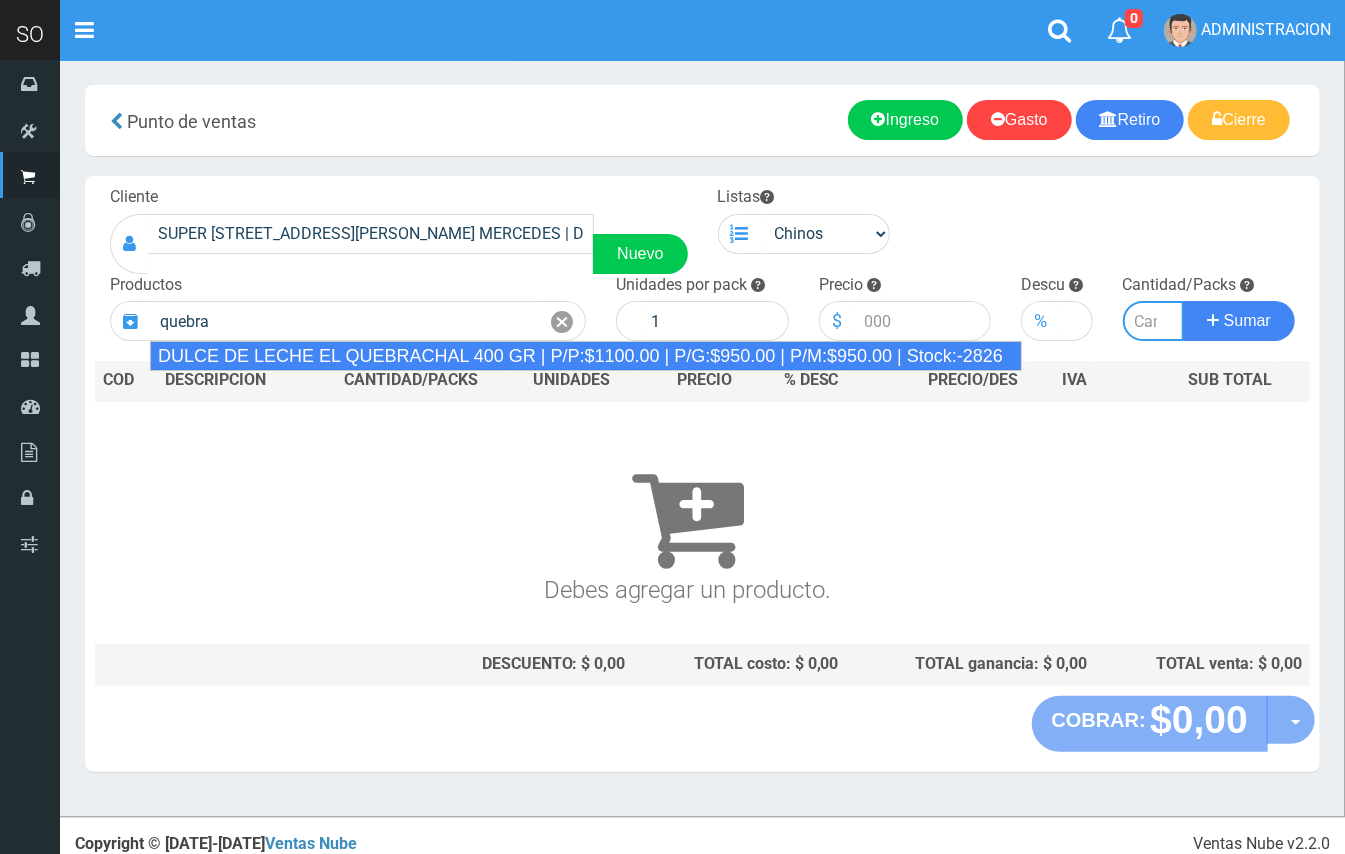 type on "DULCE DE LECHE EL QUEBRACHAL  400 GR | P/P:$1100.00 | P/G:$950.00 | P/M:$950.00 | Stock:-2826" 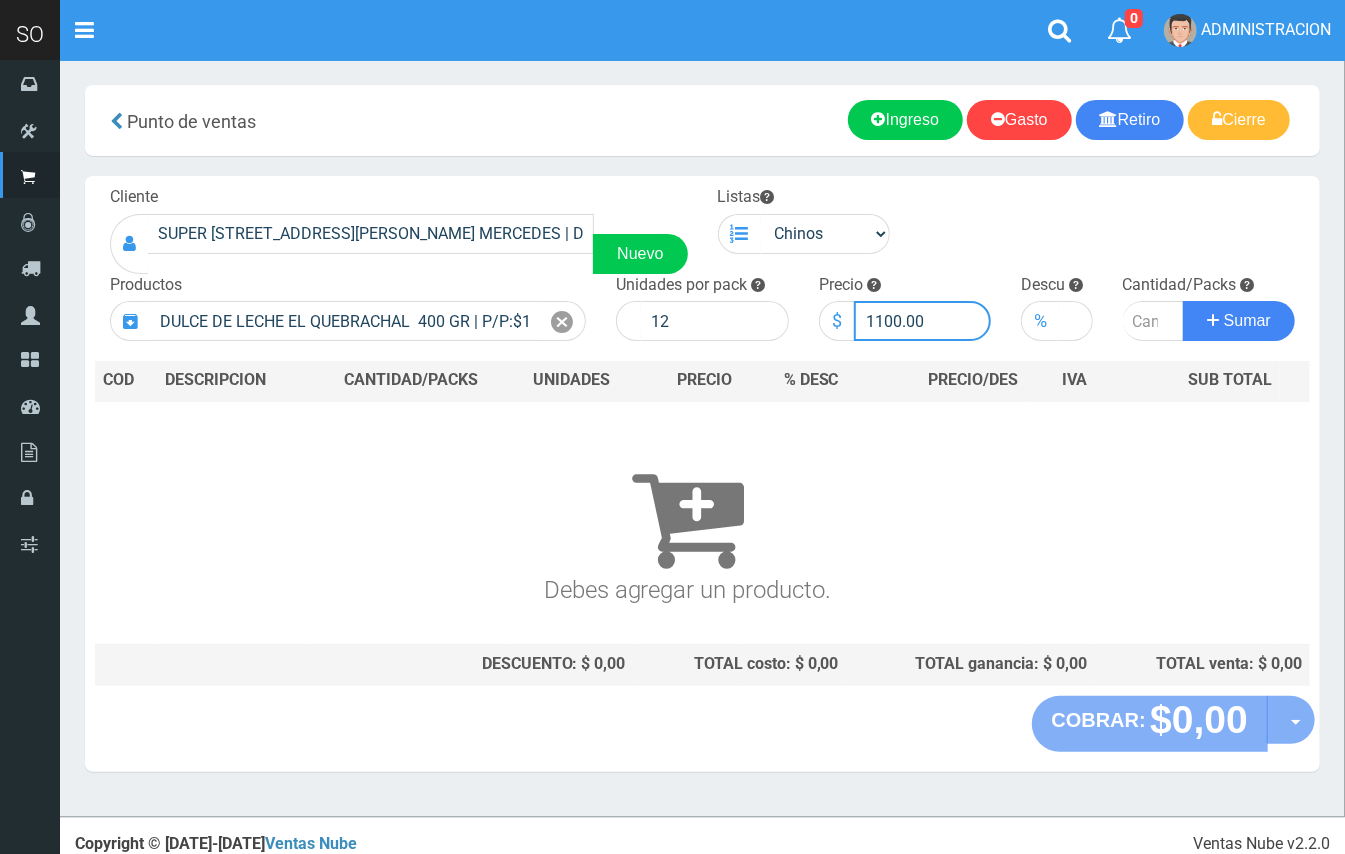 click on "1100.00" at bounding box center [923, 321] 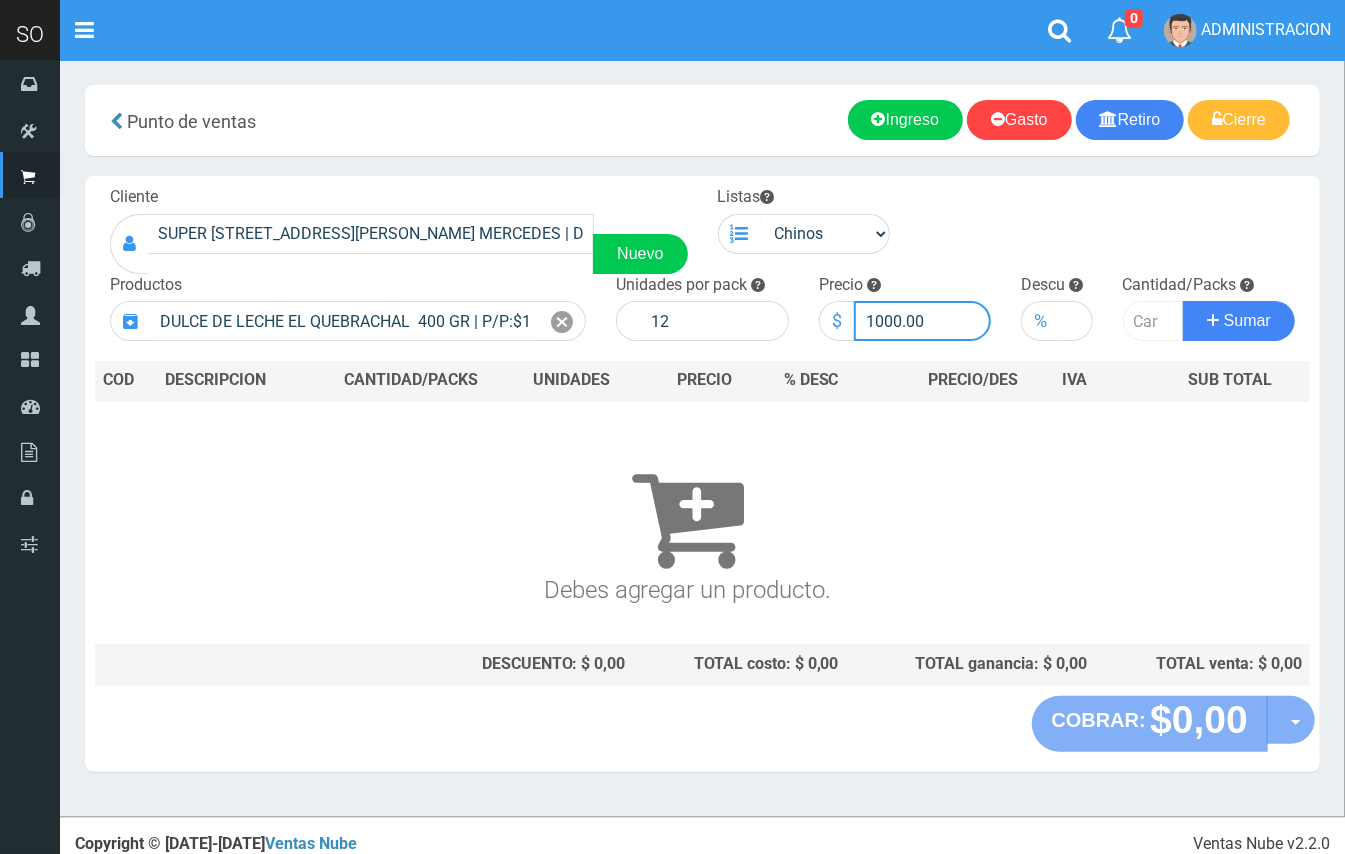 type on "1000.00" 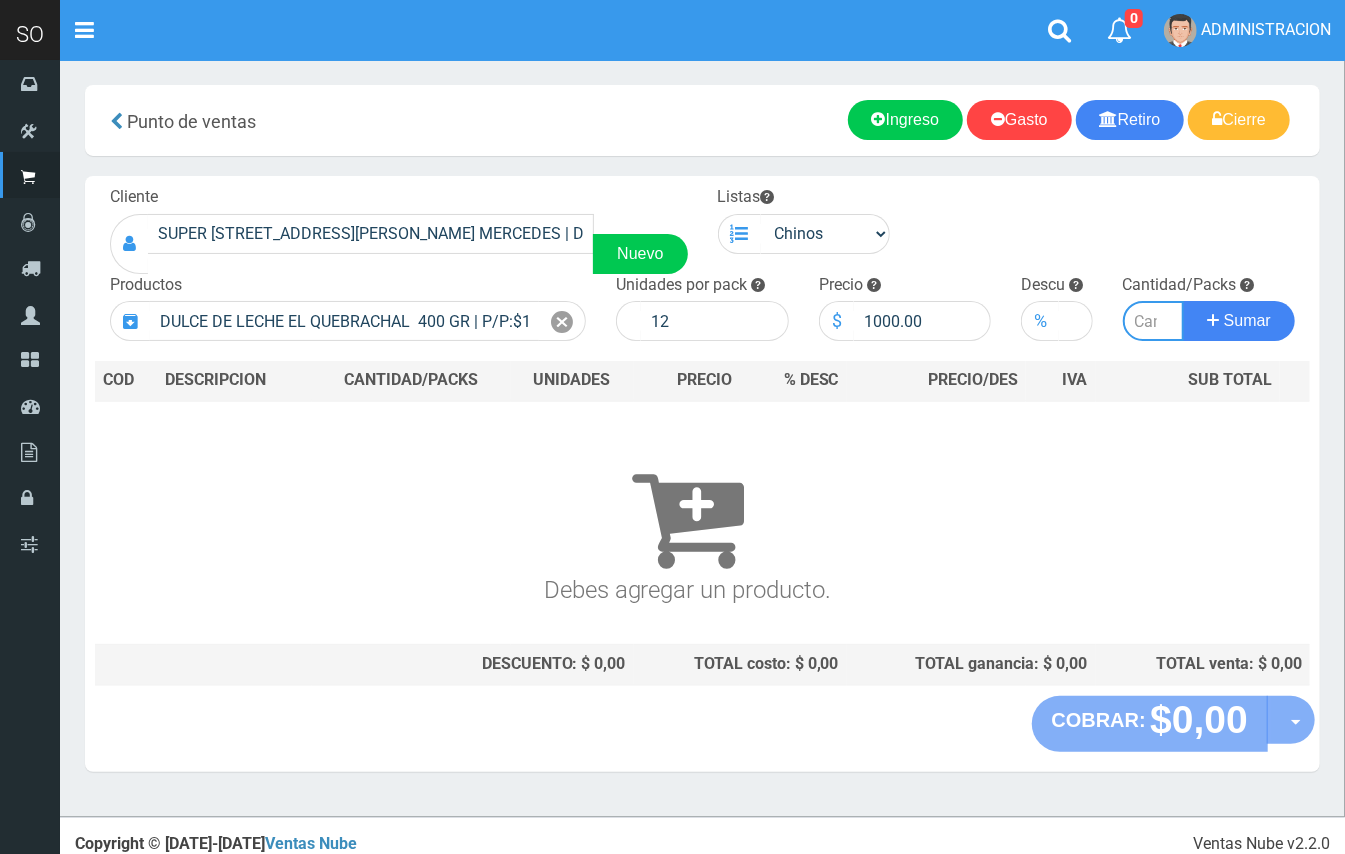 click at bounding box center (1154, 321) 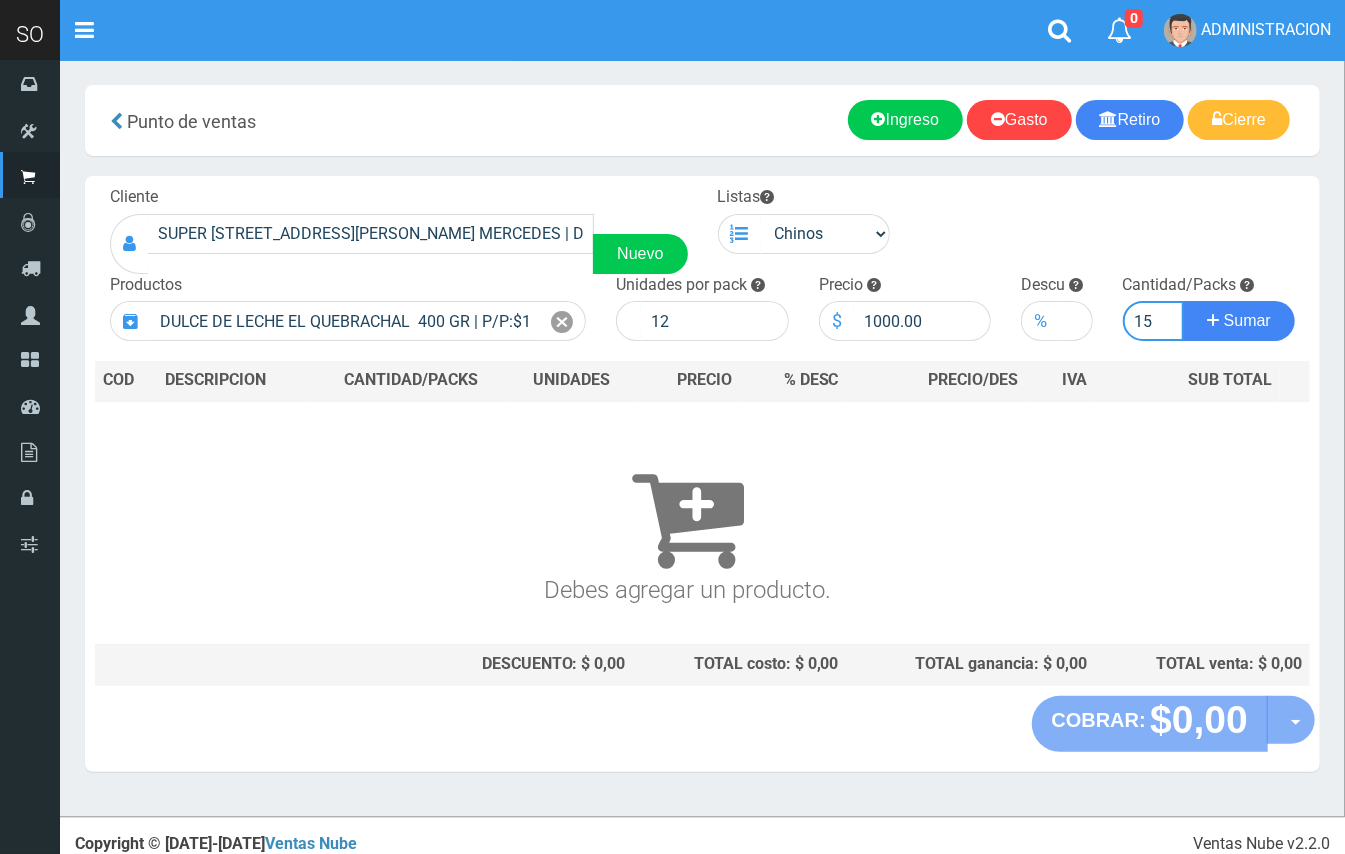 type on "15" 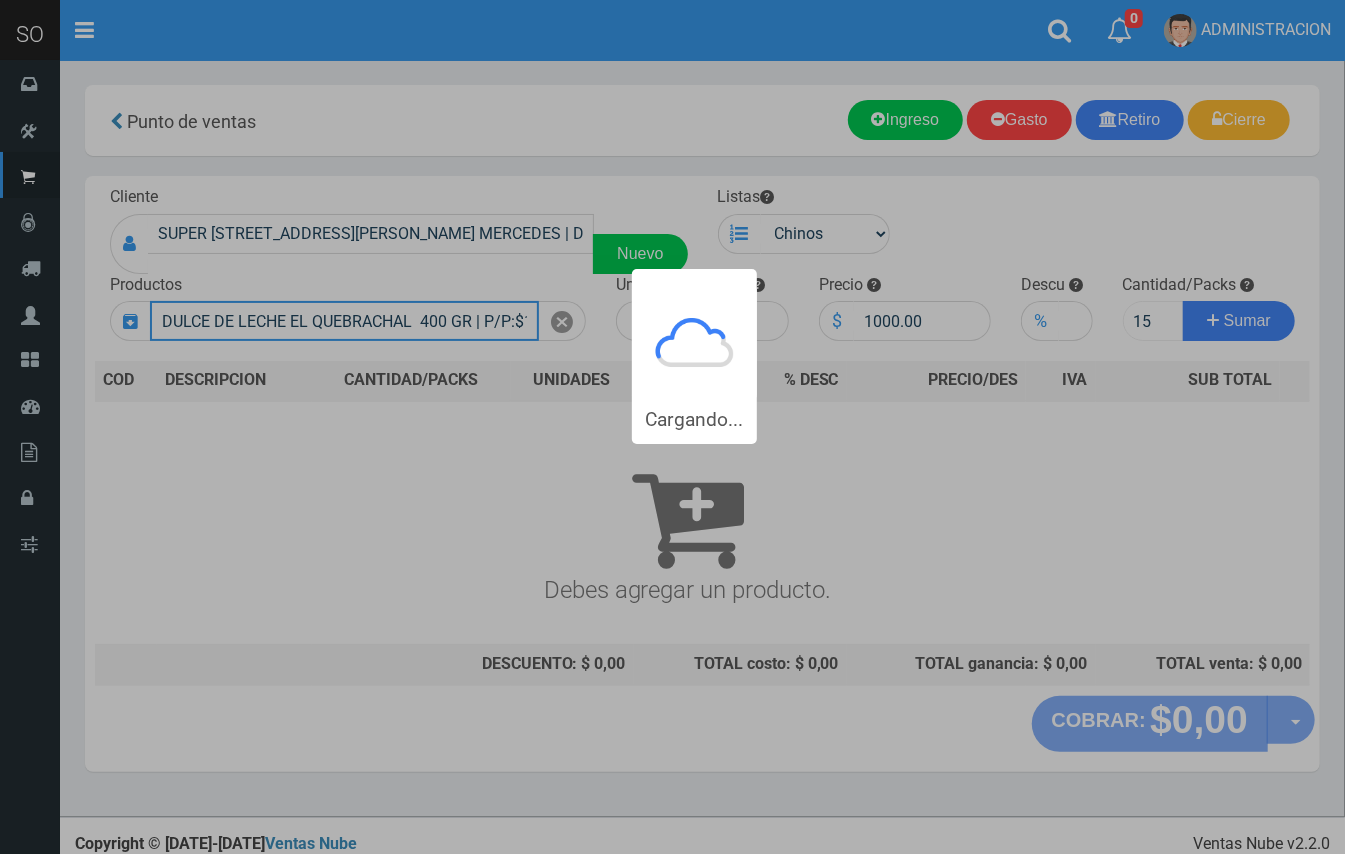 type 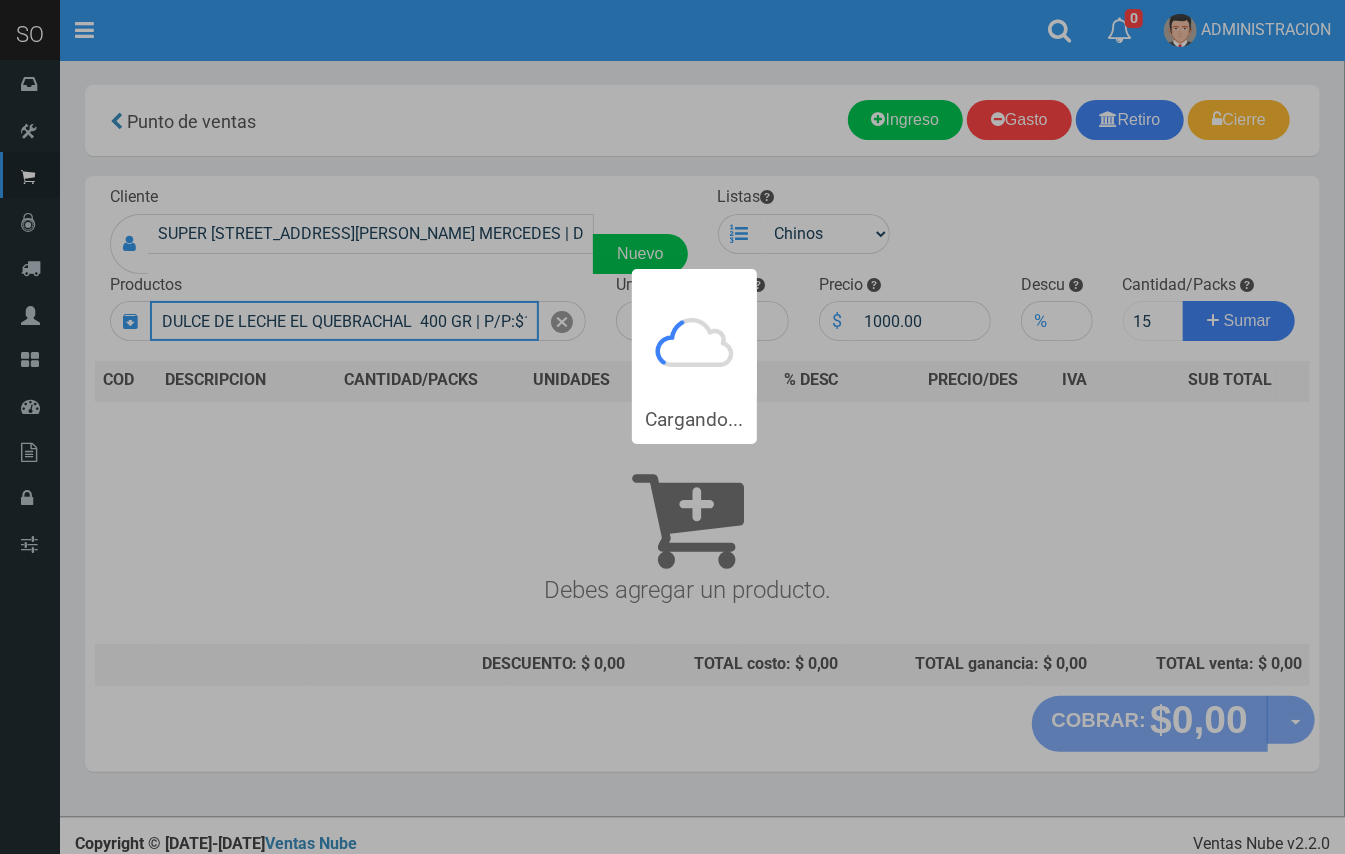 type 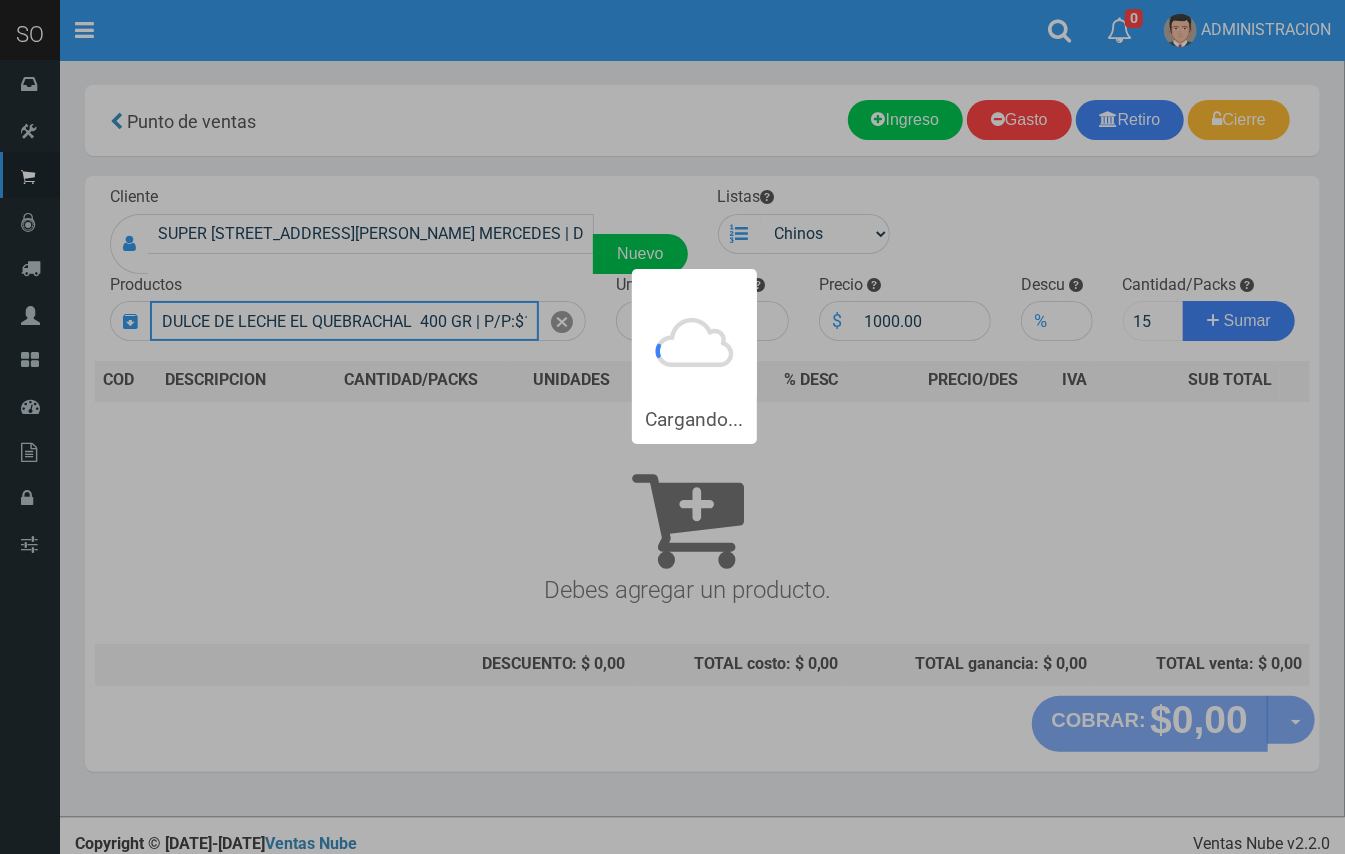 type 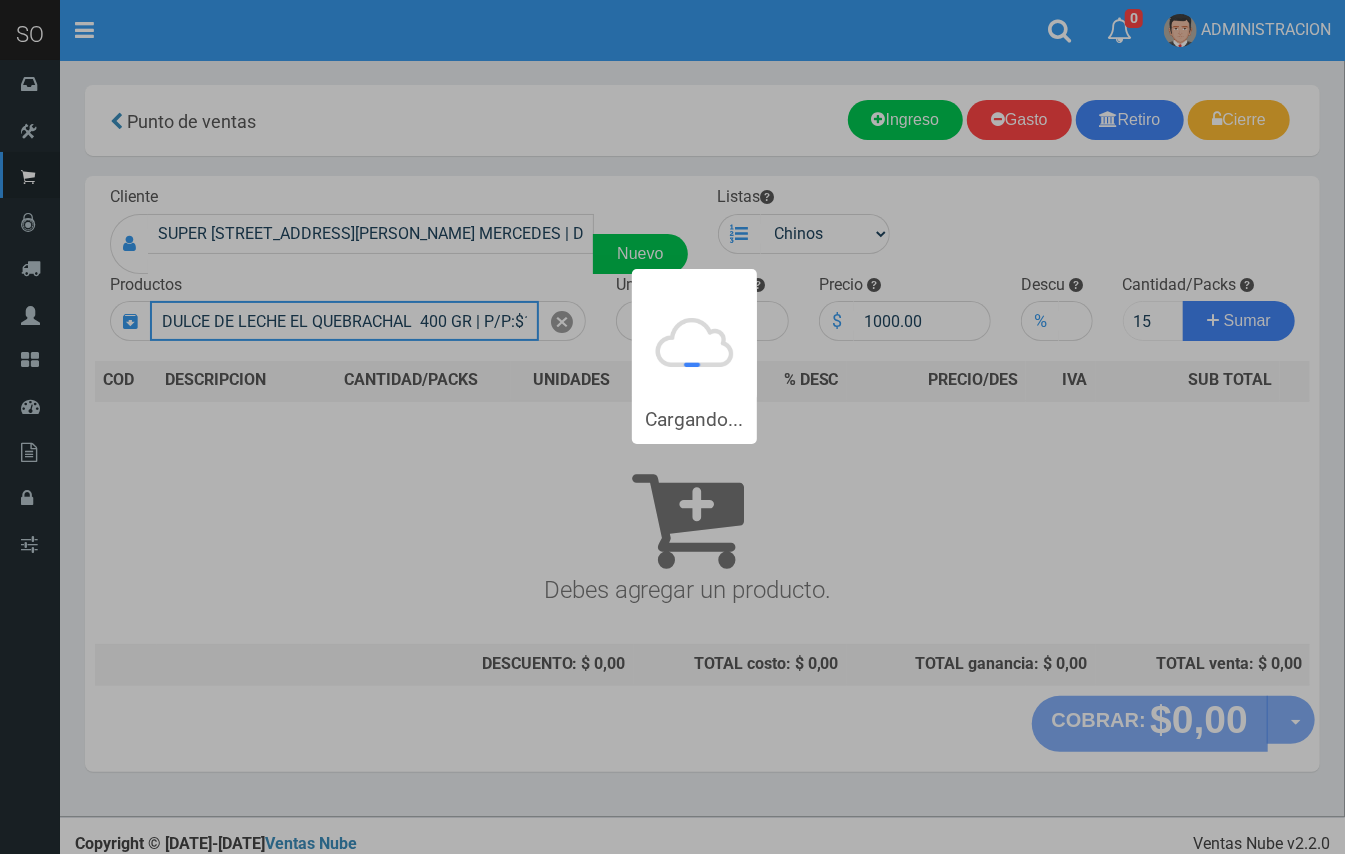 type 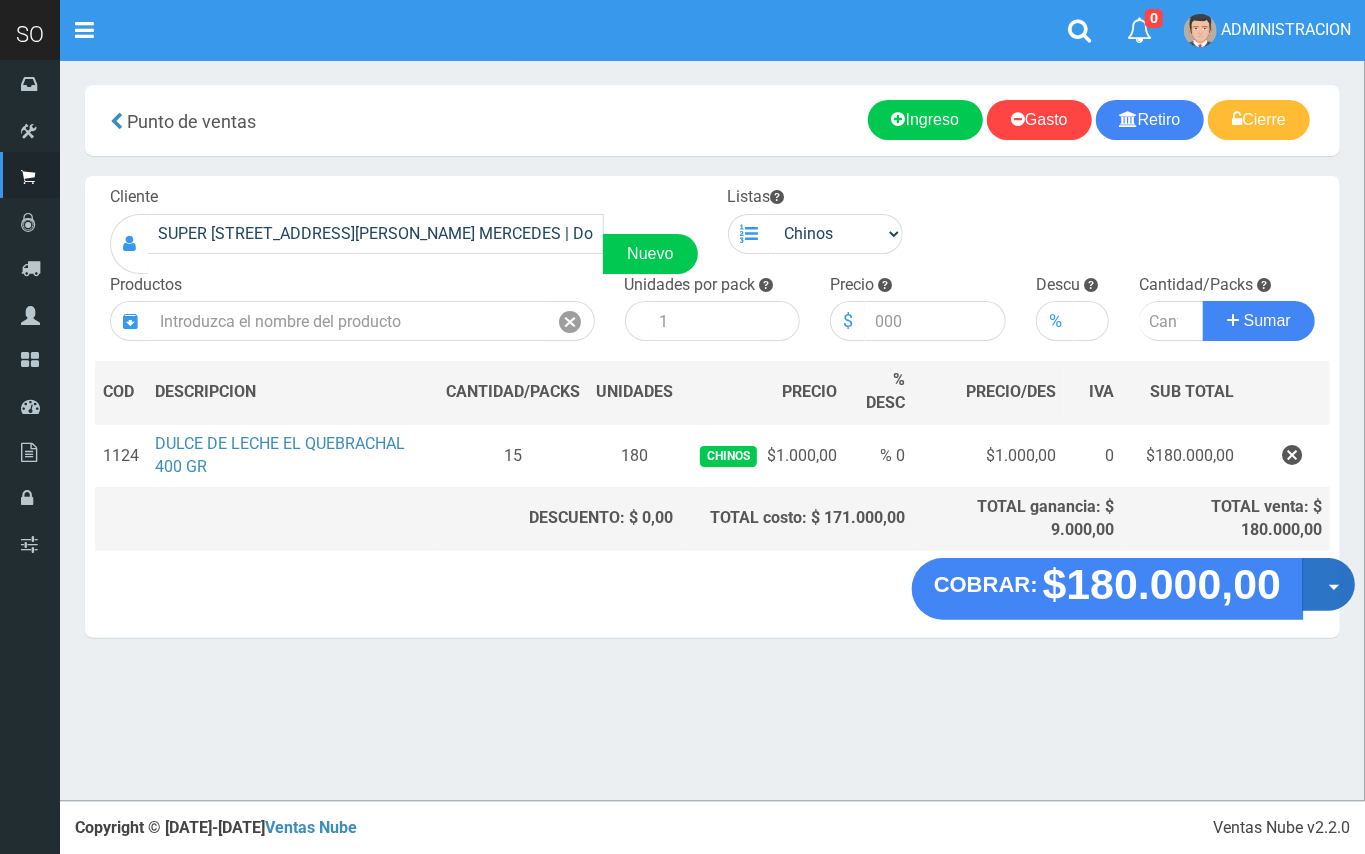 click on "Opciones" at bounding box center (1328, 585) 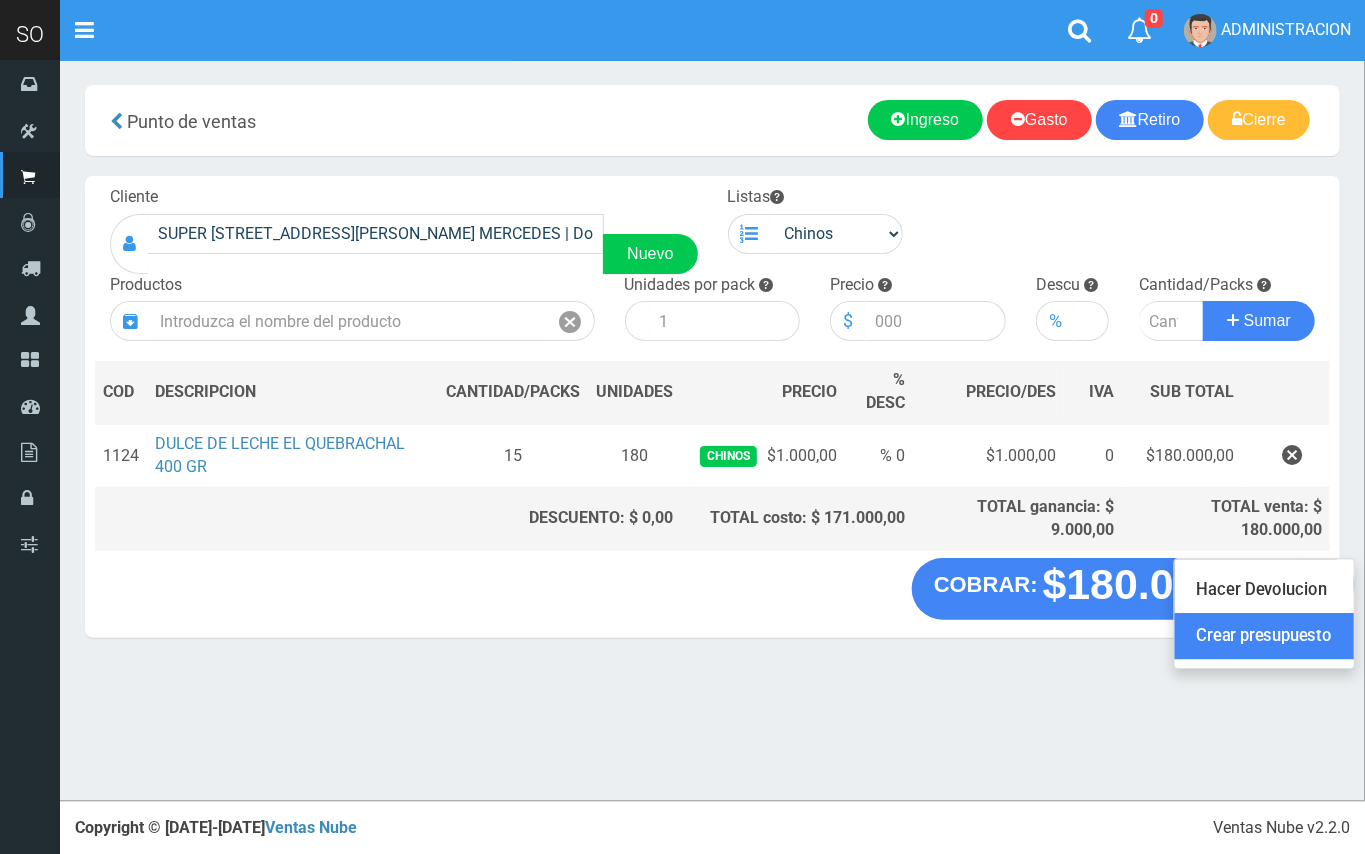 click on "Crear presupuesto" at bounding box center (1264, 637) 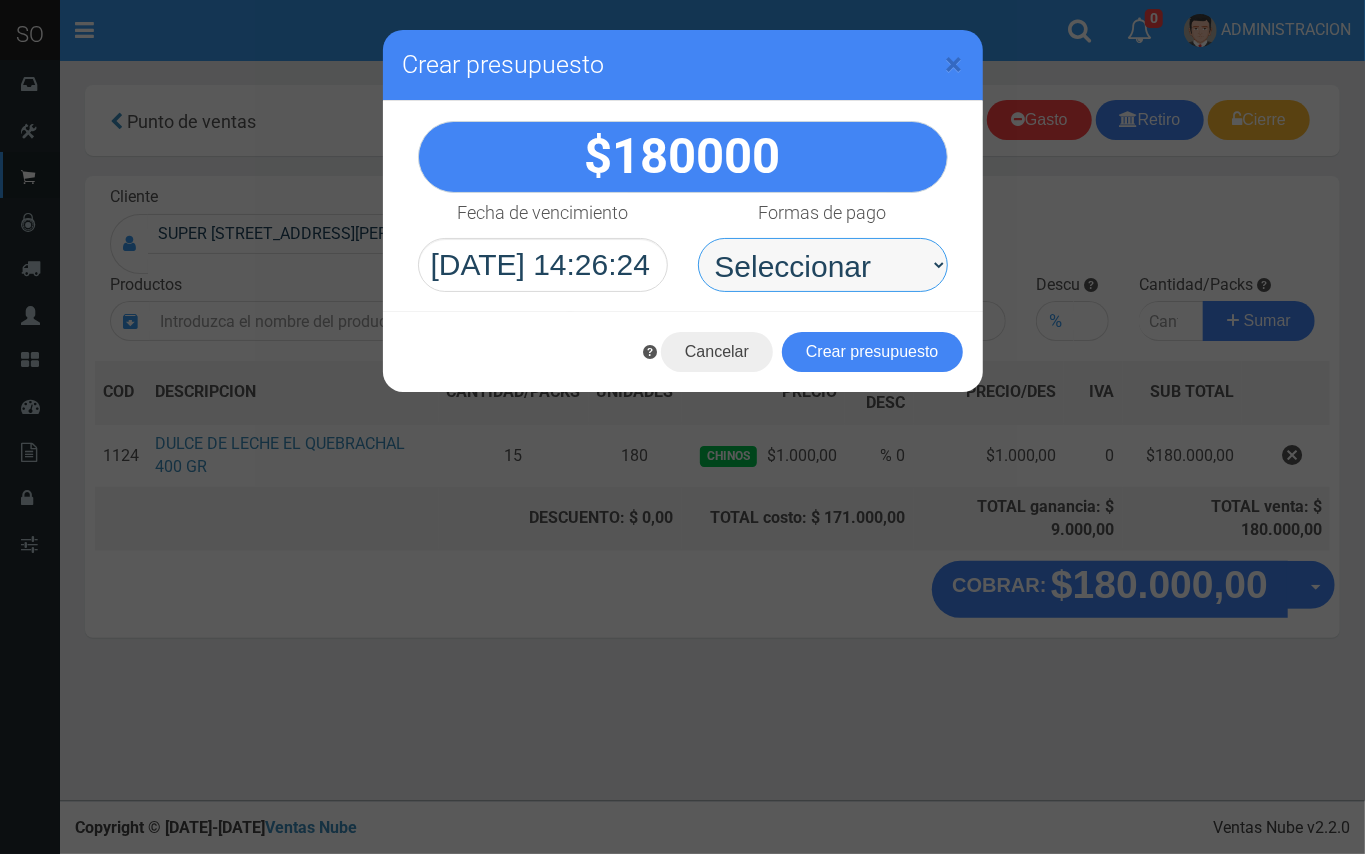 click on "Seleccionar
Efectivo
Tarjeta de Crédito
Depósito
Débito" at bounding box center (823, 265) 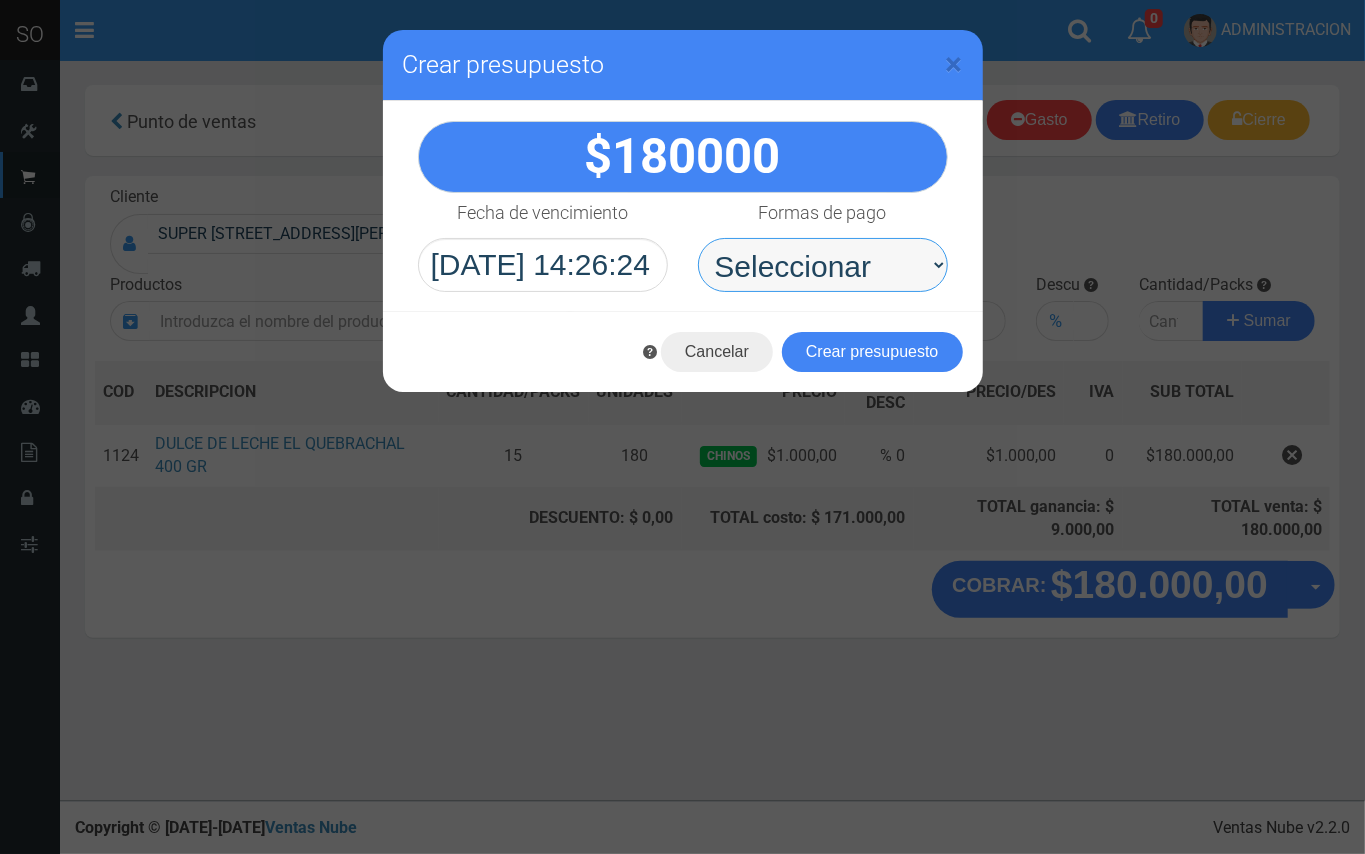 select on "Efectivo" 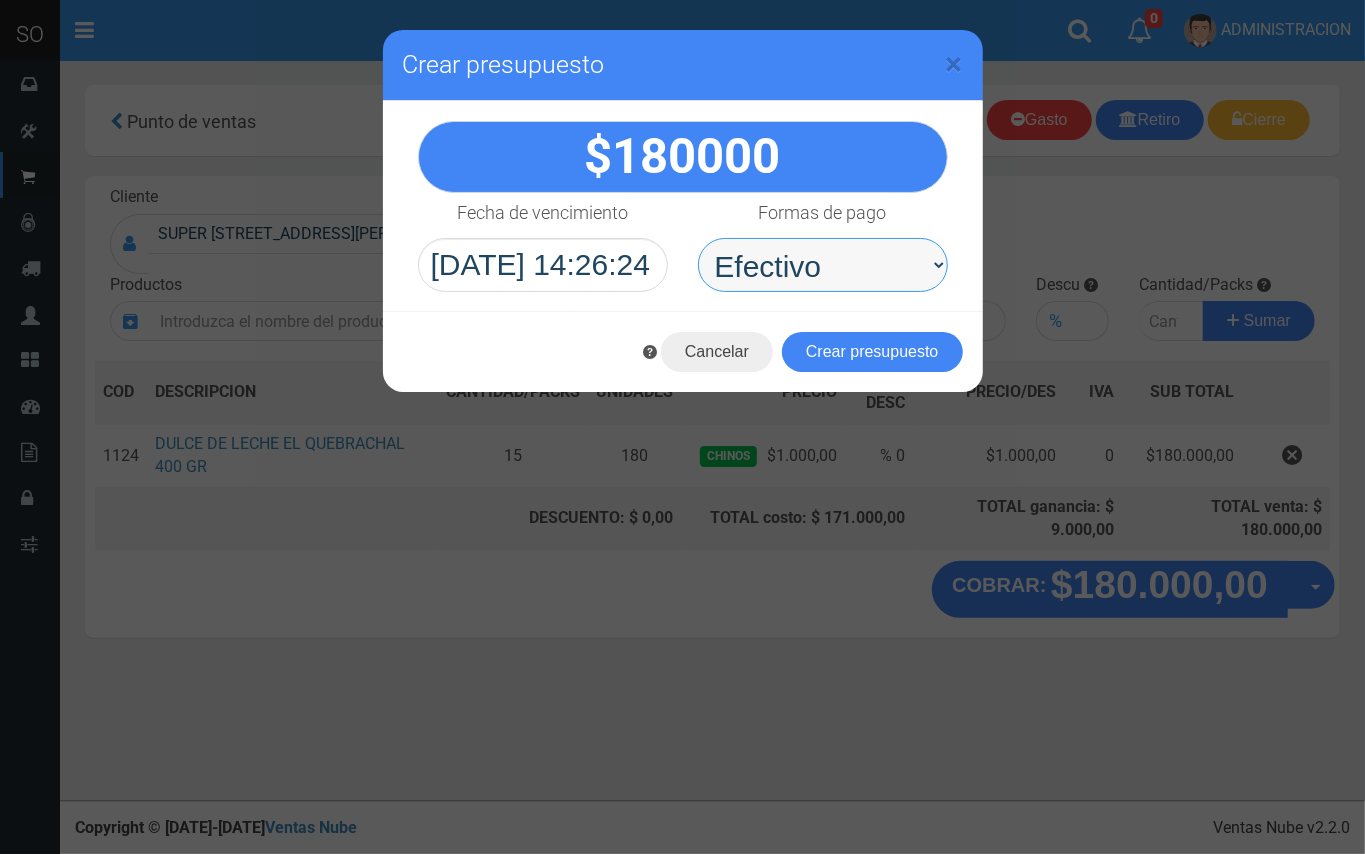 click on "Seleccionar
Efectivo
Tarjeta de Crédito
Depósito
Débito" at bounding box center [823, 265] 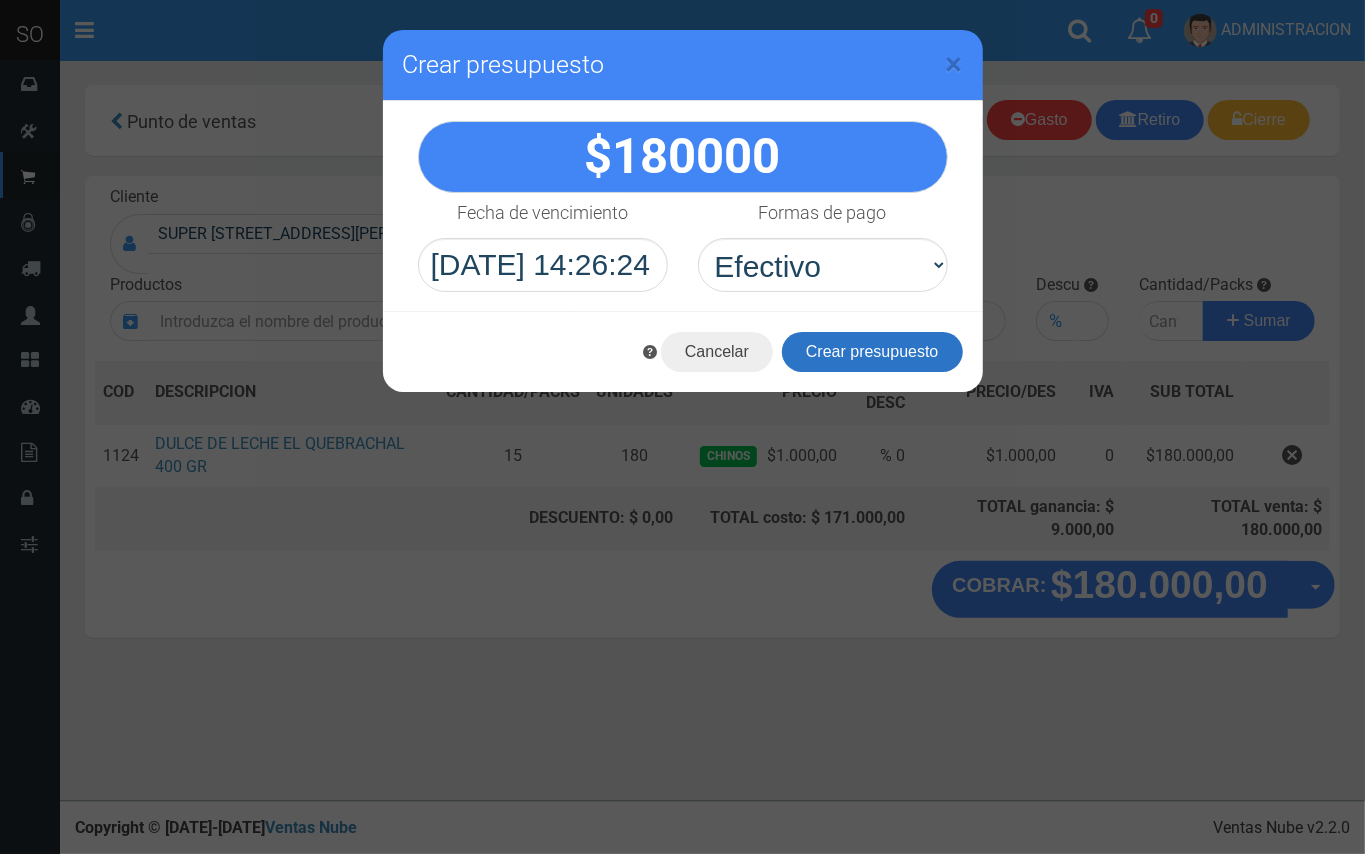 click on "Crear presupuesto" at bounding box center (872, 352) 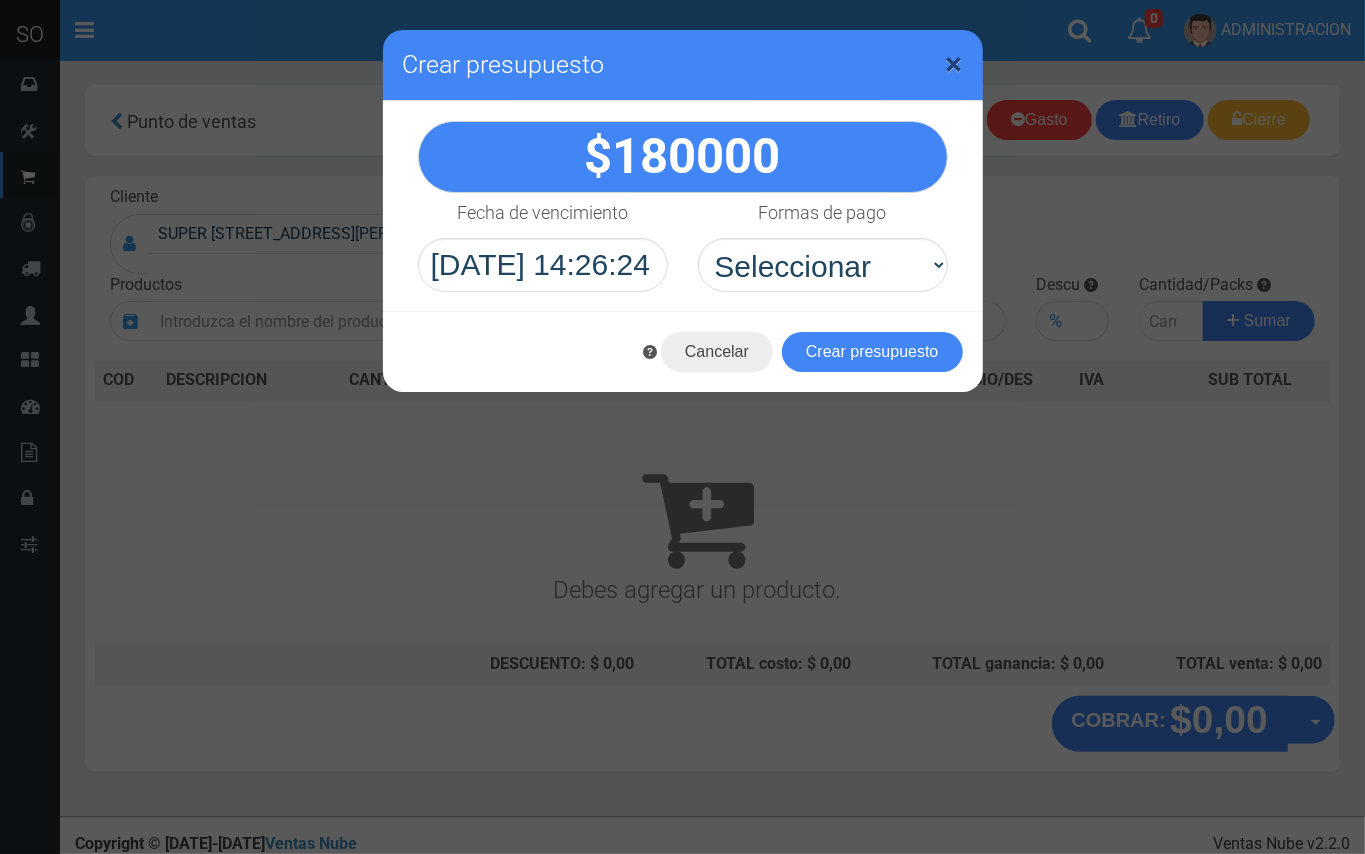 drag, startPoint x: 952, startPoint y: 58, endPoint x: 916, endPoint y: 8, distance: 61.611687 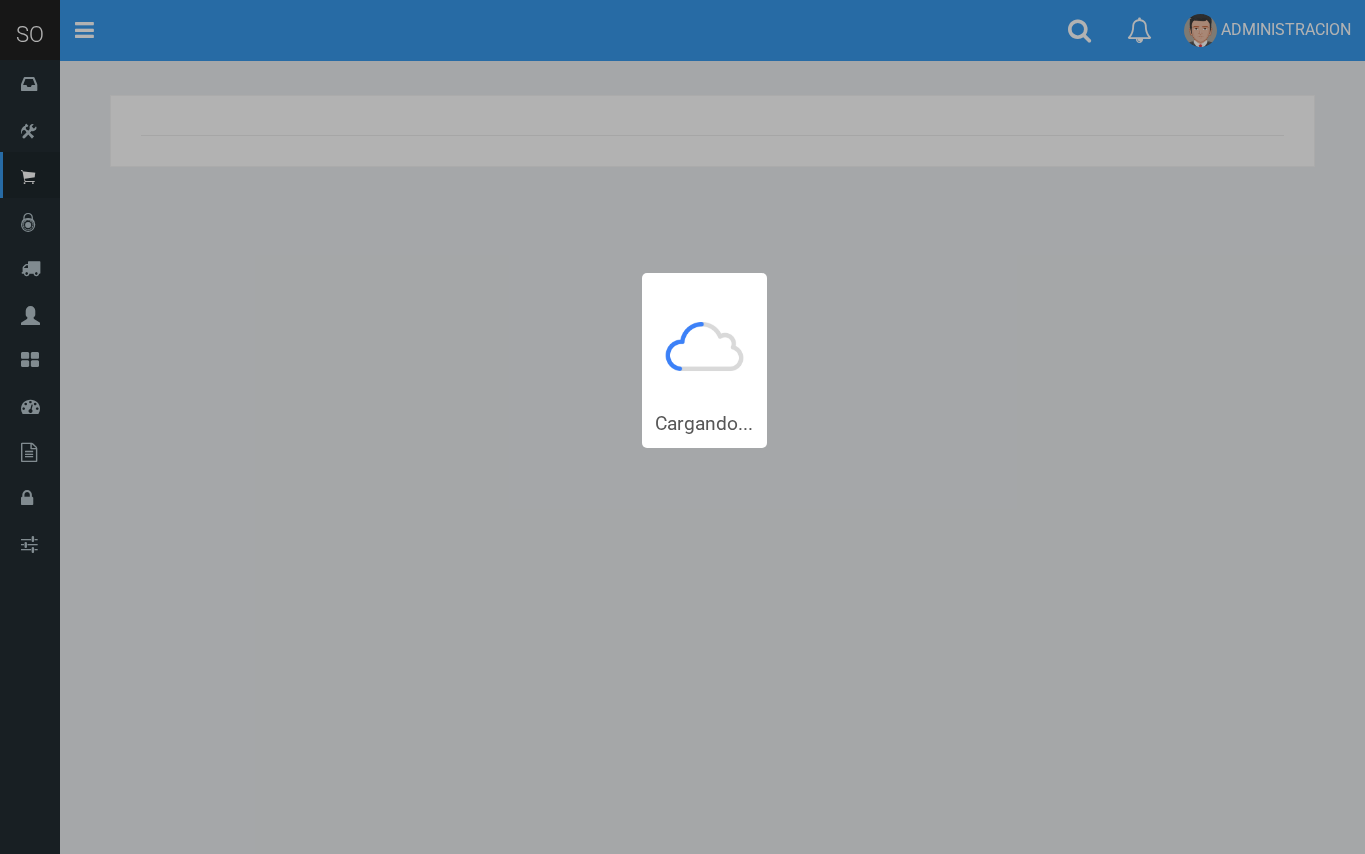 scroll, scrollTop: 0, scrollLeft: 0, axis: both 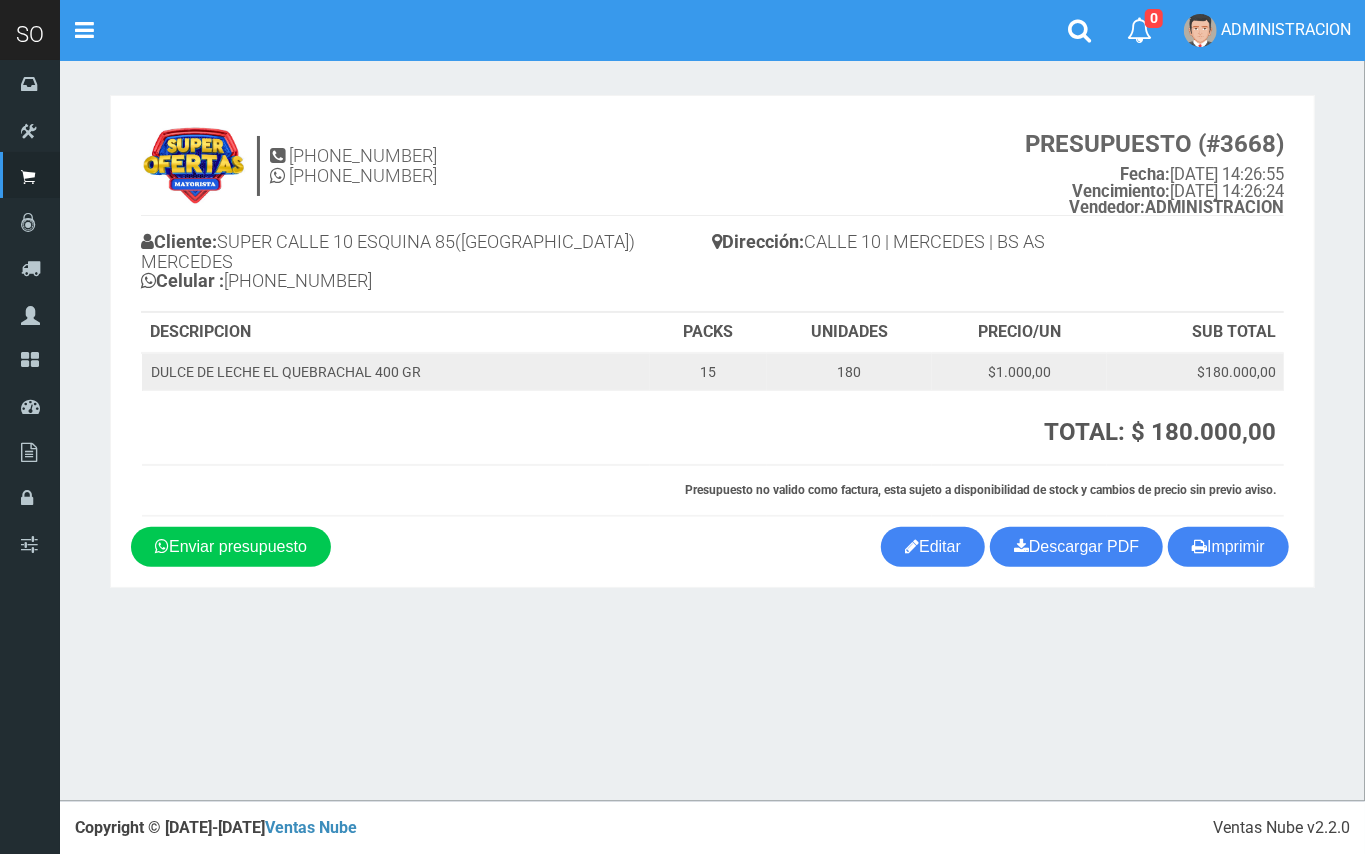 click on "DULCE DE LECHE EL QUEBRACHAL  400 GR" at bounding box center (396, 372) 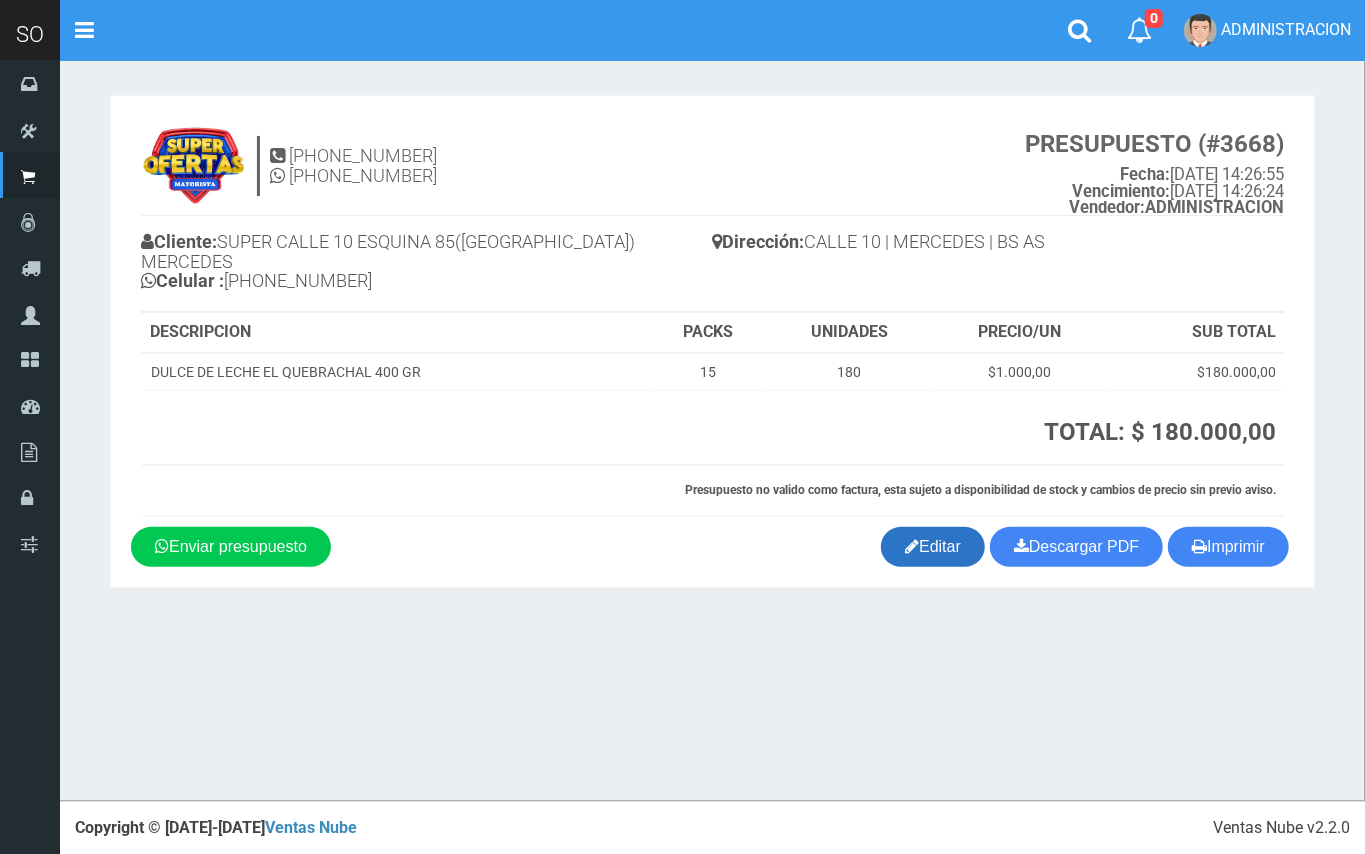 click on "Editar" at bounding box center (933, 547) 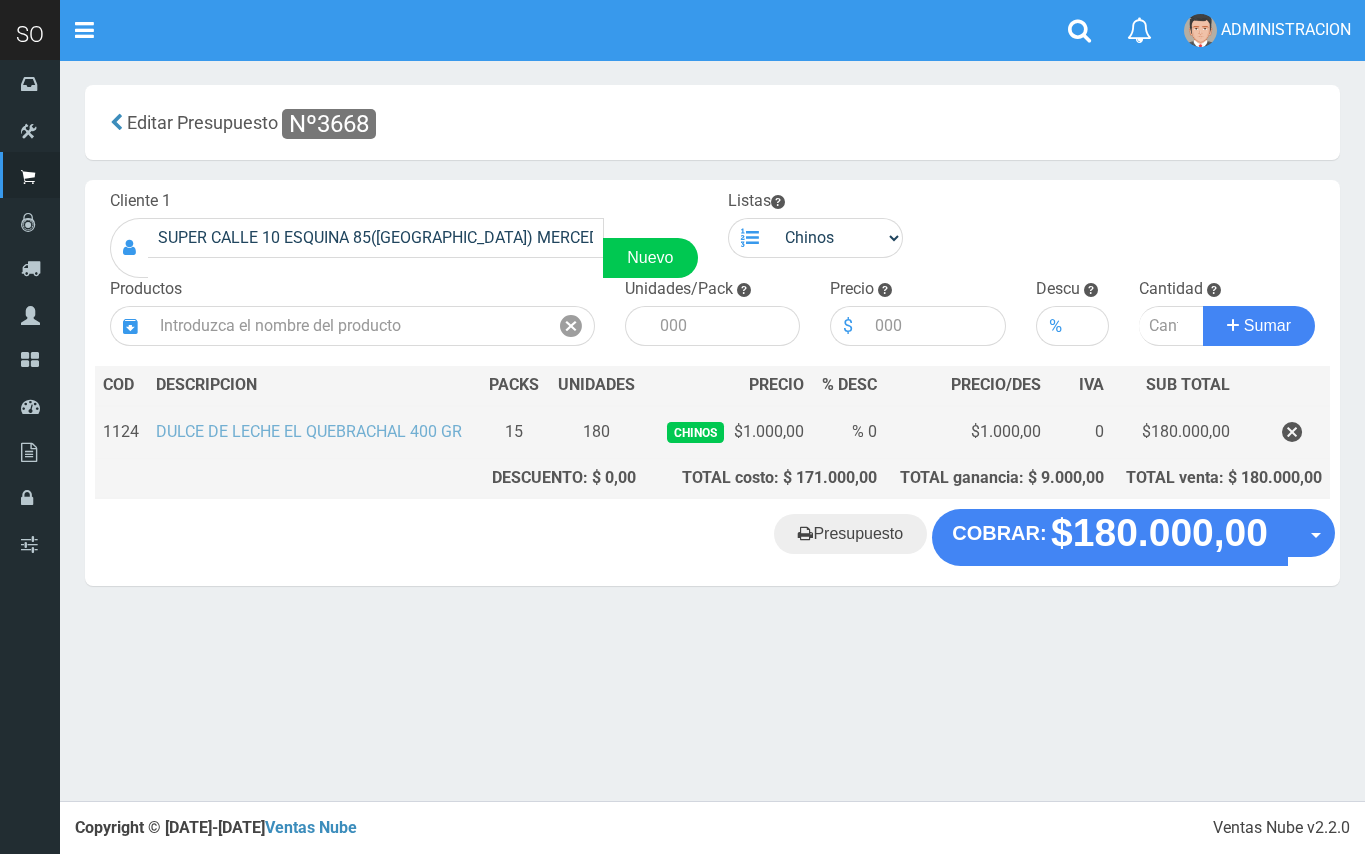 scroll, scrollTop: 0, scrollLeft: 0, axis: both 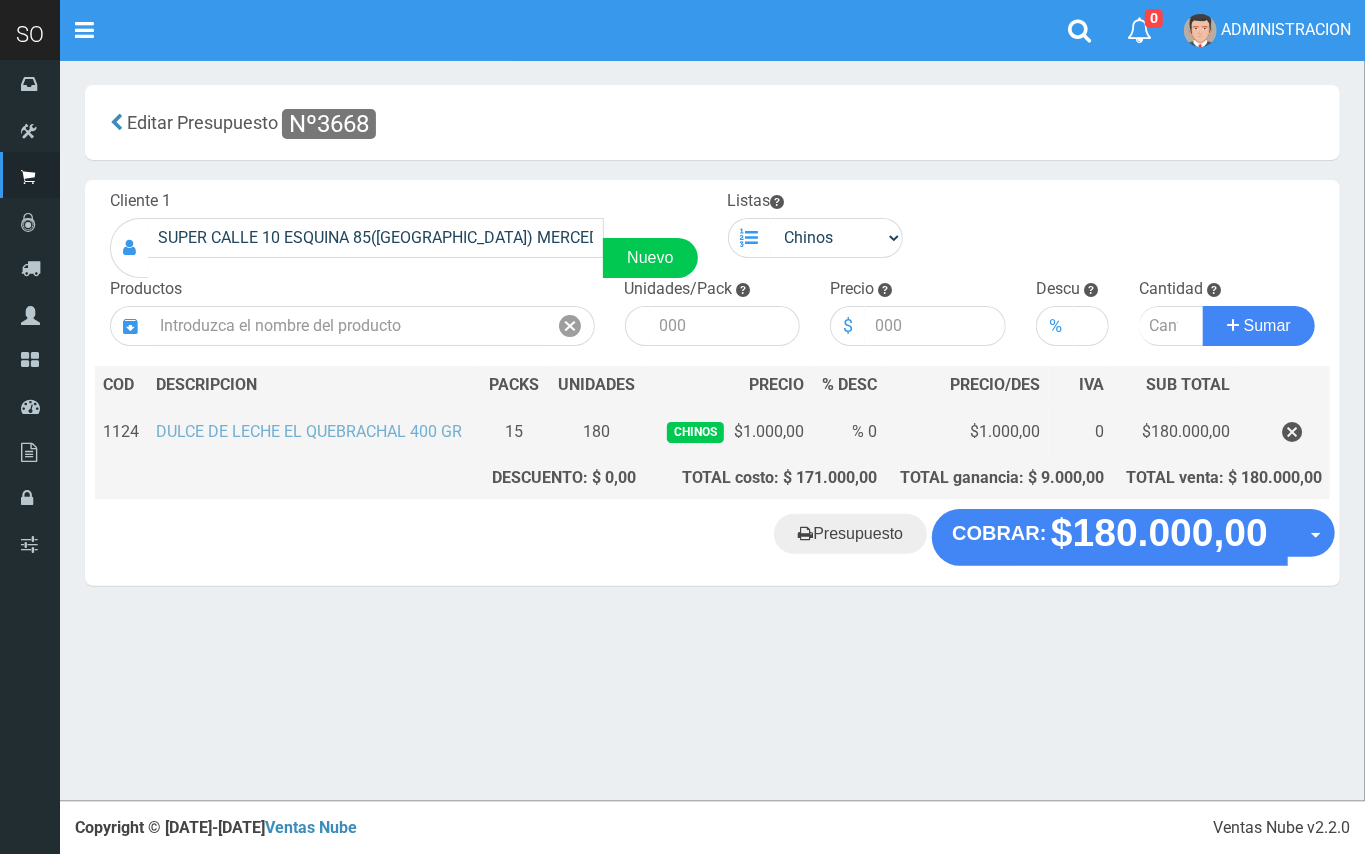 click on "DULCE DE LECHE EL QUEBRACHAL  400 GR" at bounding box center (309, 431) 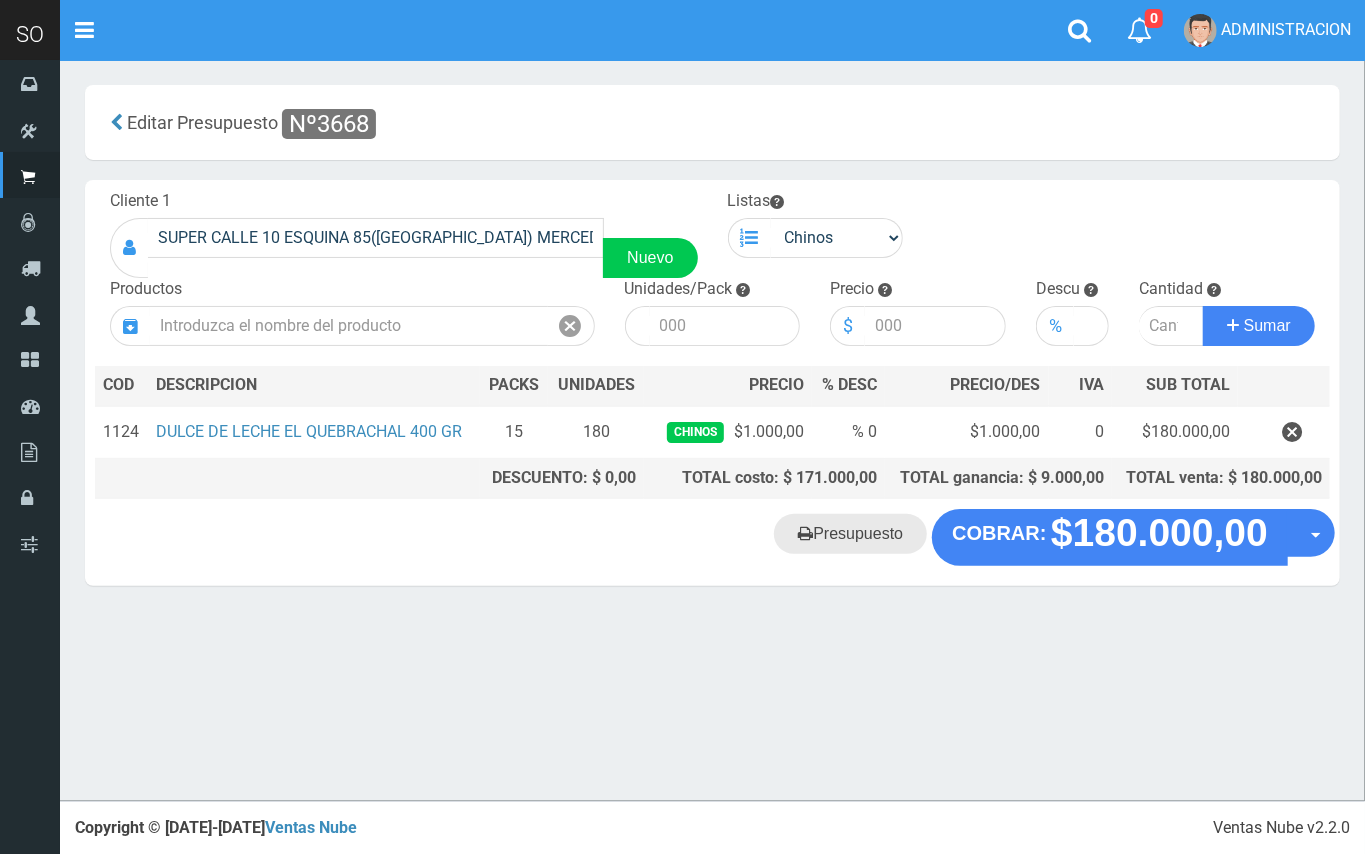 click on "Presupuesto" at bounding box center [850, 534] 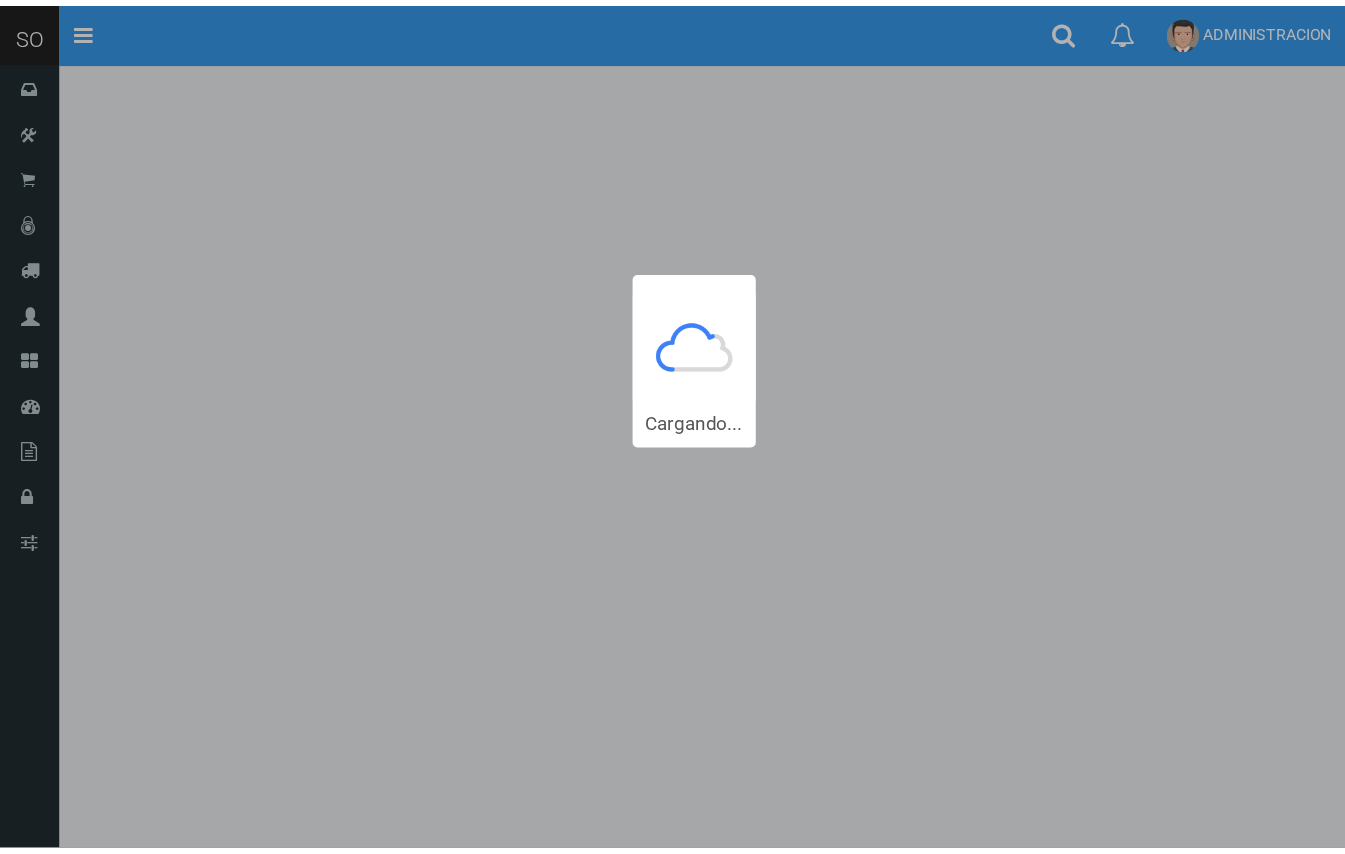 scroll, scrollTop: 0, scrollLeft: 0, axis: both 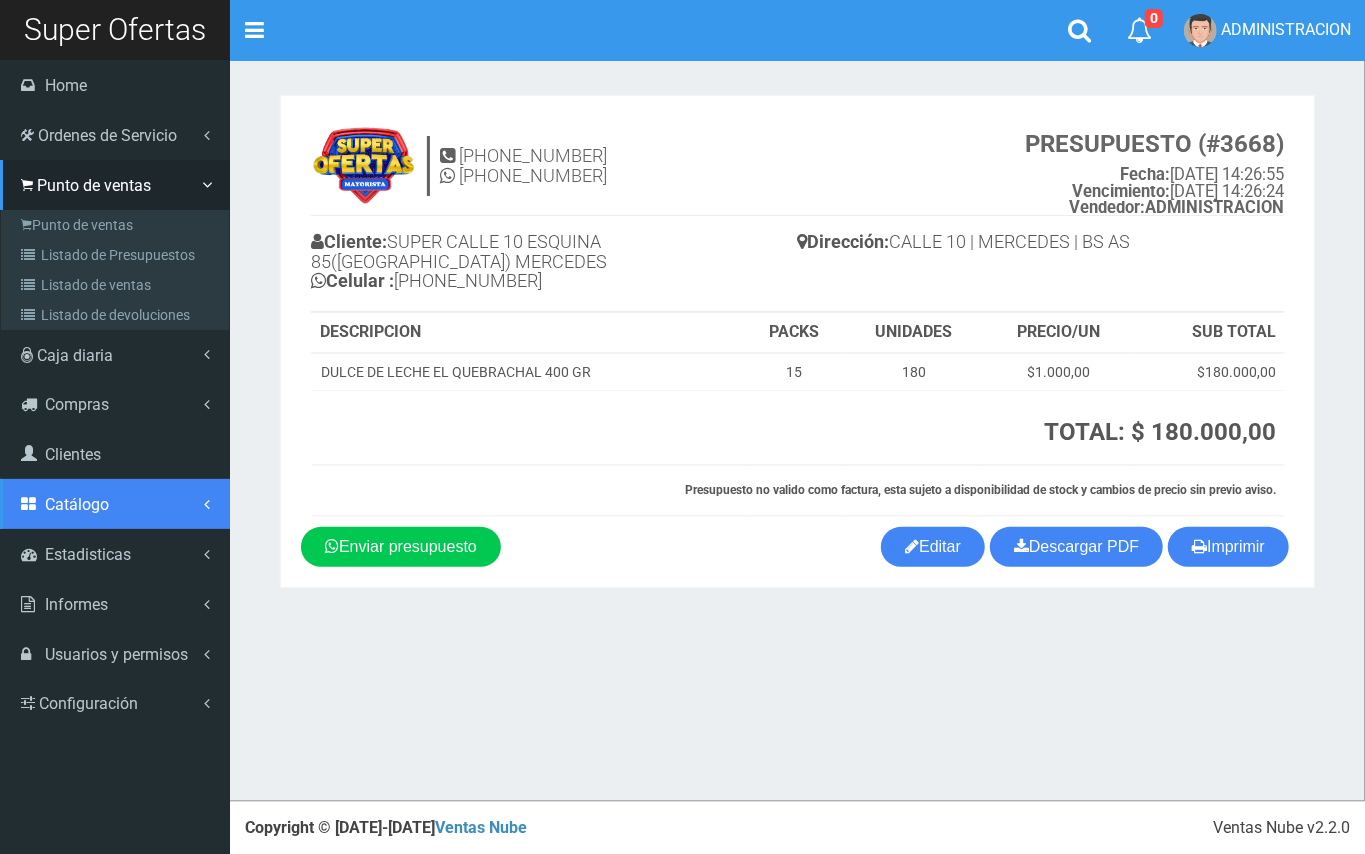 click on "Catálogo" at bounding box center (77, 504) 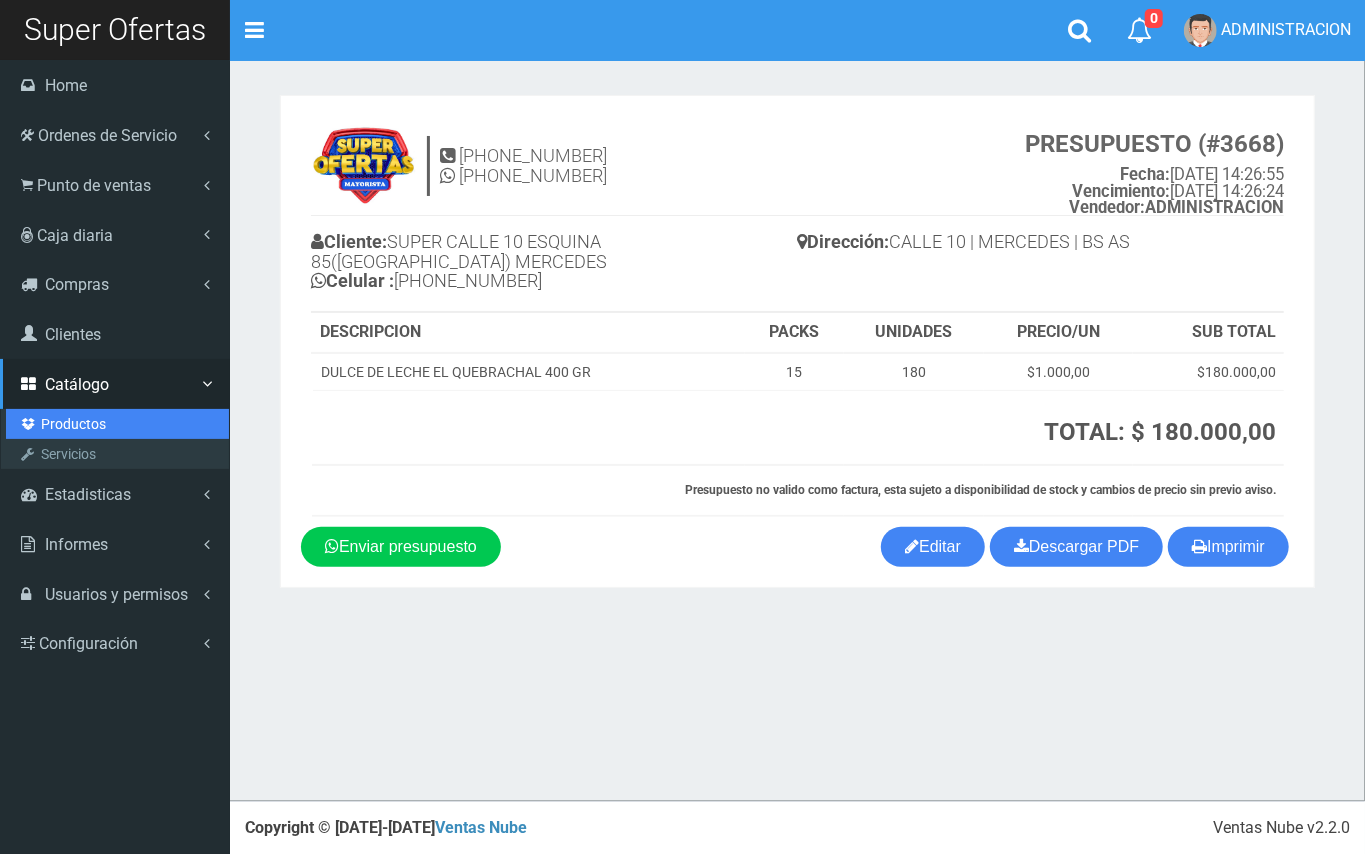 click on "Productos" at bounding box center (117, 424) 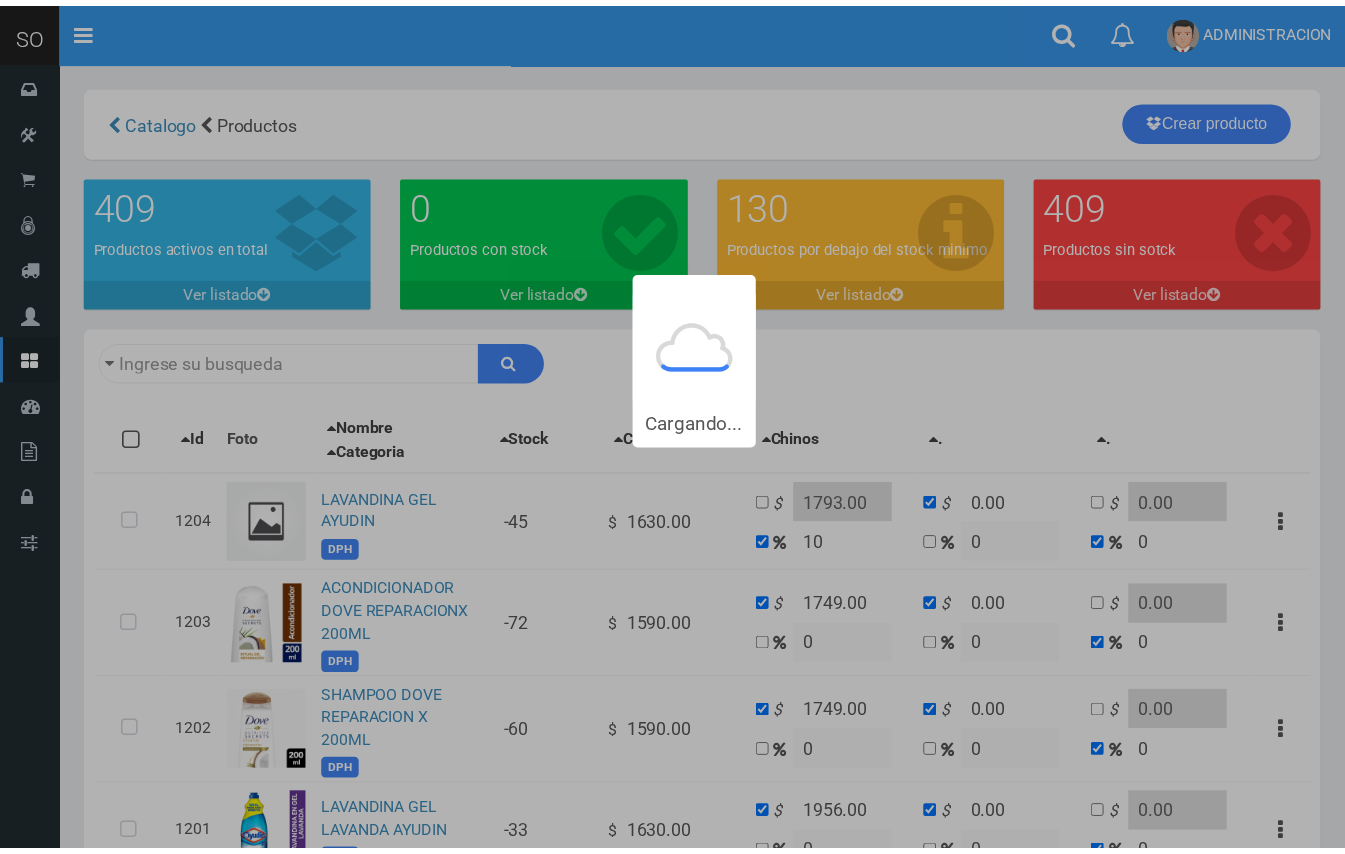scroll, scrollTop: 0, scrollLeft: 0, axis: both 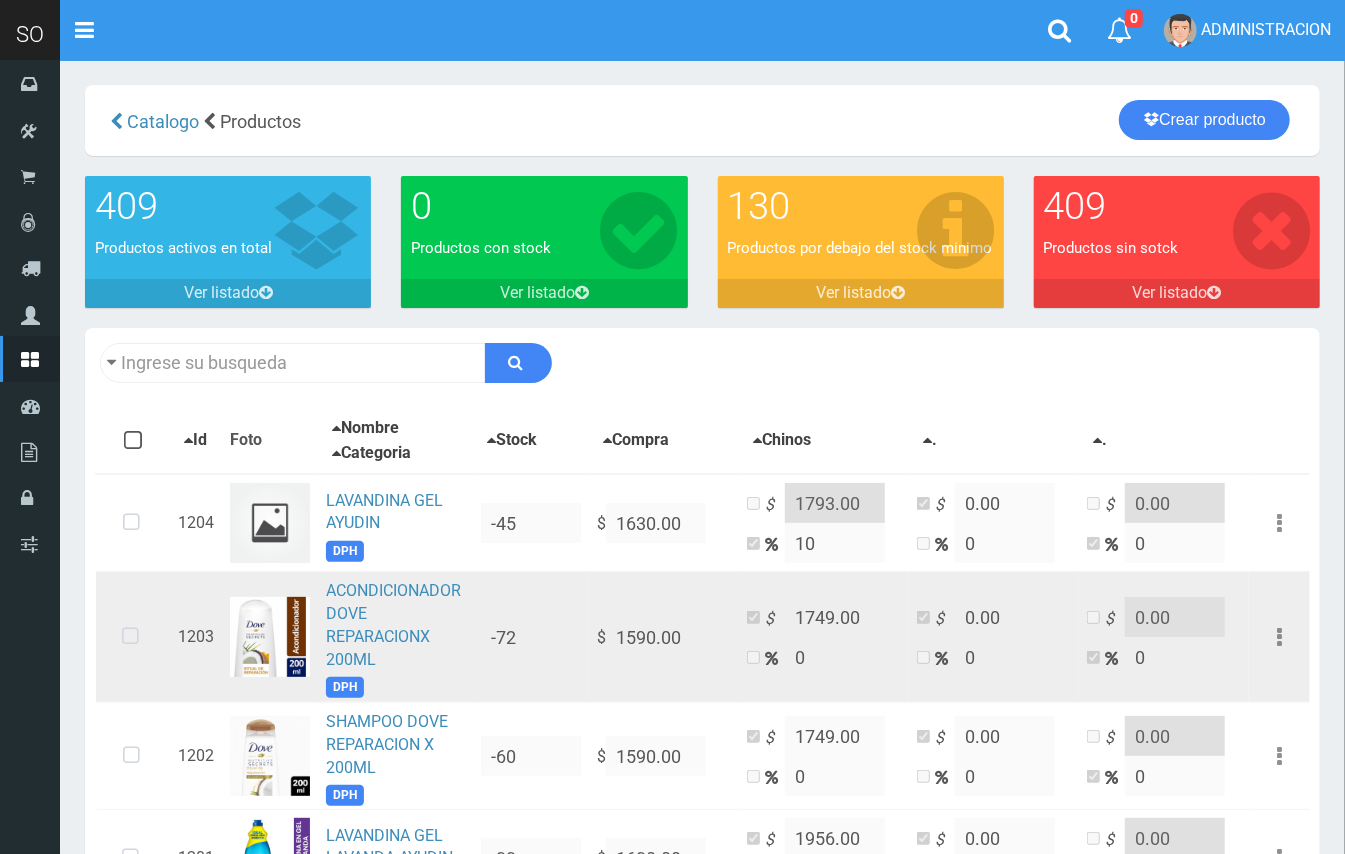 click at bounding box center (130, 637) 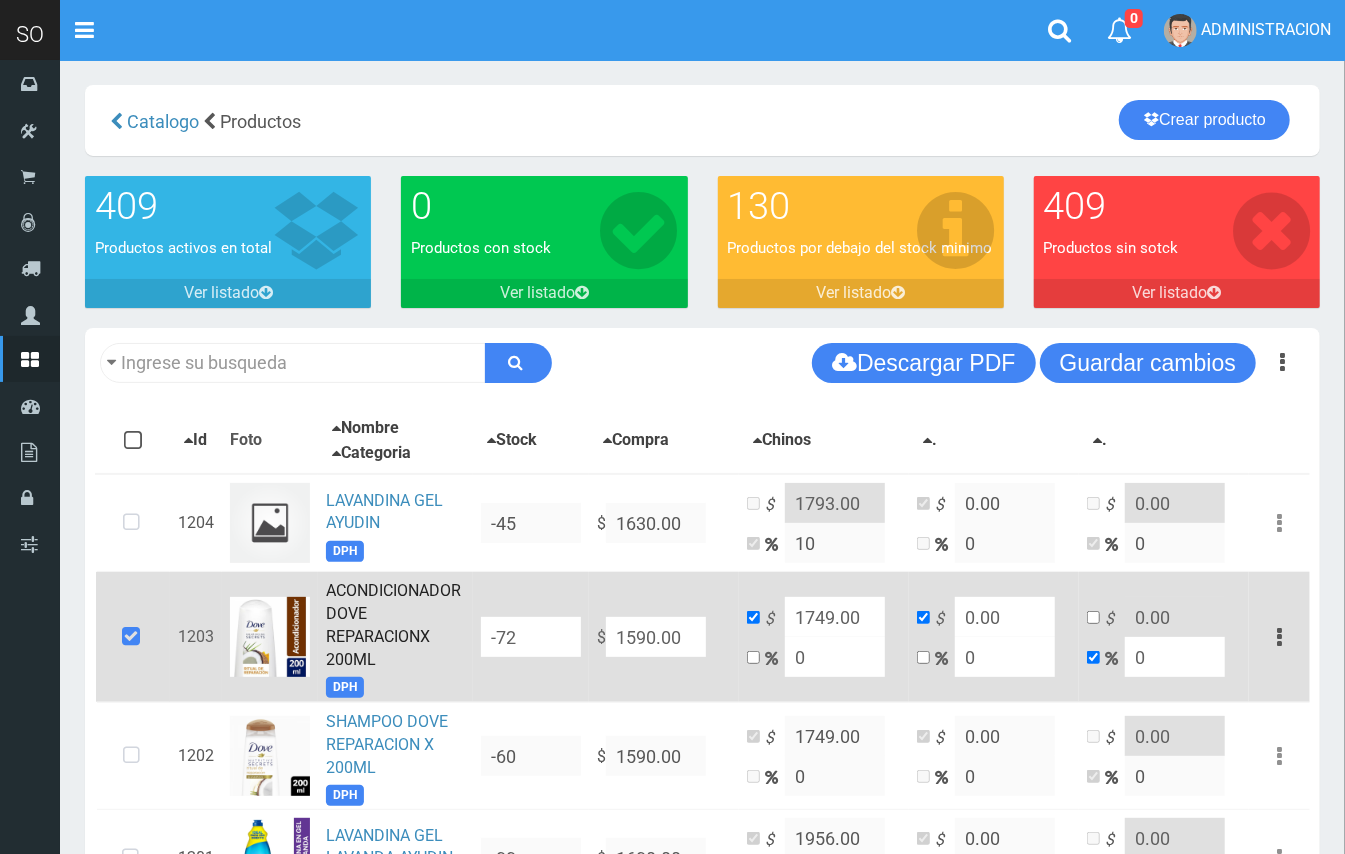 drag, startPoint x: 684, startPoint y: 626, endPoint x: 596, endPoint y: 622, distance: 88.09086 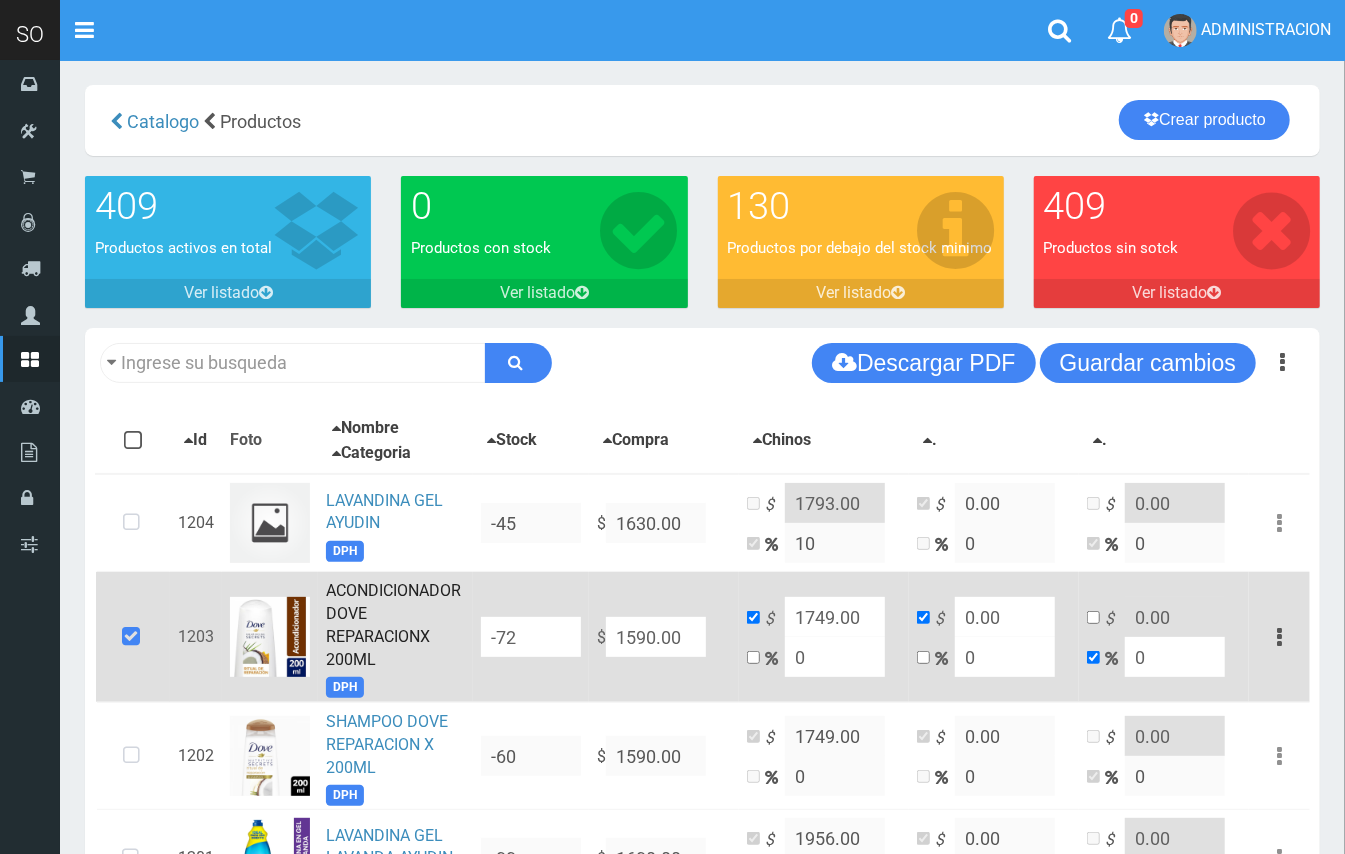 click on "$ 1590.00" at bounding box center [664, 637] 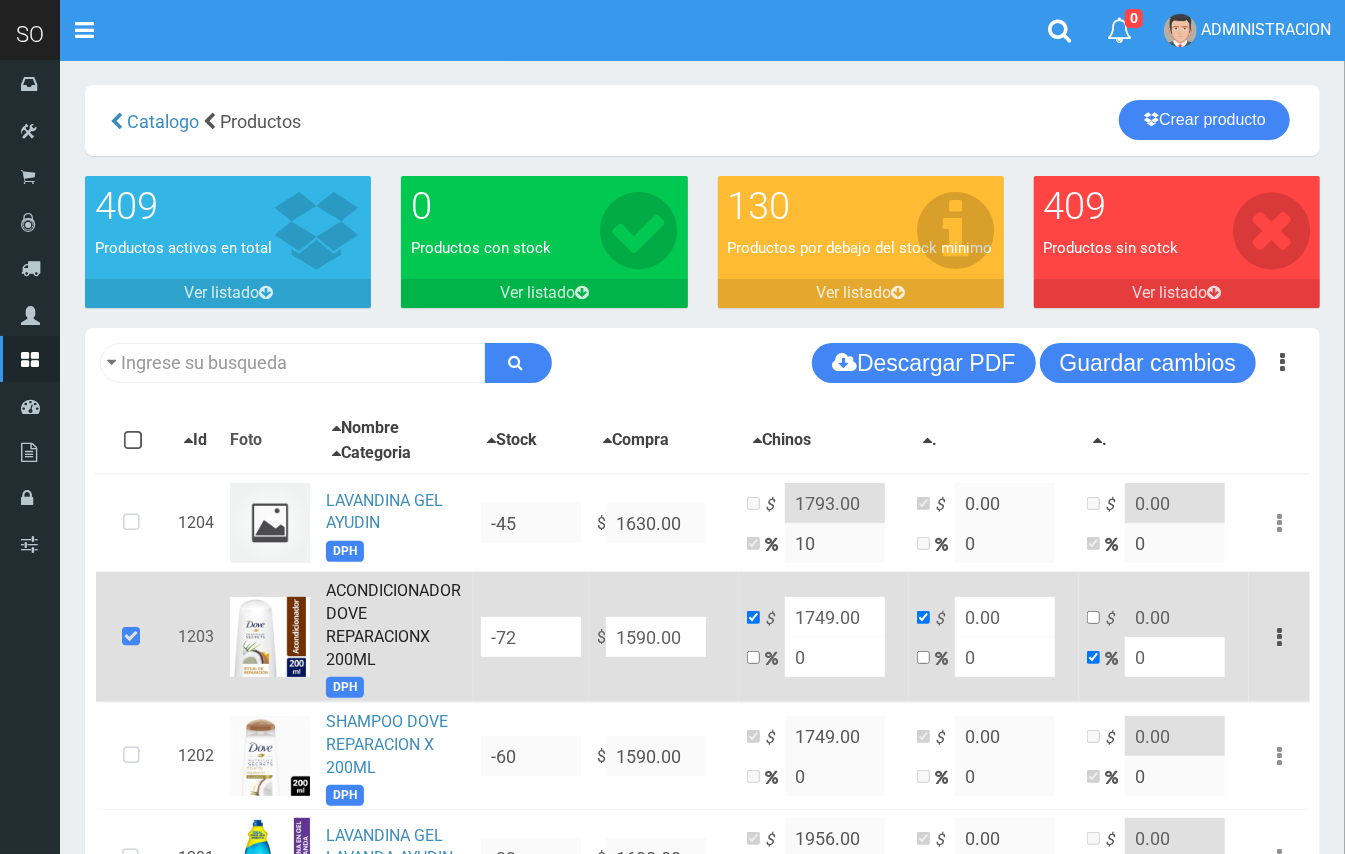 type on "1" 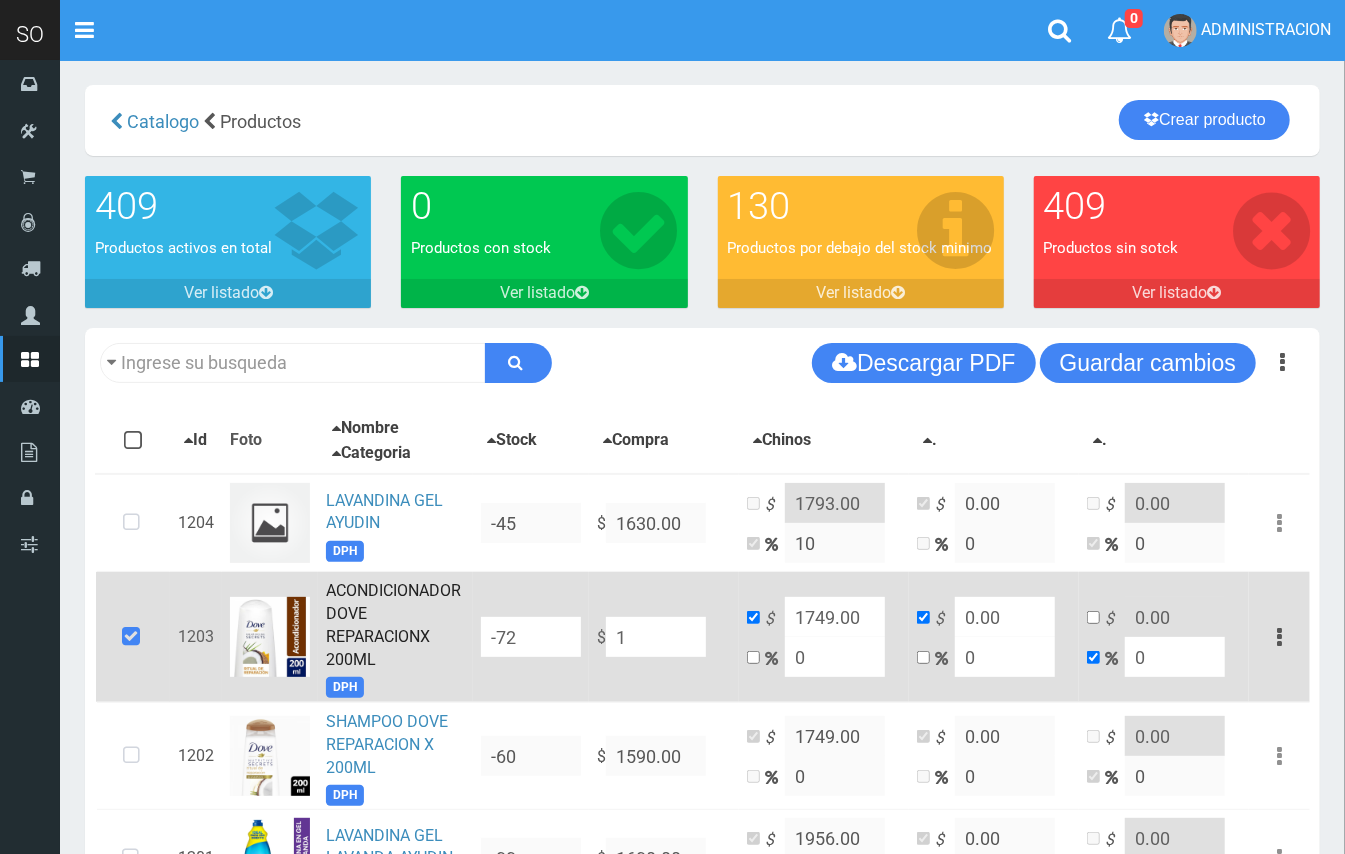 type on "1" 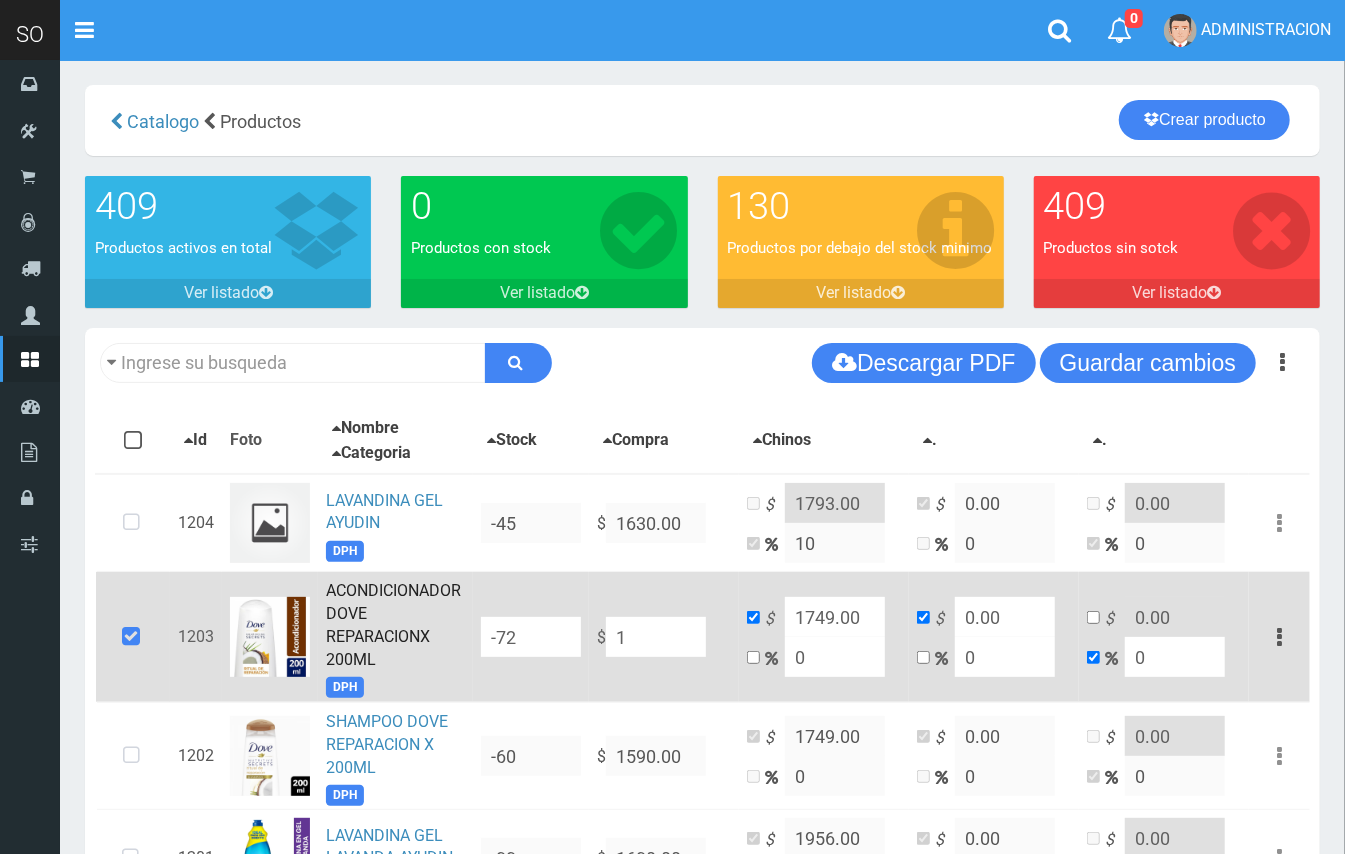 type on "1" 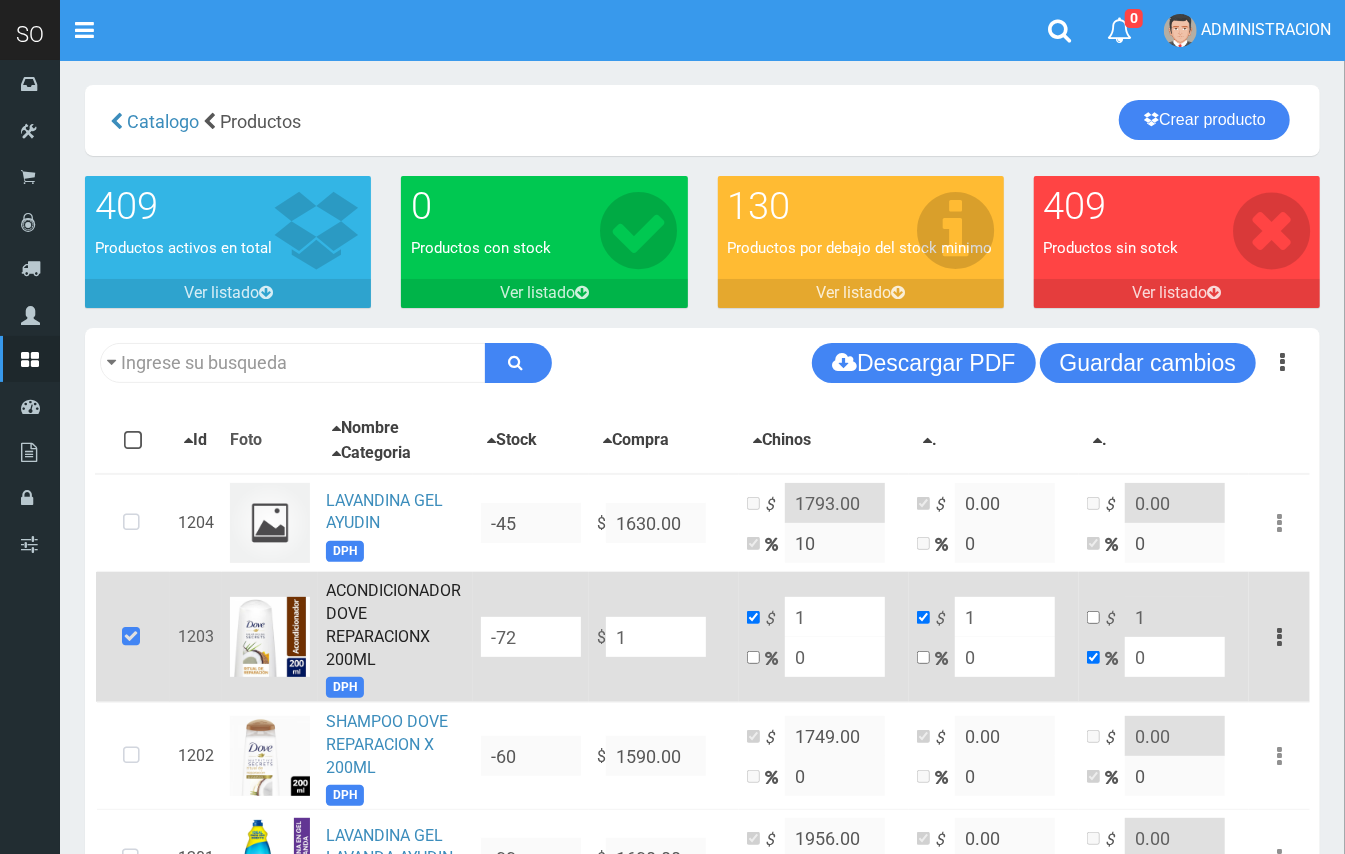 type on "13" 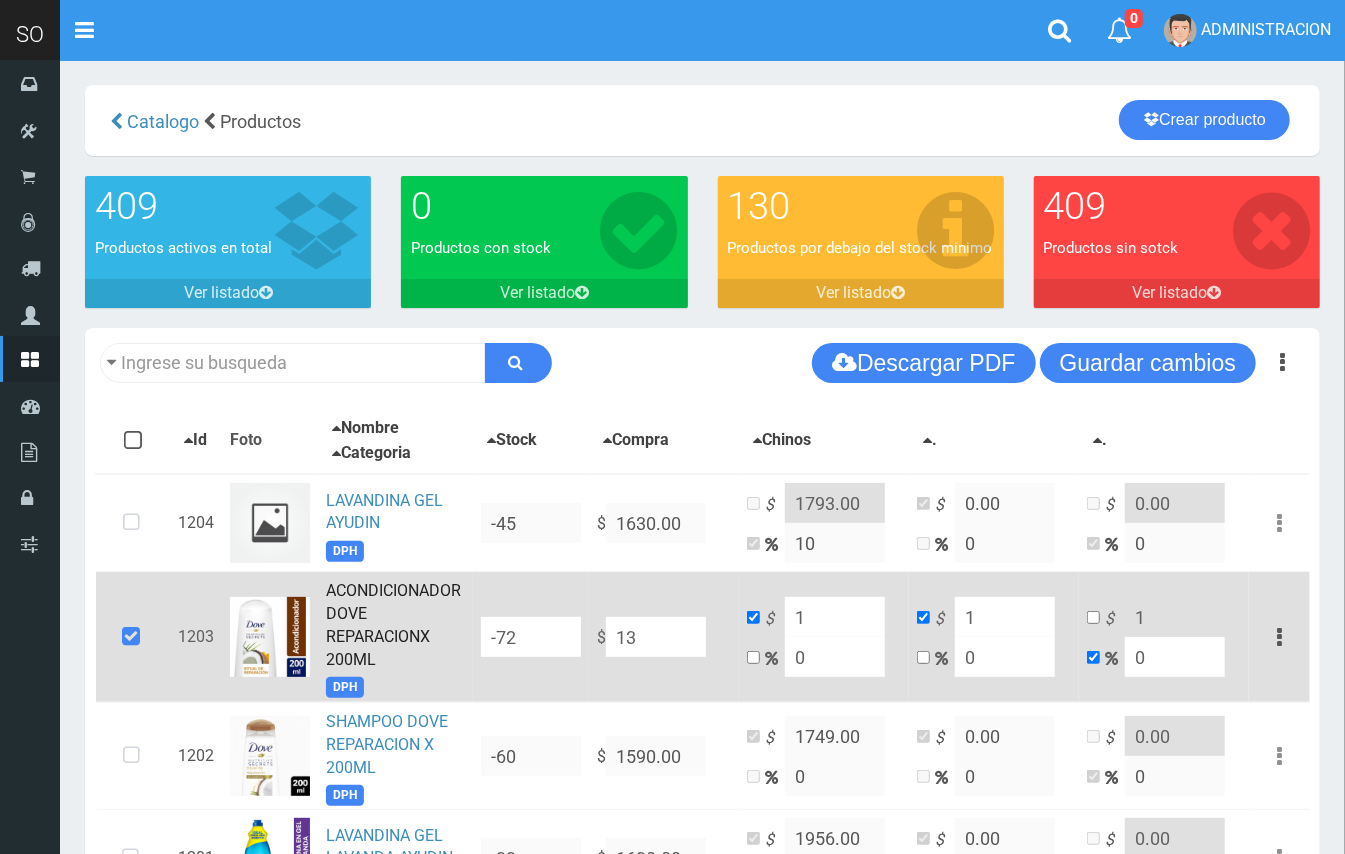 type on "13" 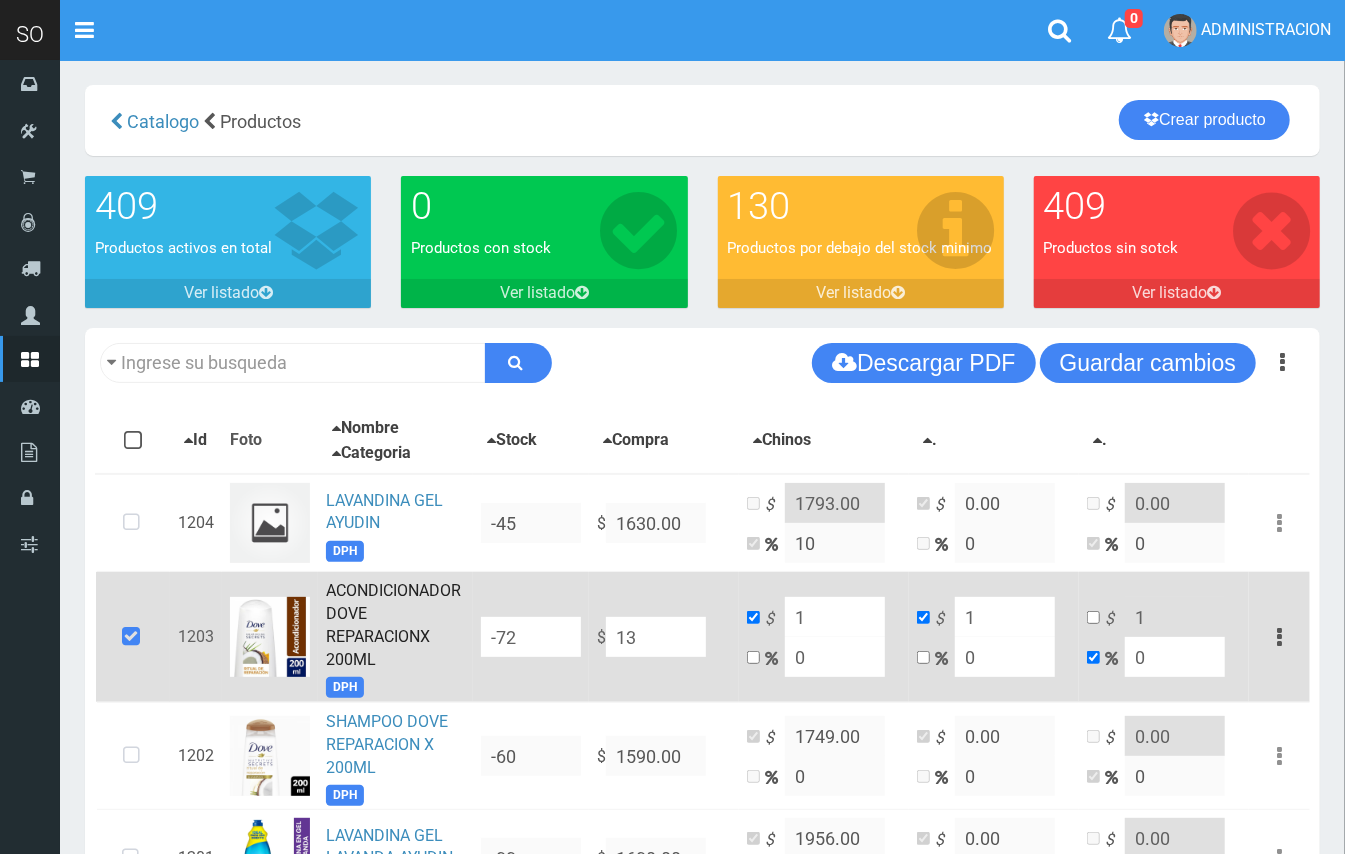 type on "13" 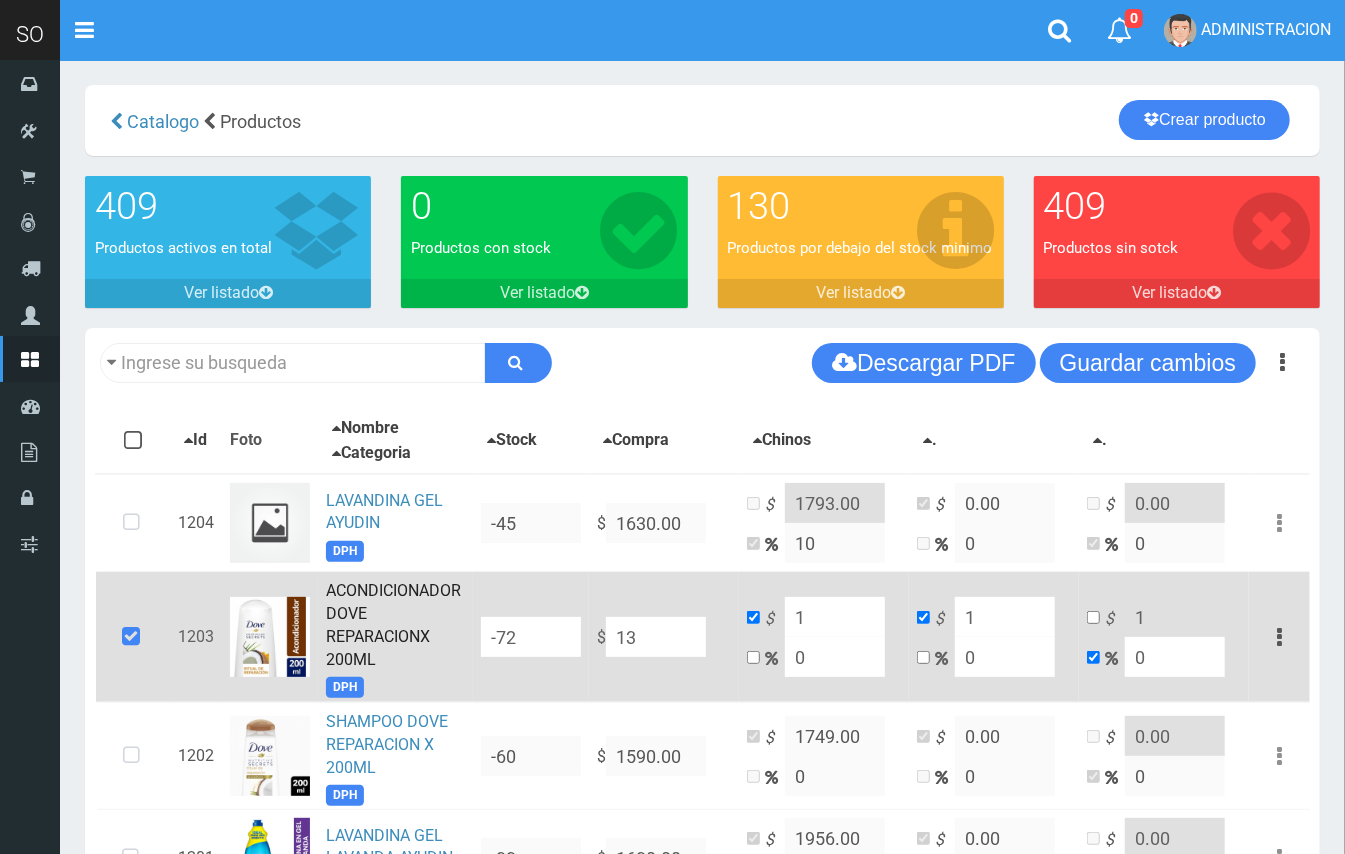 type on "13" 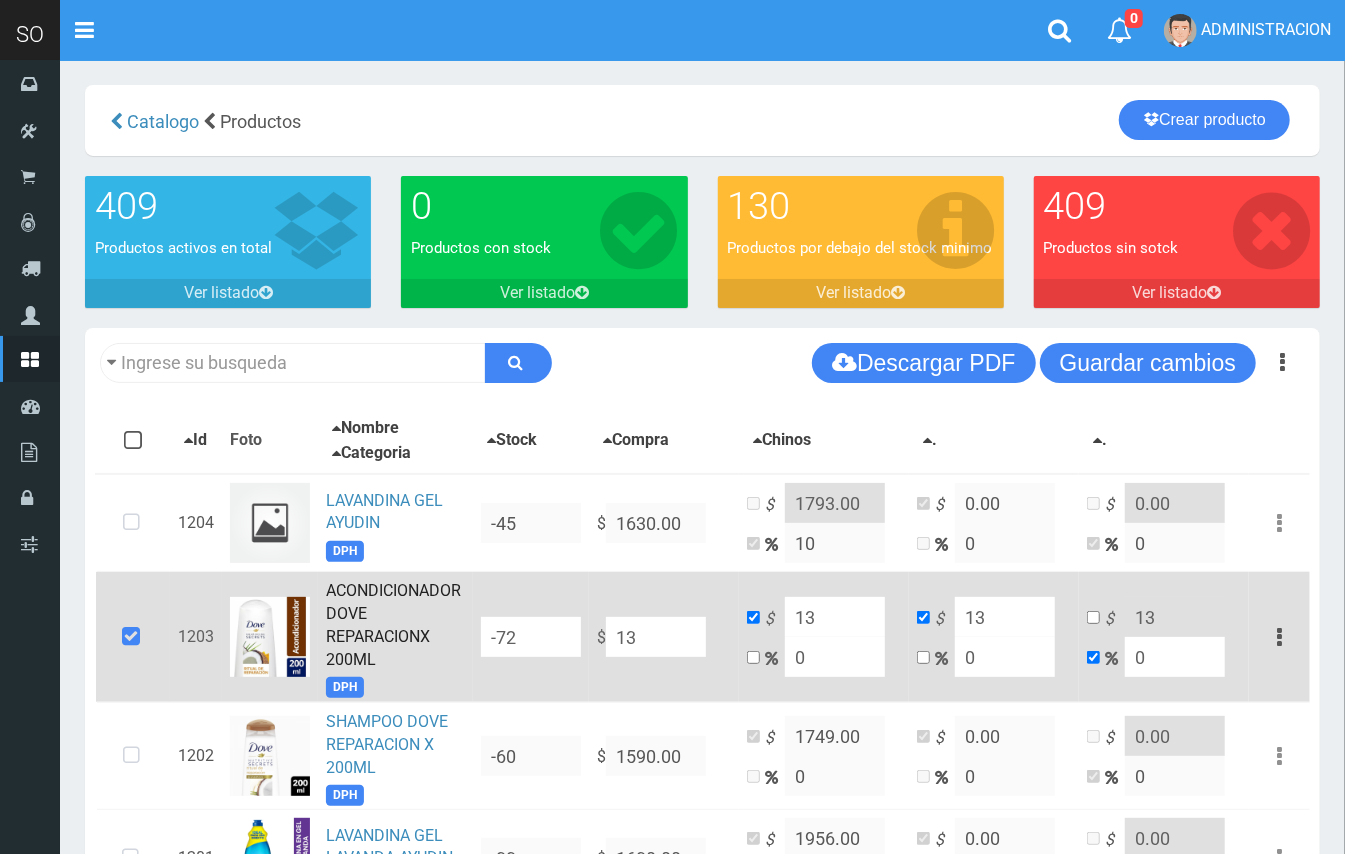 type on "1" 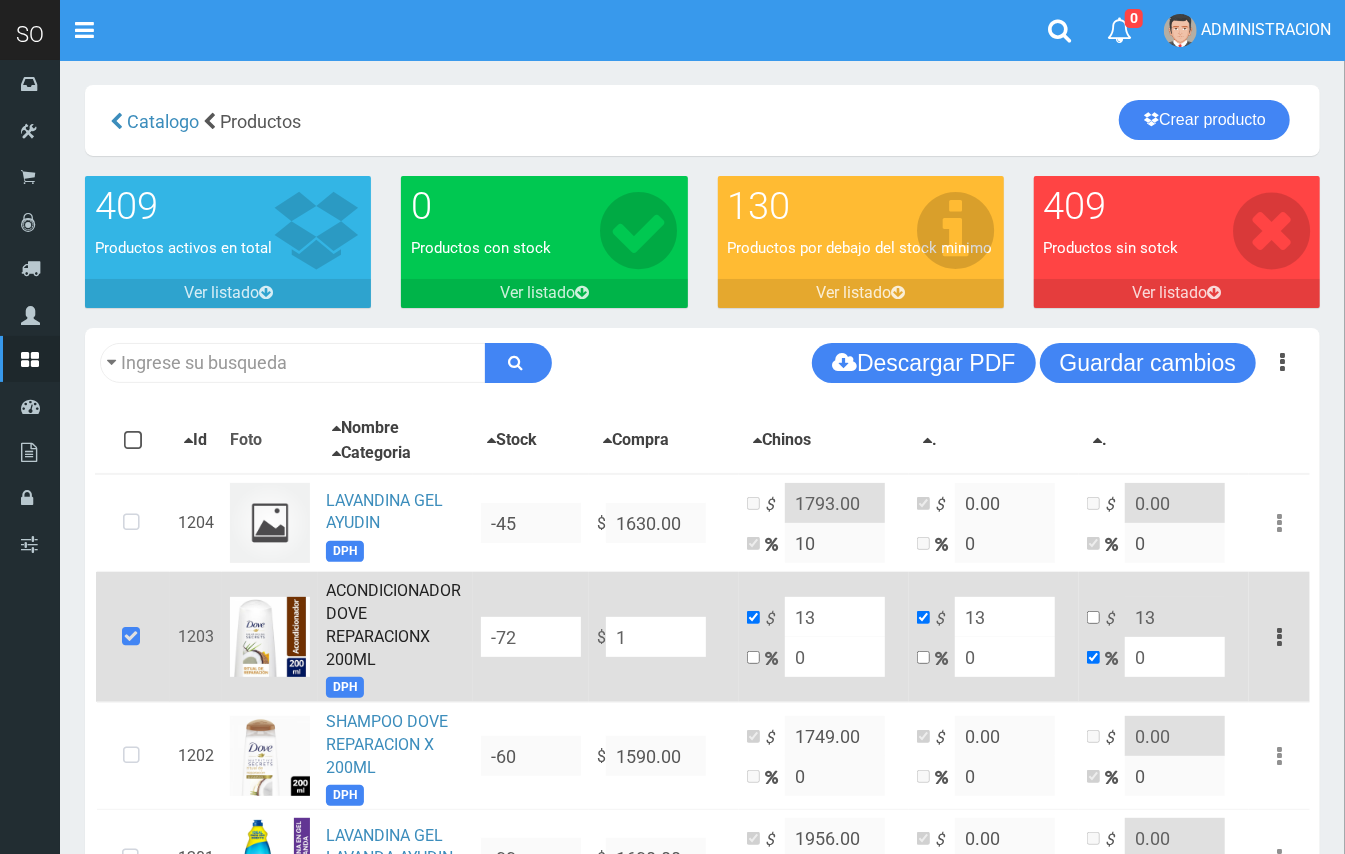 type on "1" 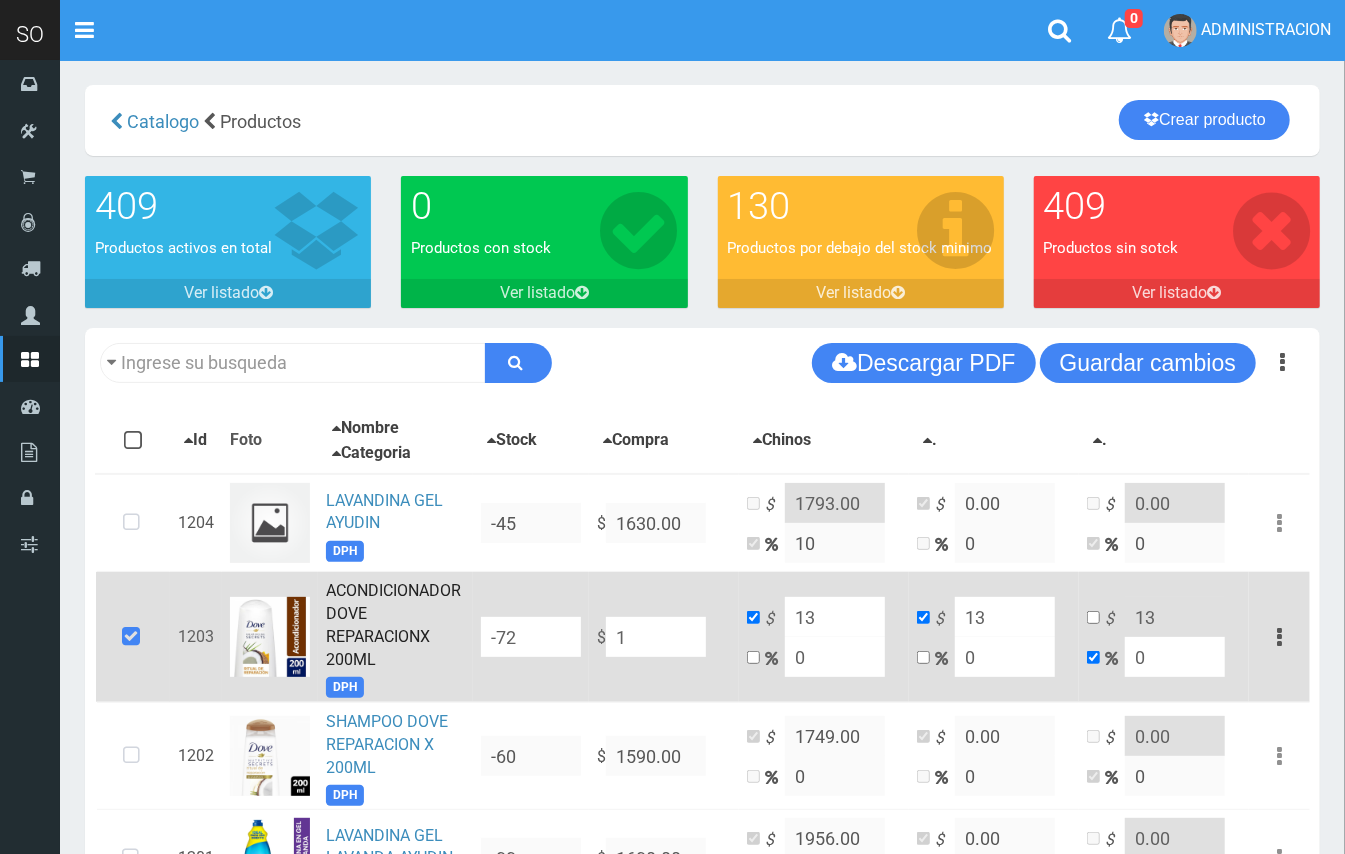 type on "1" 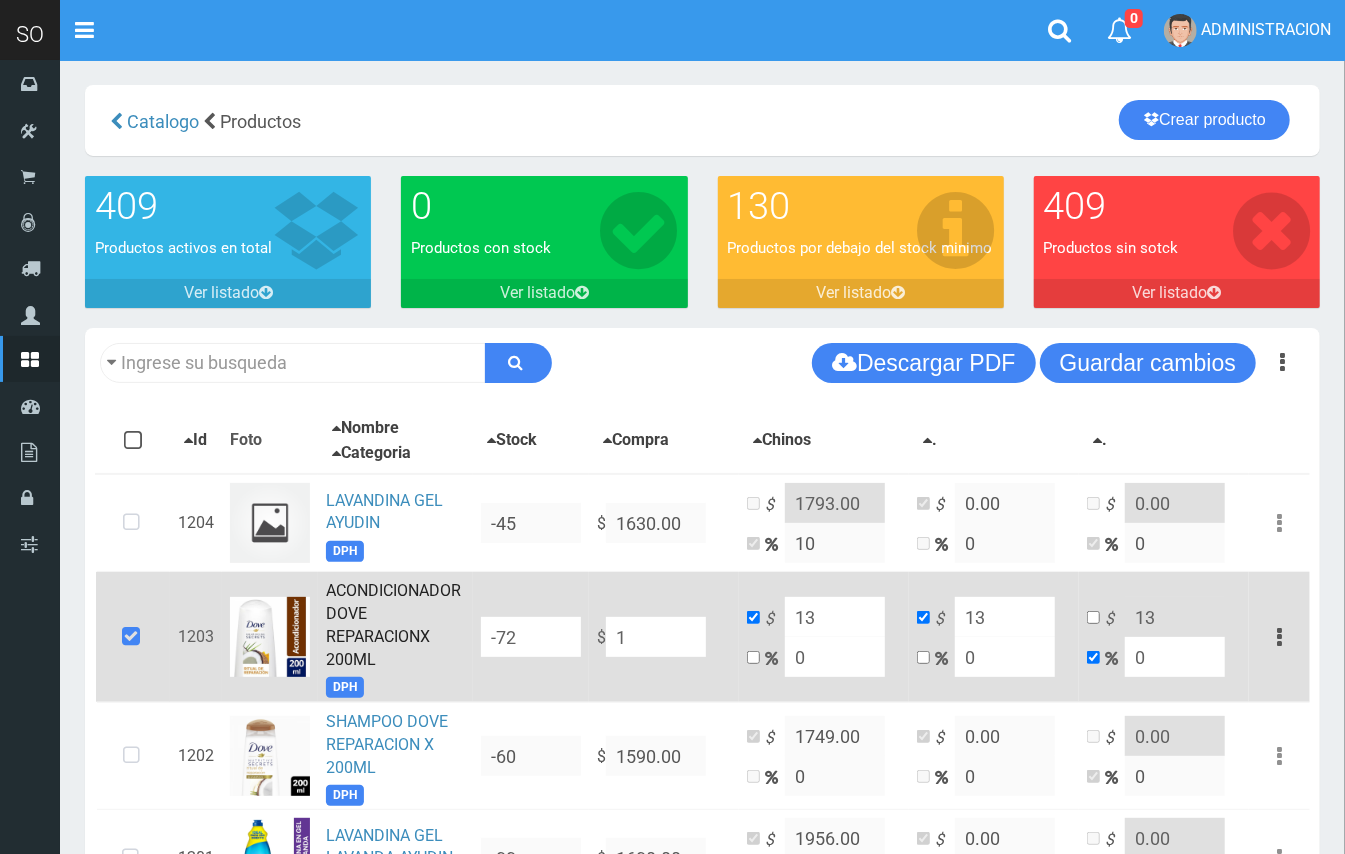 type on "1" 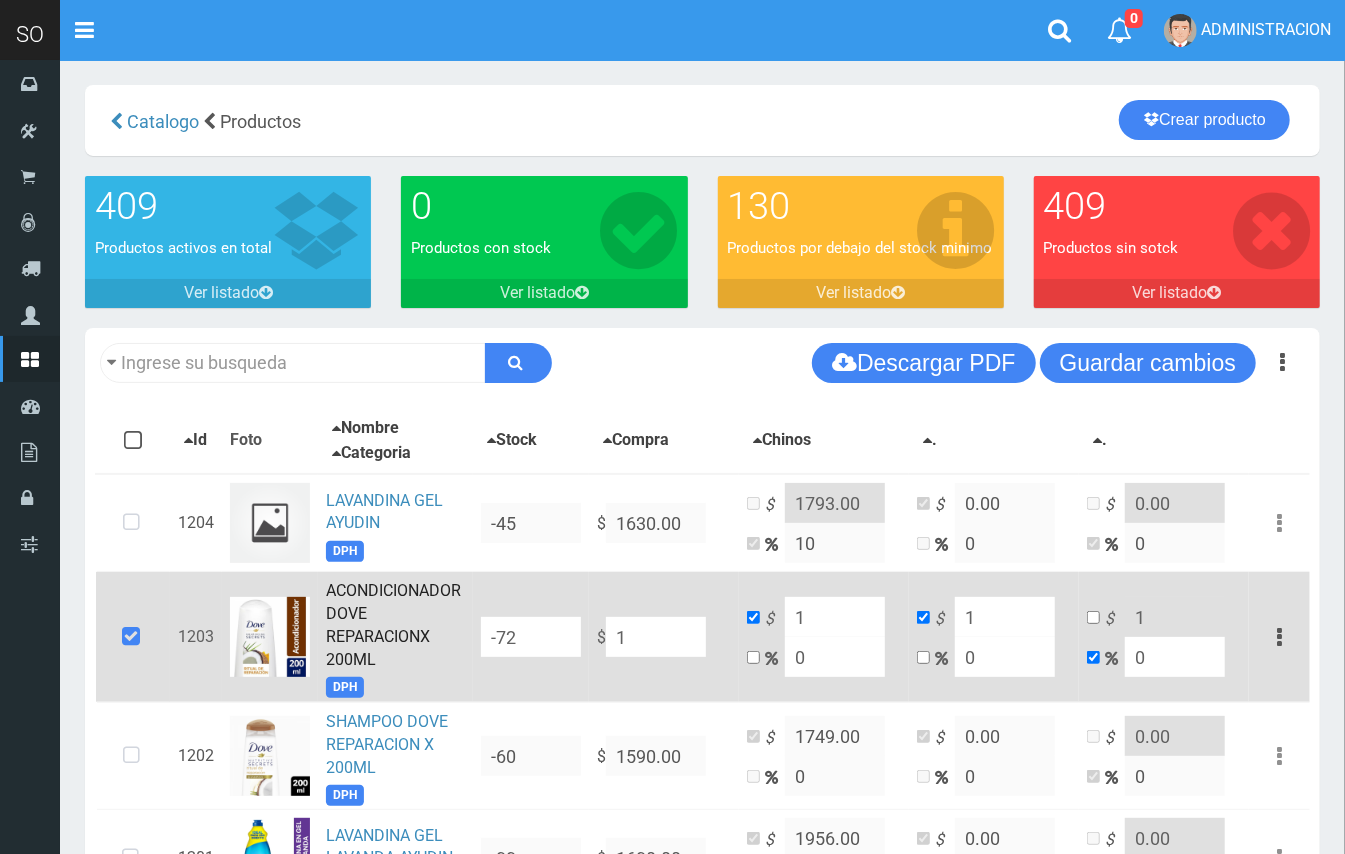 type on "14" 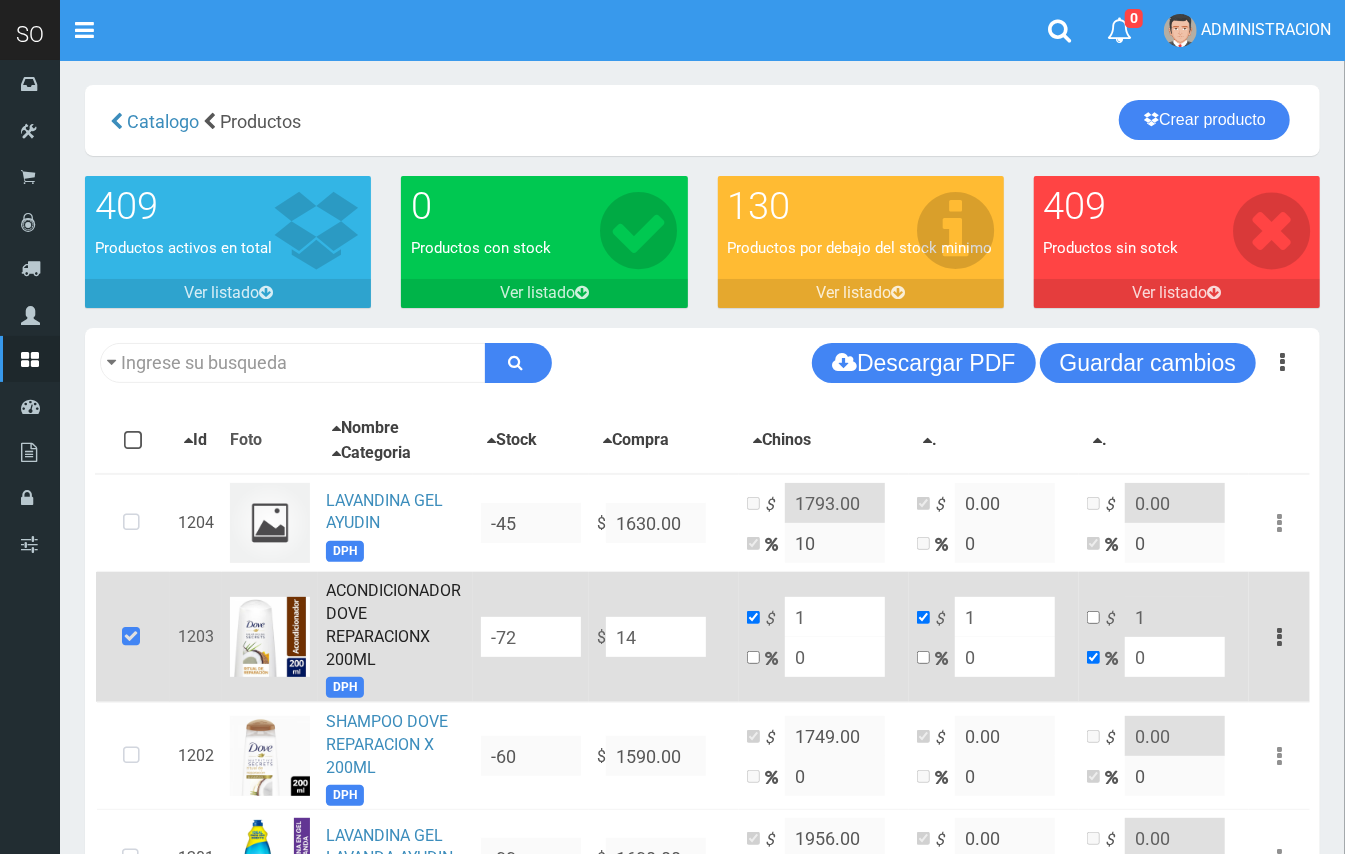 type on "14" 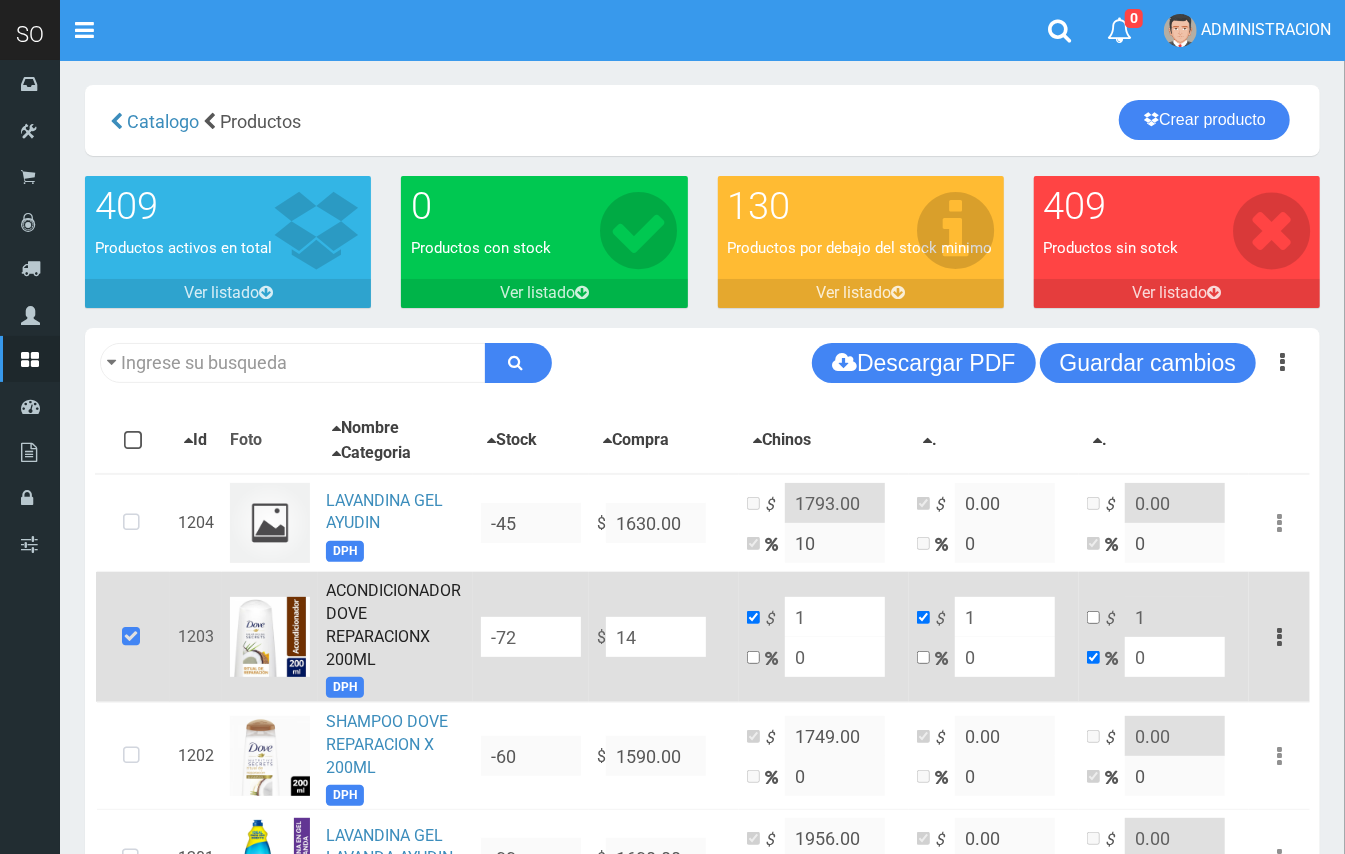 type on "14" 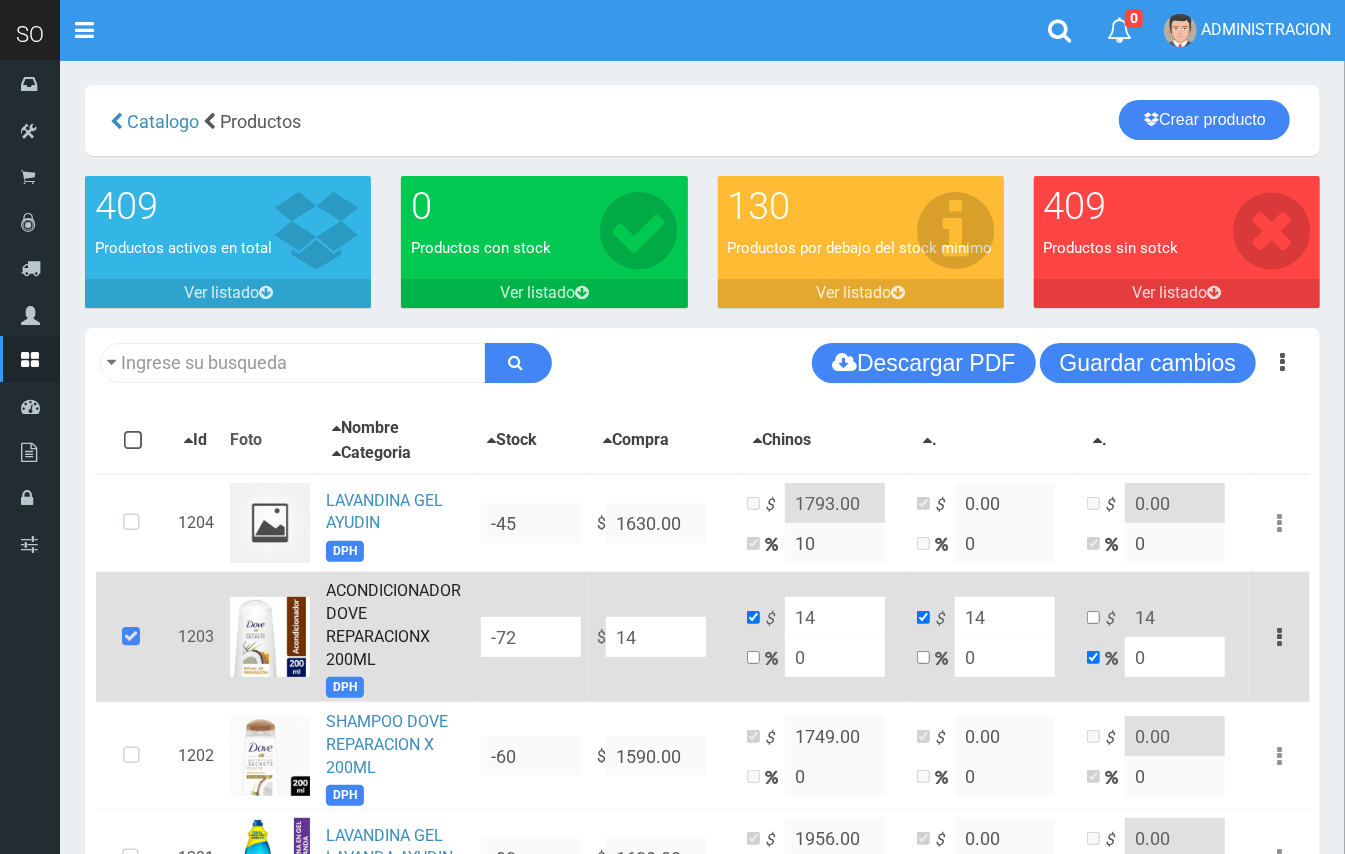 type on "140" 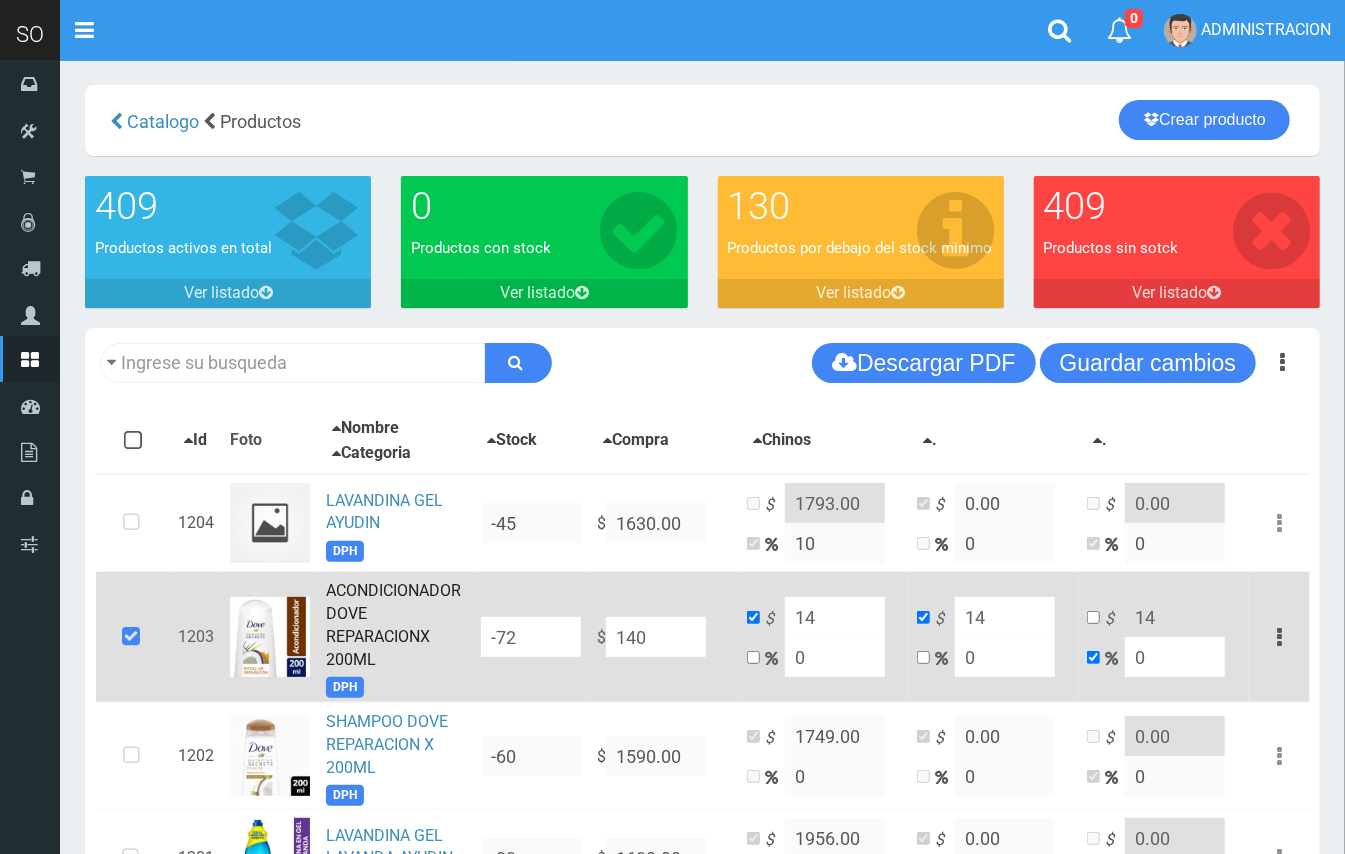 type on "140" 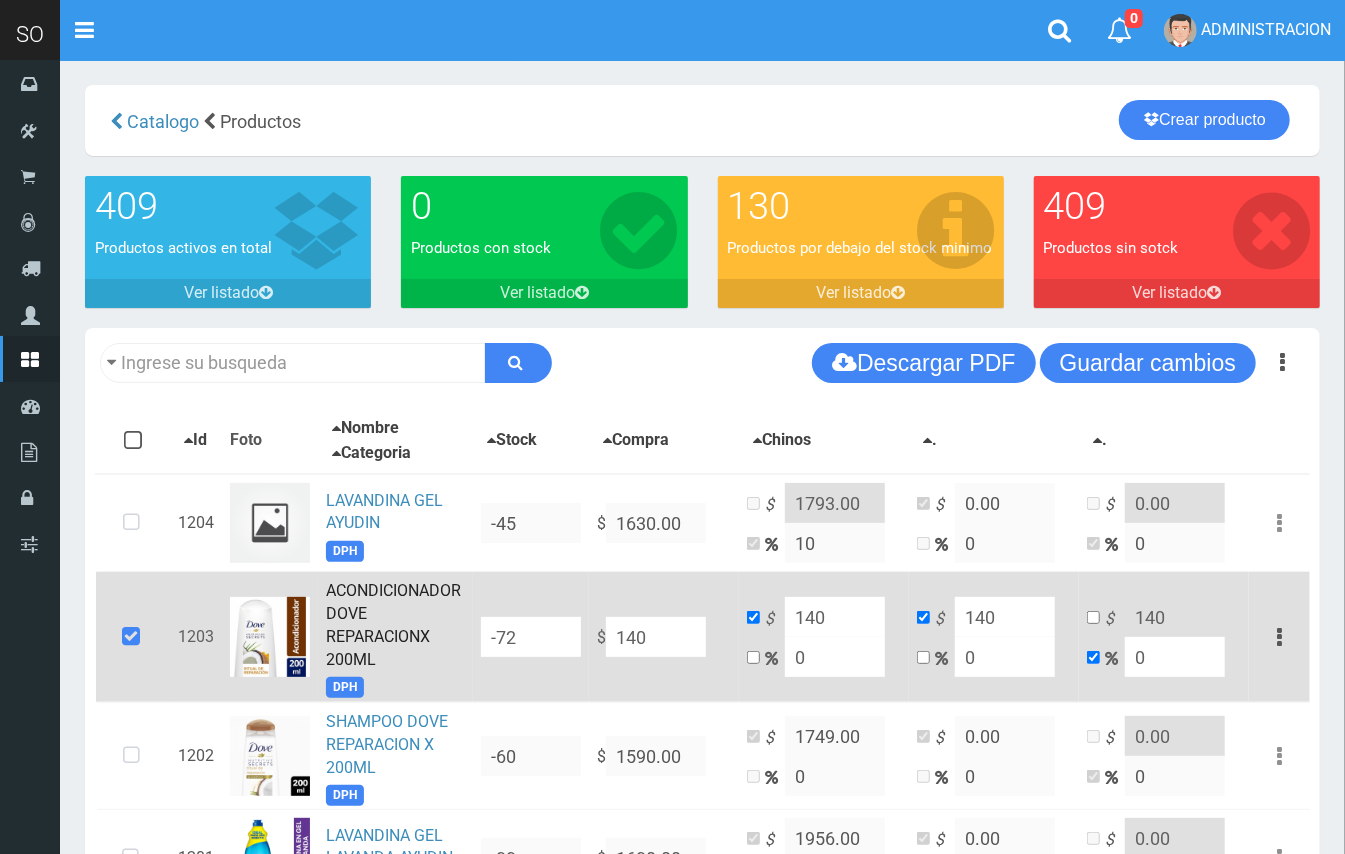 type on "1400" 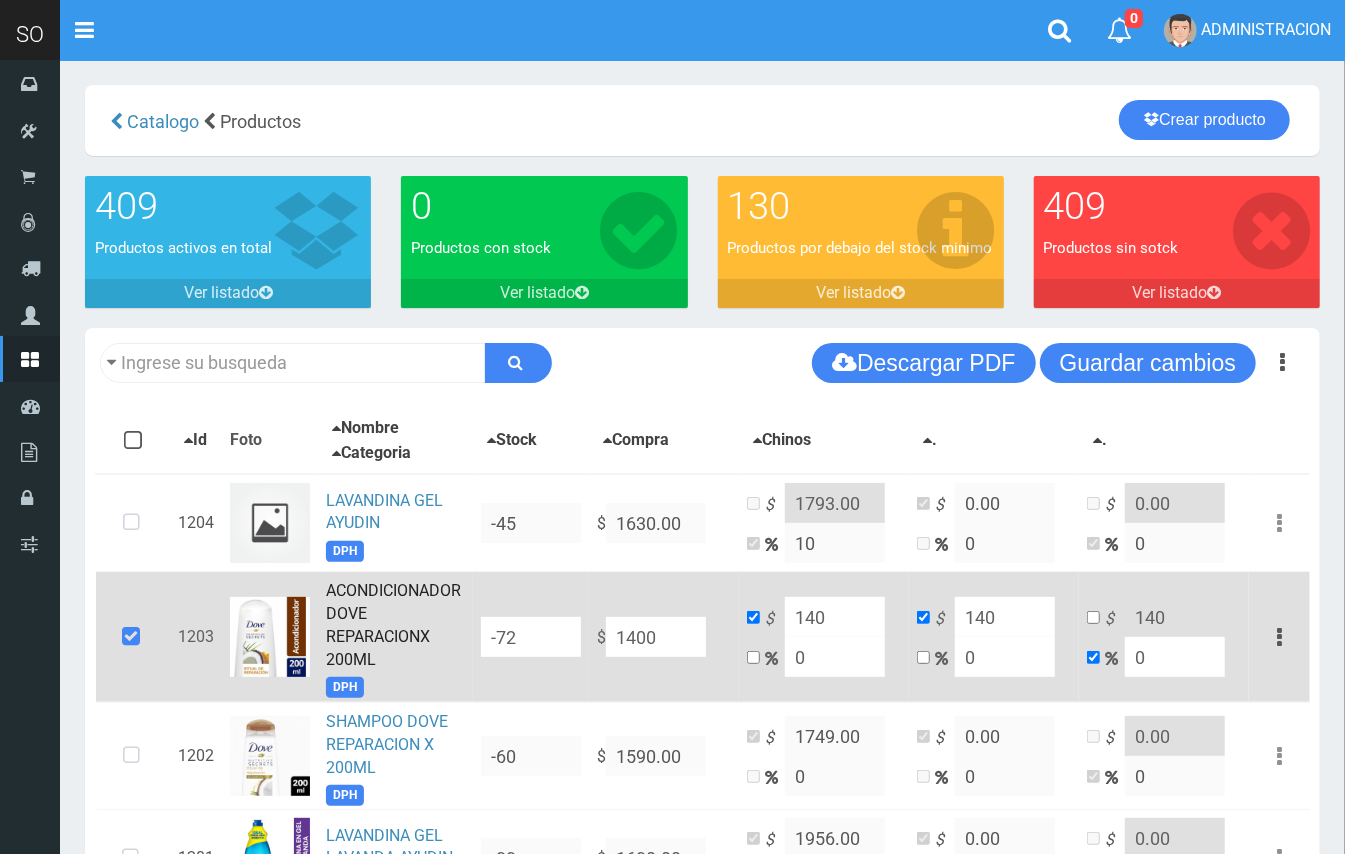 type on "1400" 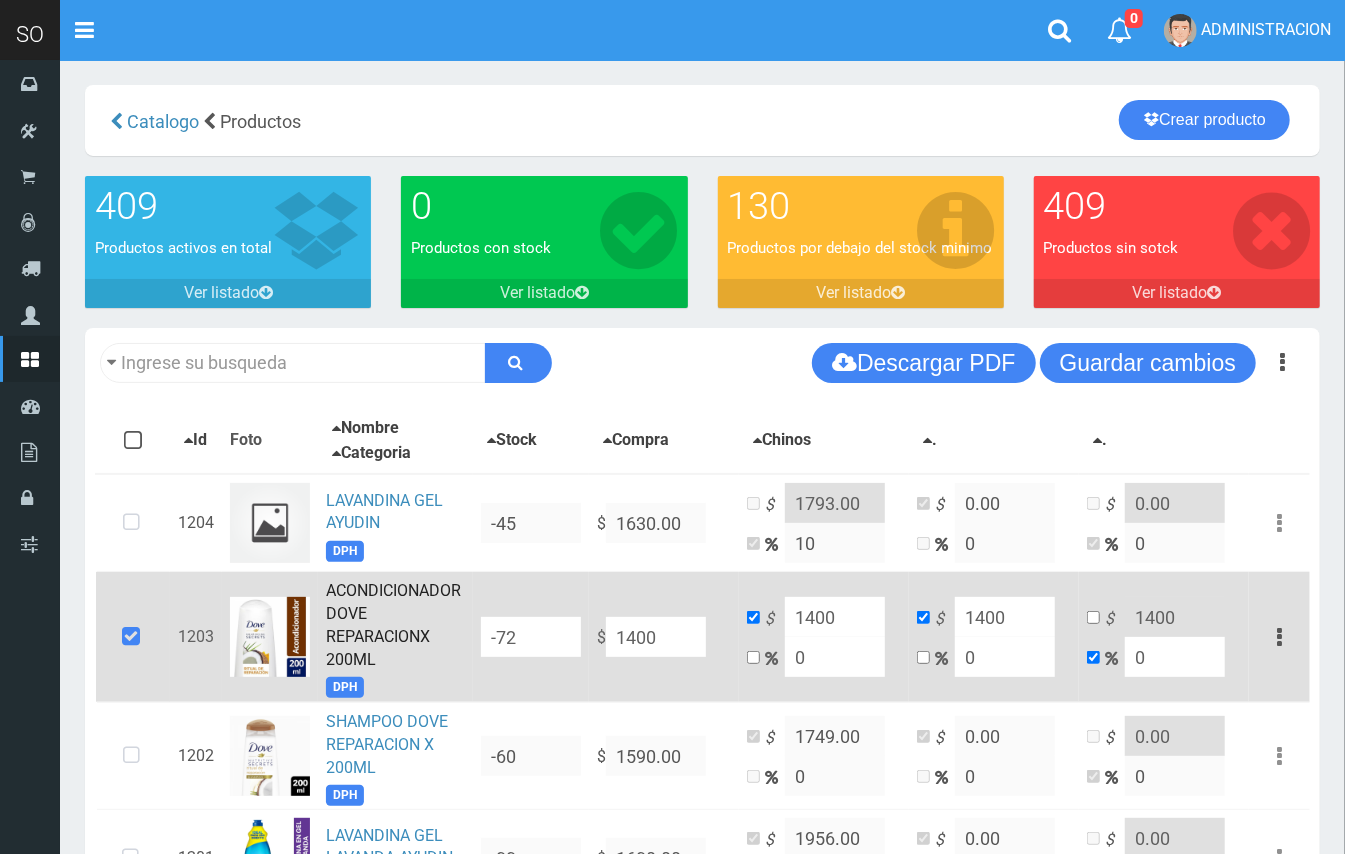 type on "1400" 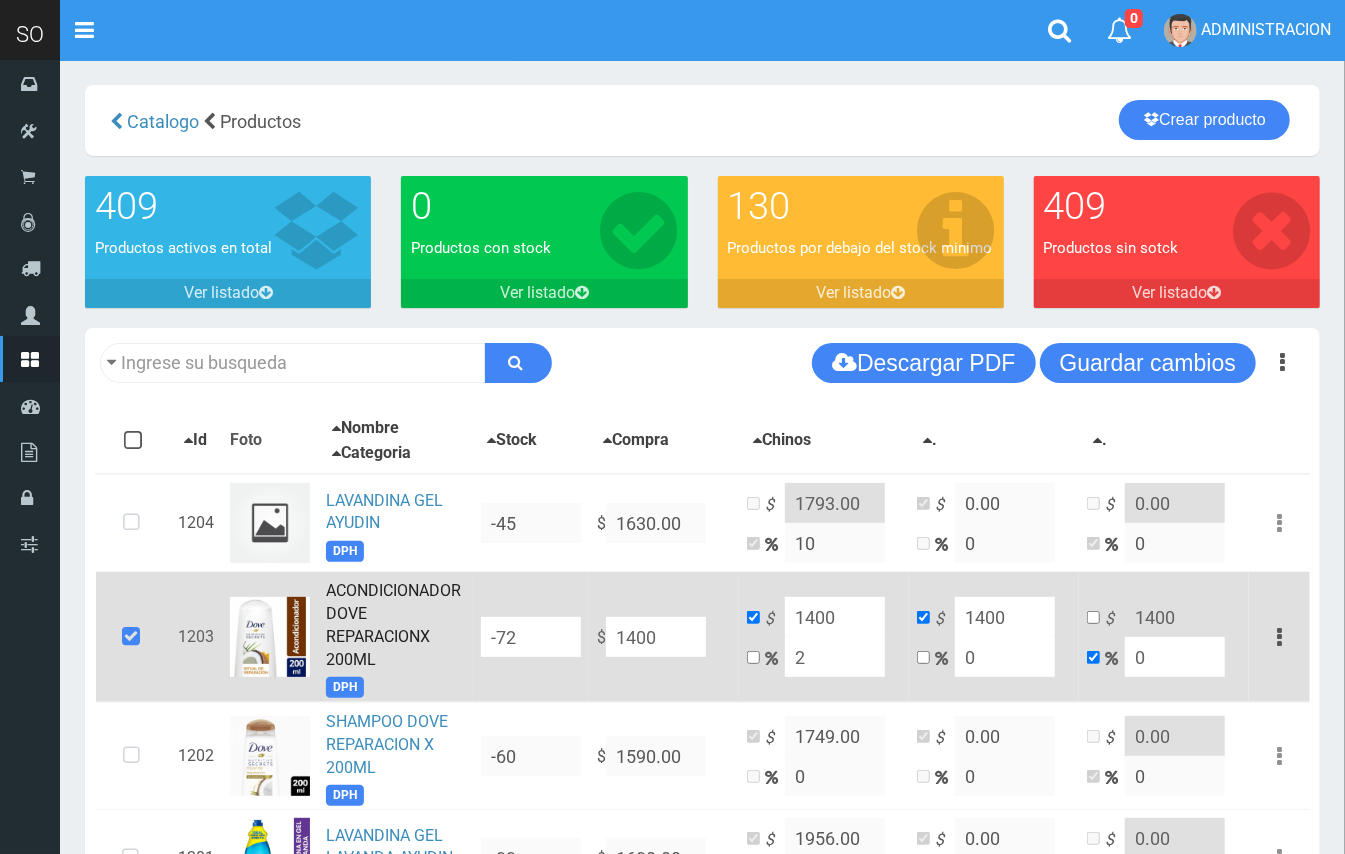 type on "1428" 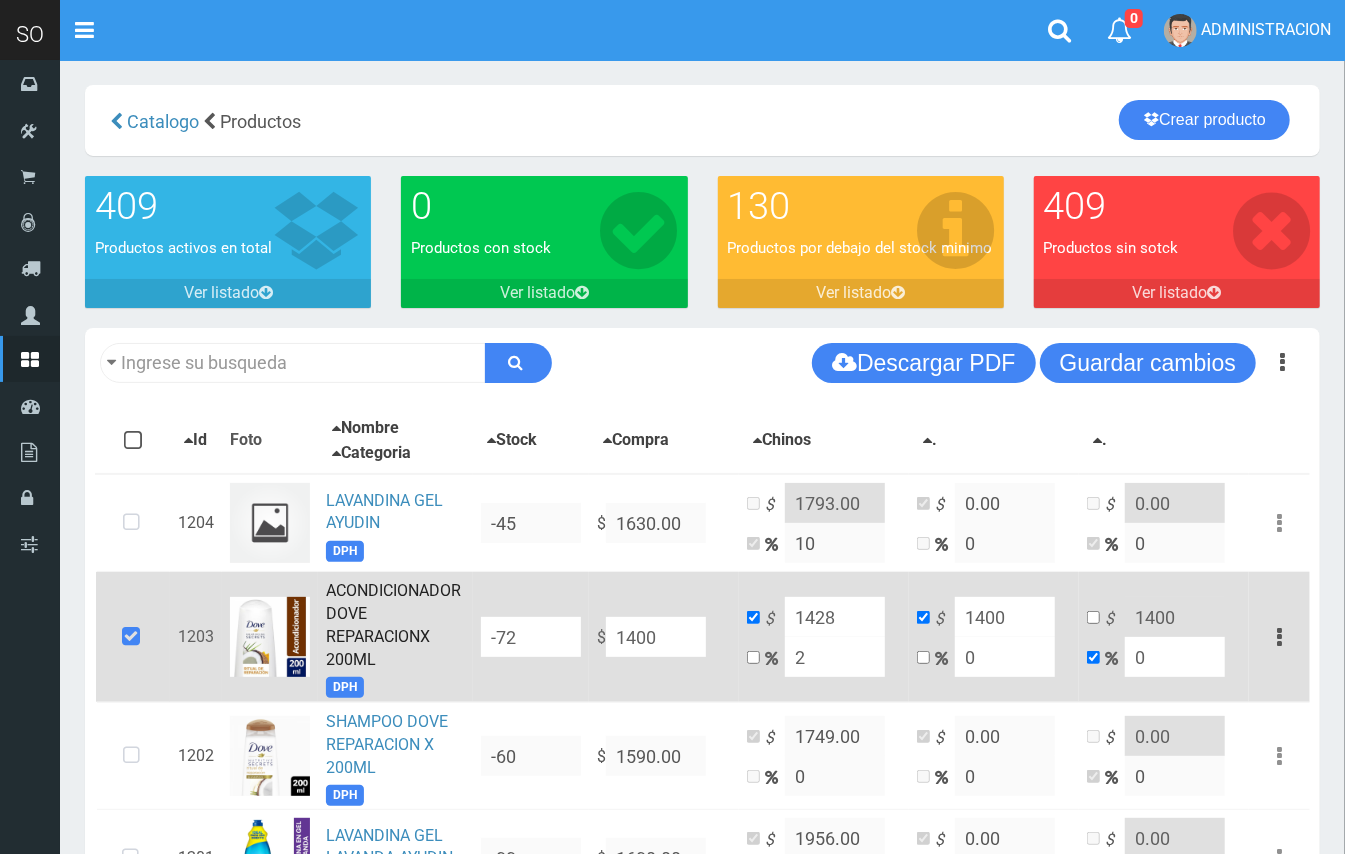 type on "20" 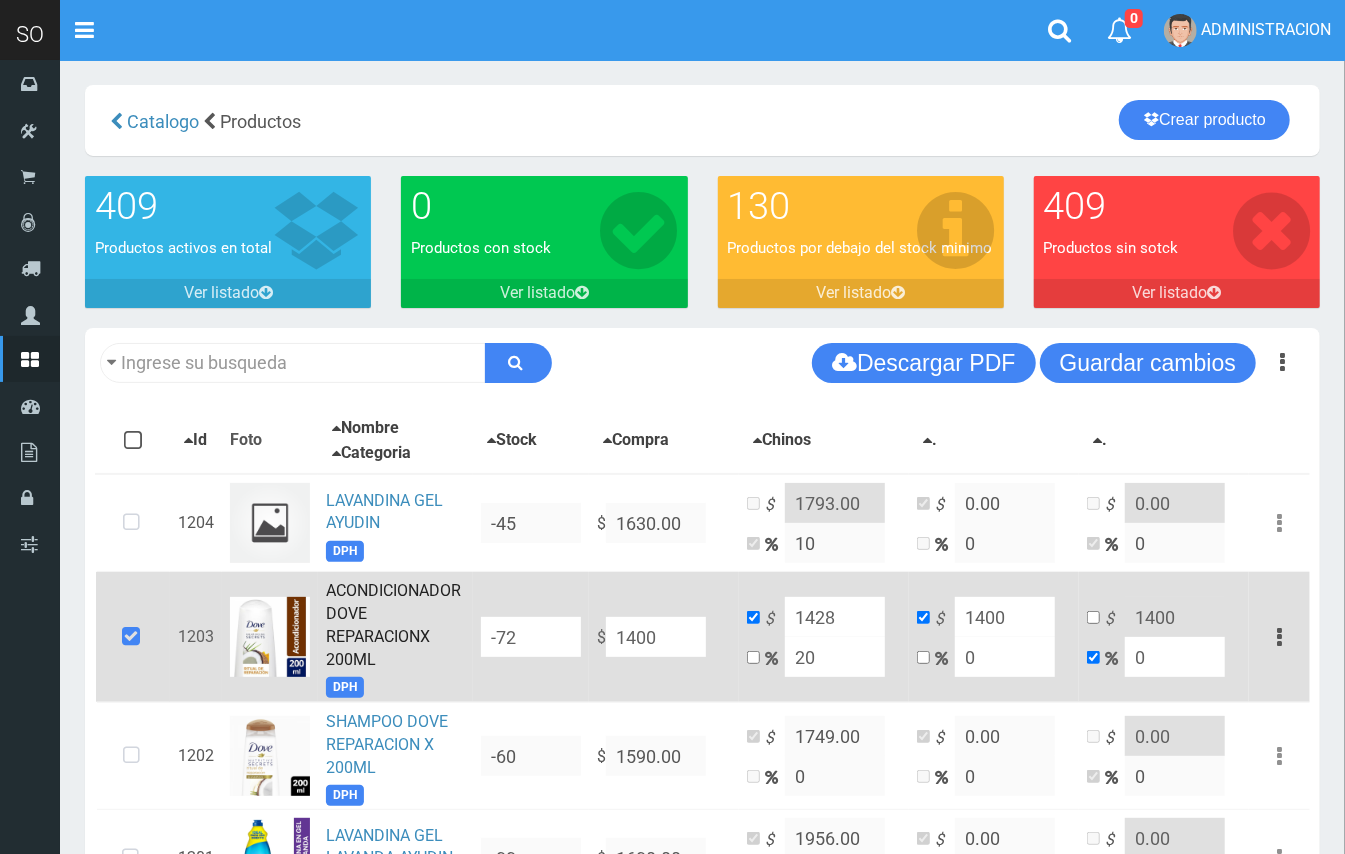 type on "1680" 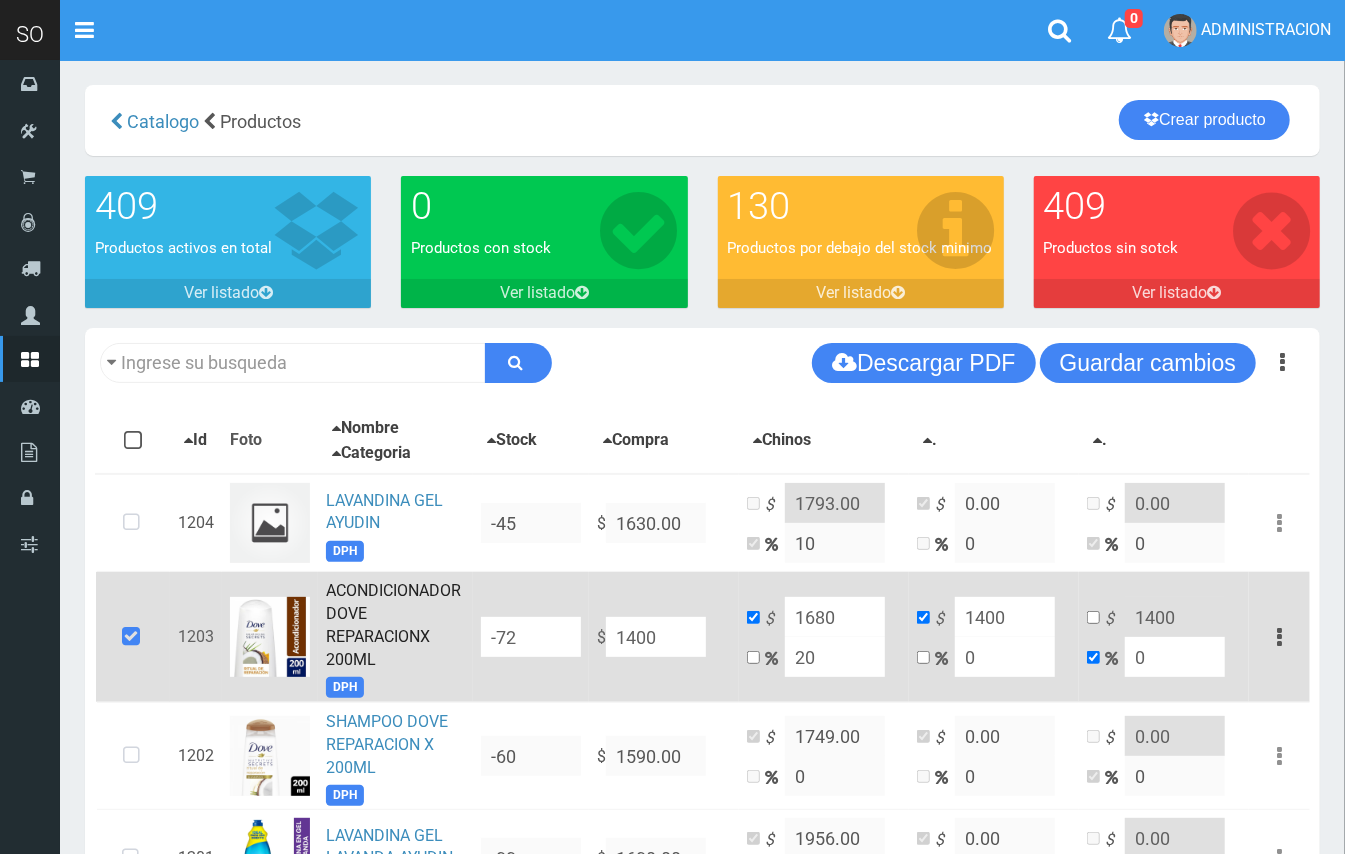 type on "20" 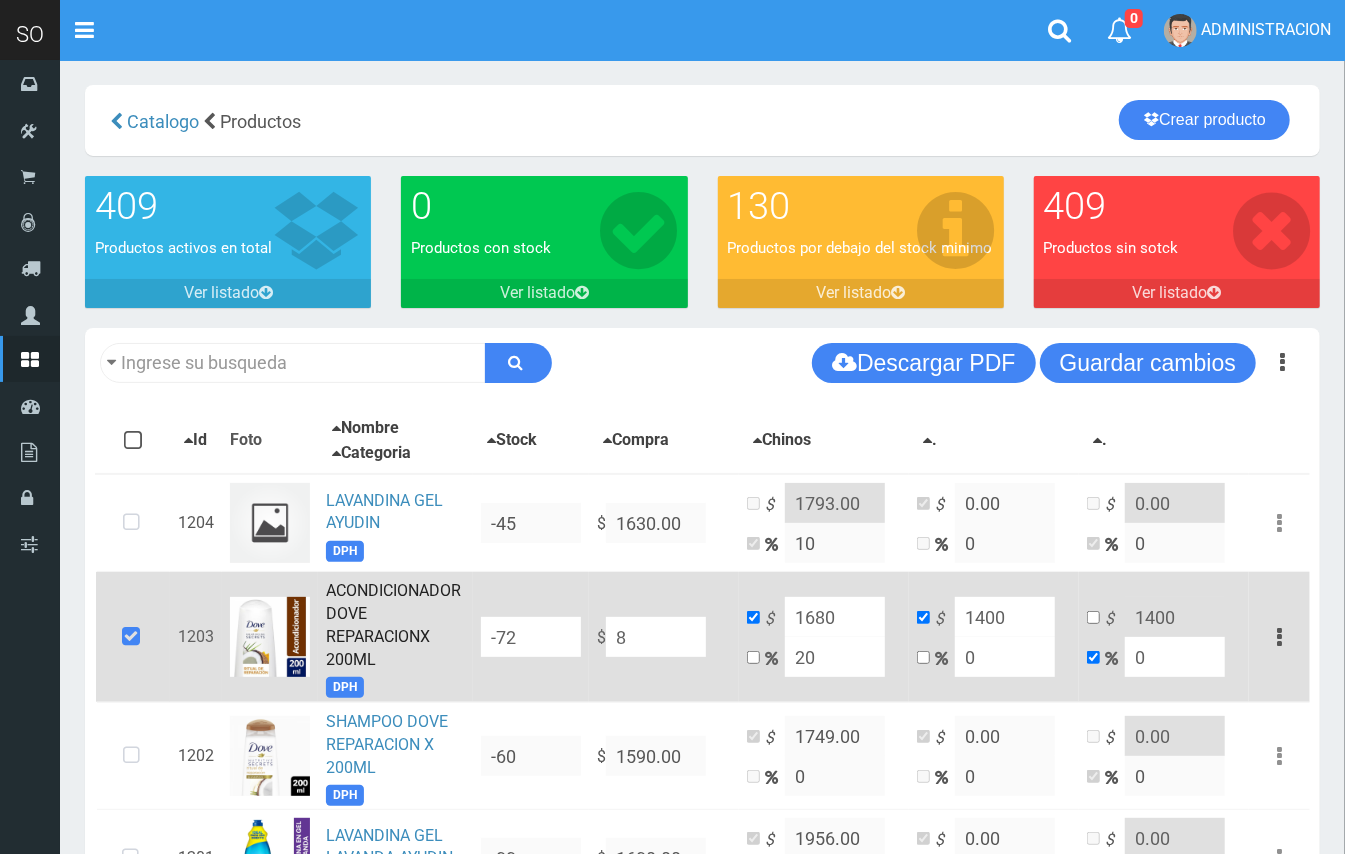 type on "9.6" 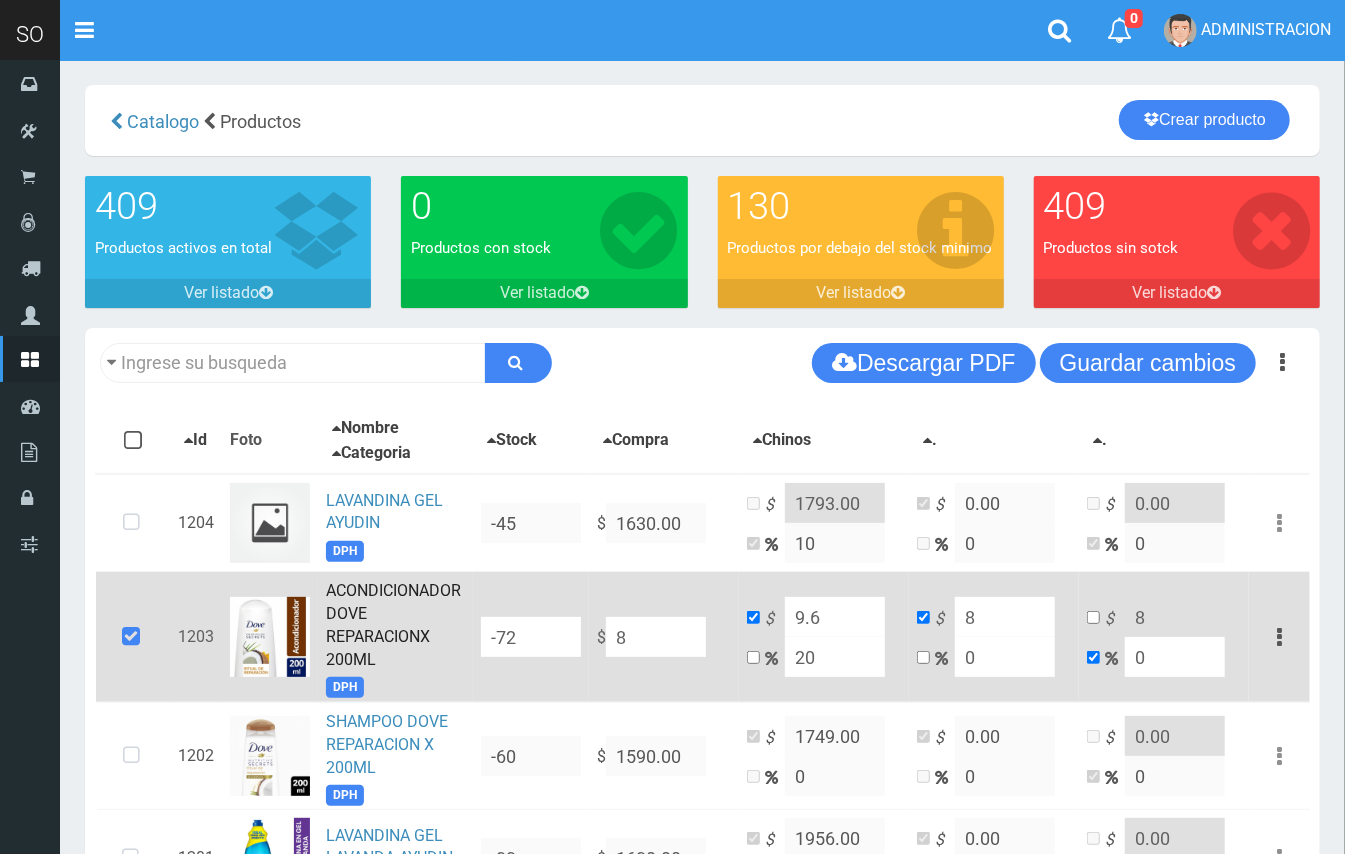 type on "86" 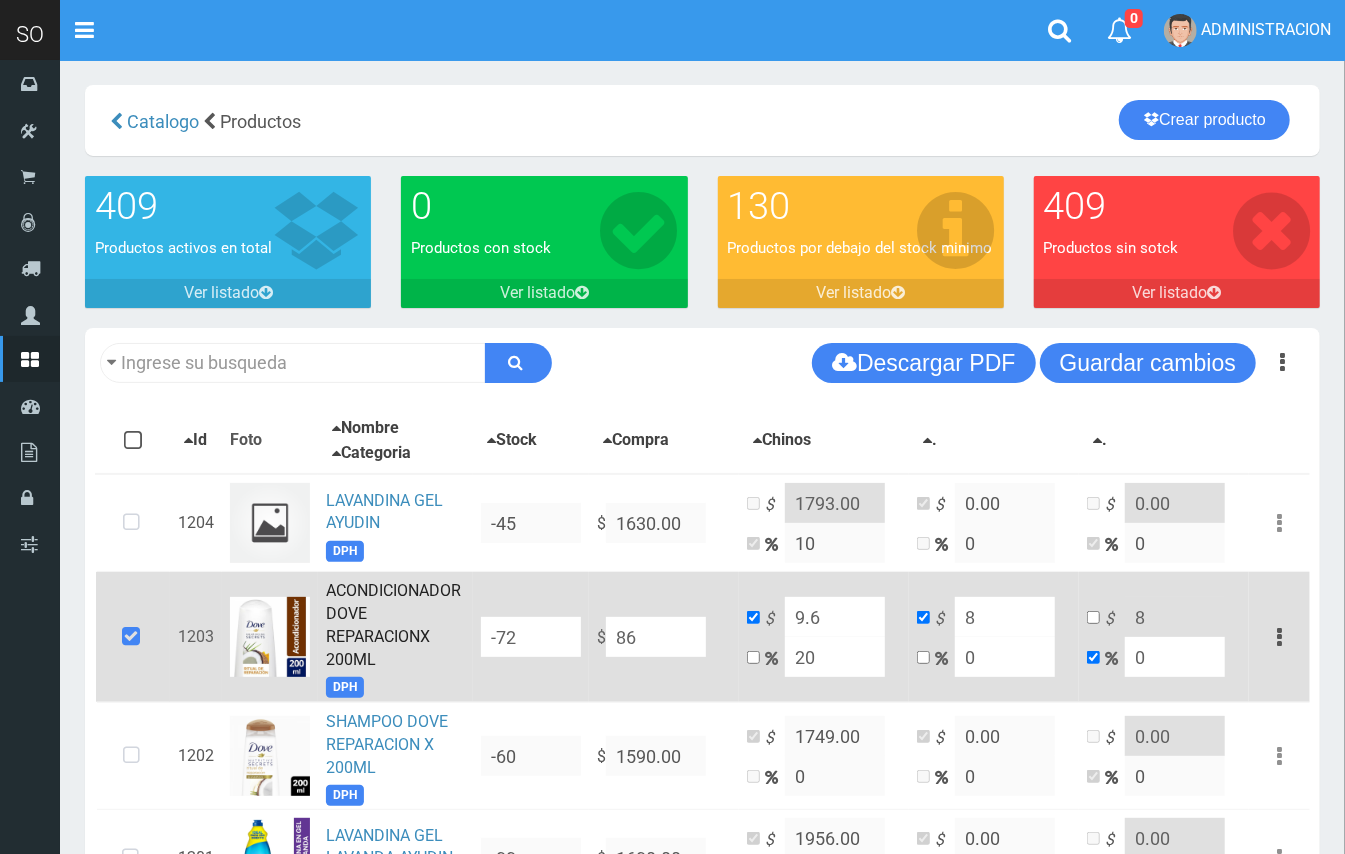 type on "103.2" 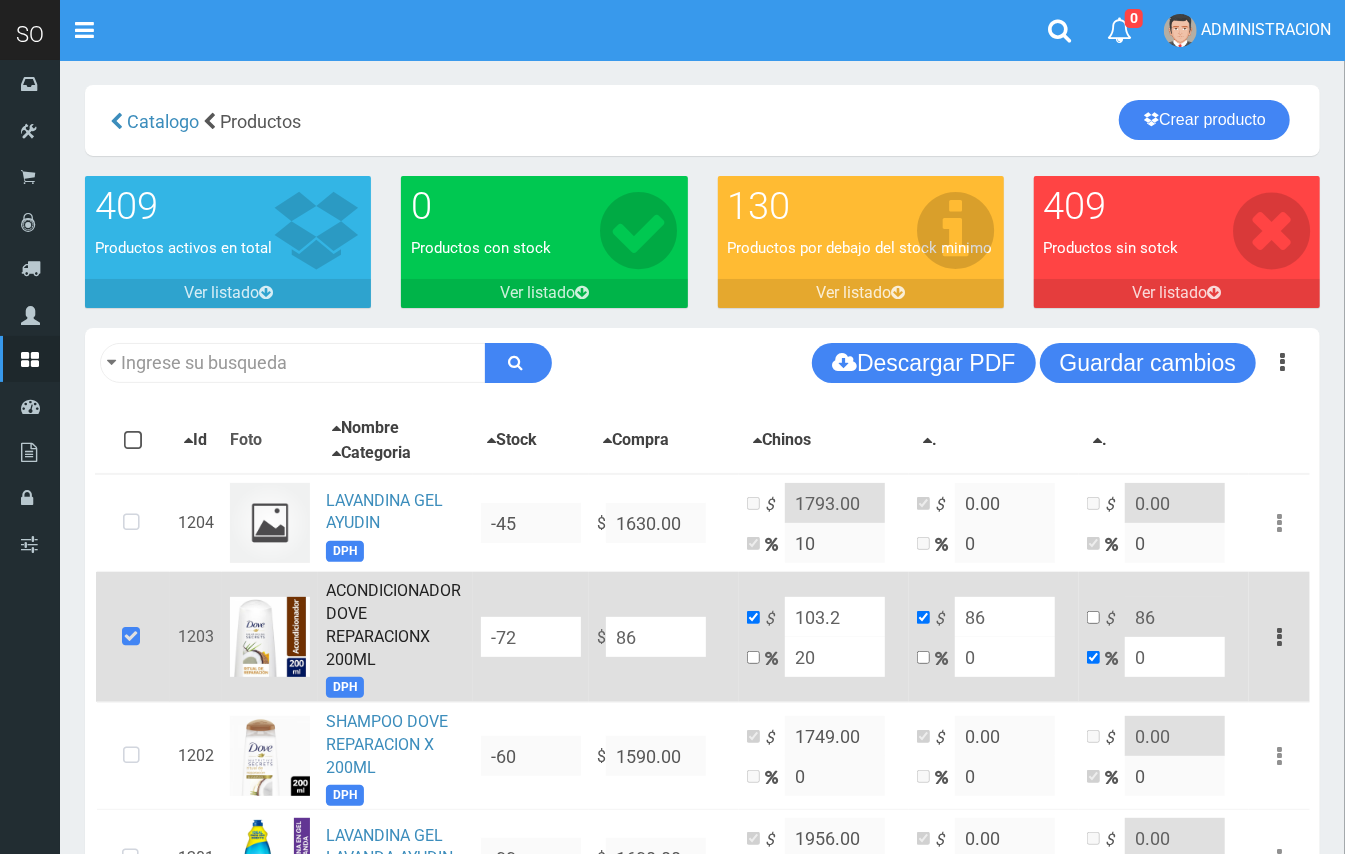type on "869" 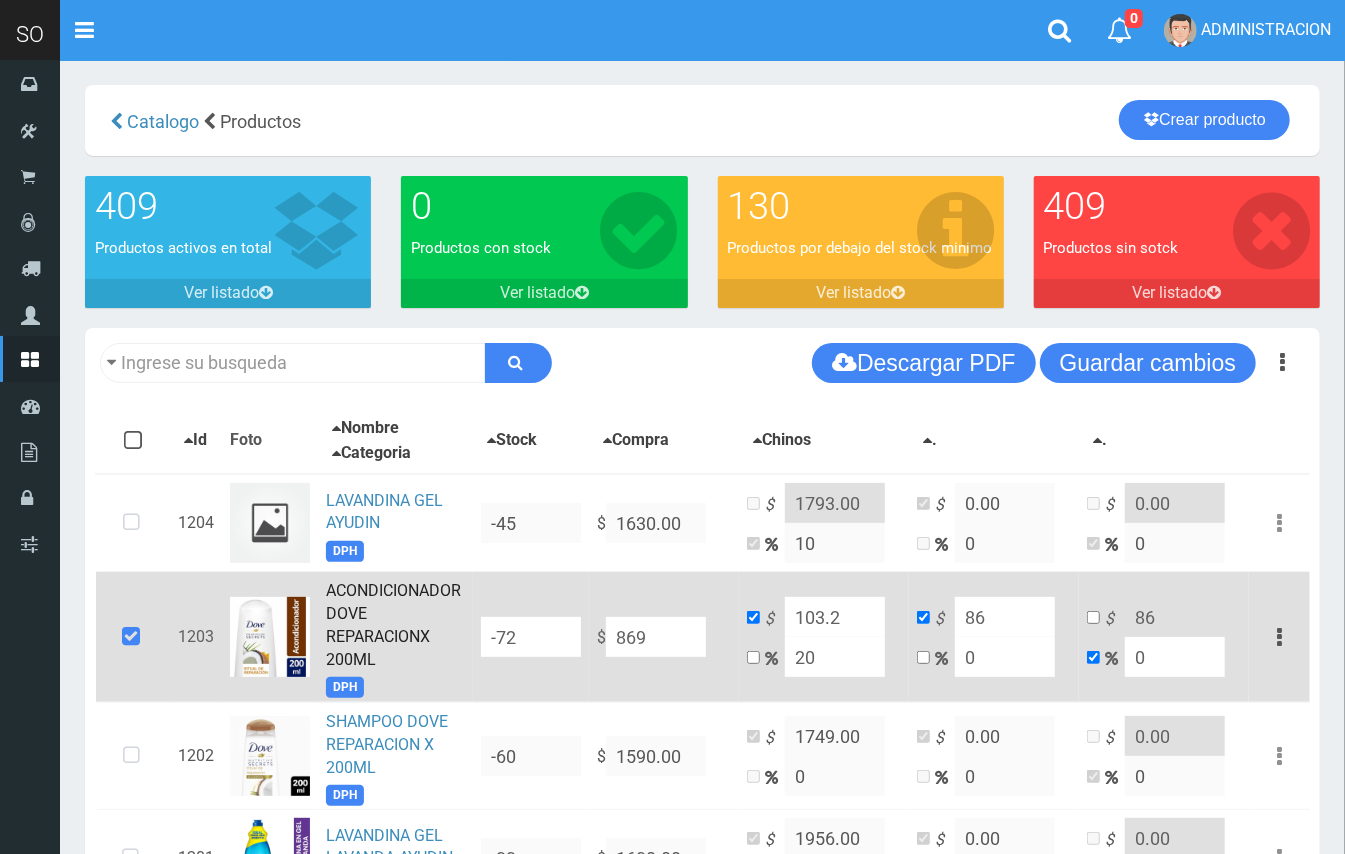 type on "1042.8" 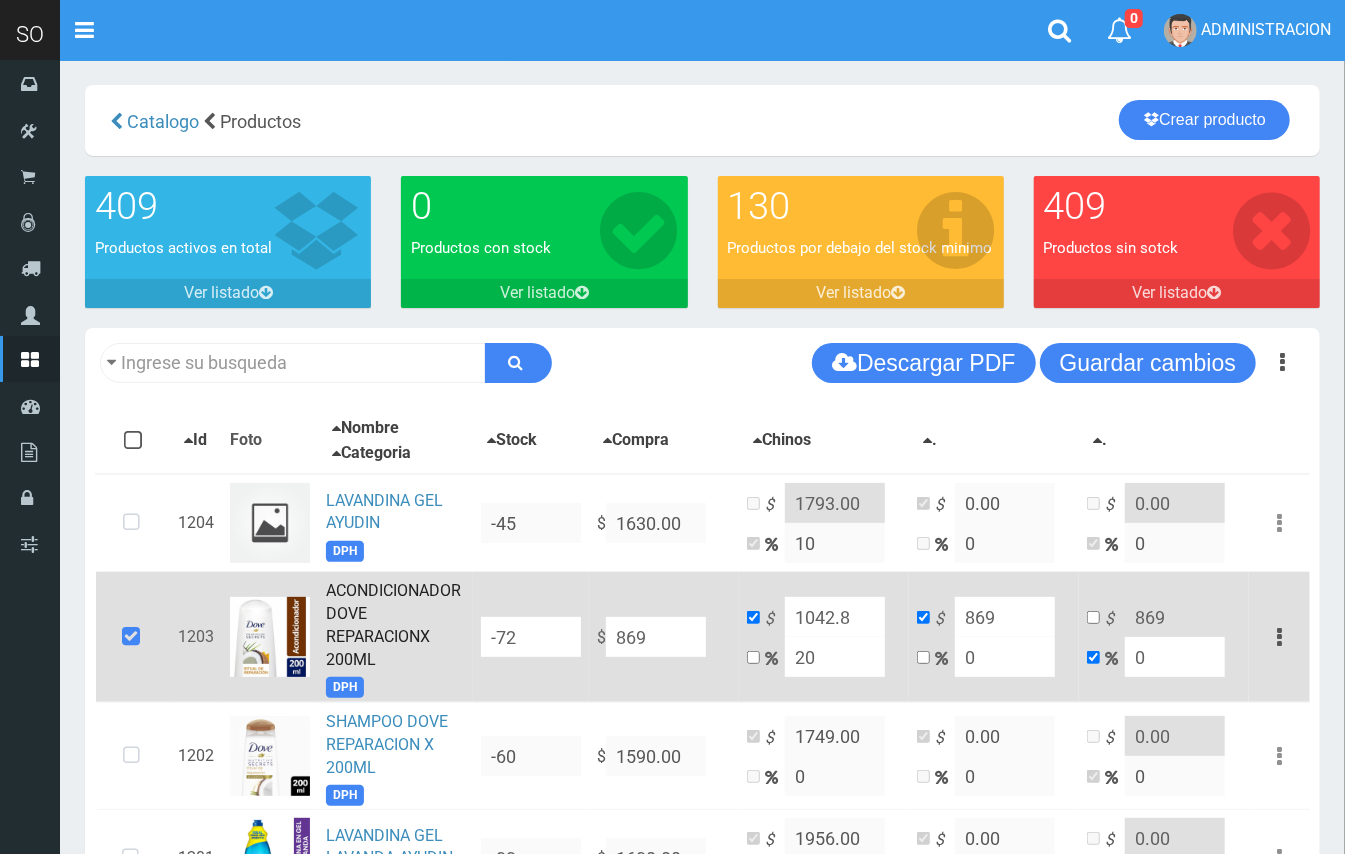 type on "869" 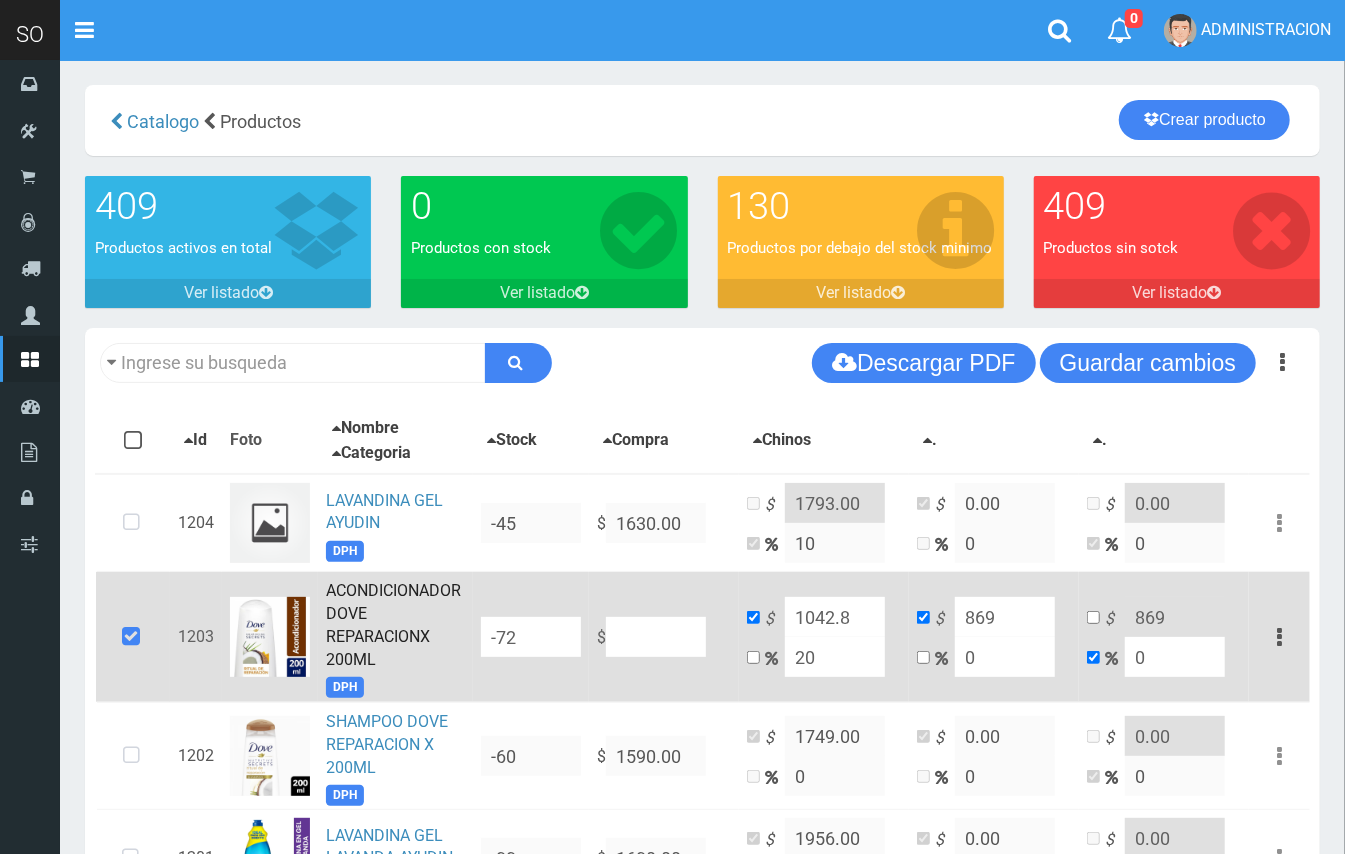 type on "NaN" 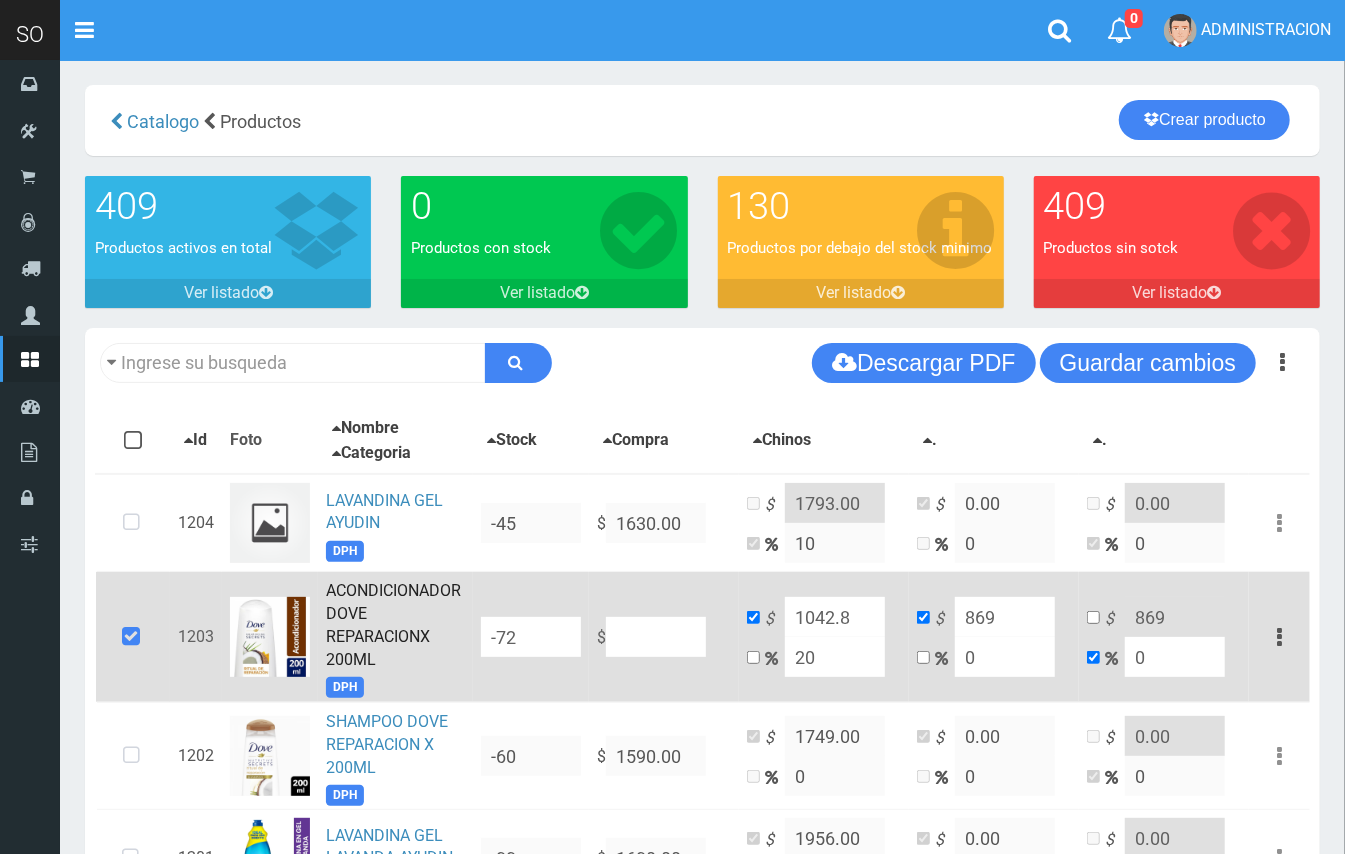 type on "NaN" 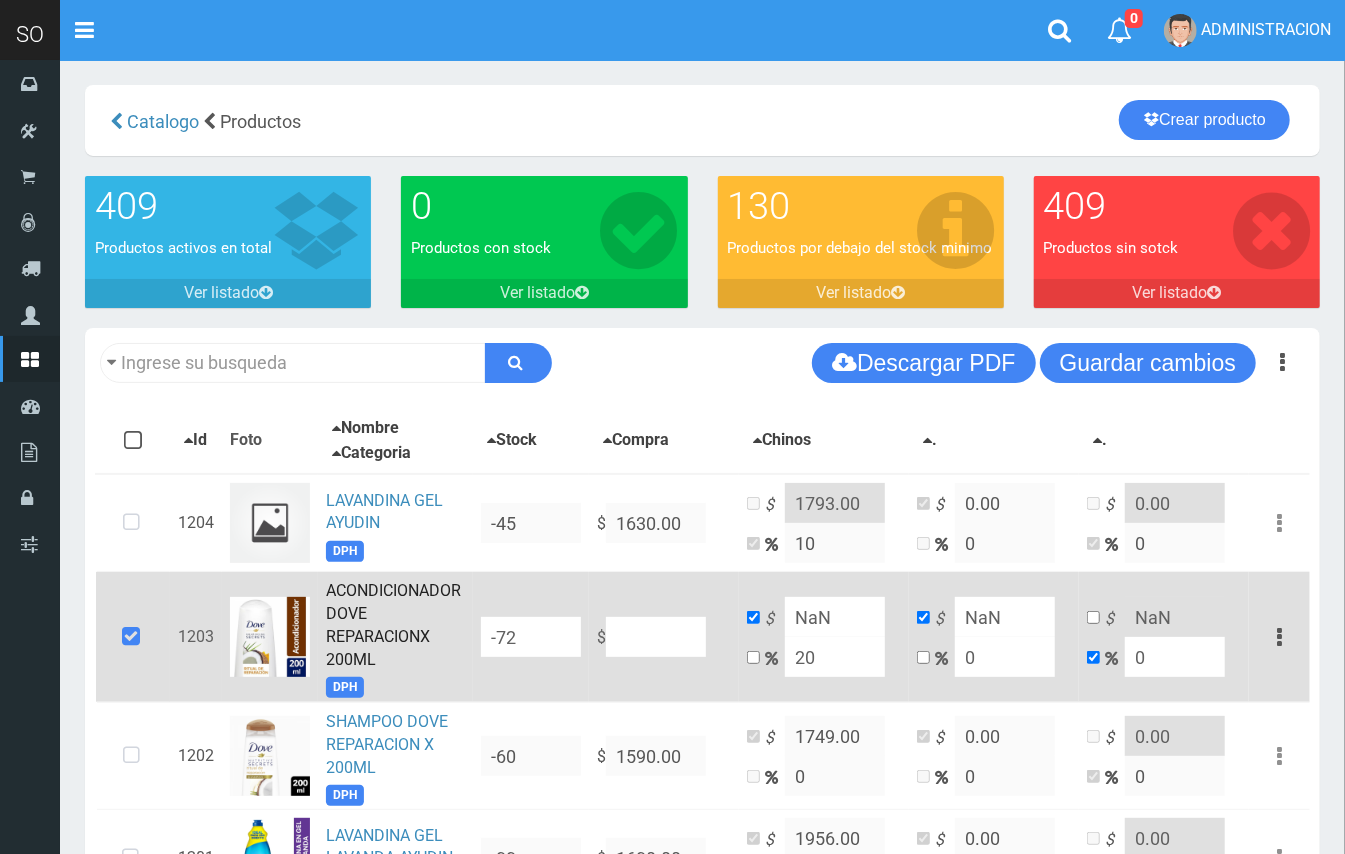 type on "6" 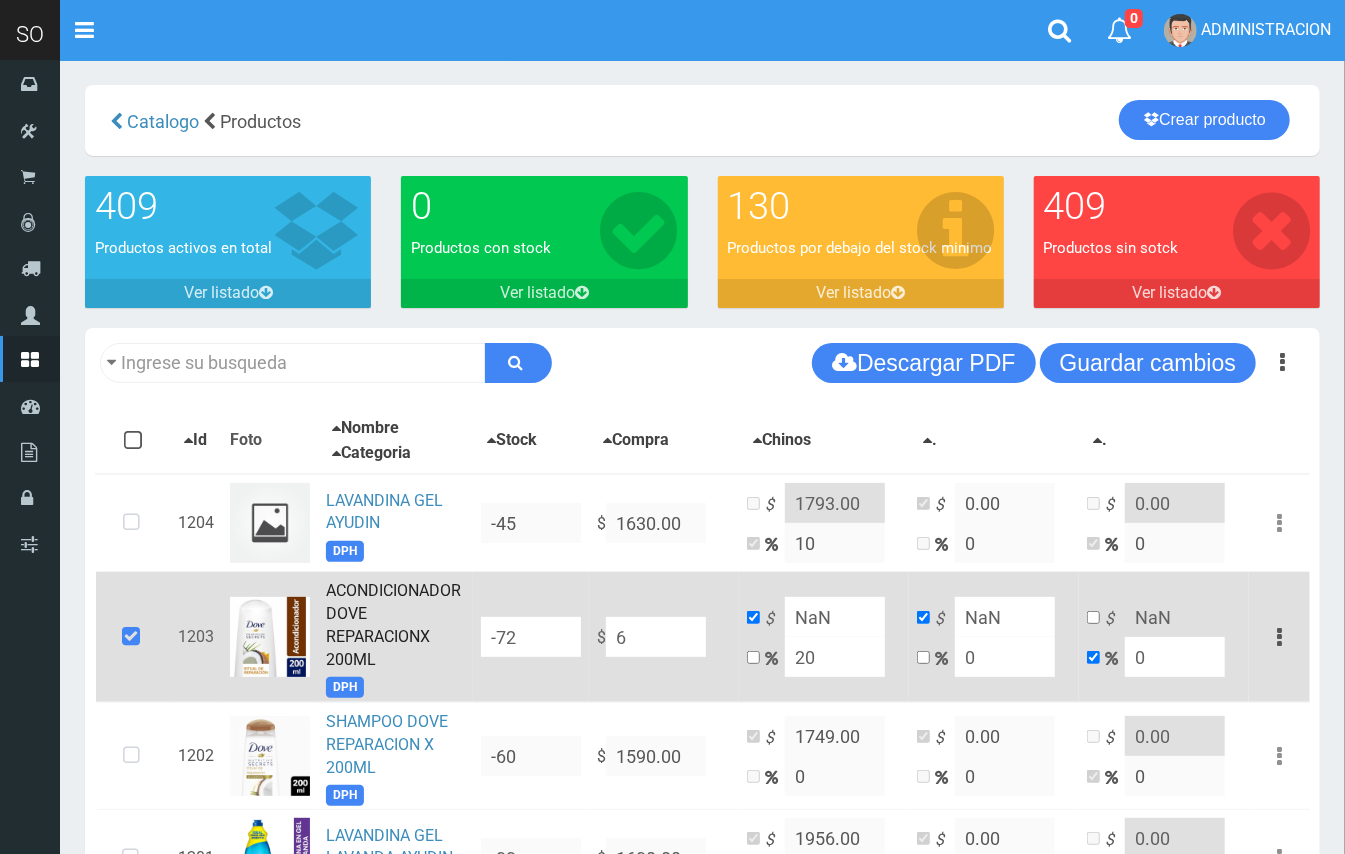 type on "7.2" 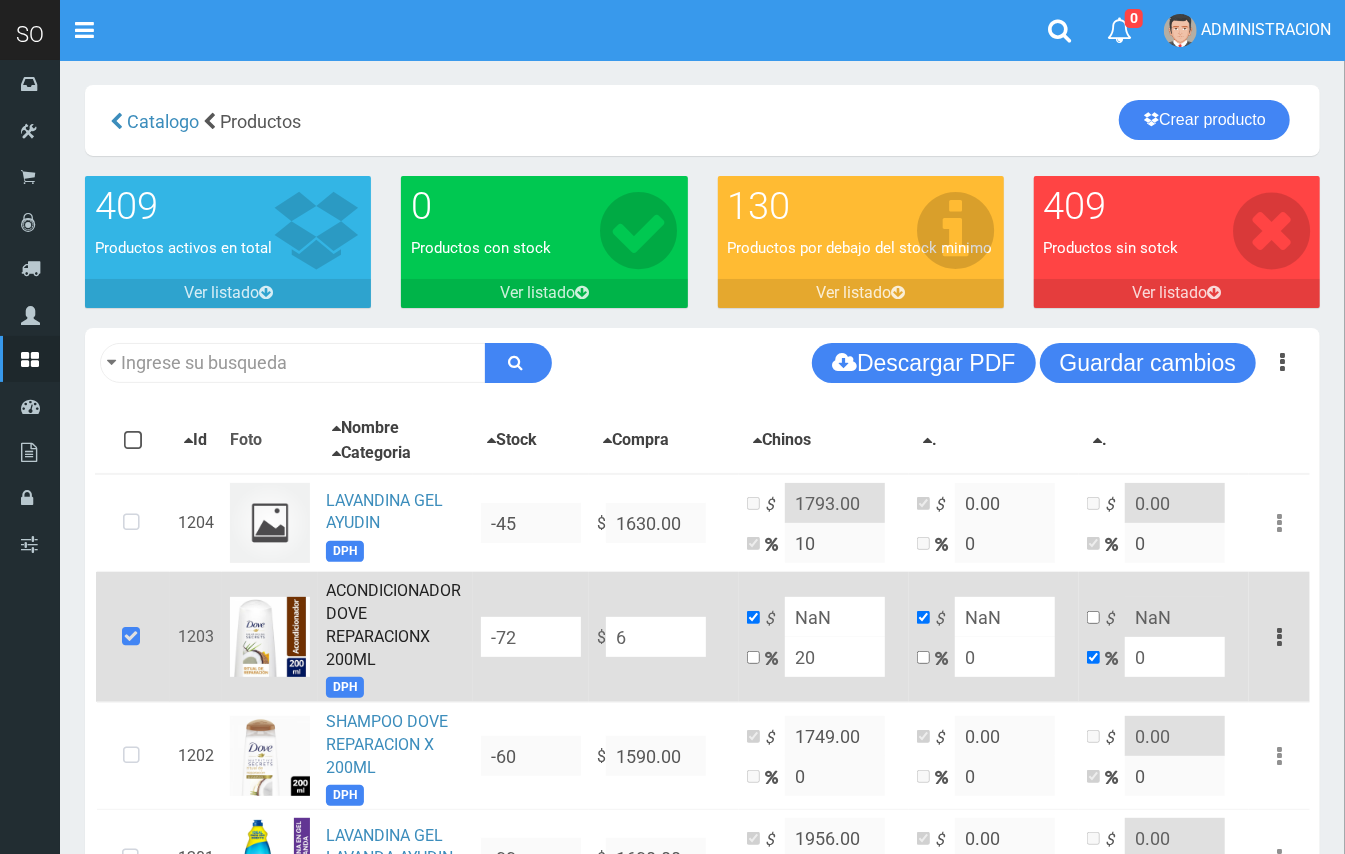 type on "6" 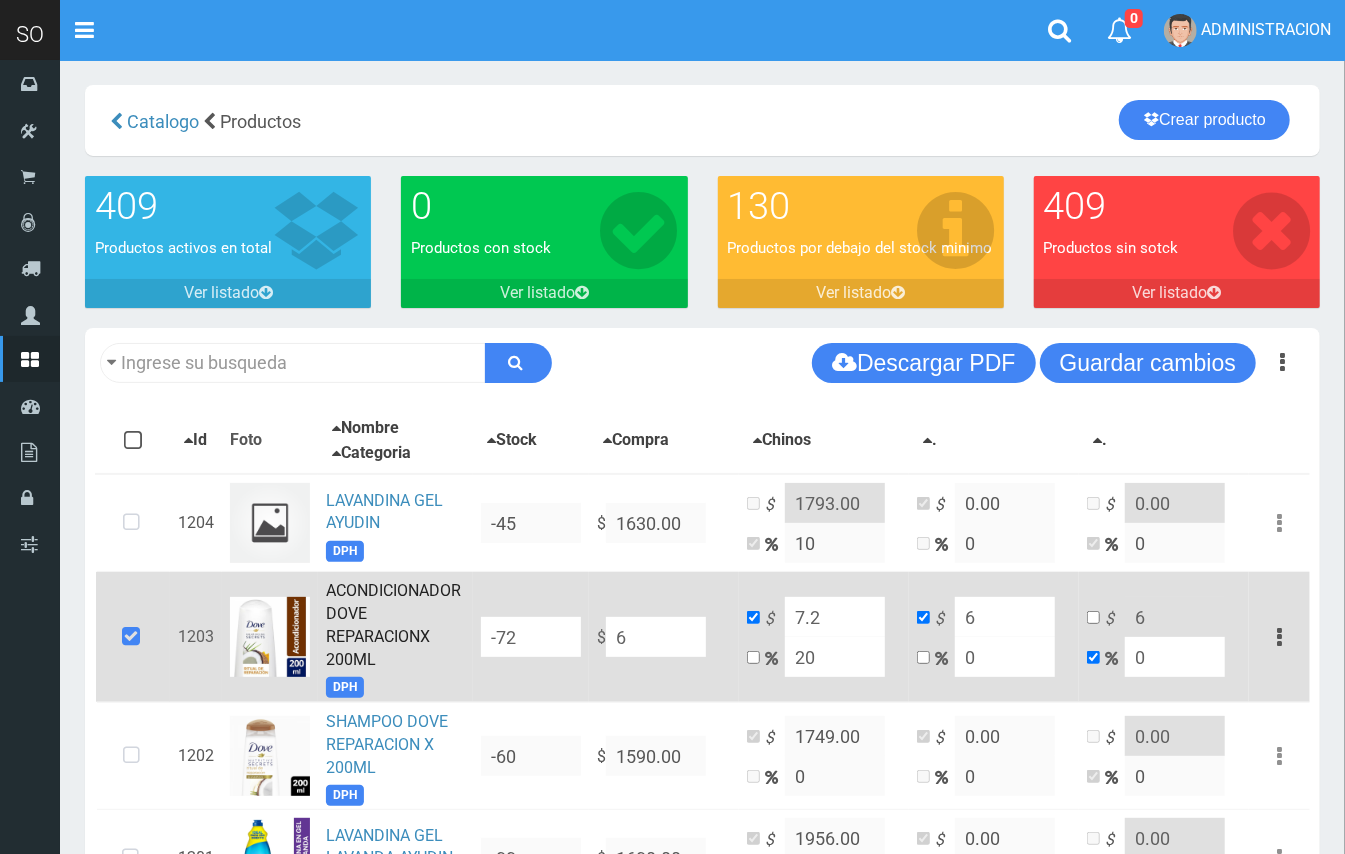 type on "60" 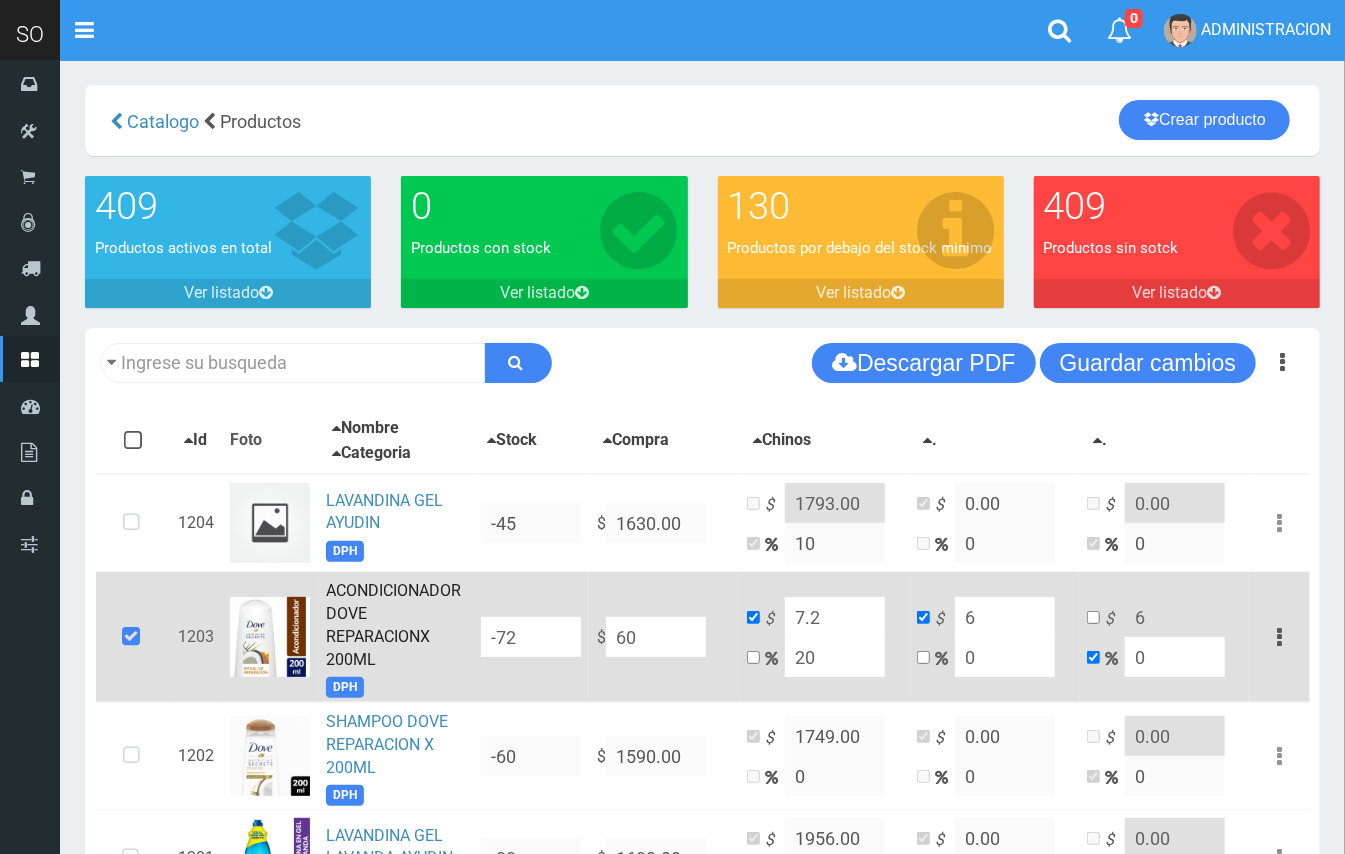 type on "72" 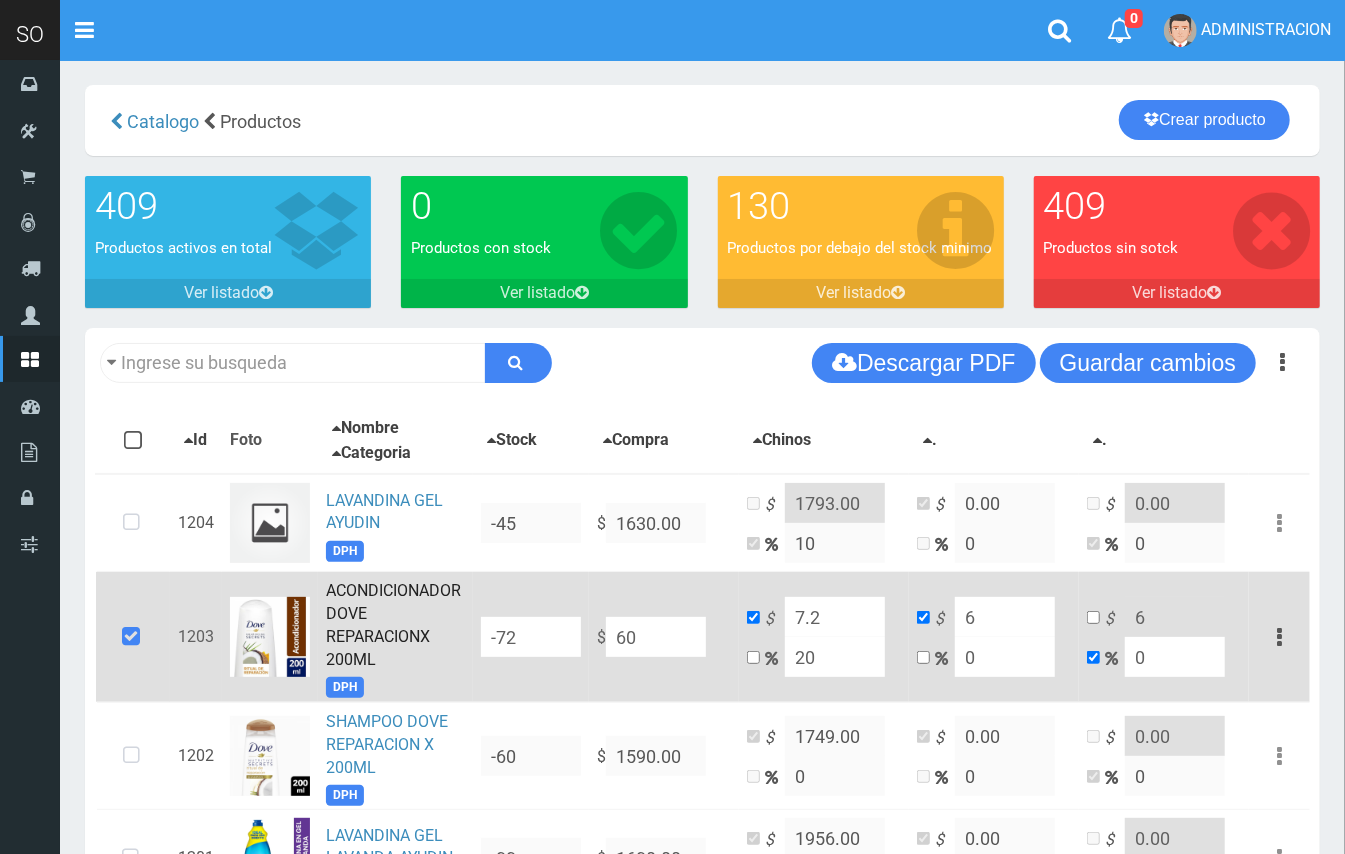 type on "60" 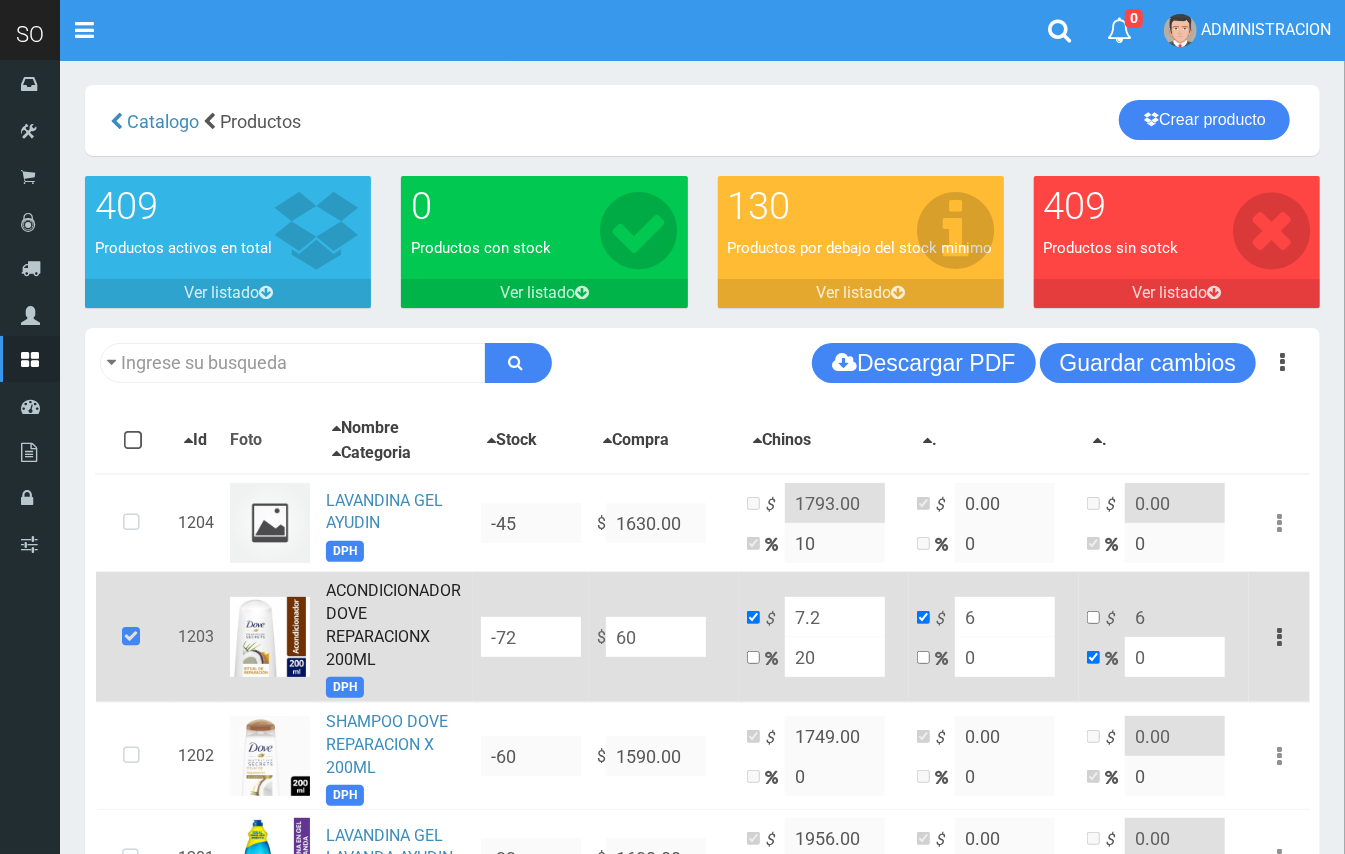 type on "60" 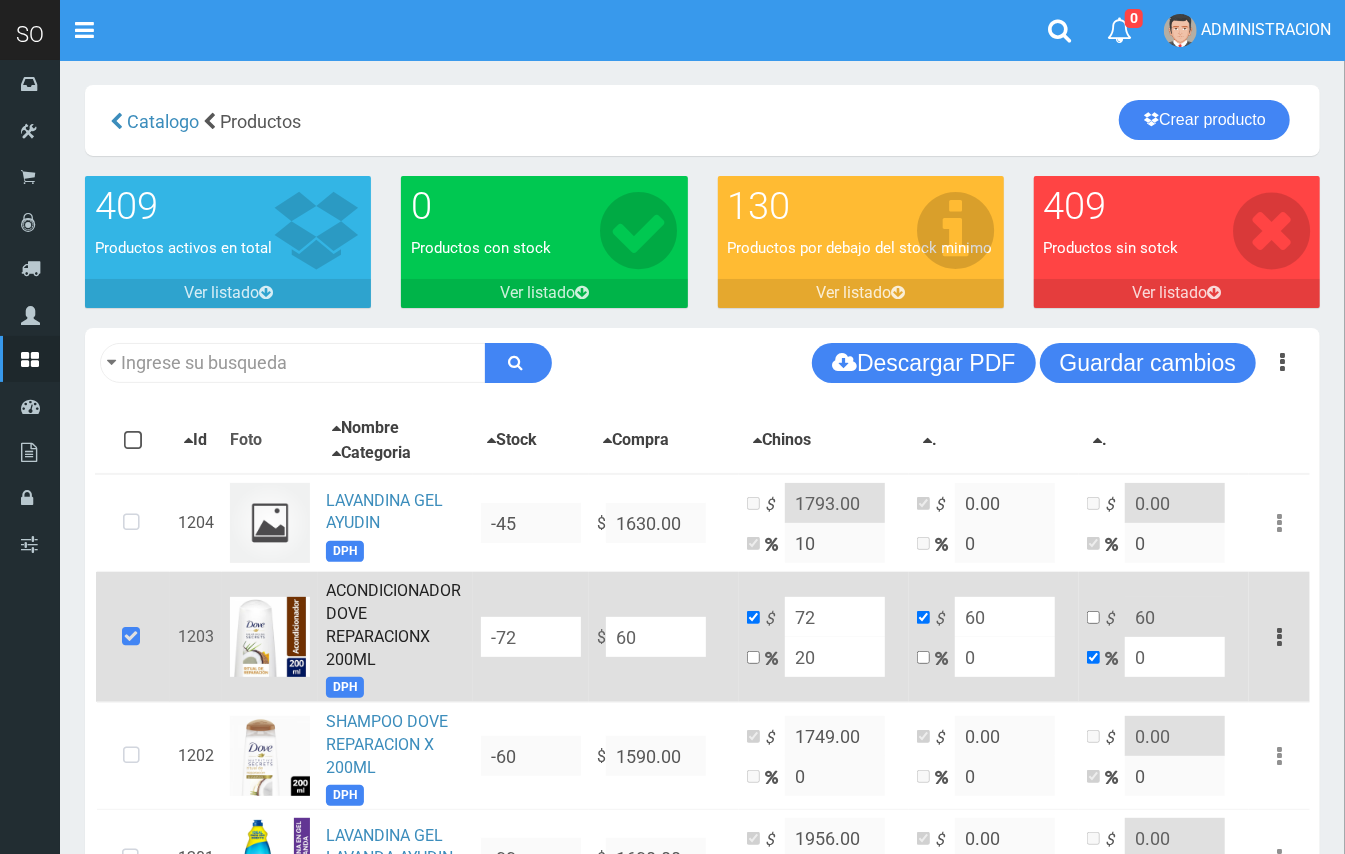 type on "600" 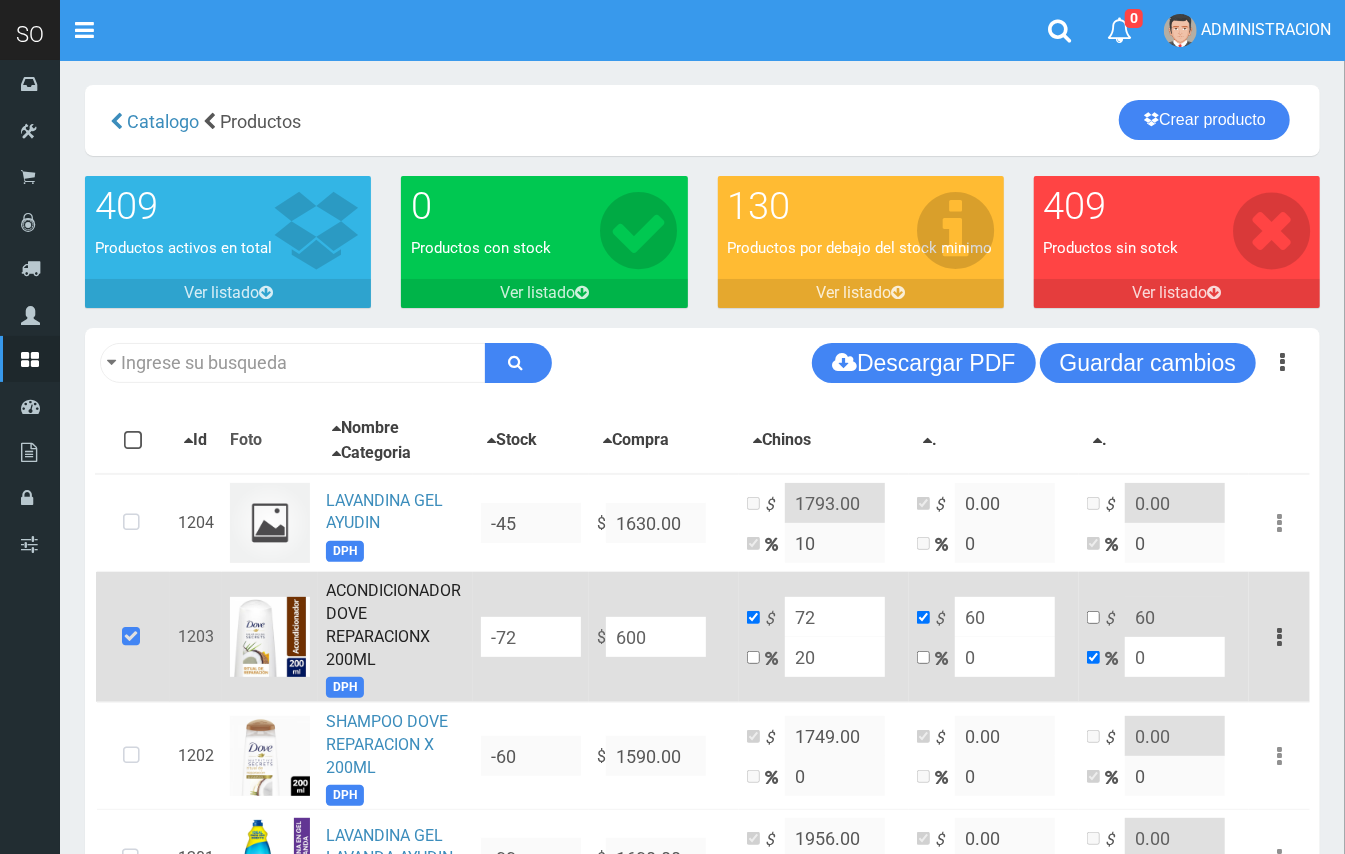 type on "720" 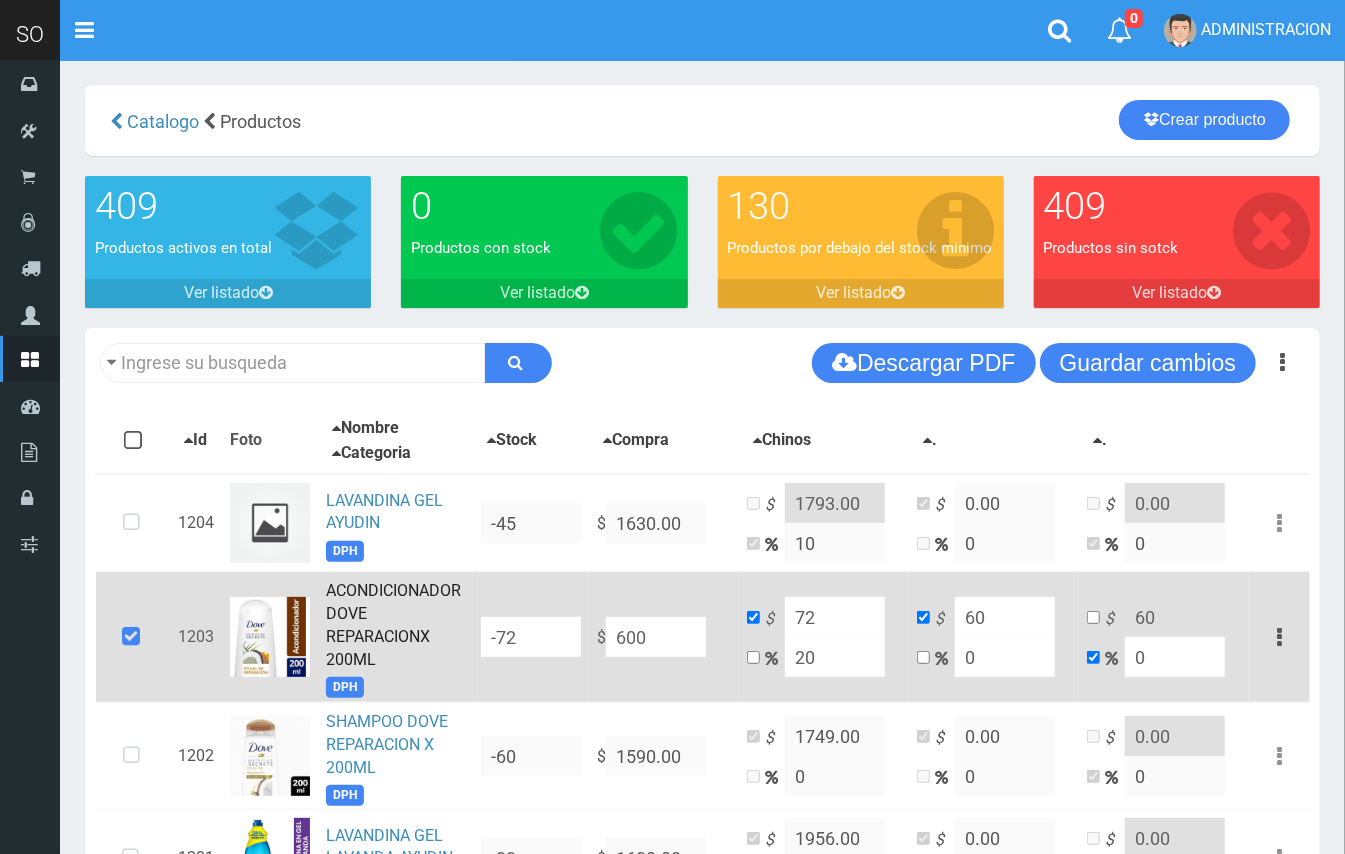 type on "600" 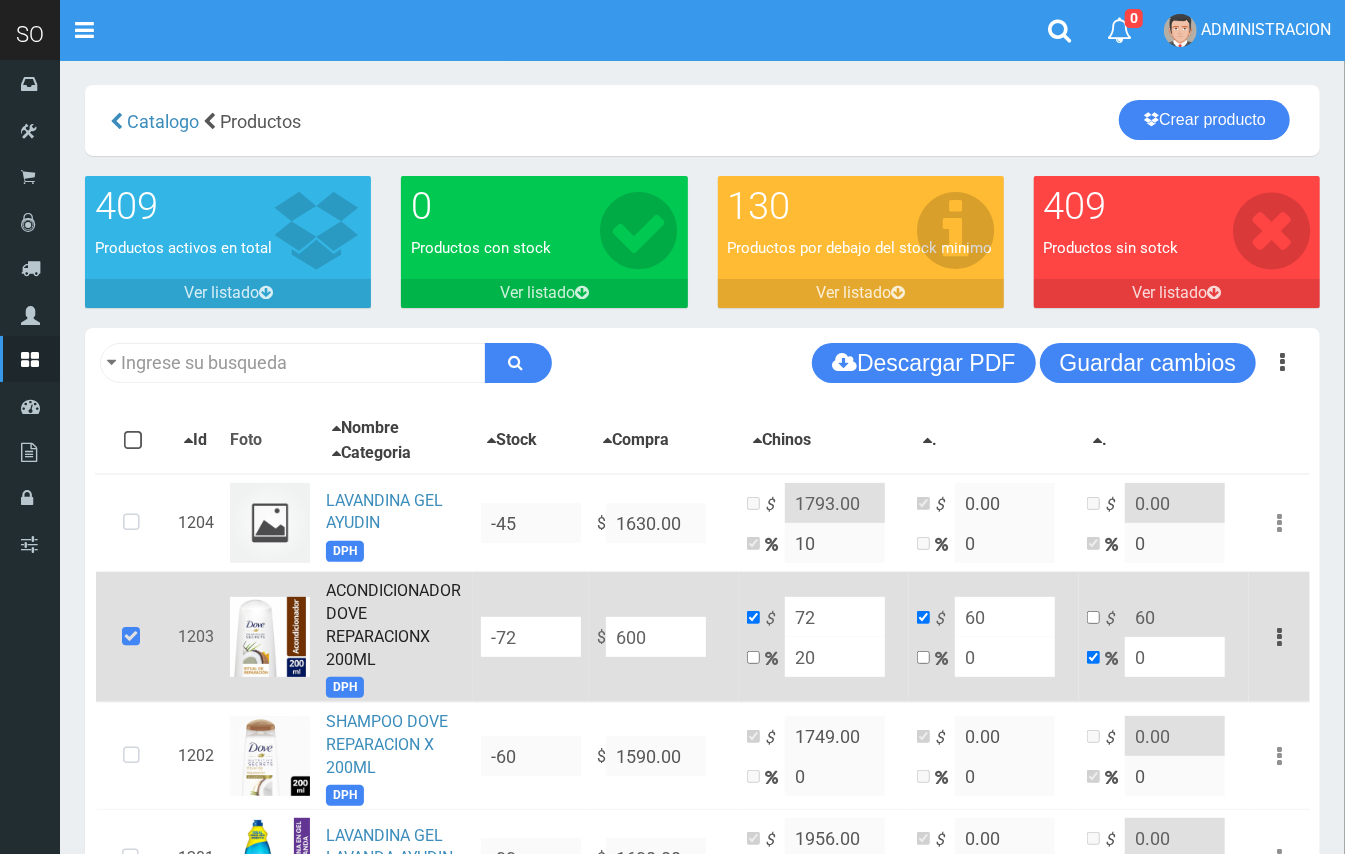 type on "600" 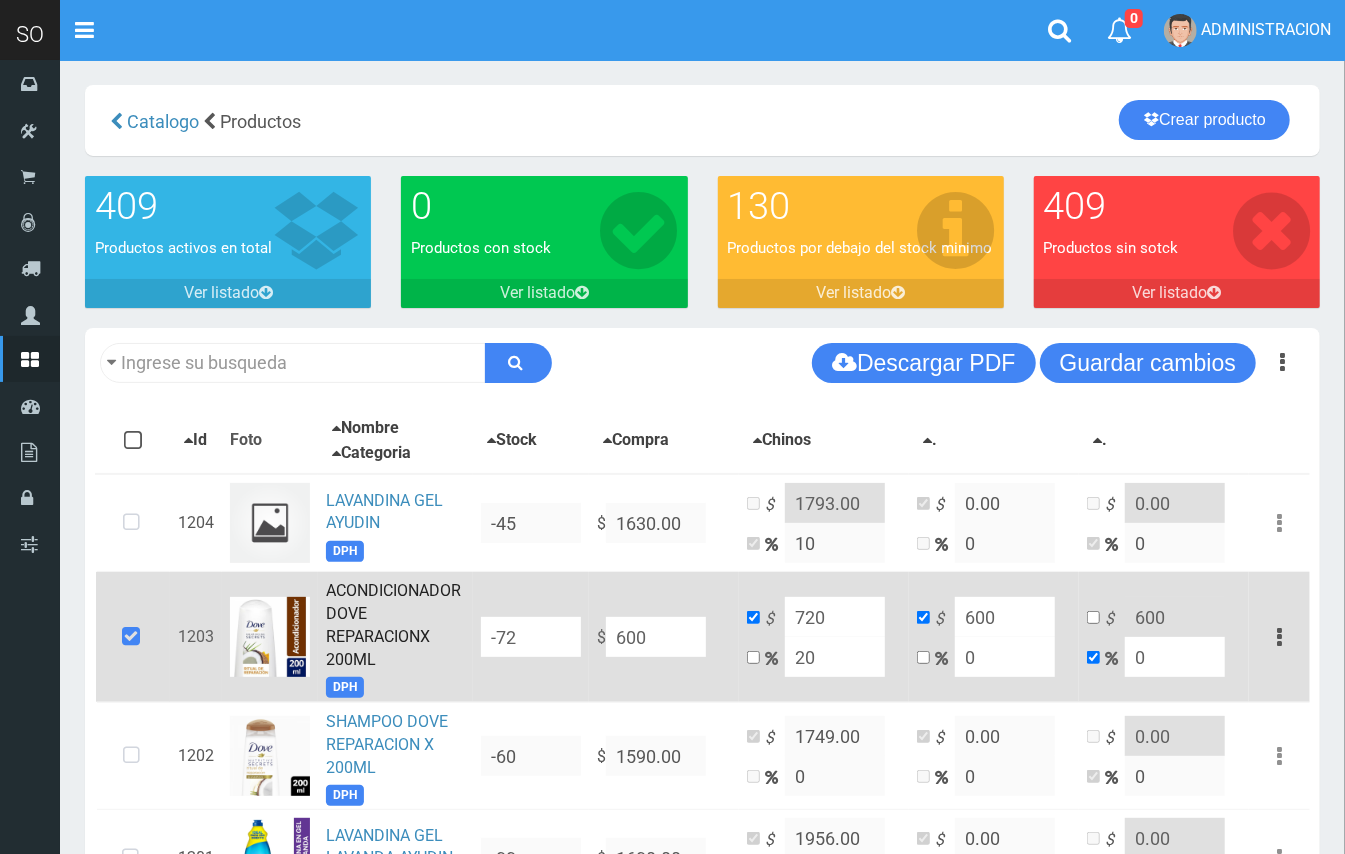 type on "600" 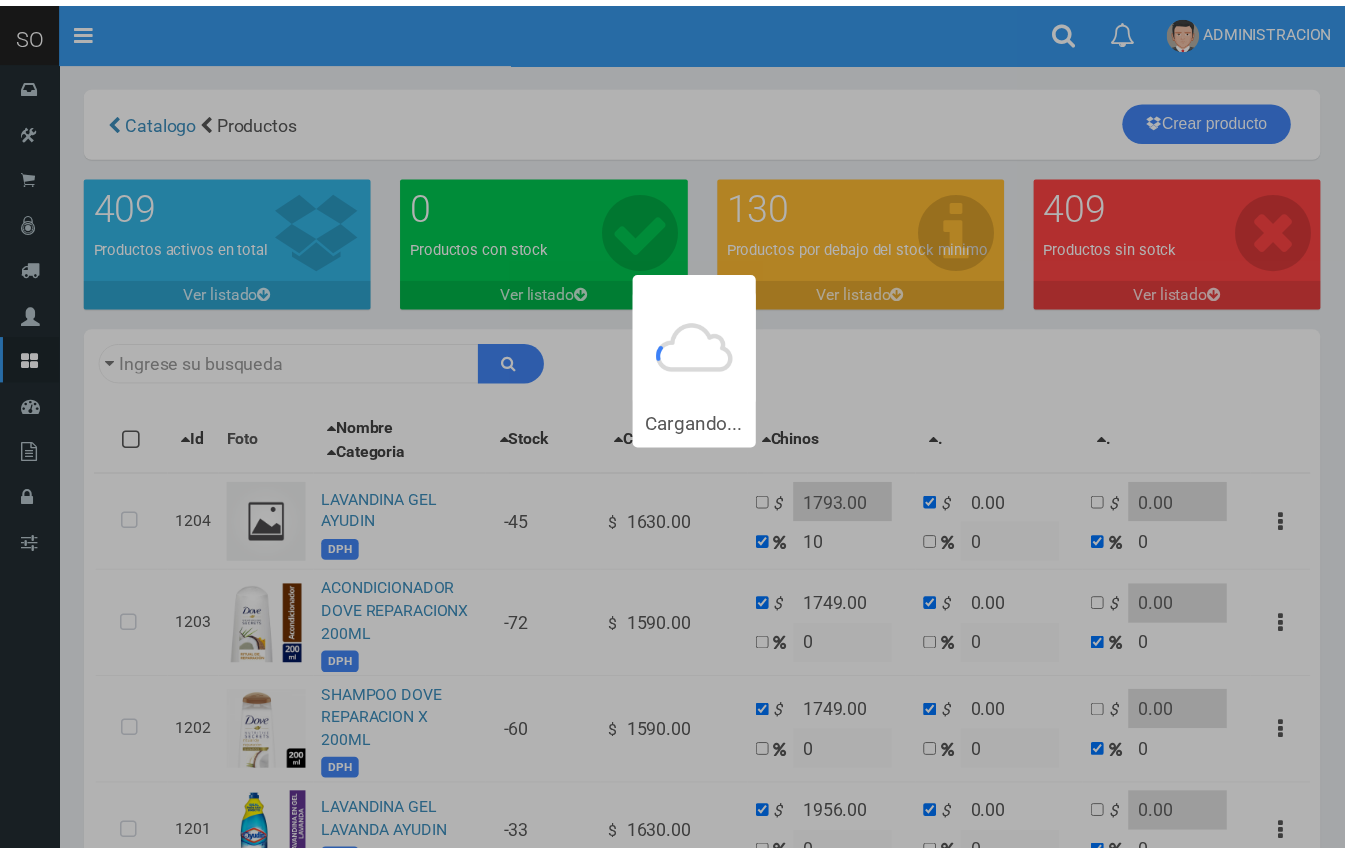 scroll, scrollTop: 0, scrollLeft: 0, axis: both 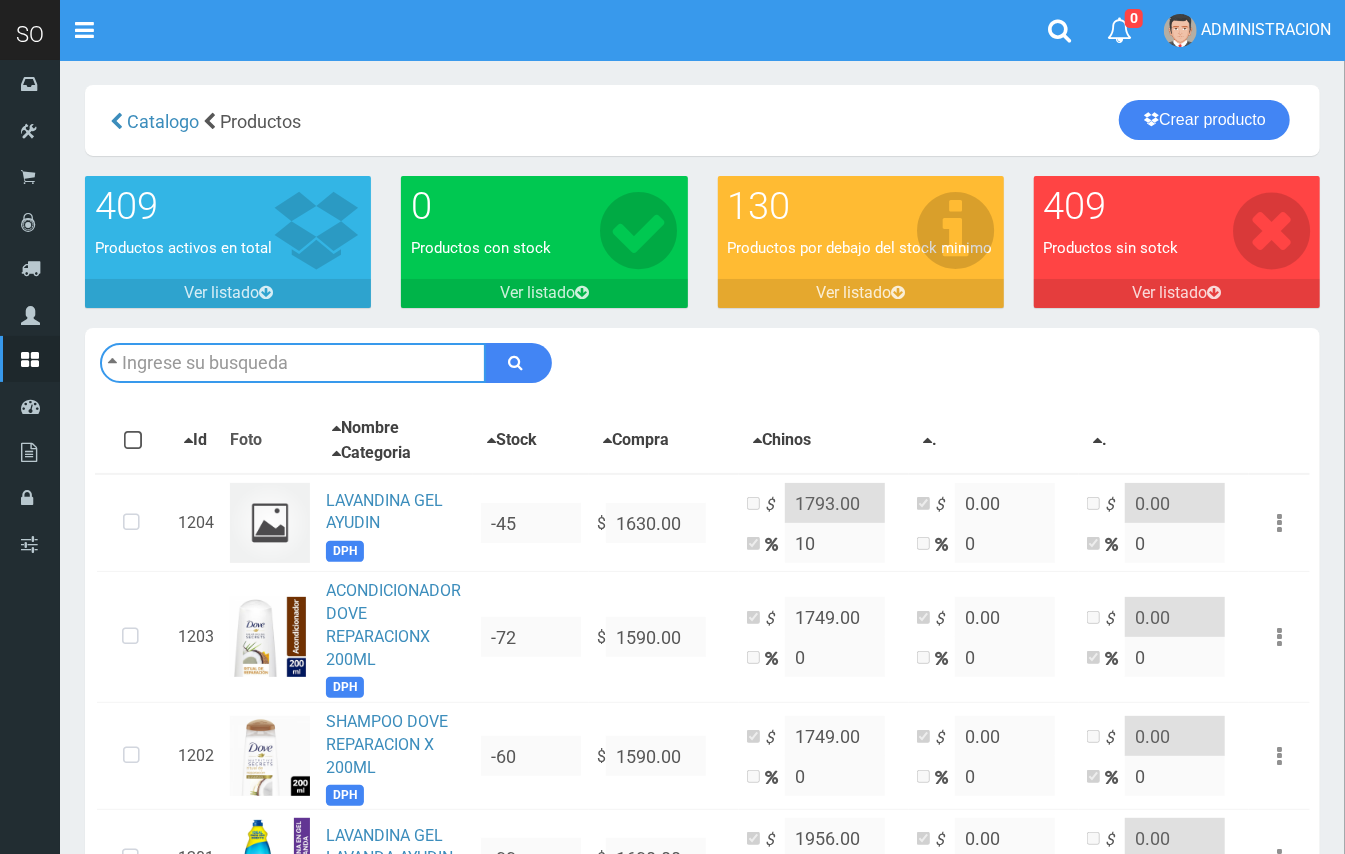 click at bounding box center [293, 363] 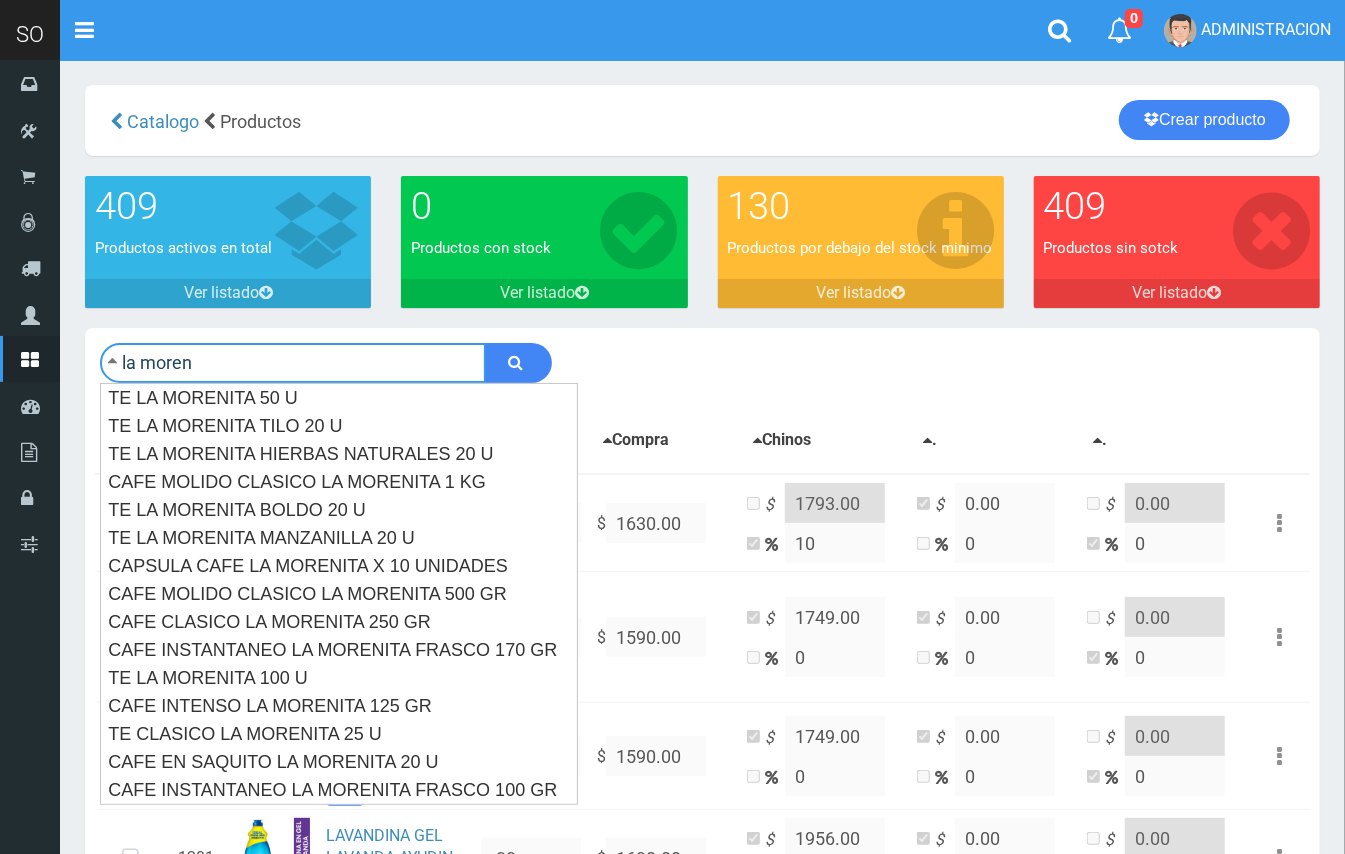 type on "la moren" 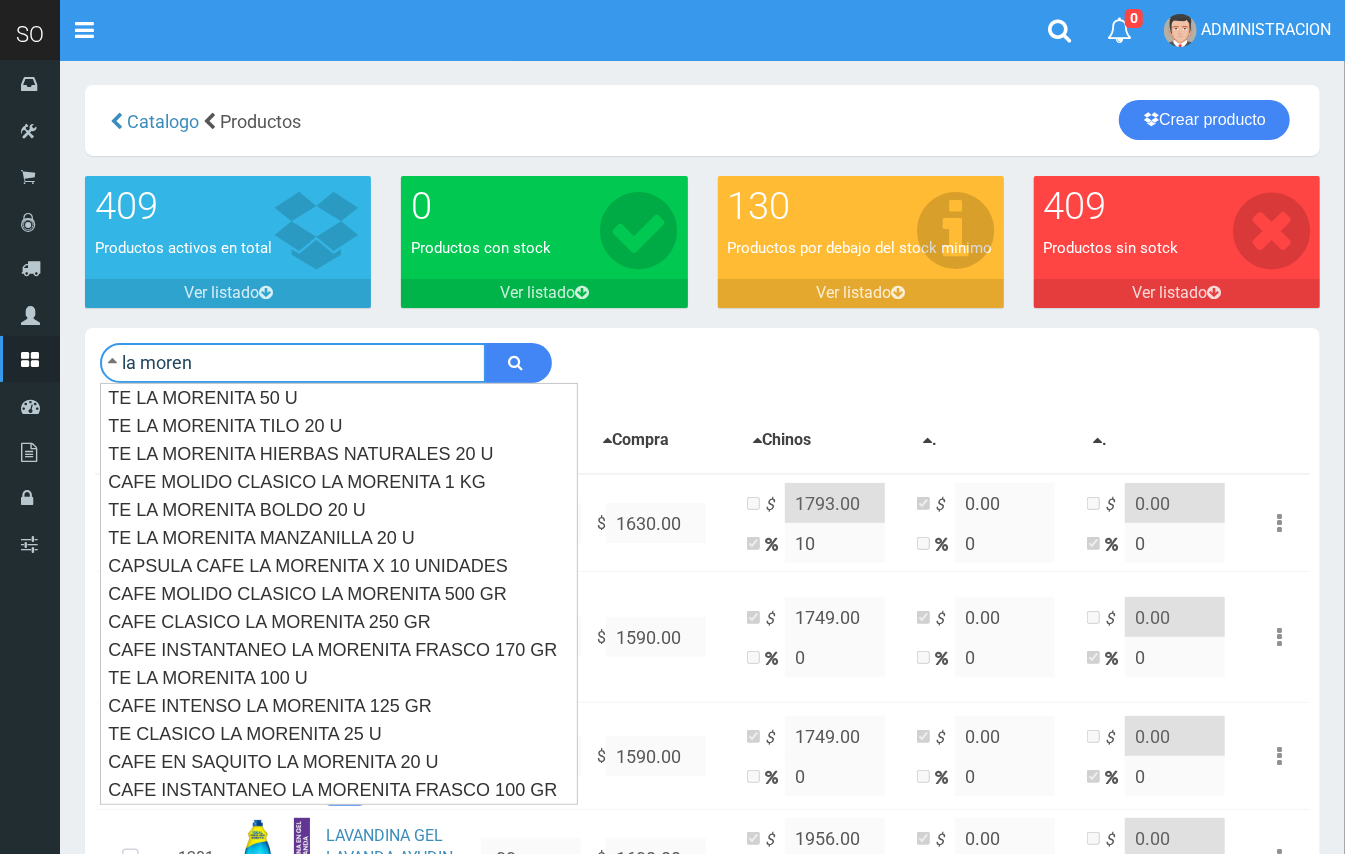 click at bounding box center (518, 363) 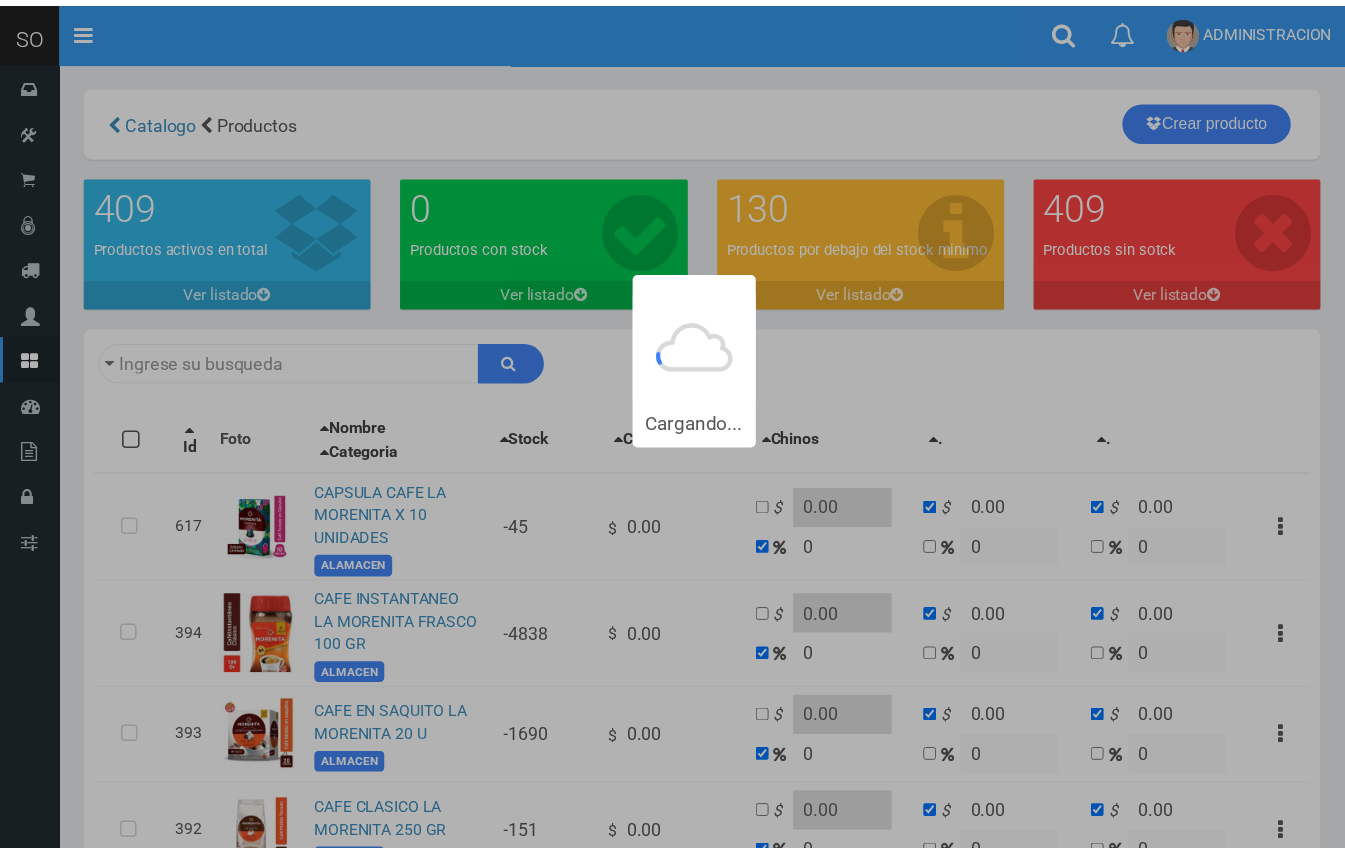 scroll, scrollTop: 0, scrollLeft: 0, axis: both 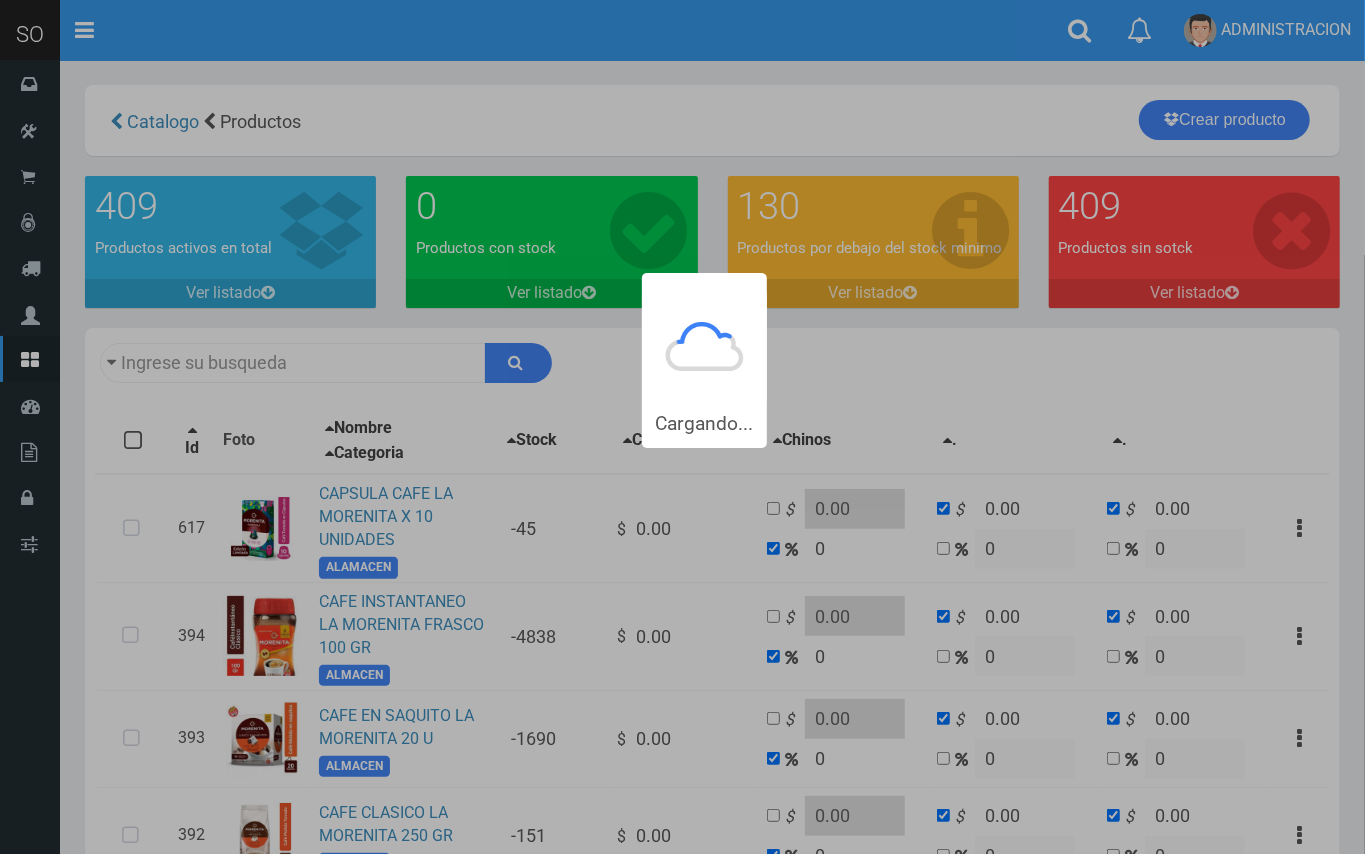 type on "la moren" 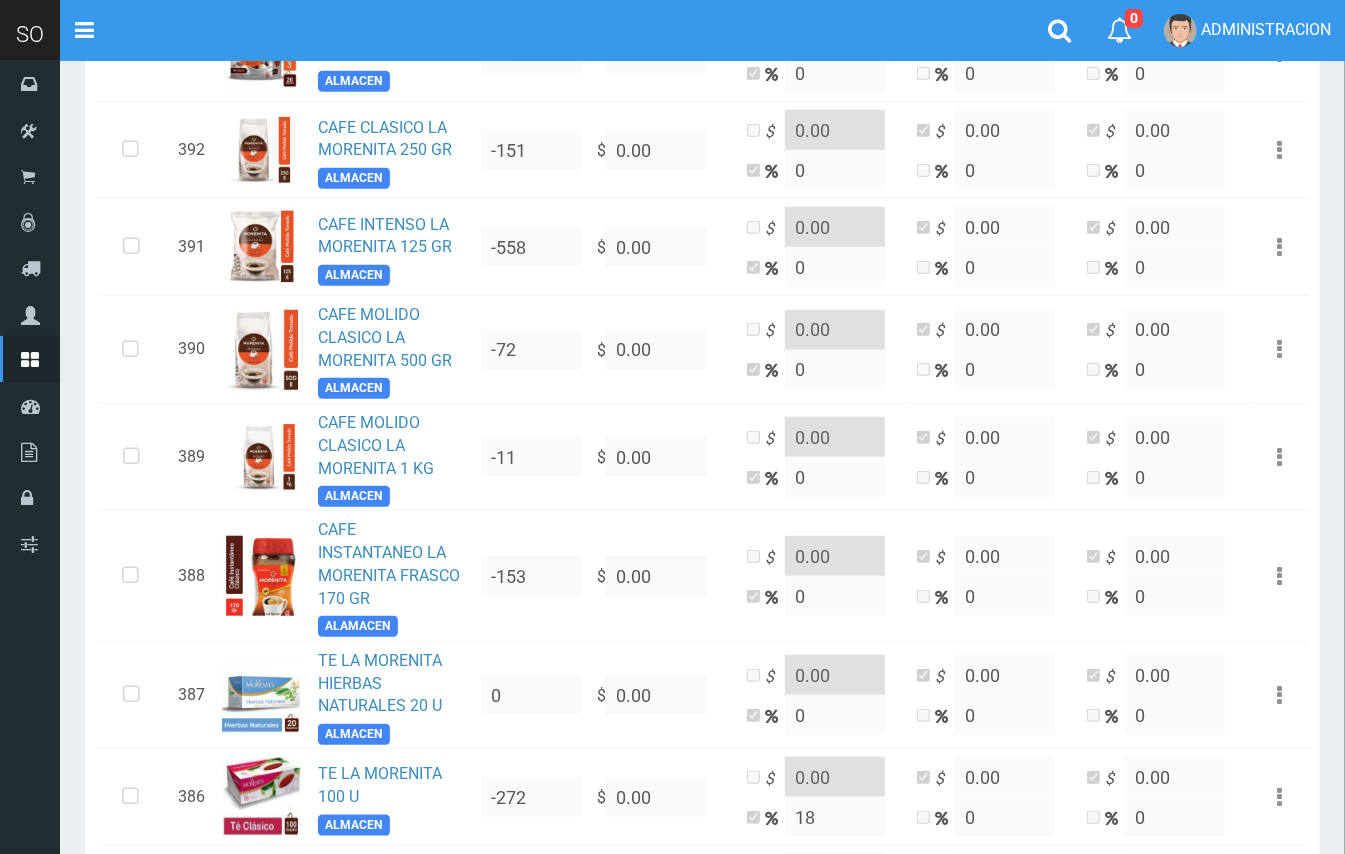 scroll, scrollTop: 712, scrollLeft: 0, axis: vertical 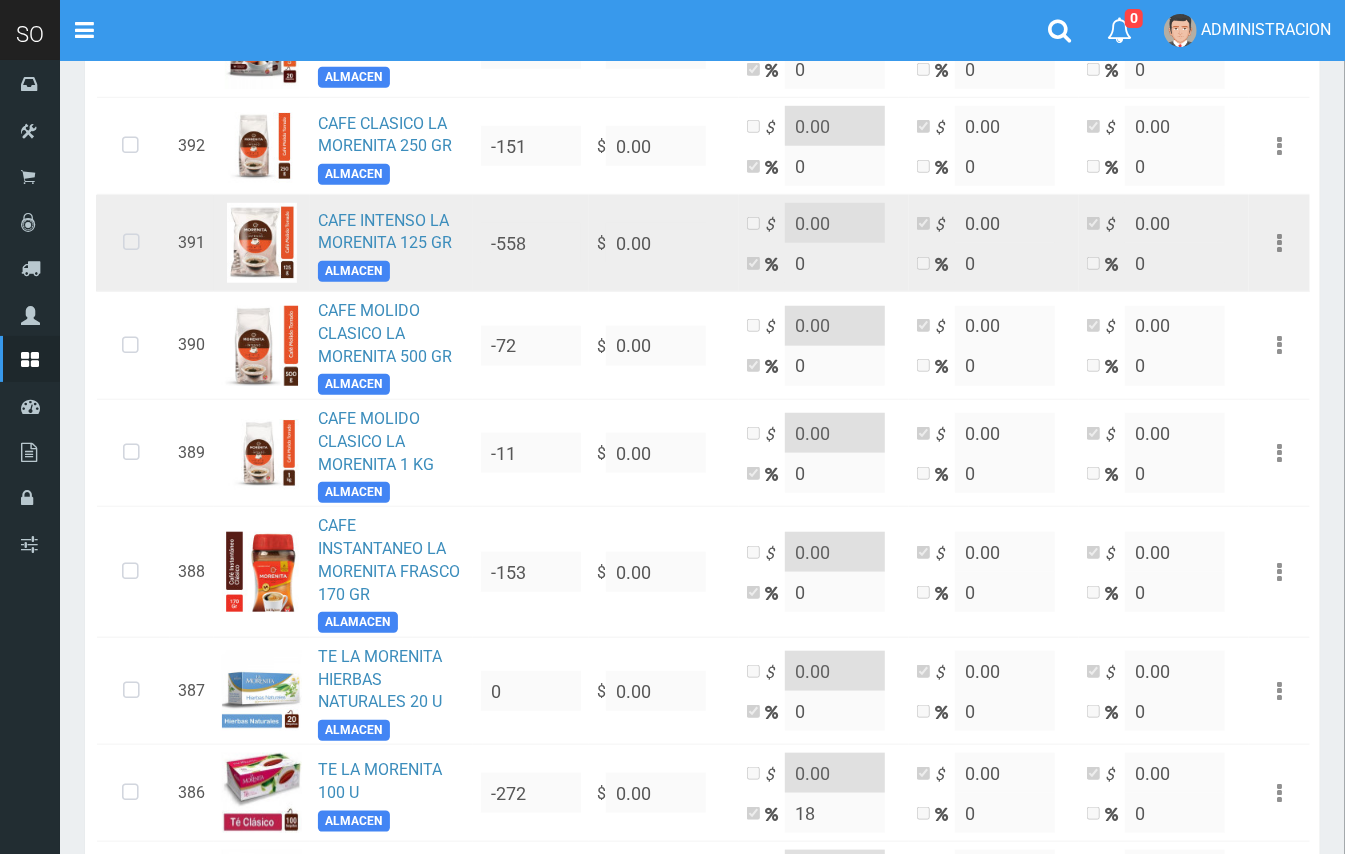 click at bounding box center (131, 243) 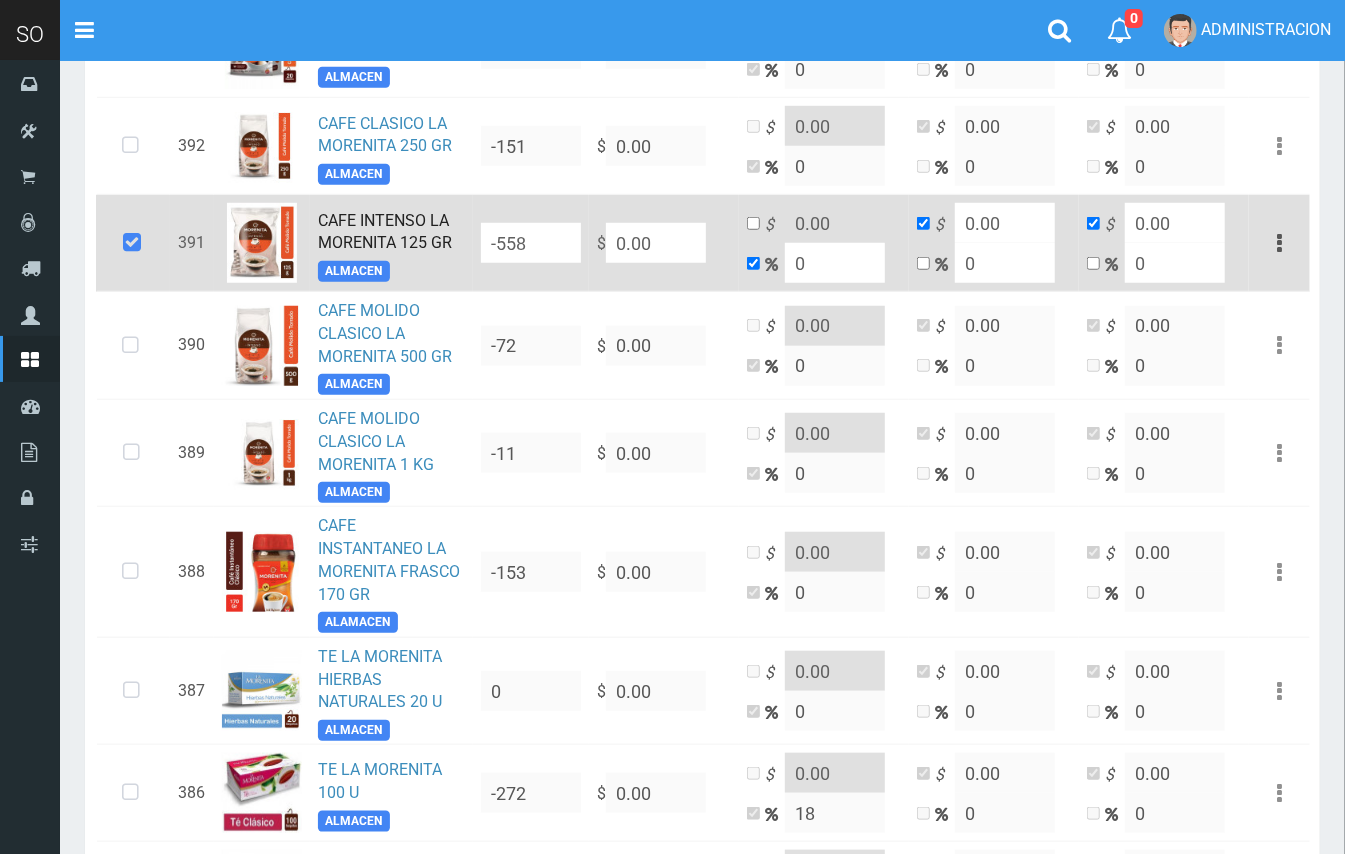 drag, startPoint x: 668, startPoint y: 236, endPoint x: 617, endPoint y: 236, distance: 51 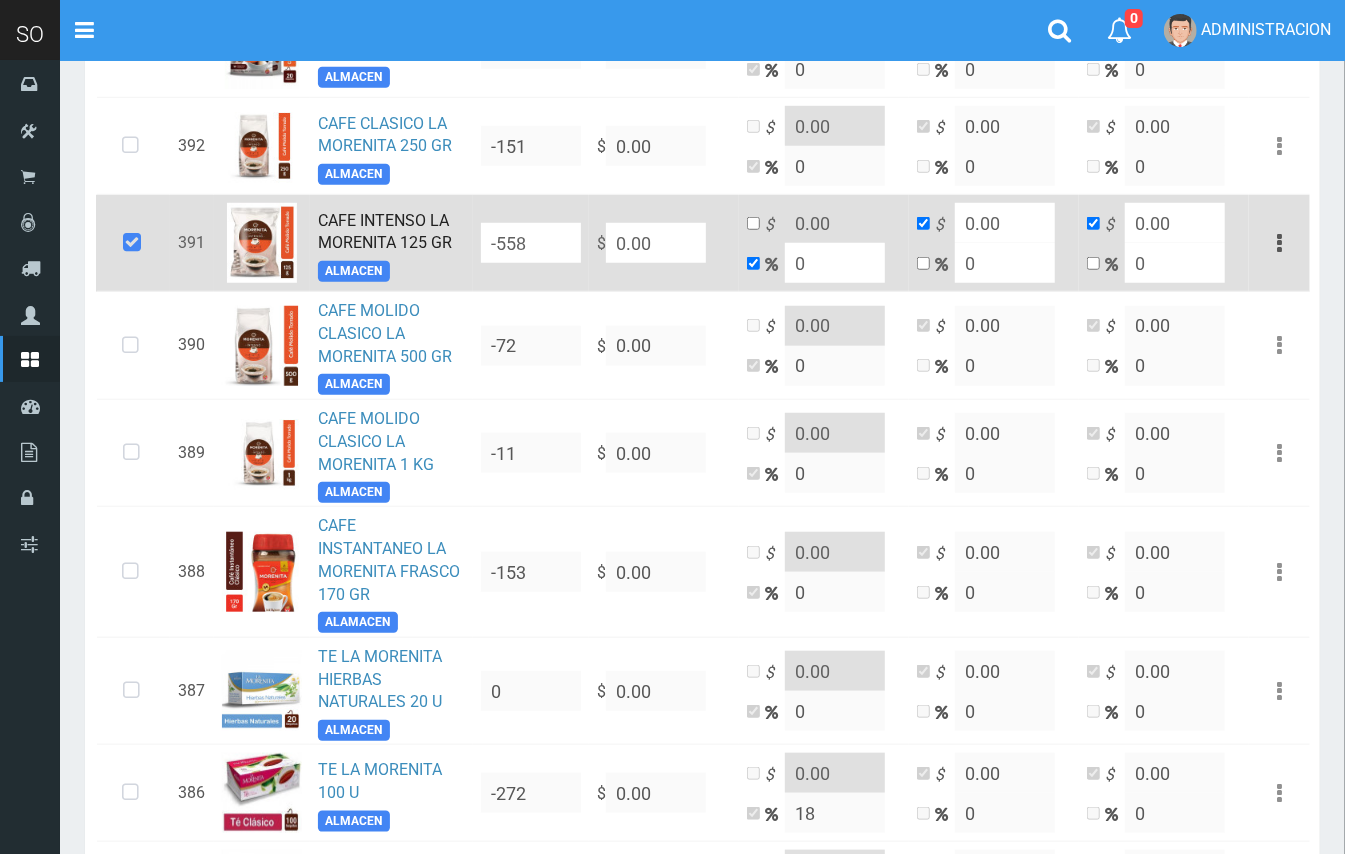 click on "0.00" at bounding box center (656, 243) 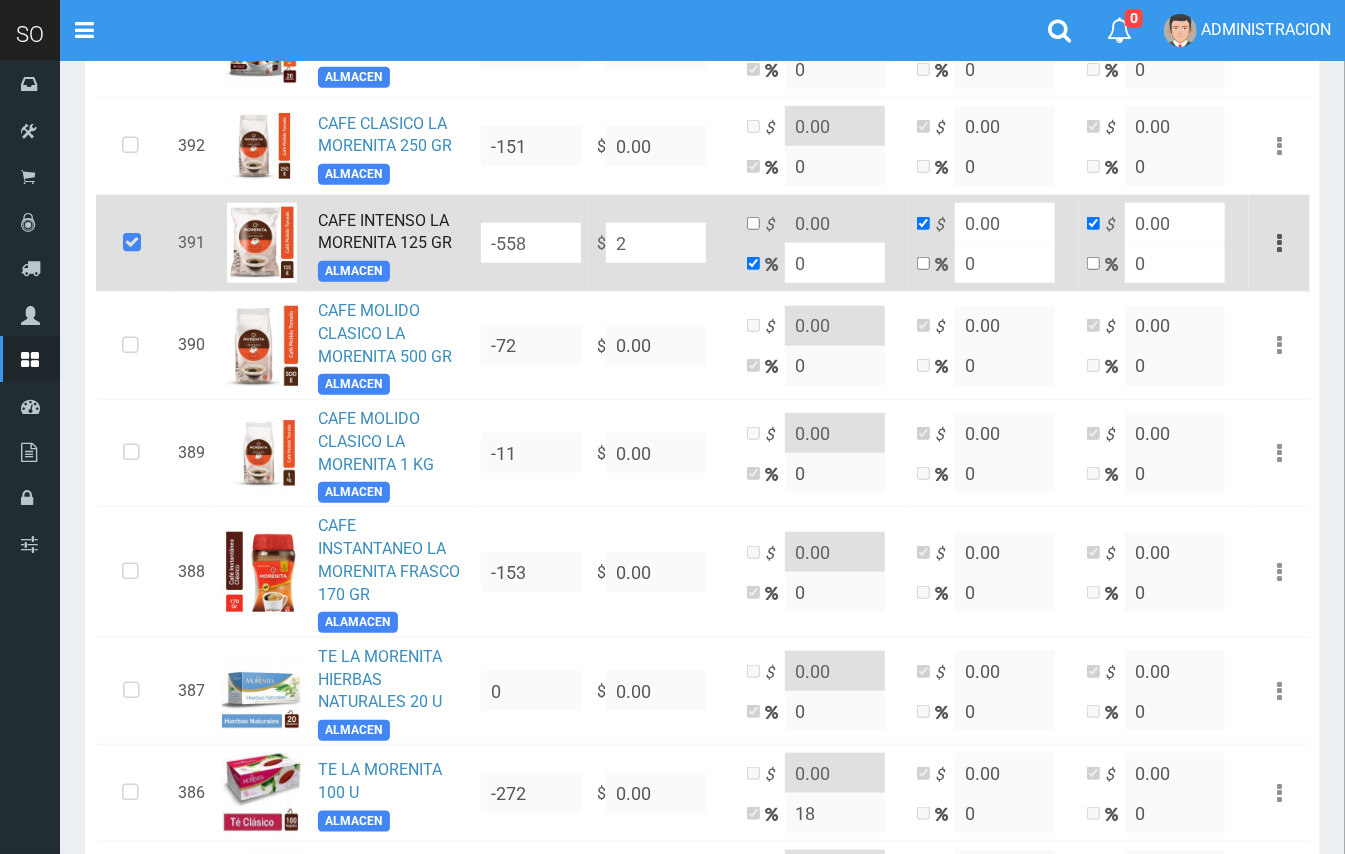 type on "2" 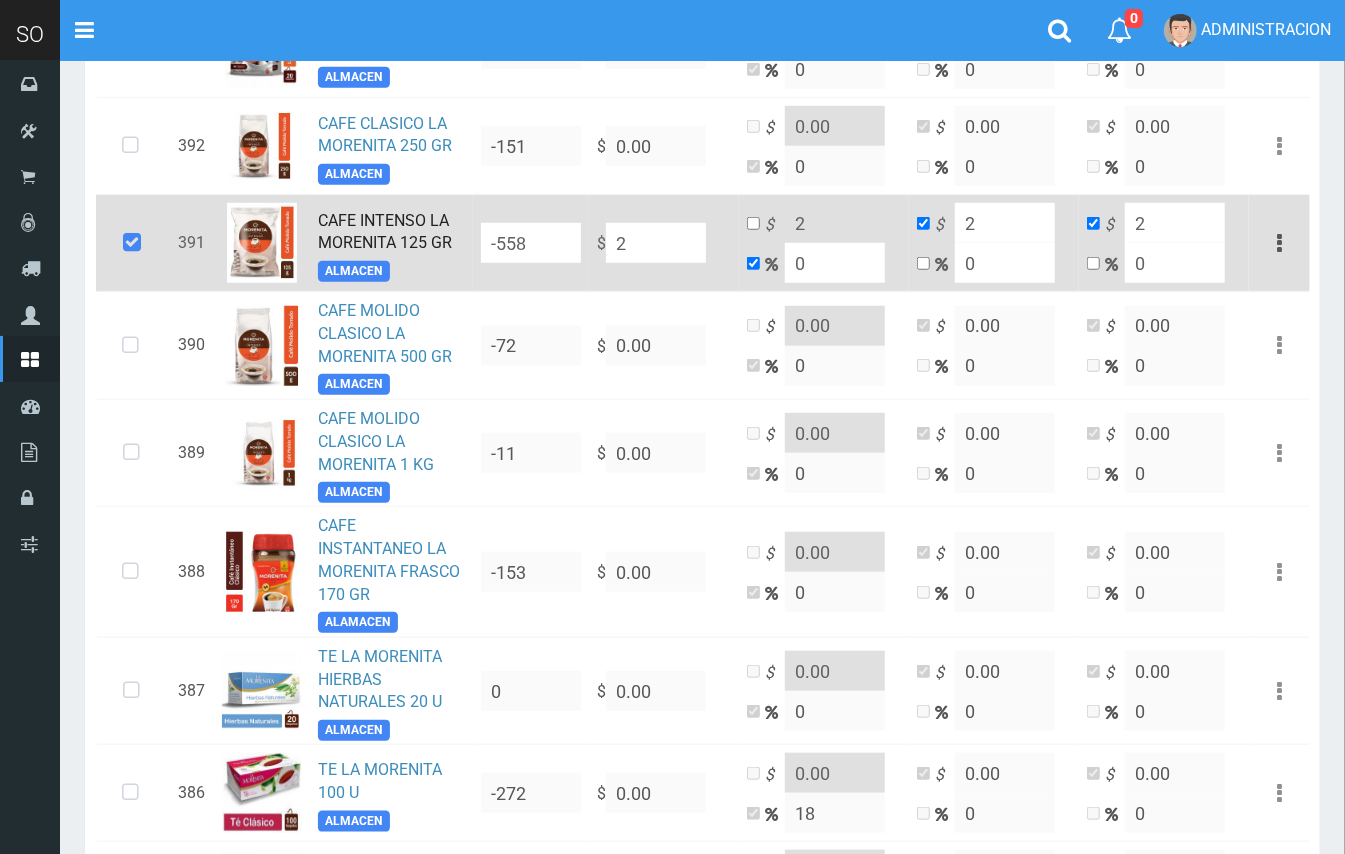 type on "23" 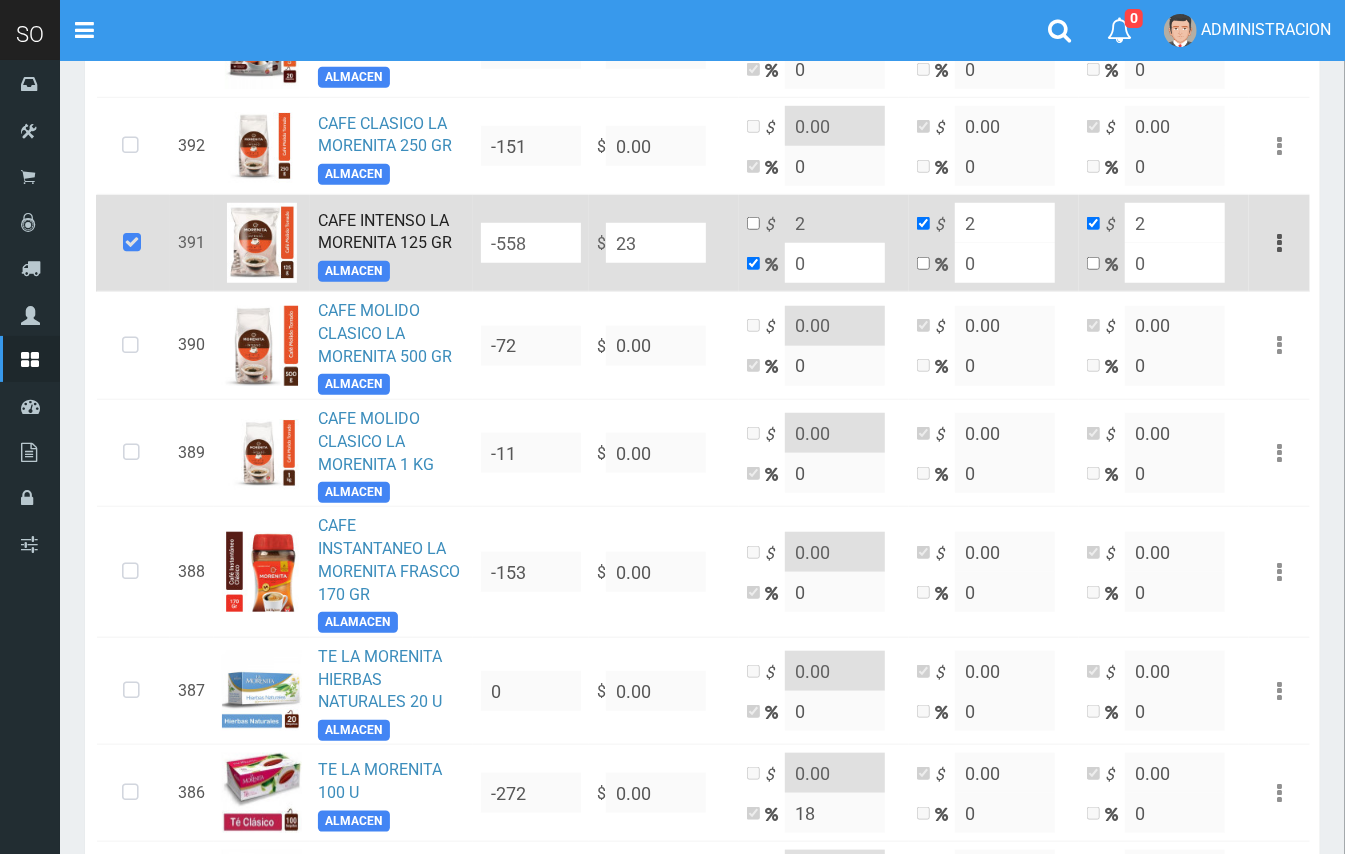 type on "23" 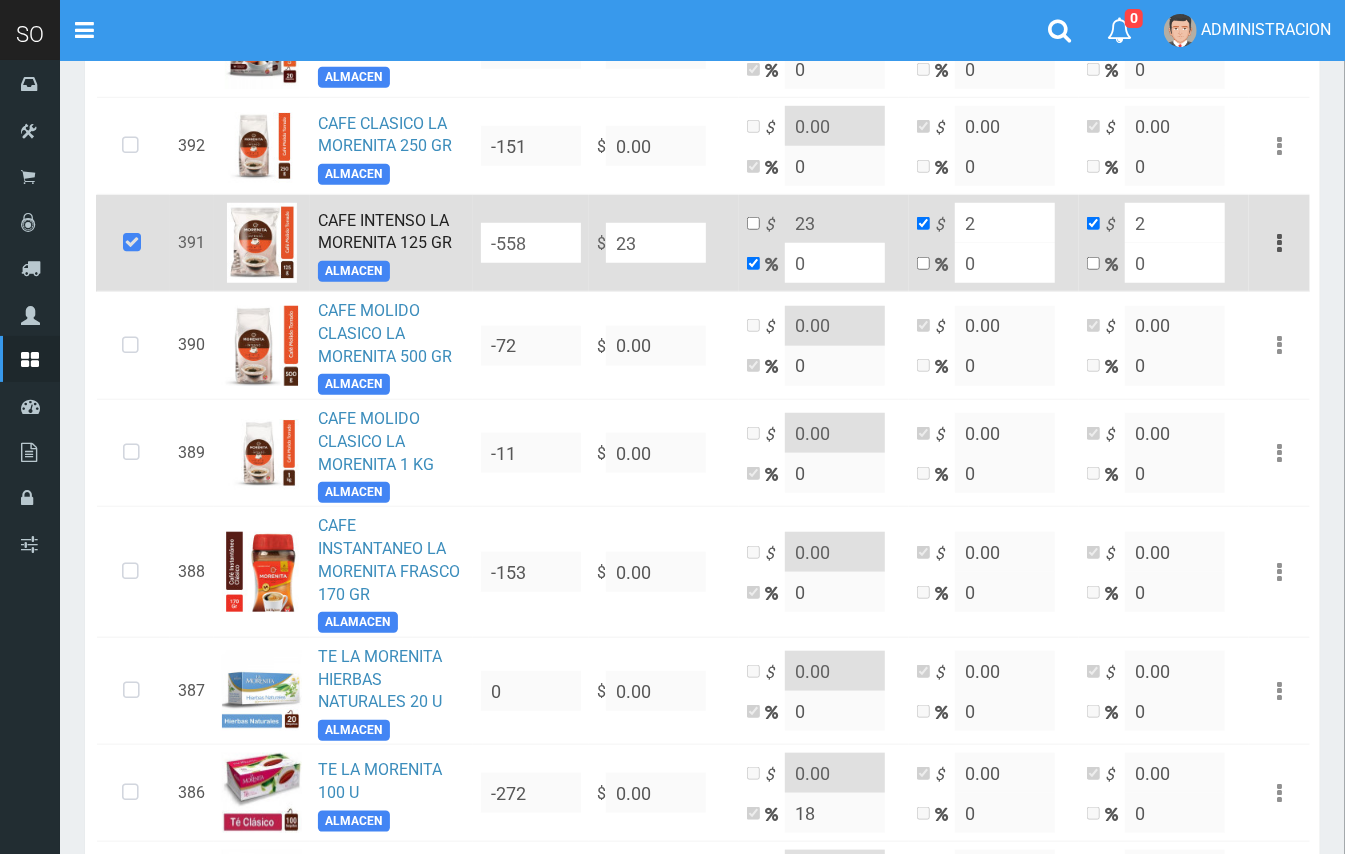 type on "23" 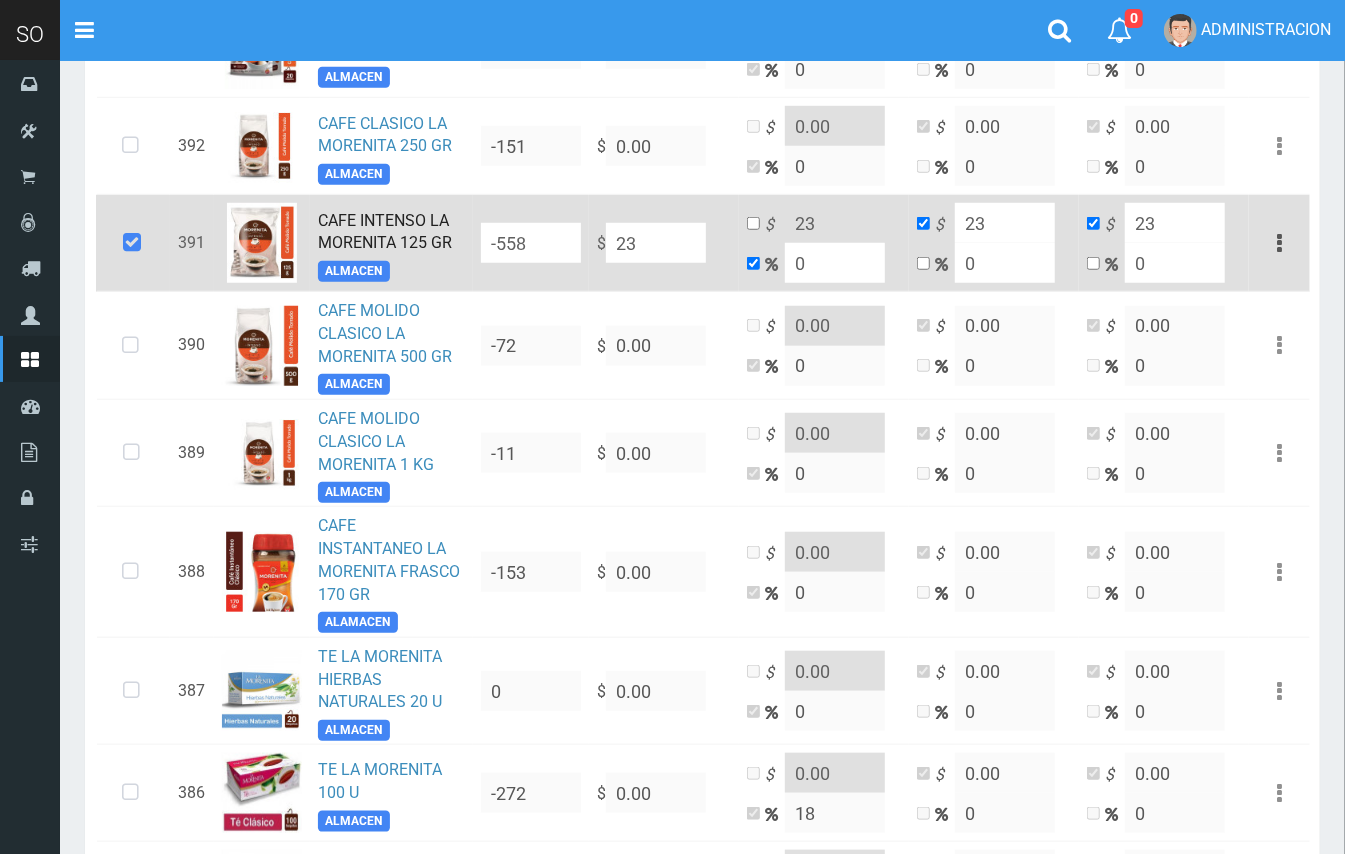 type on "230" 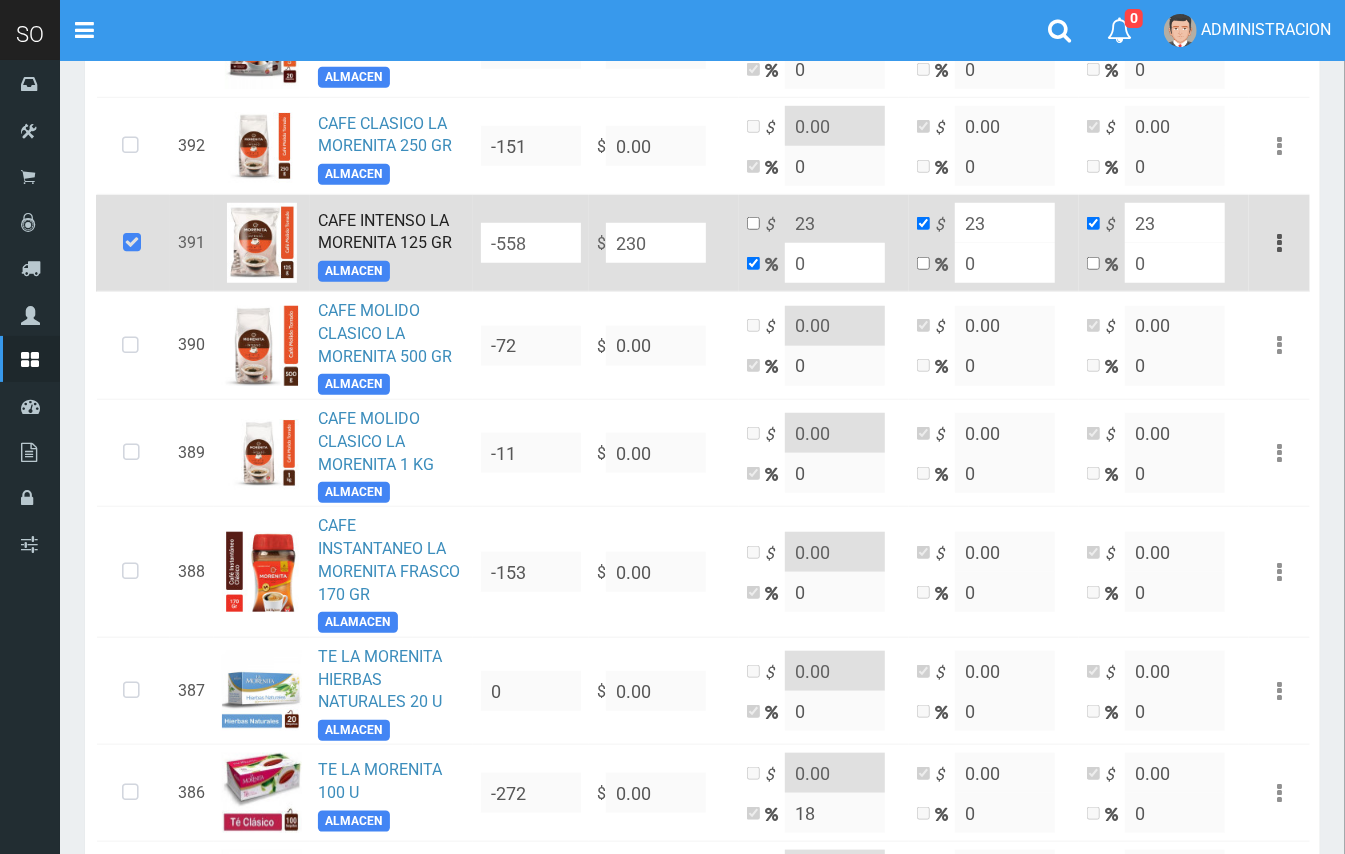 type on "230" 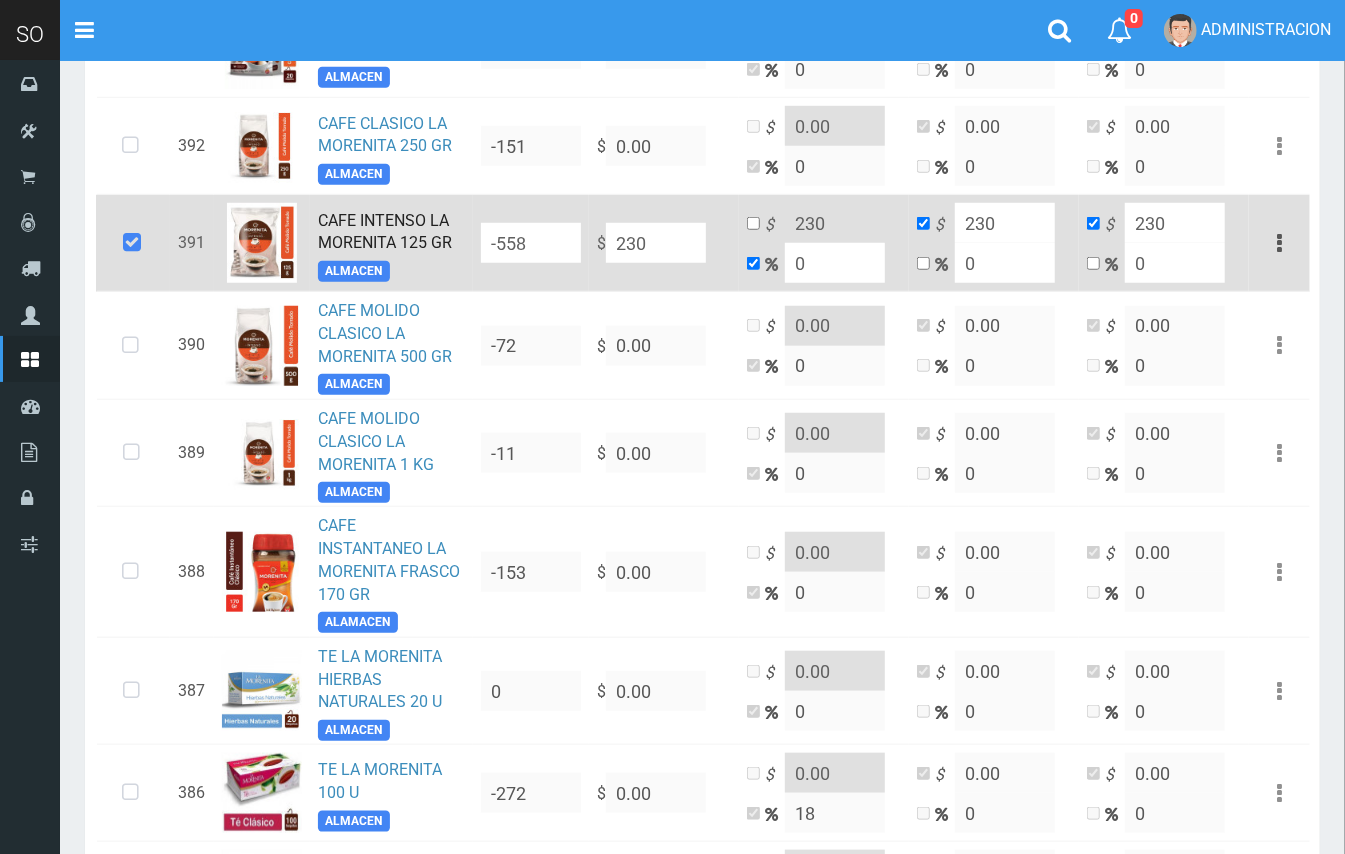 type on "2300" 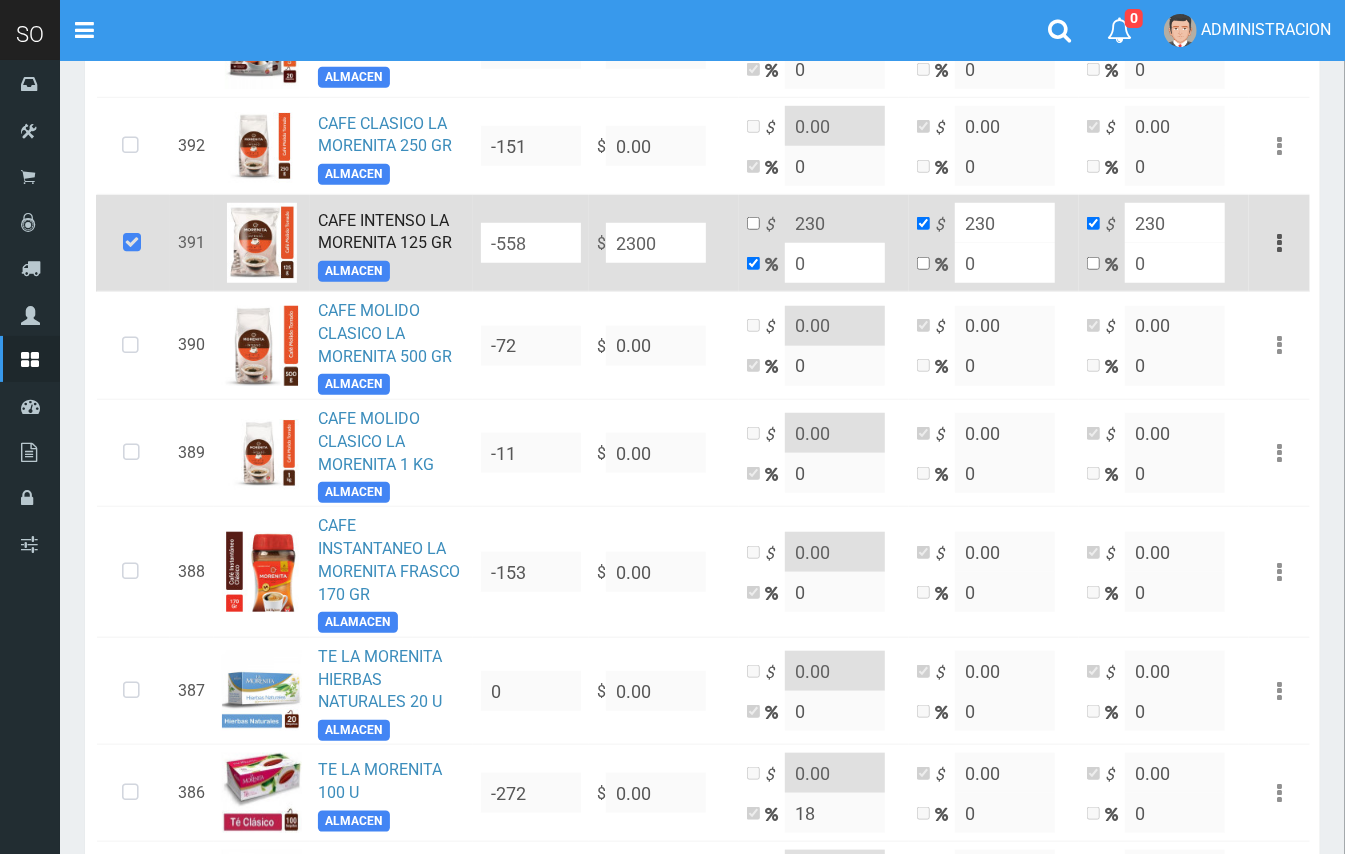 type on "2300" 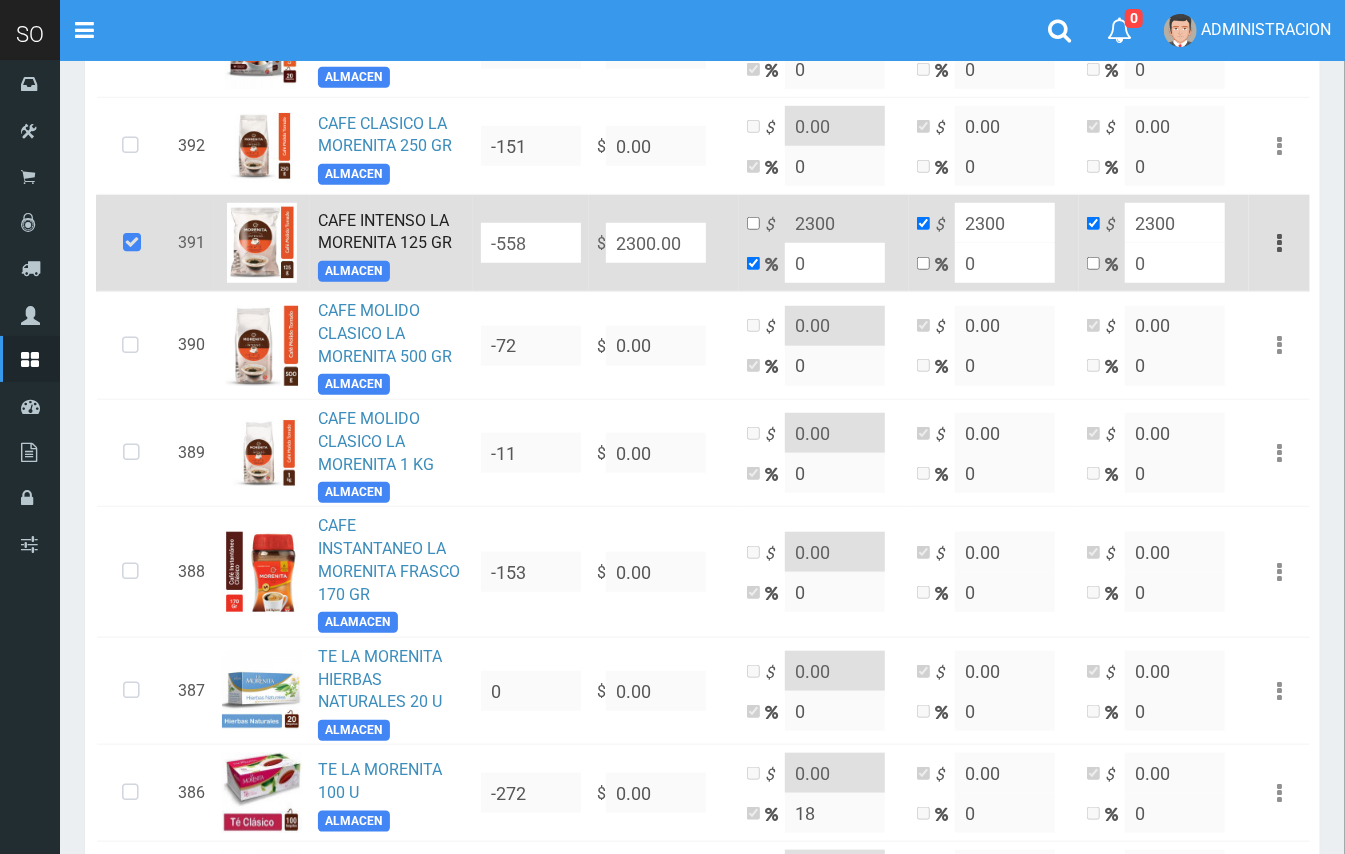 type on "2300.00" 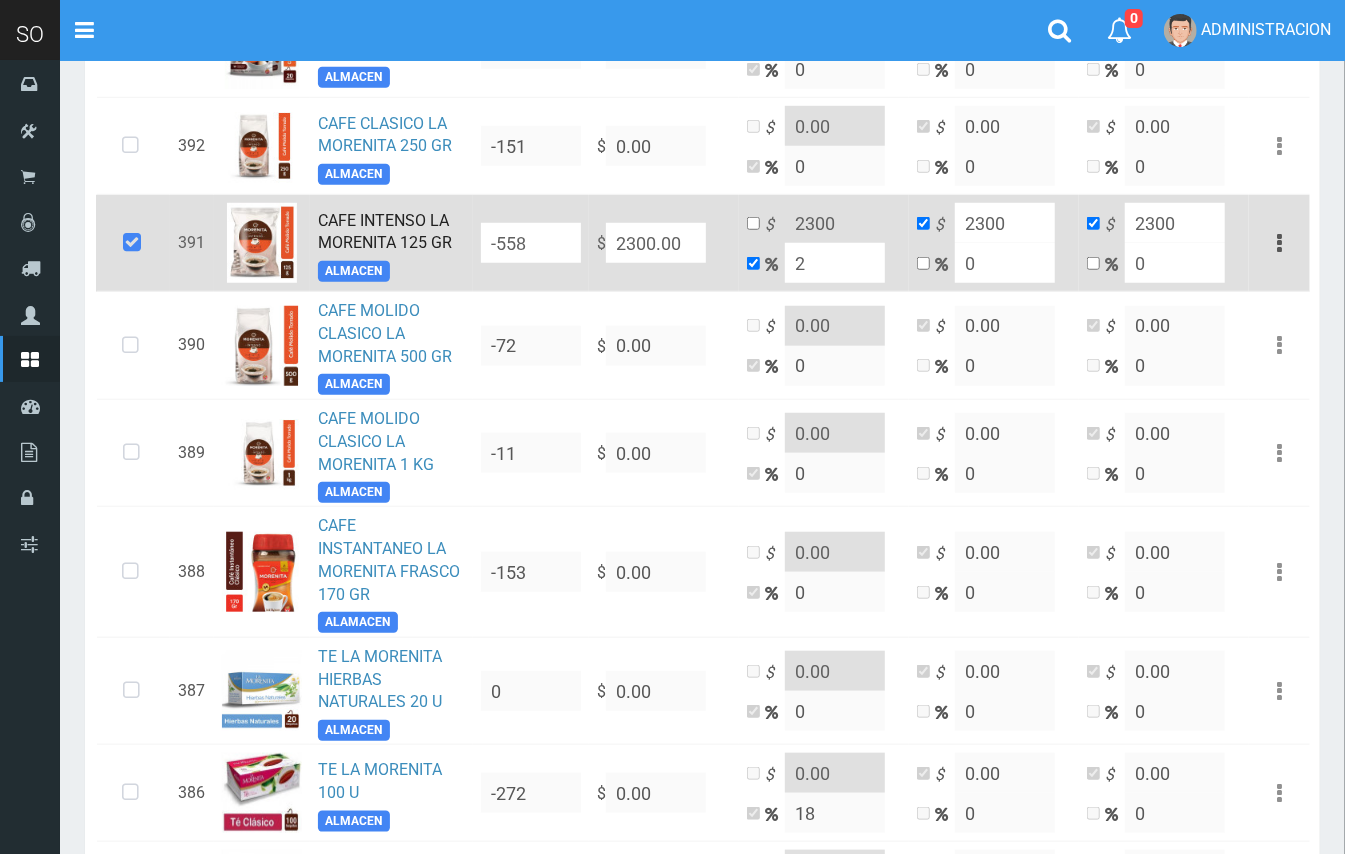 type on "2346" 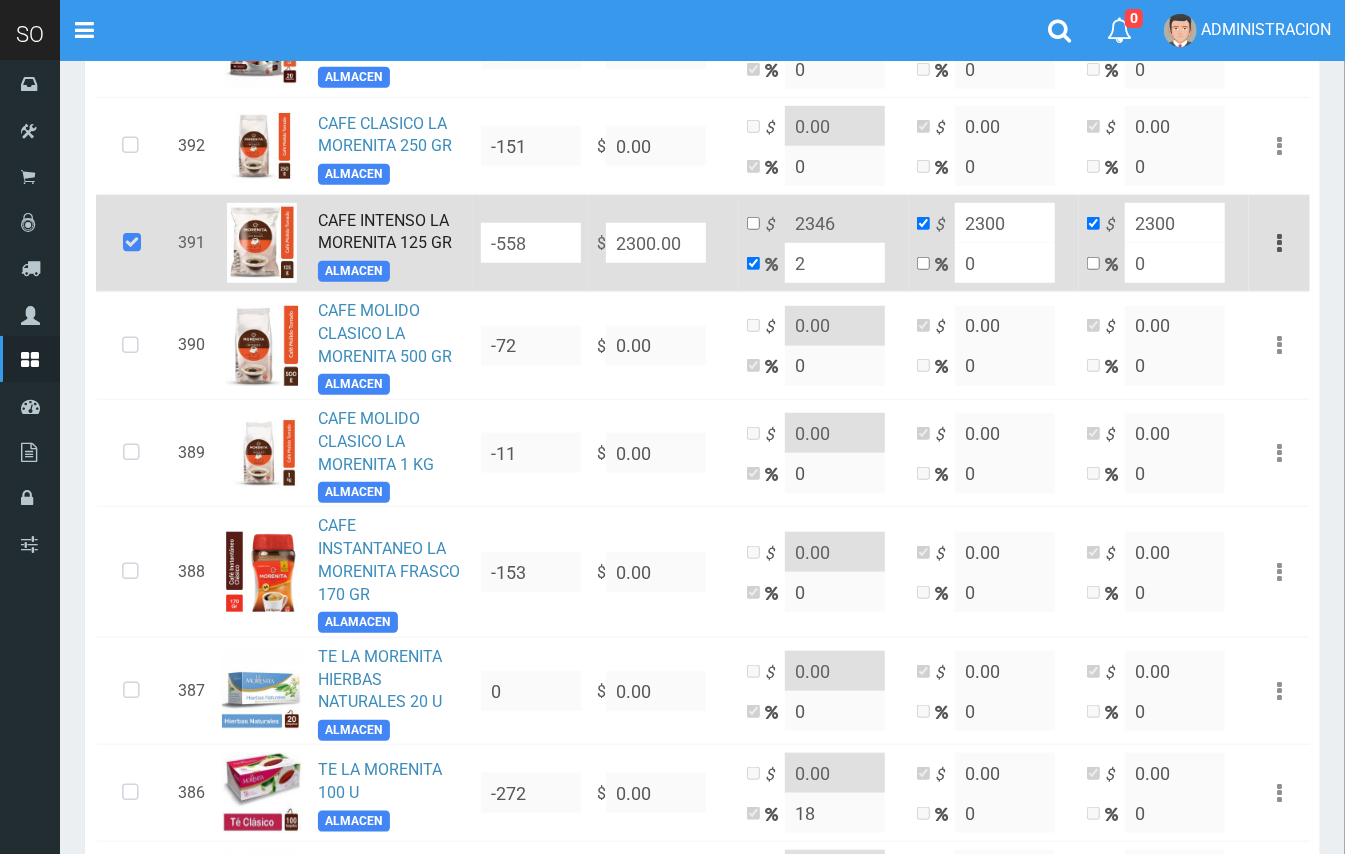 type on "20" 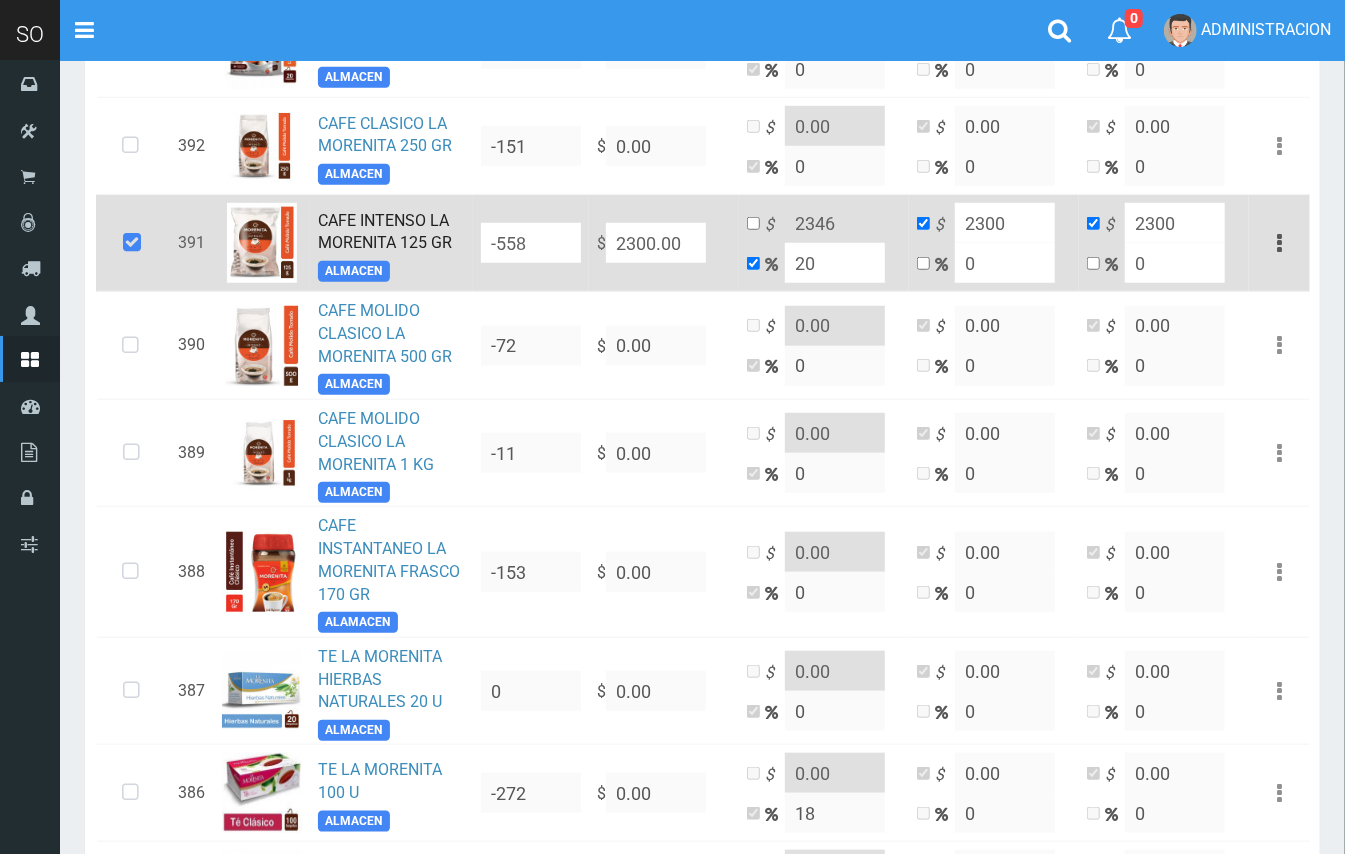 type on "2760" 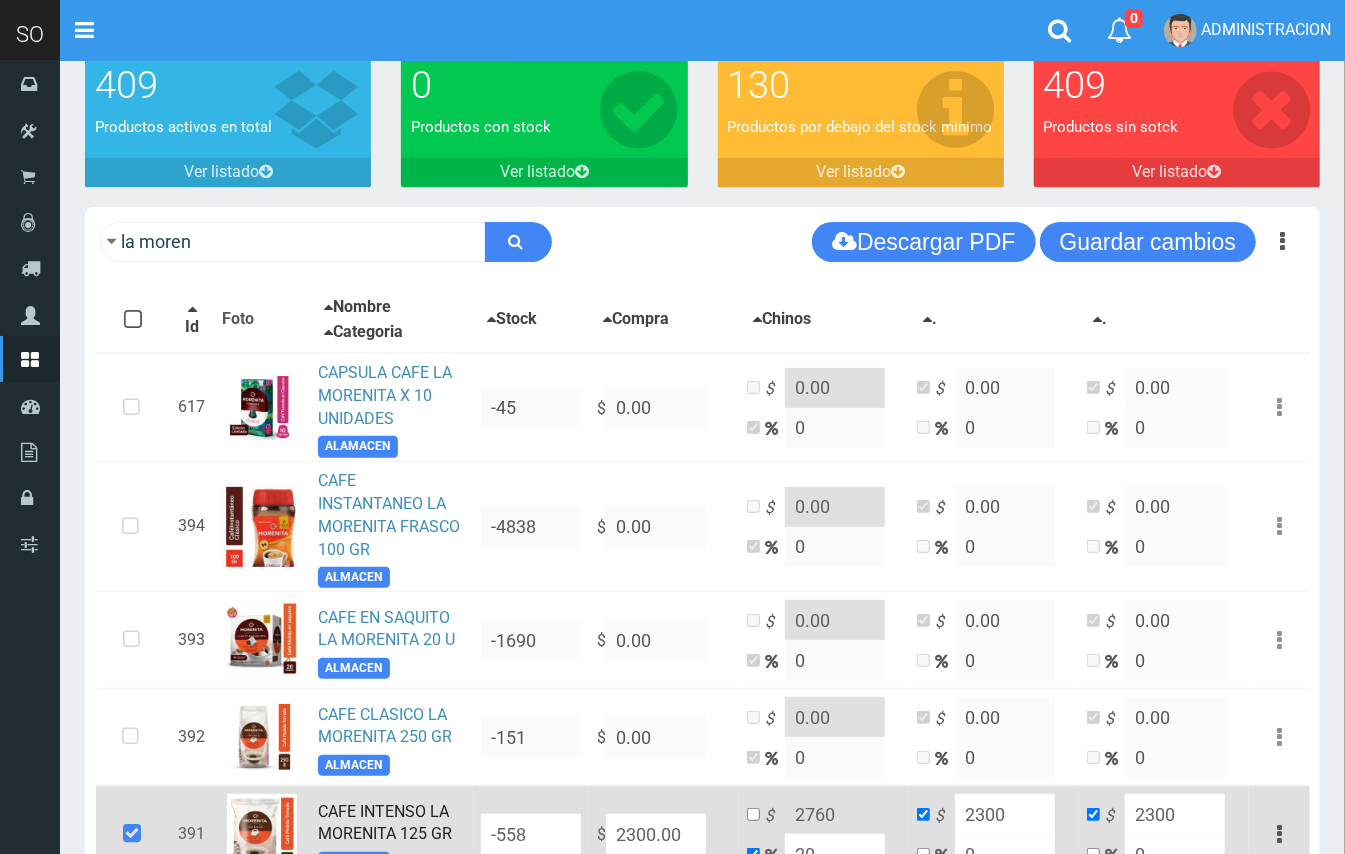 scroll, scrollTop: 74, scrollLeft: 0, axis: vertical 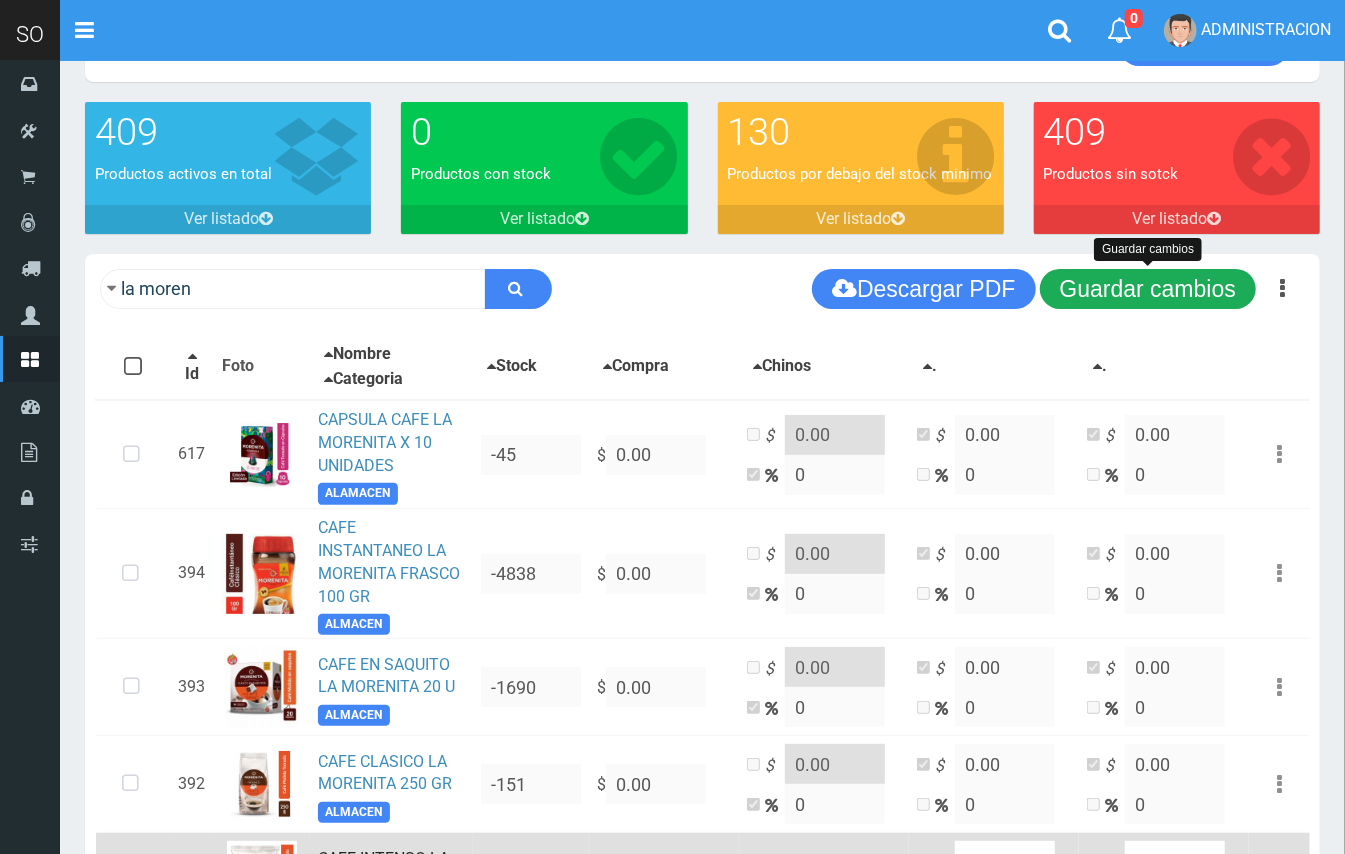 type on "20" 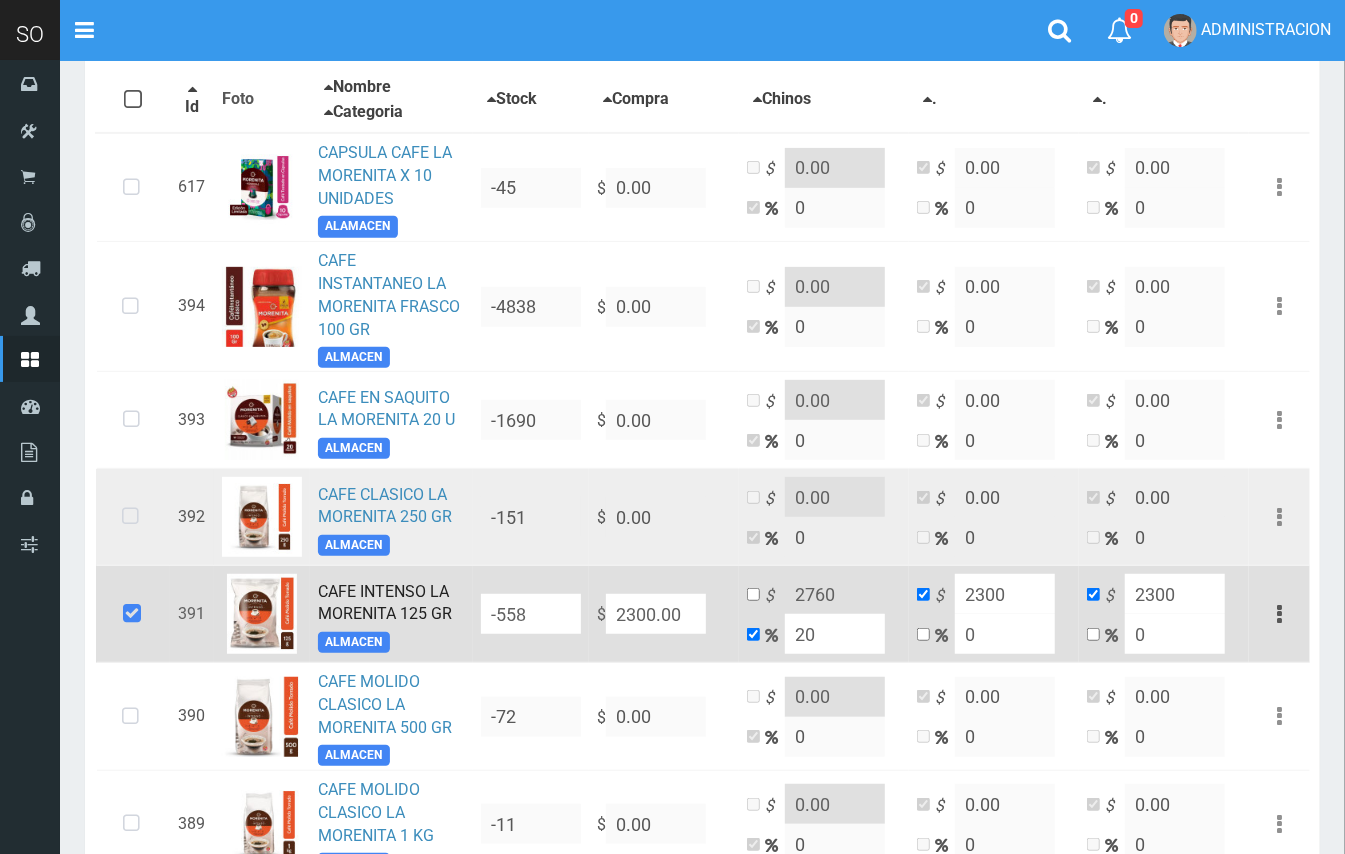 scroll, scrollTop: 356, scrollLeft: 0, axis: vertical 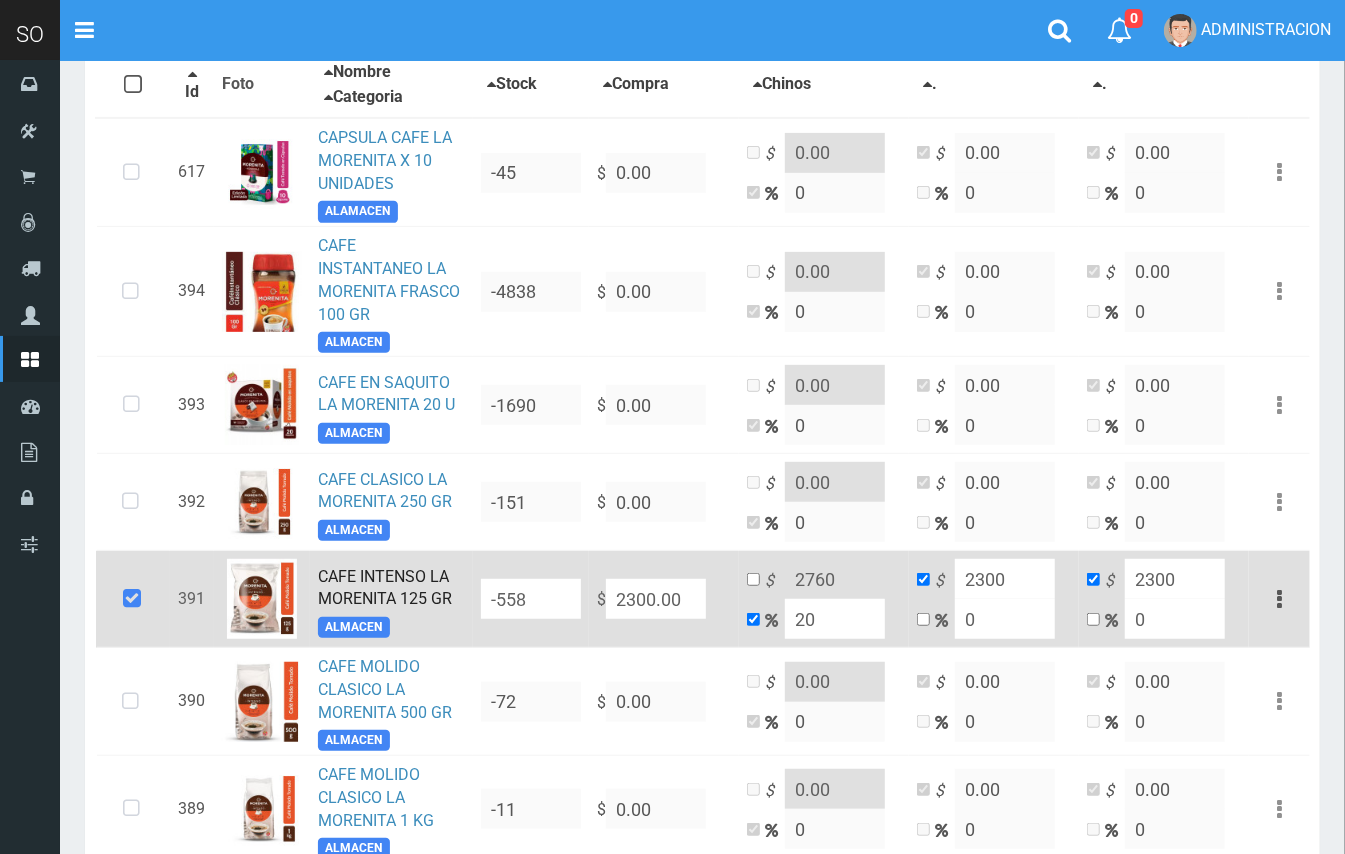 click on "CAFE INTENSO LA MORENITA 125 GR" at bounding box center [385, 588] 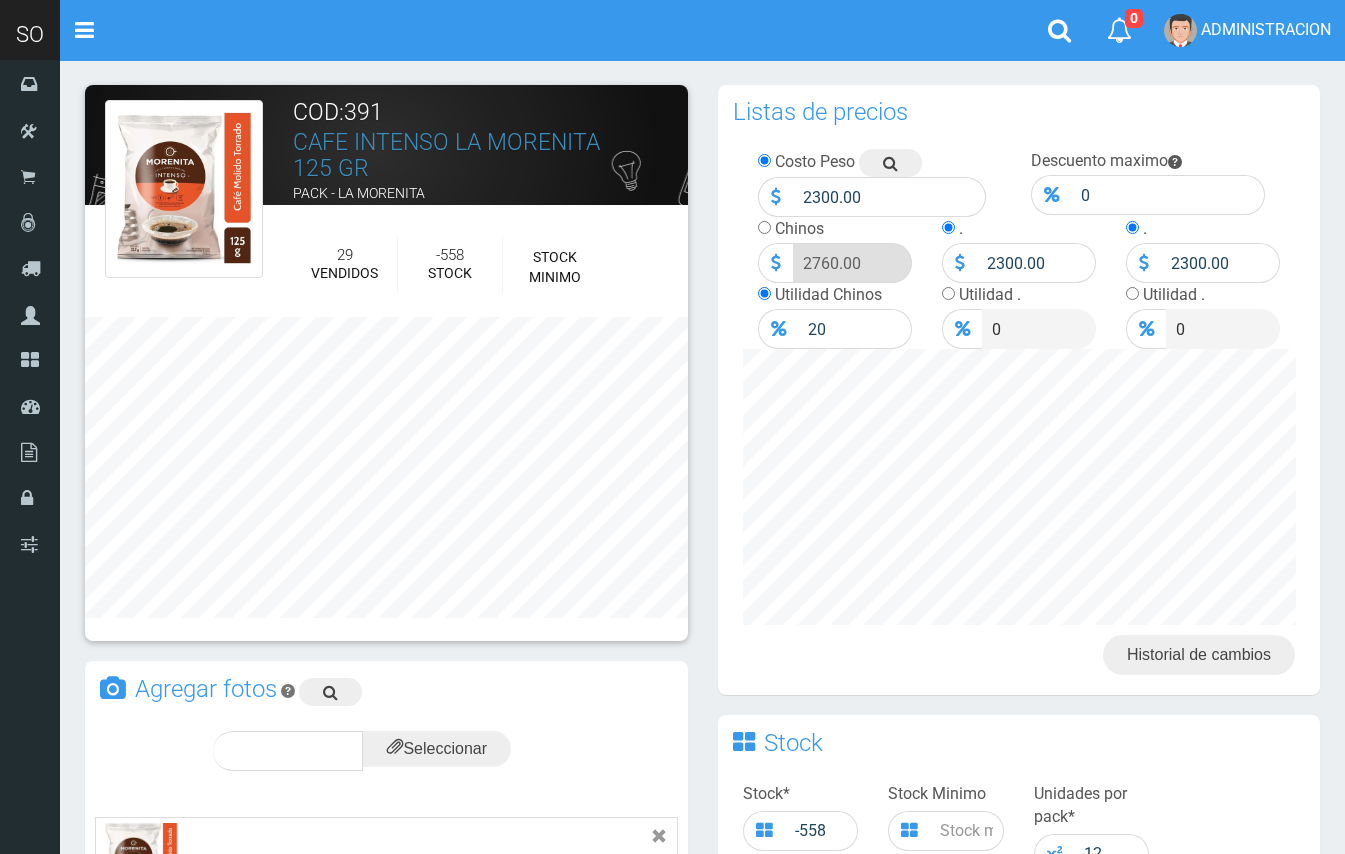 scroll, scrollTop: 0, scrollLeft: 0, axis: both 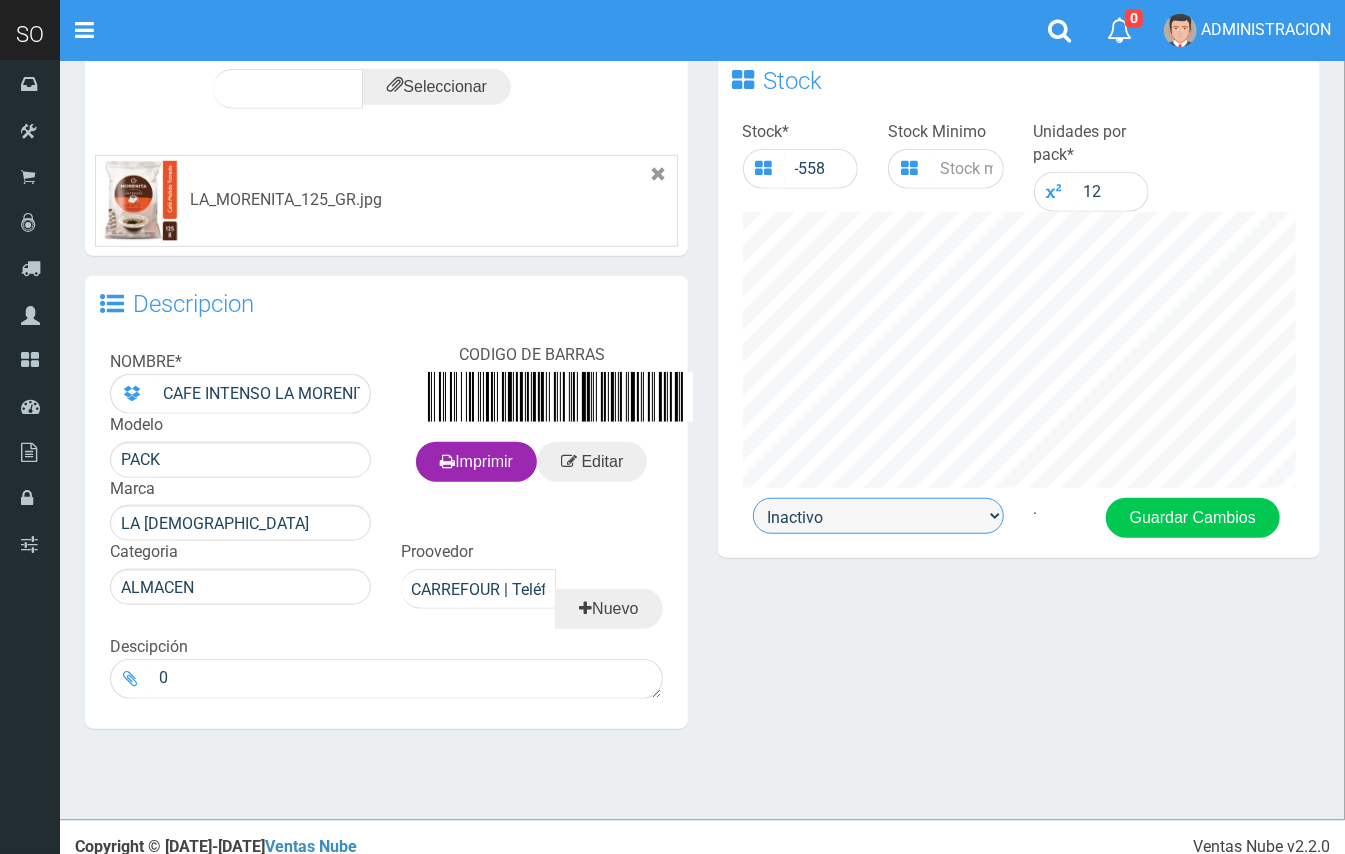 click on "Activo
Inactivo" at bounding box center (878, 516) 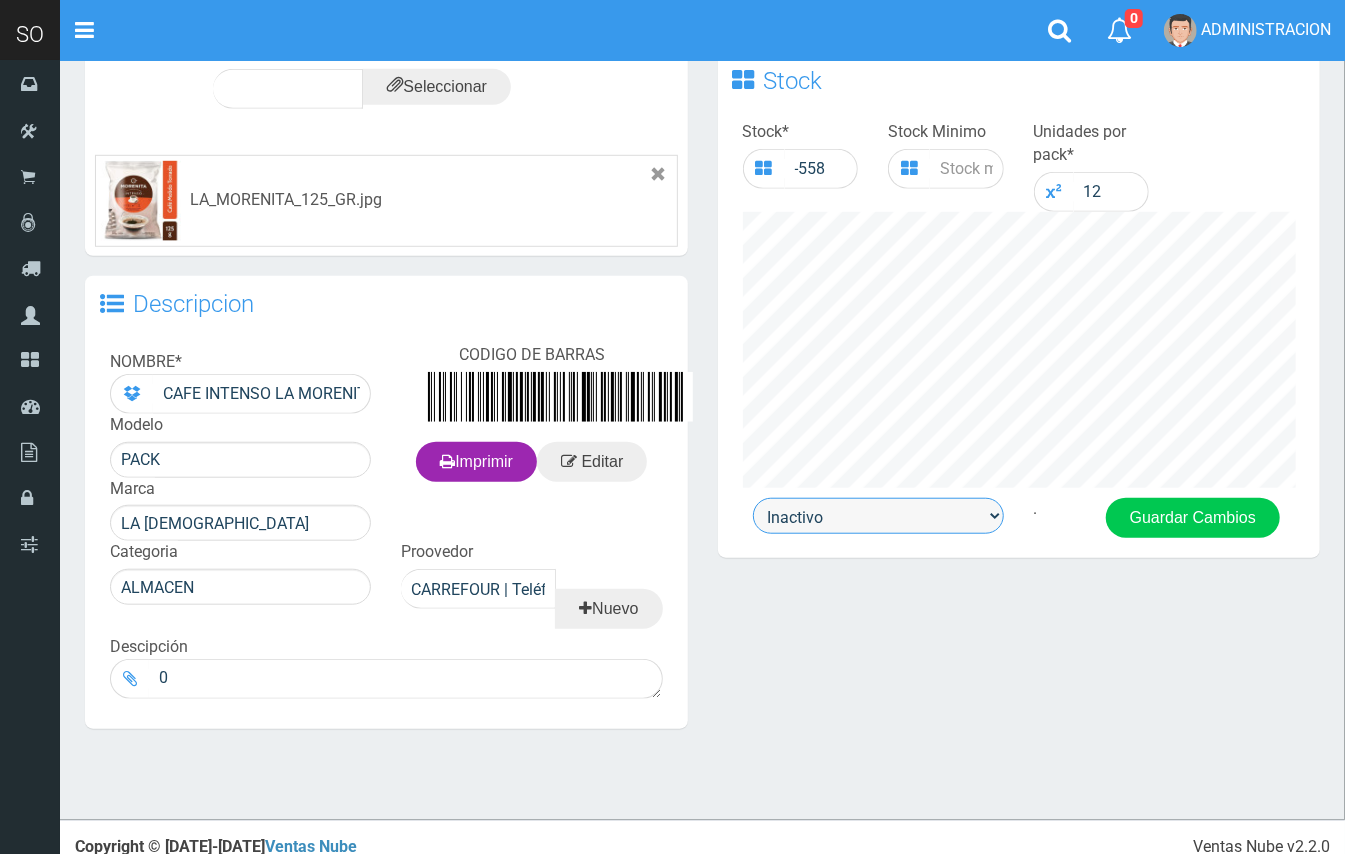 select on "1" 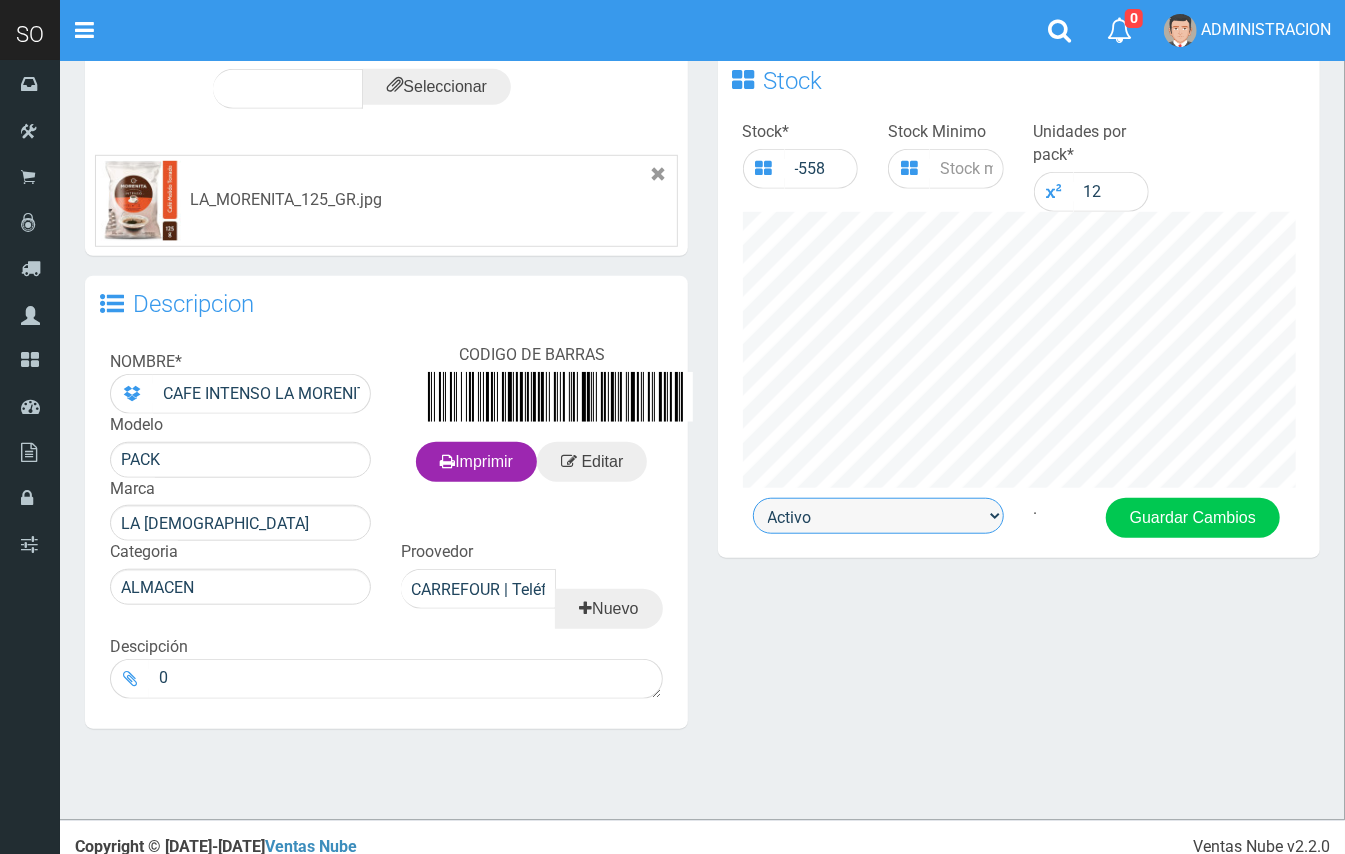 click on "Activo
Inactivo" at bounding box center (878, 516) 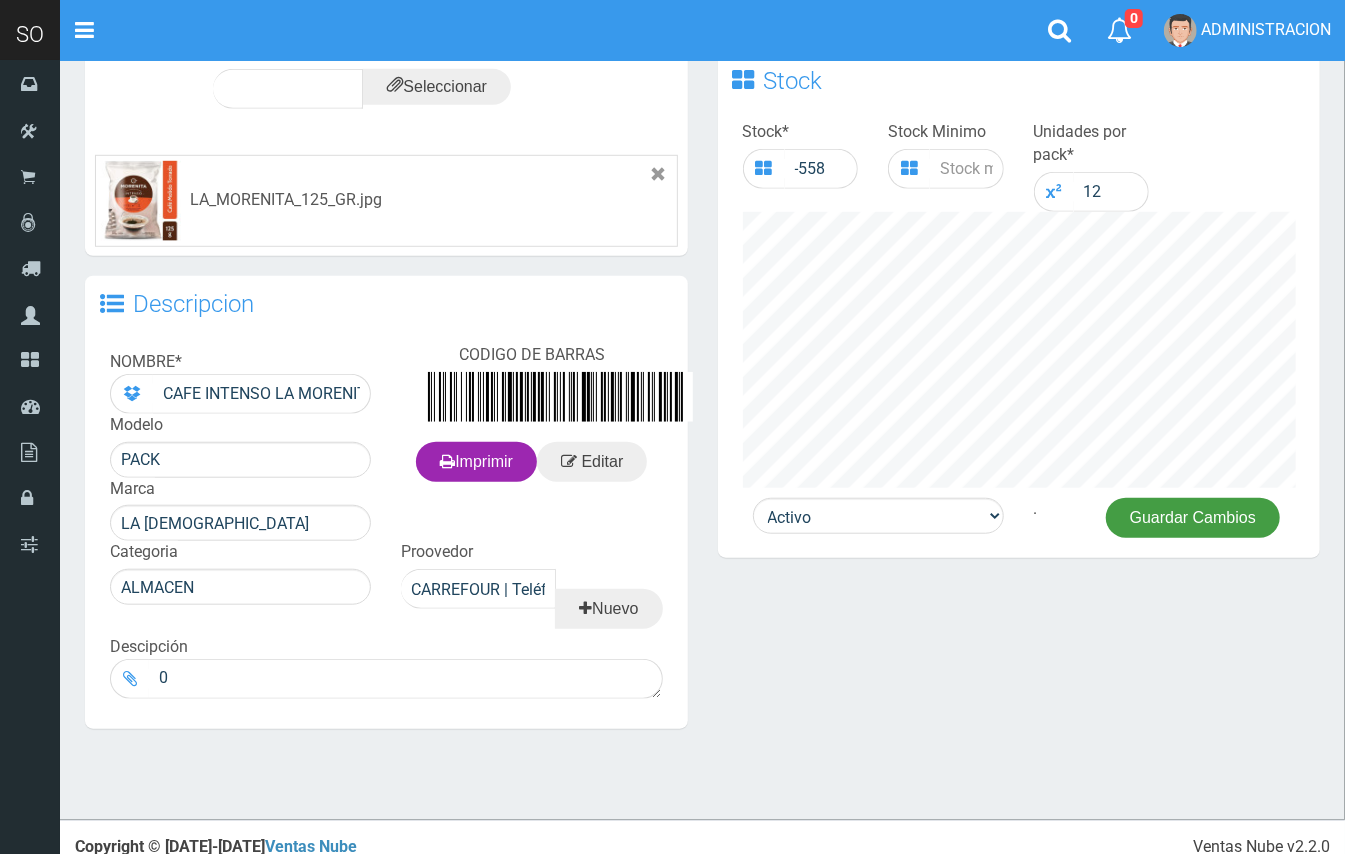 drag, startPoint x: 1152, startPoint y: 525, endPoint x: 1098, endPoint y: 490, distance: 64.3506 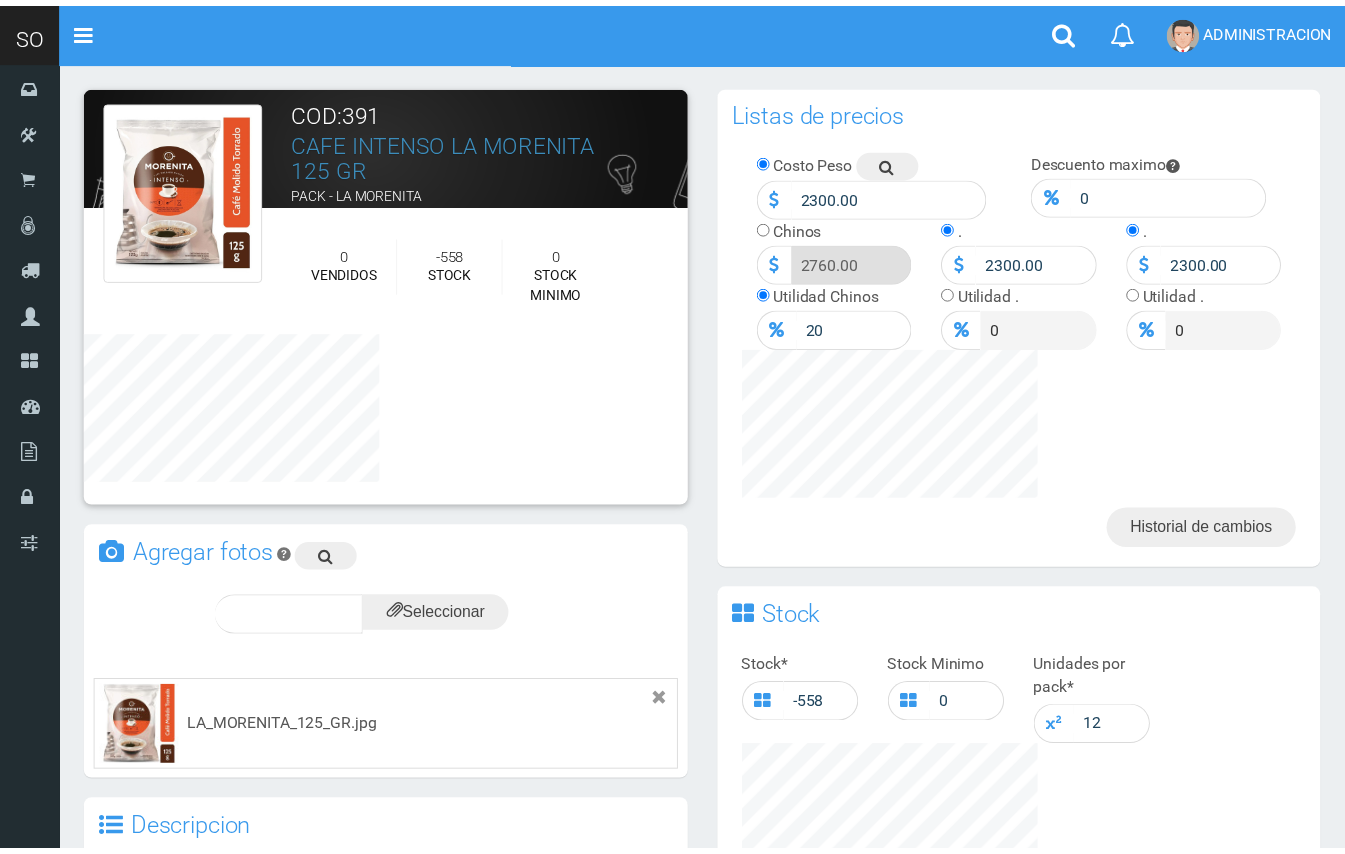 scroll, scrollTop: 0, scrollLeft: 0, axis: both 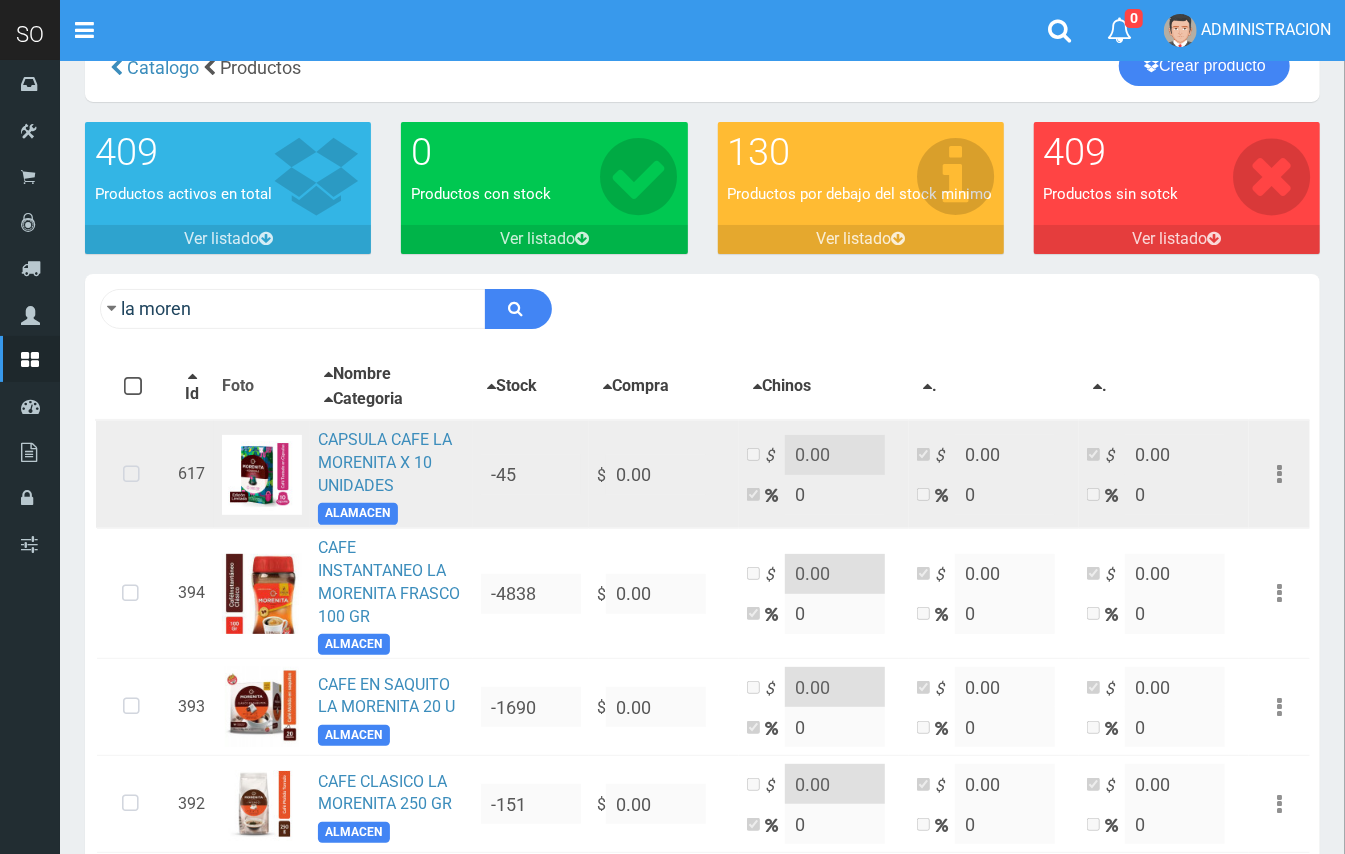 drag, startPoint x: 116, startPoint y: 473, endPoint x: 277, endPoint y: 472, distance: 161.00311 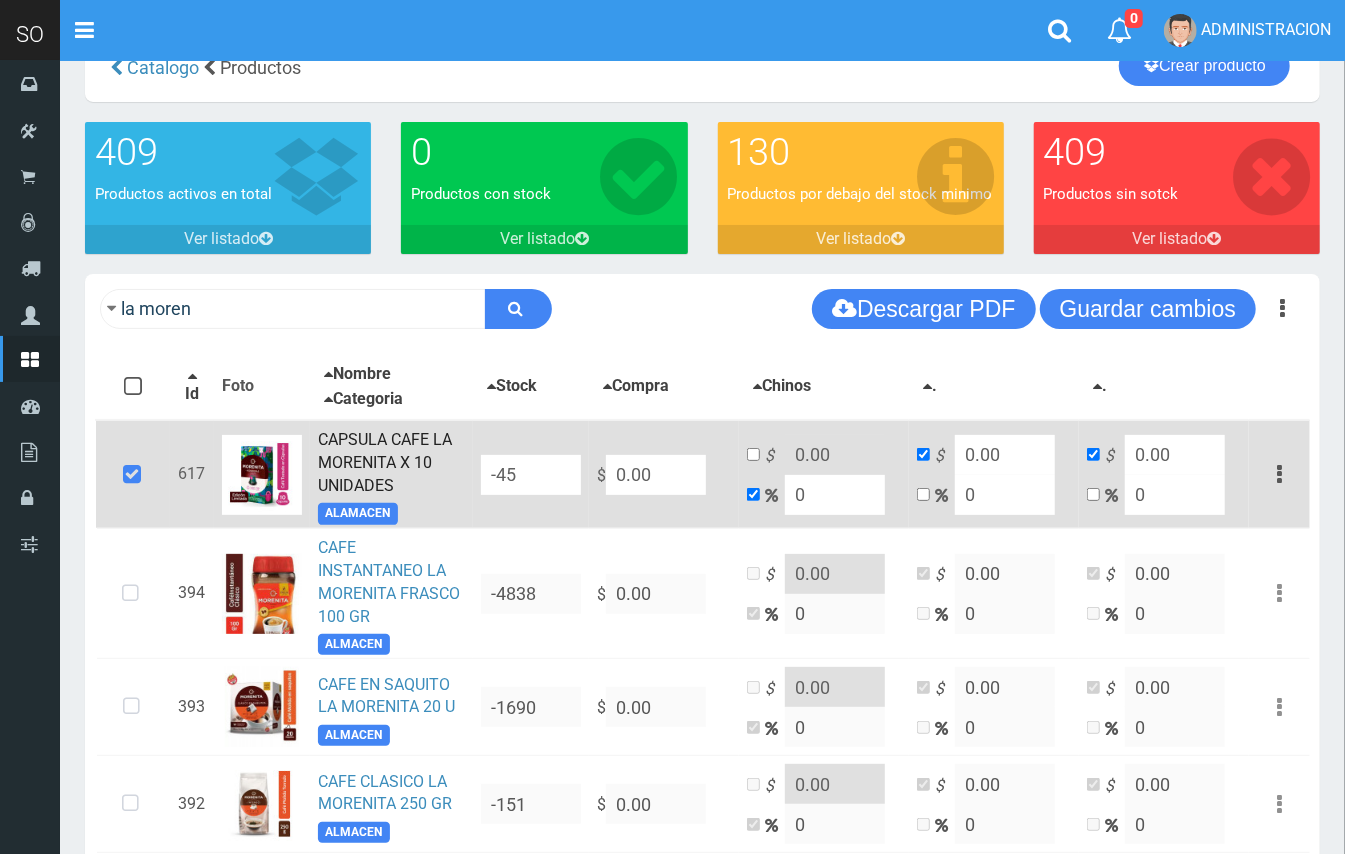 drag, startPoint x: 657, startPoint y: 466, endPoint x: 570, endPoint y: 461, distance: 87.14356 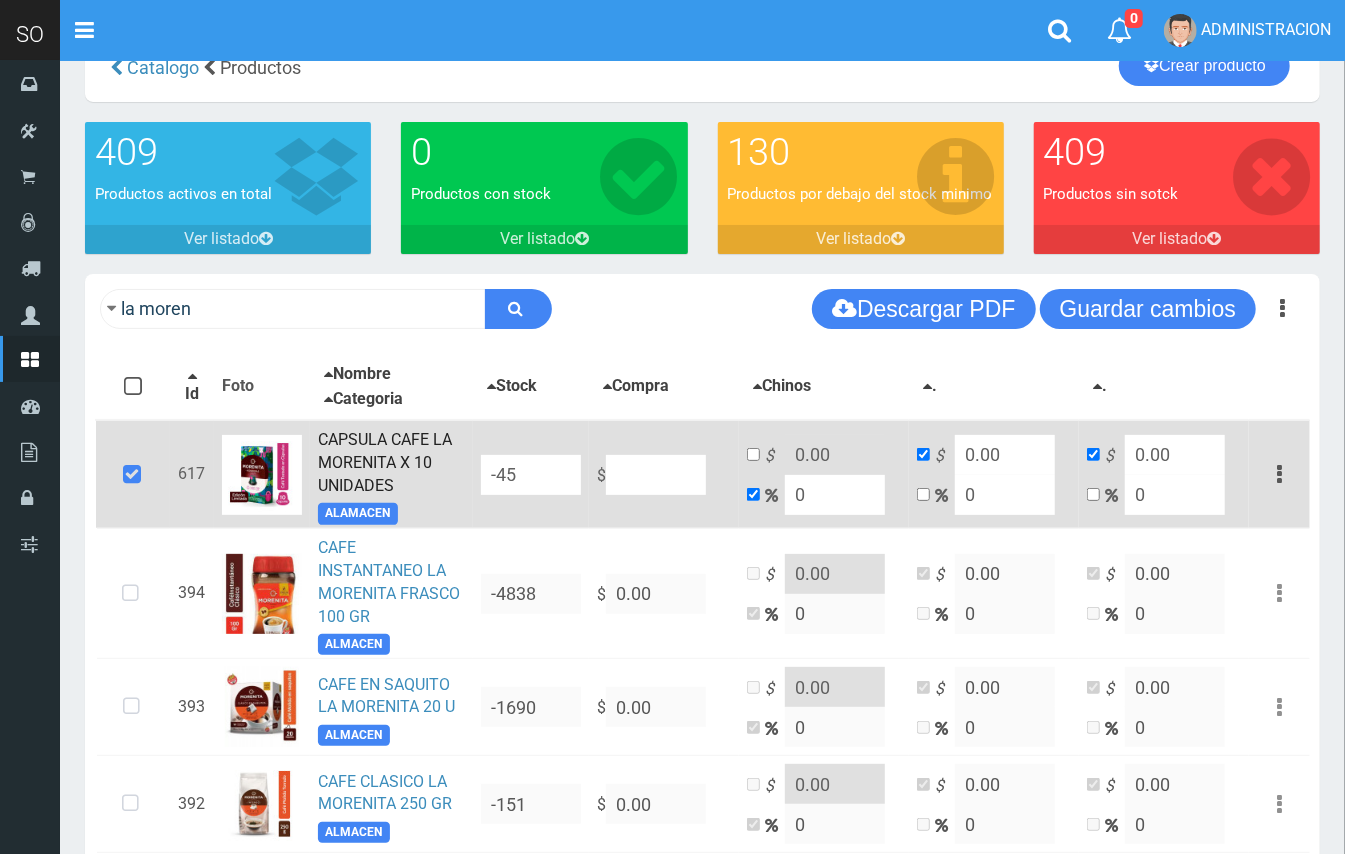 type on "NaN" 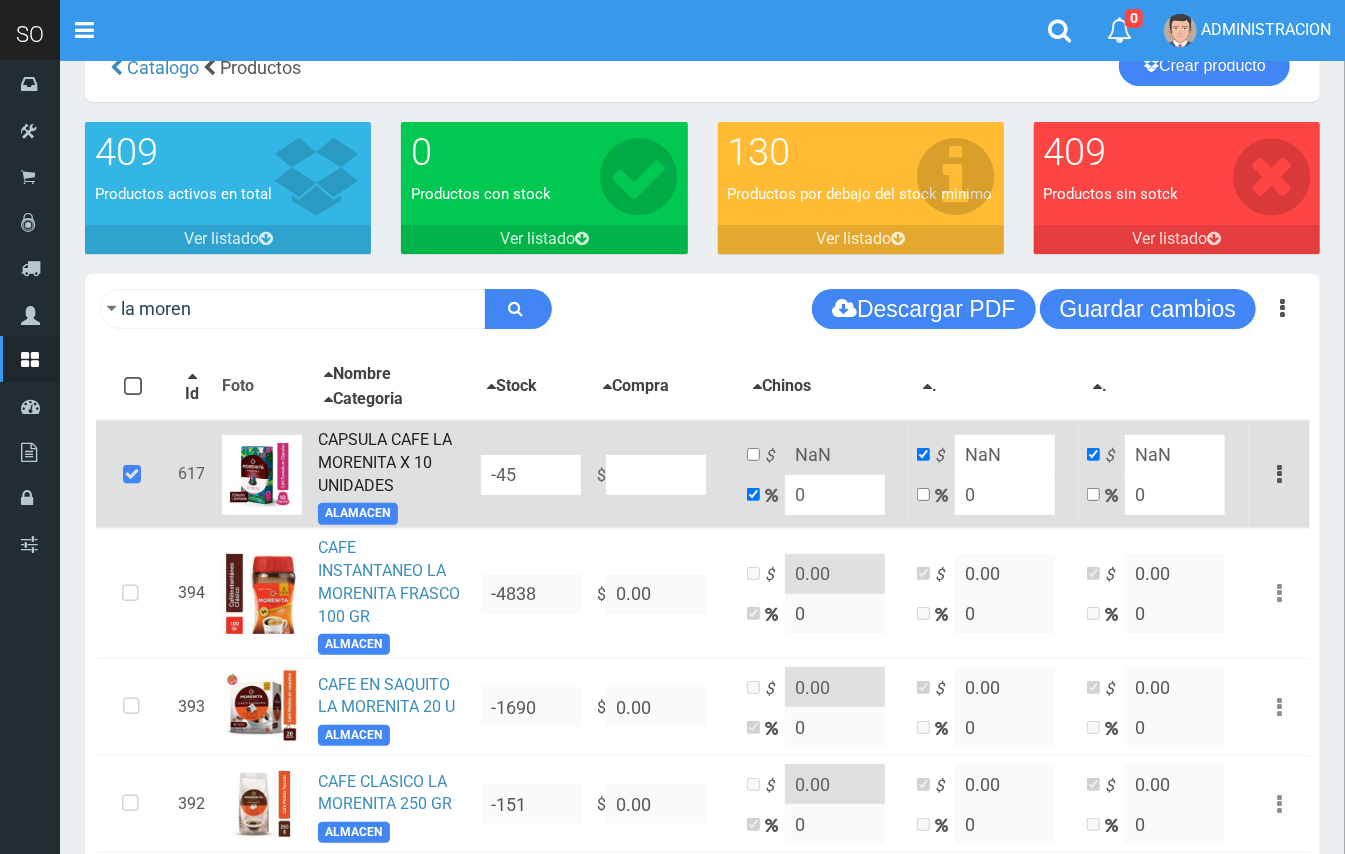type on "9" 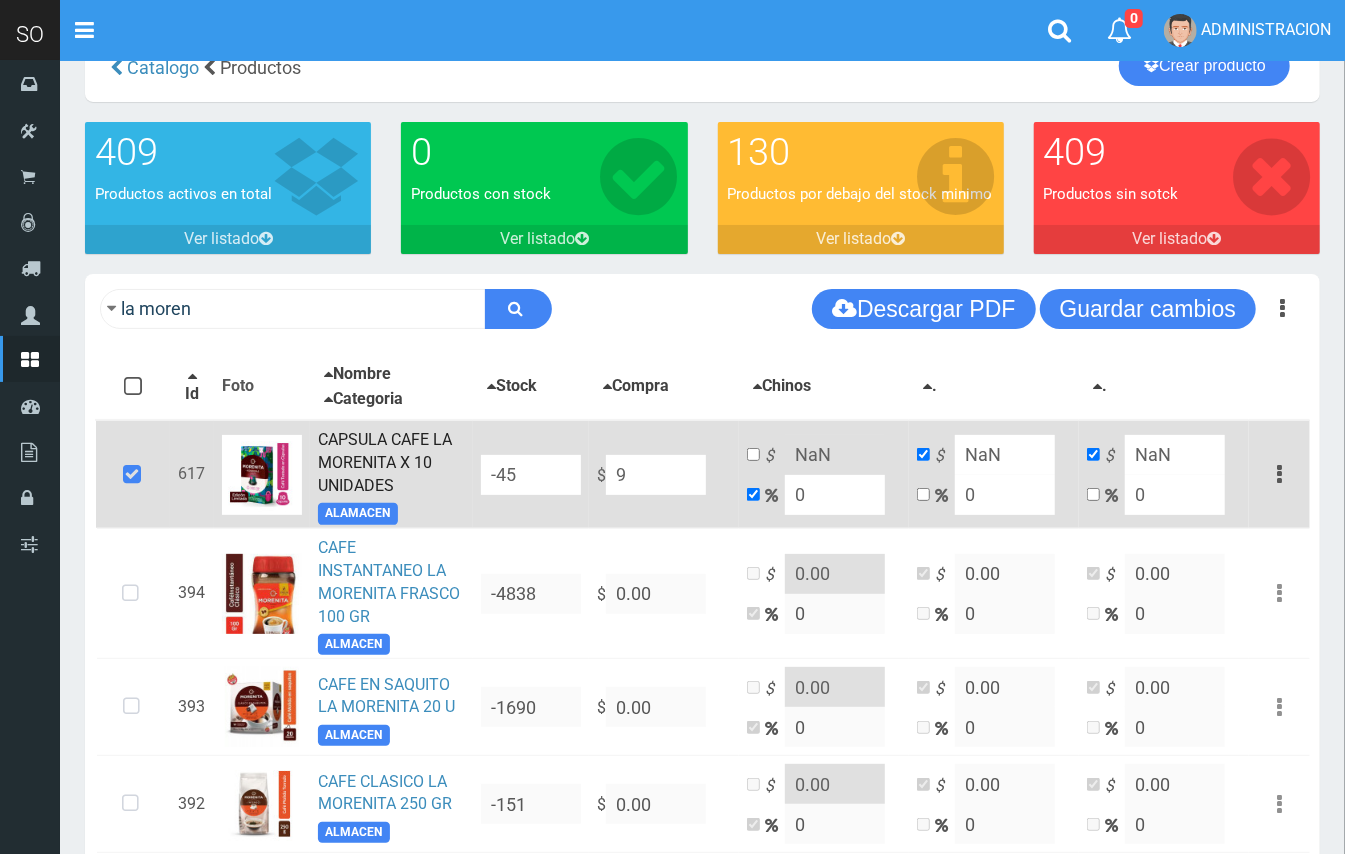 type on "9" 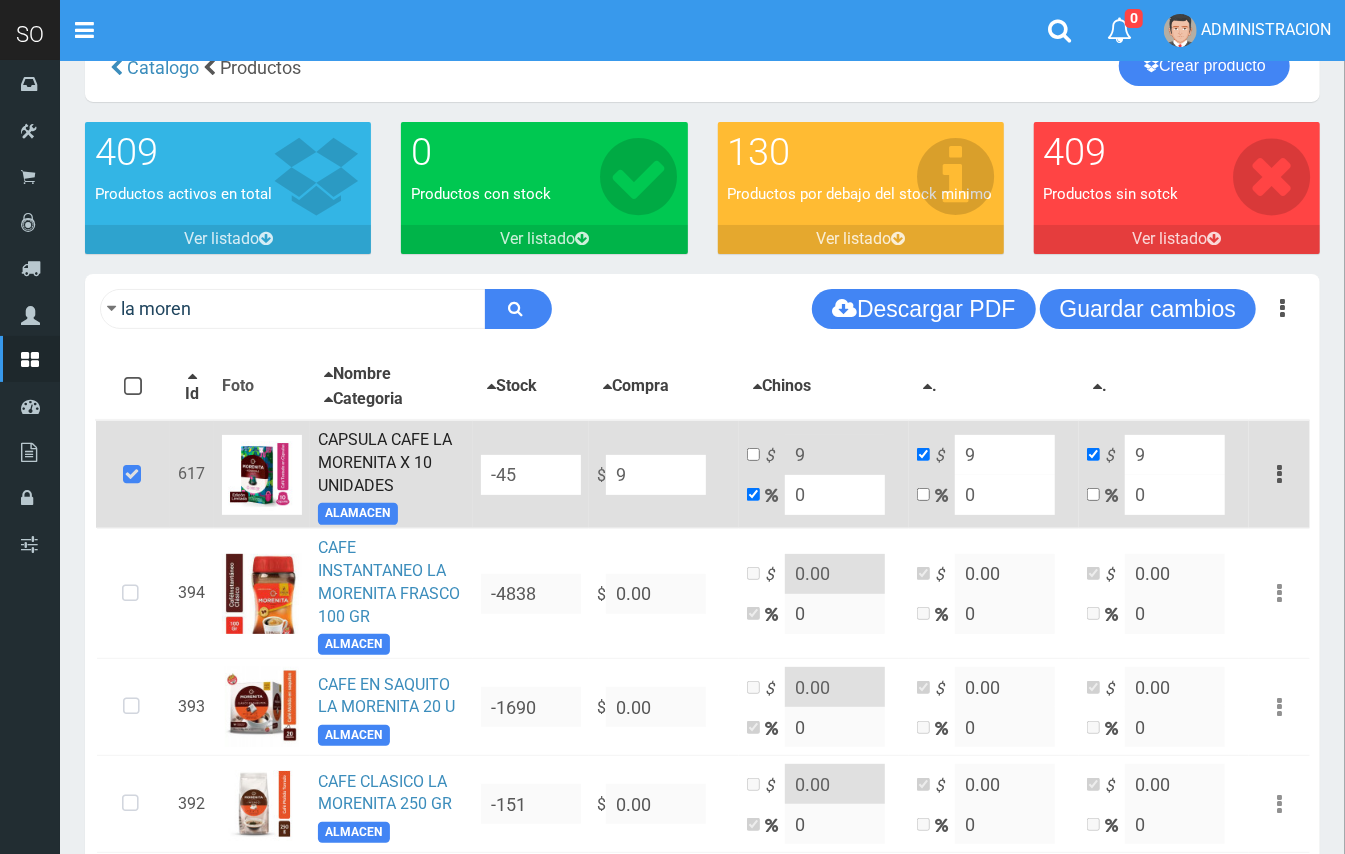 type on "99" 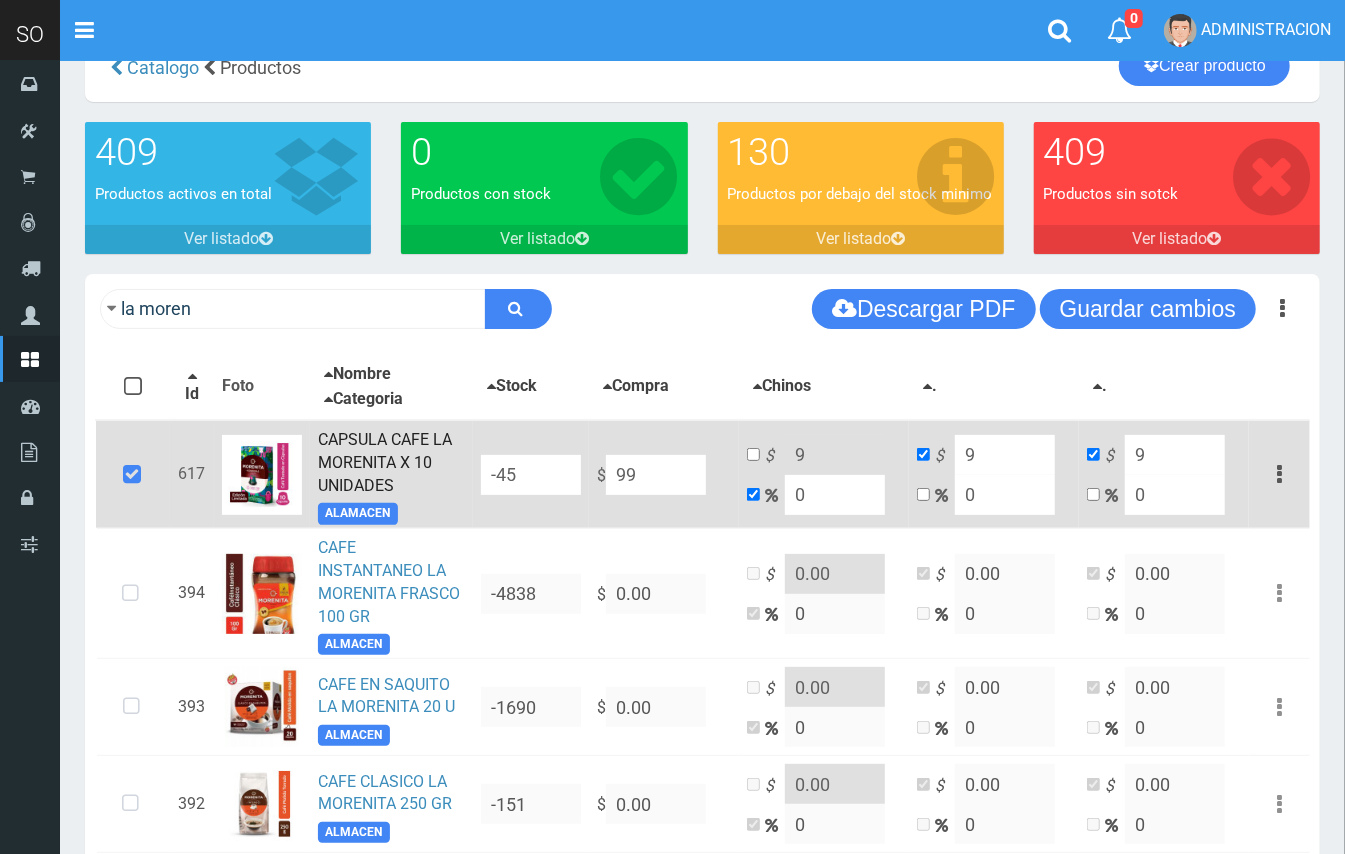 type on "99" 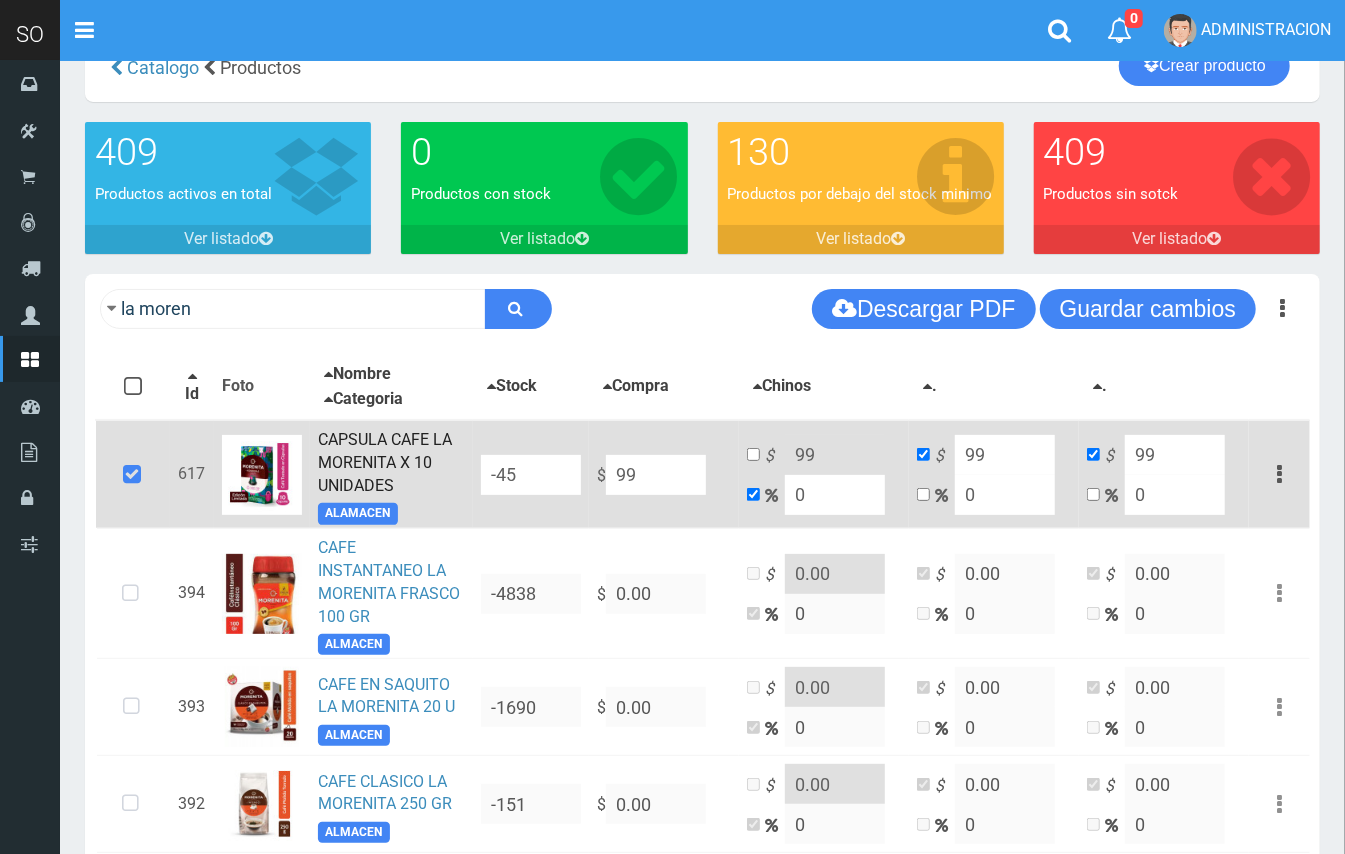 type on "997" 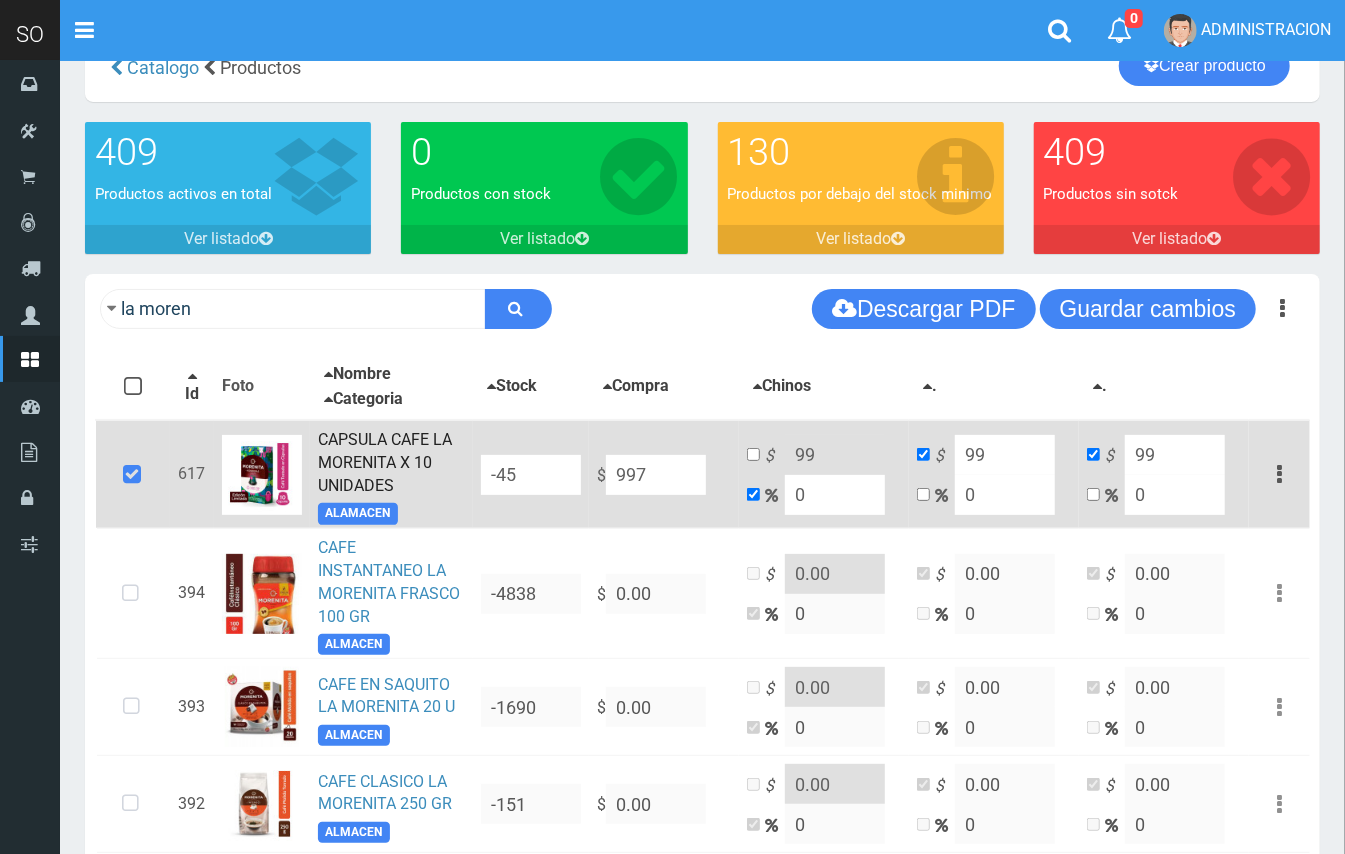 type on "997" 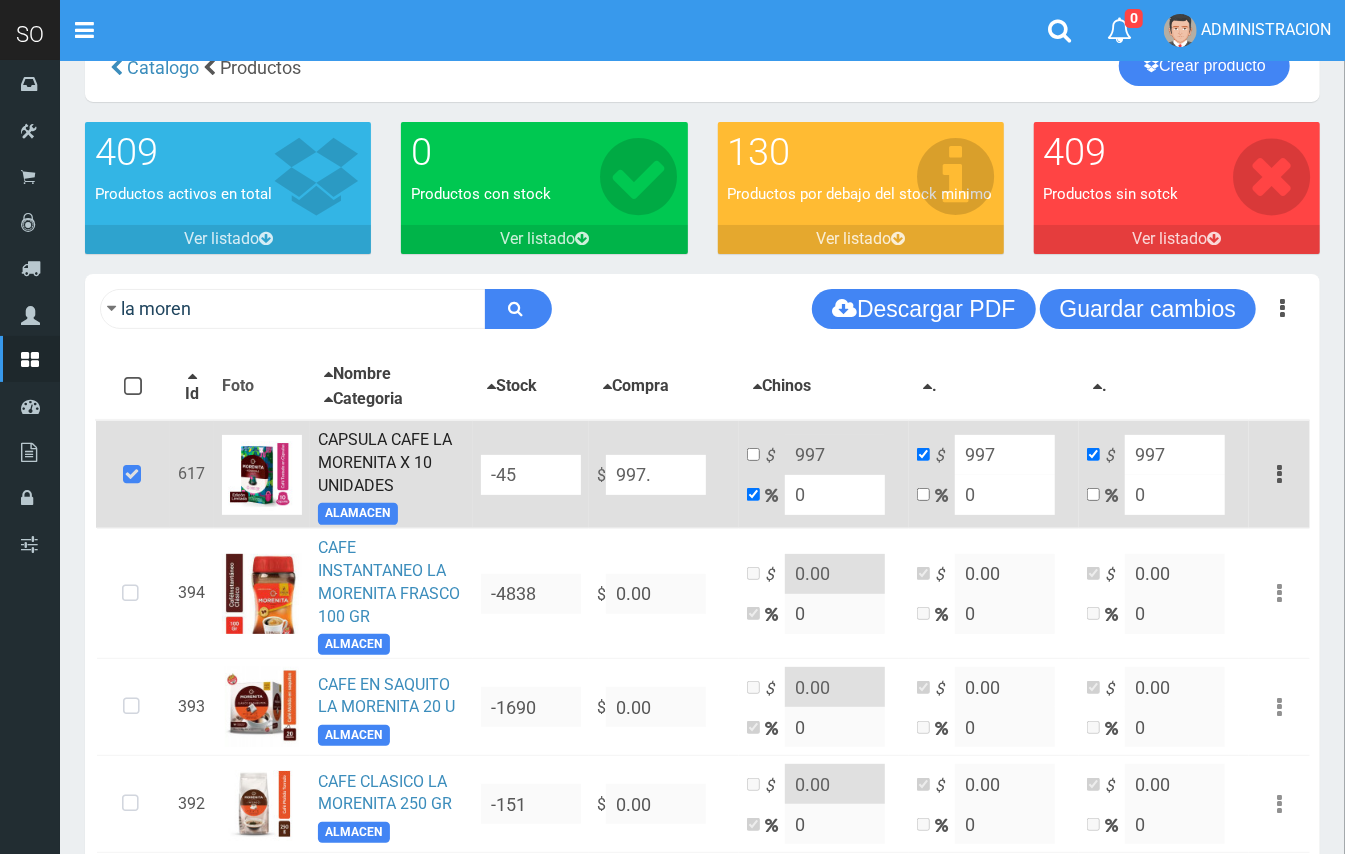 type on "997.5" 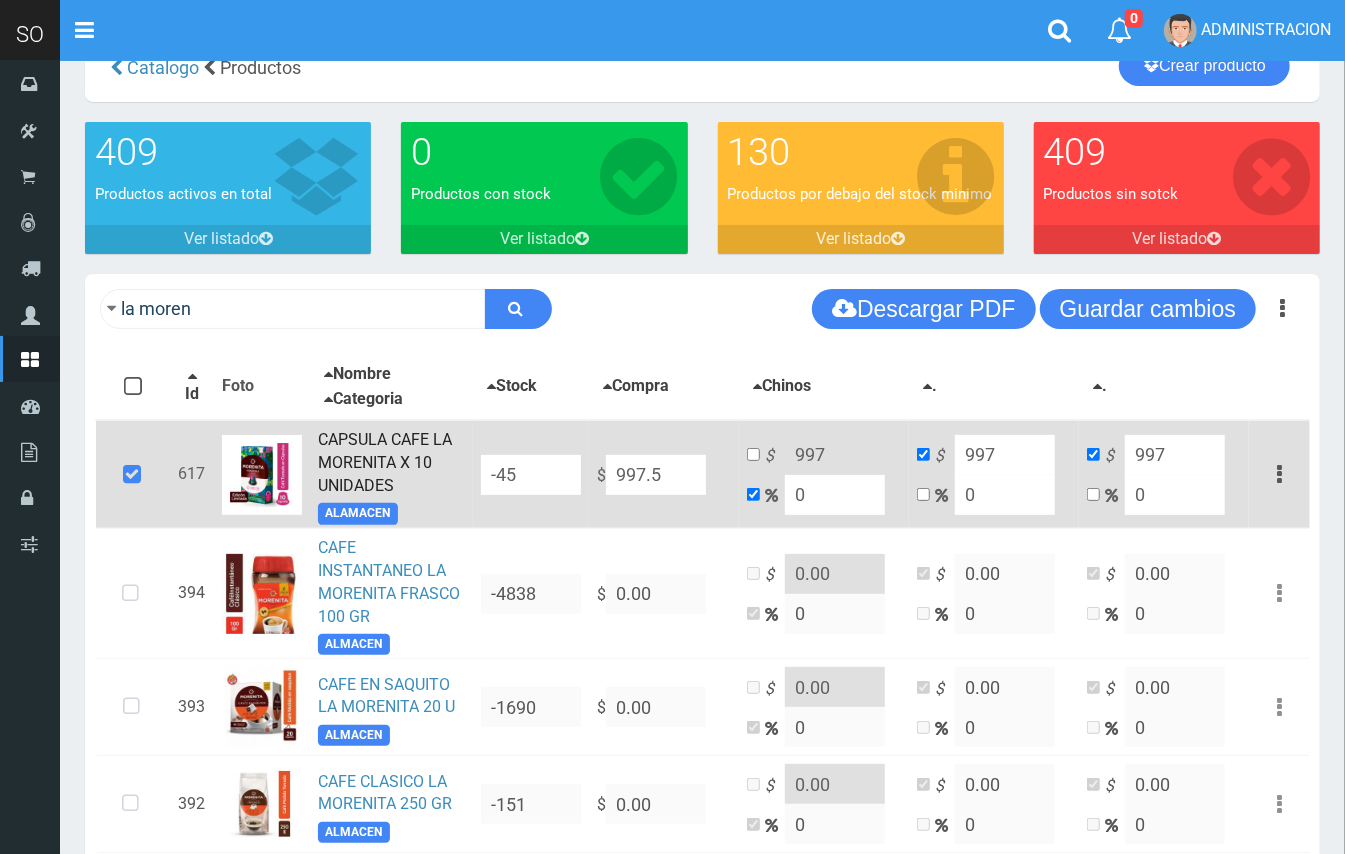 type on "997.5" 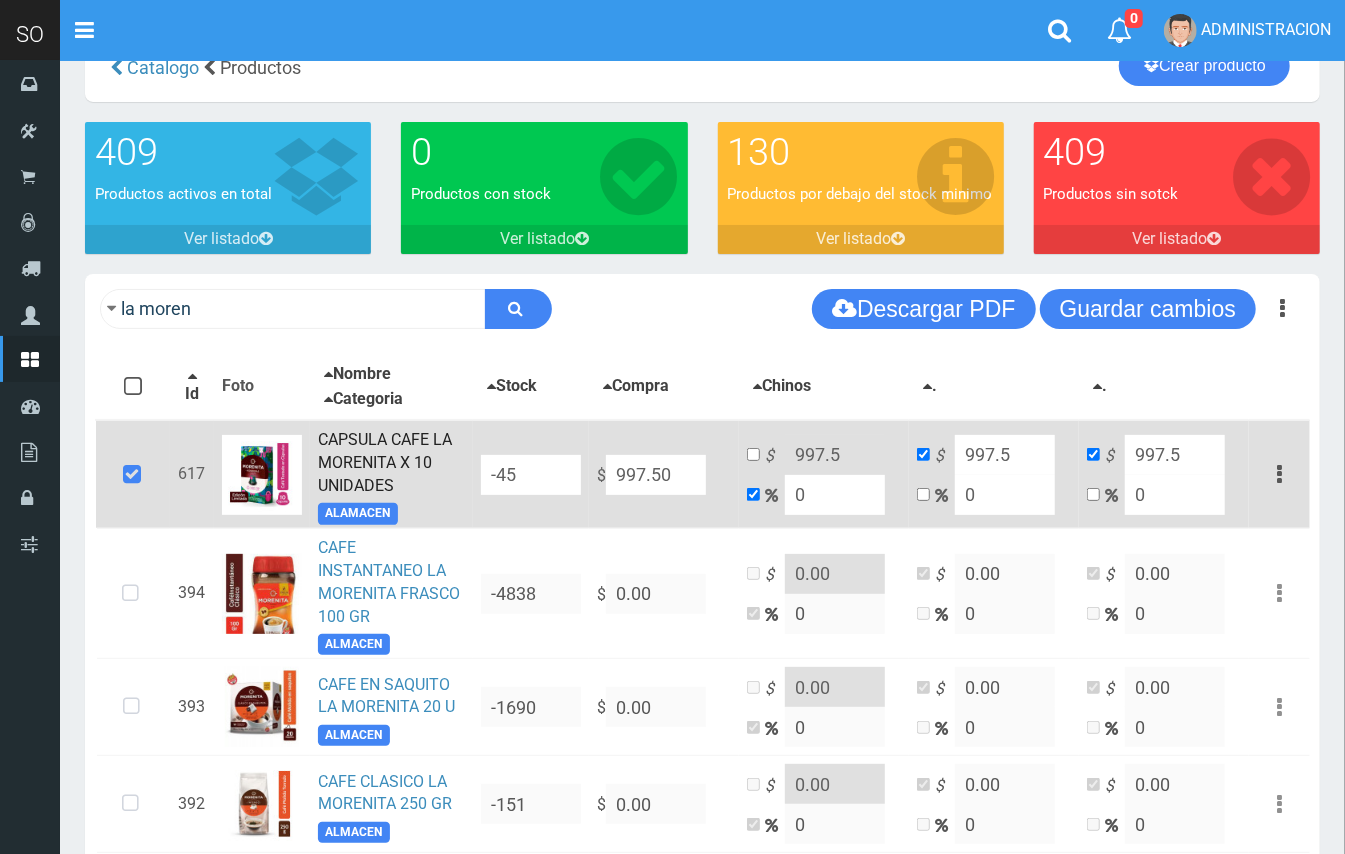 type on "997.50" 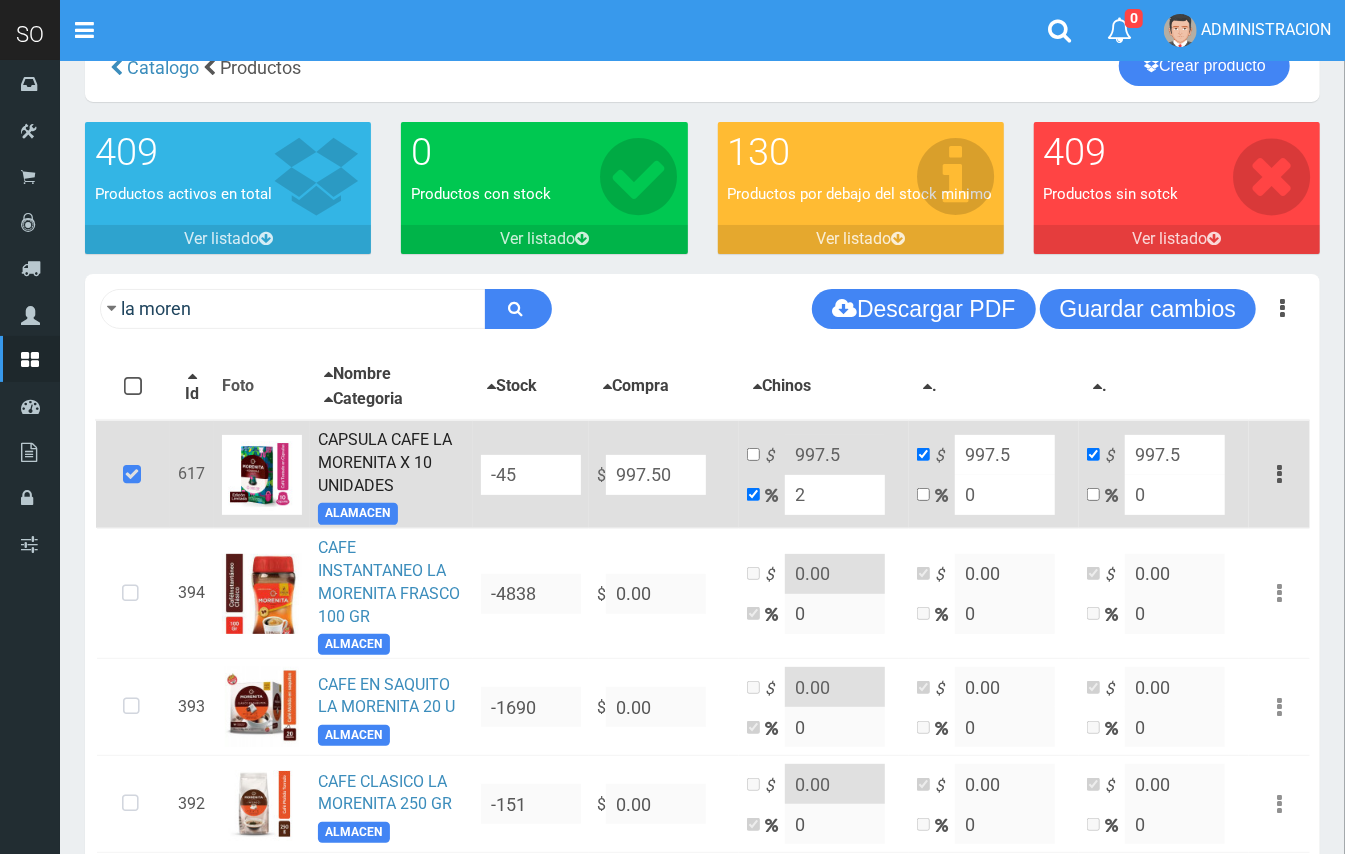 type on "1017.45" 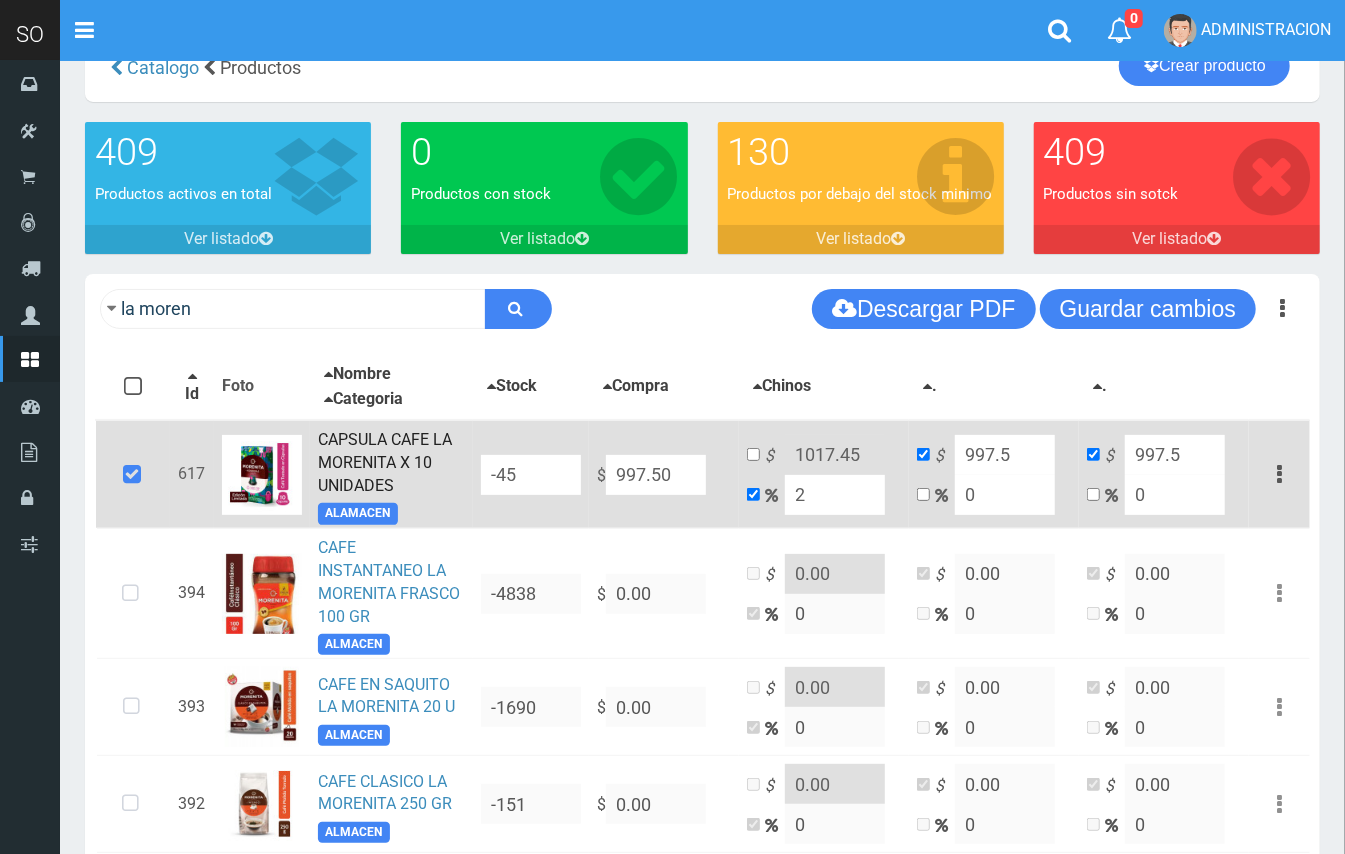 type on "20" 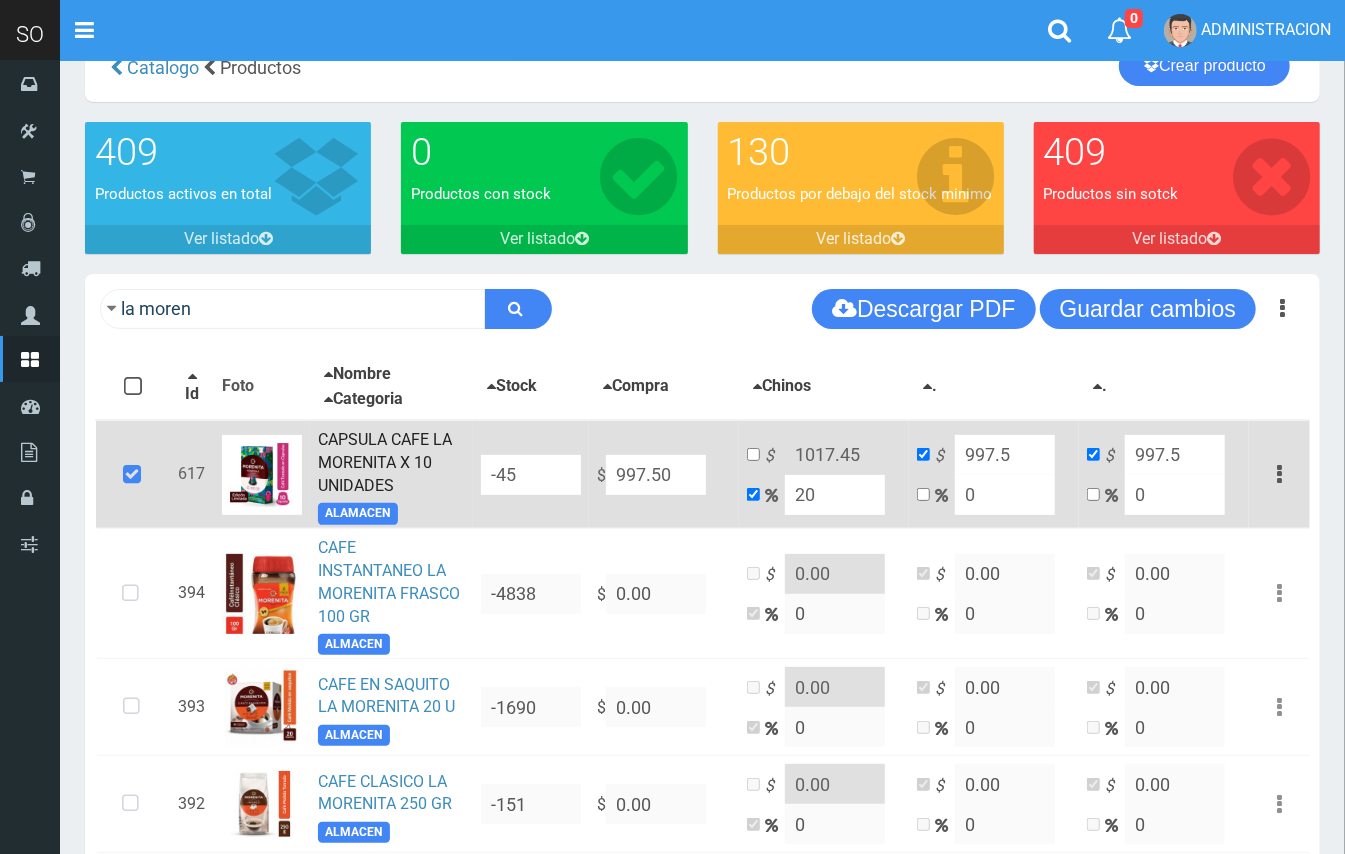 type on "1197" 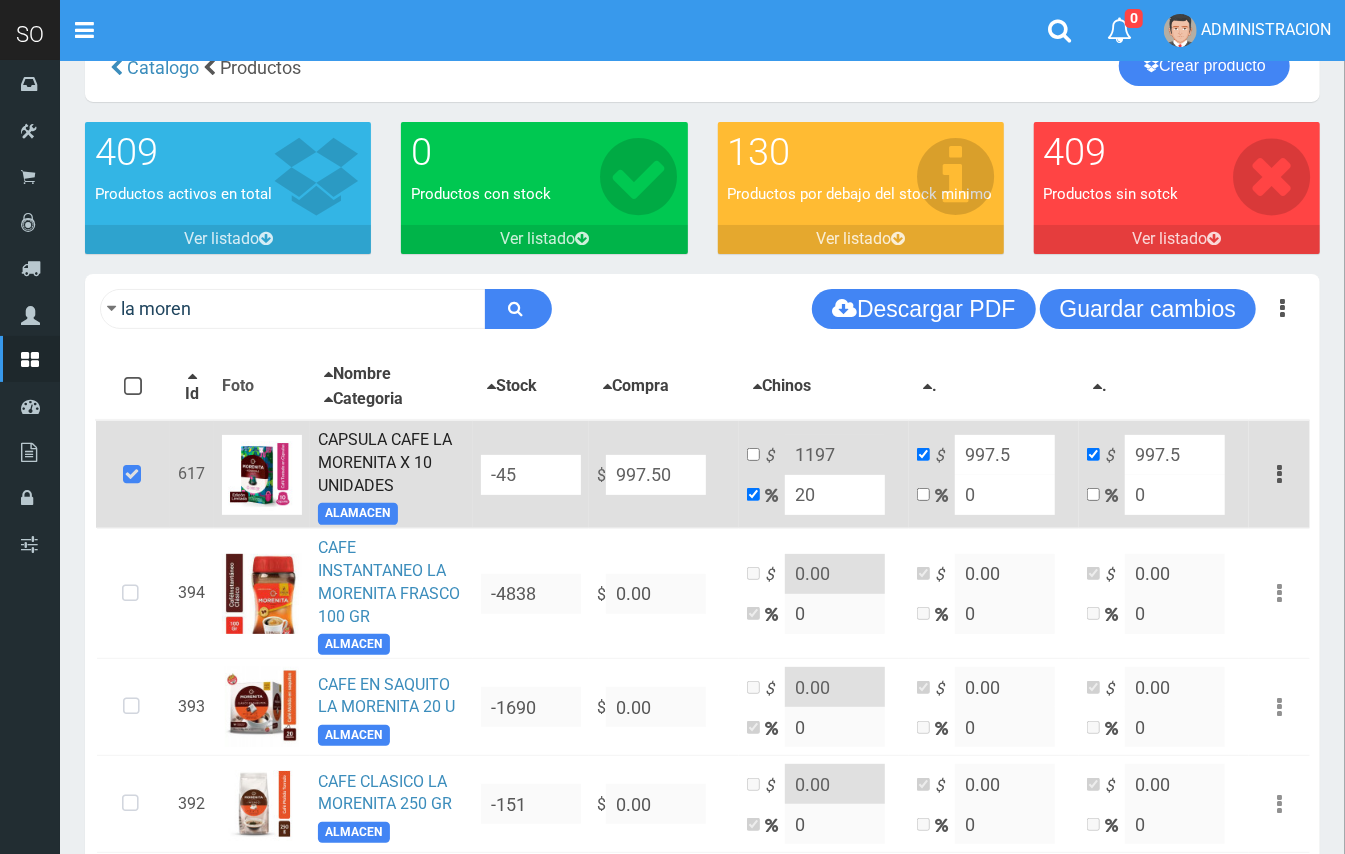 drag, startPoint x: 828, startPoint y: 494, endPoint x: 790, endPoint y: 488, distance: 38.470768 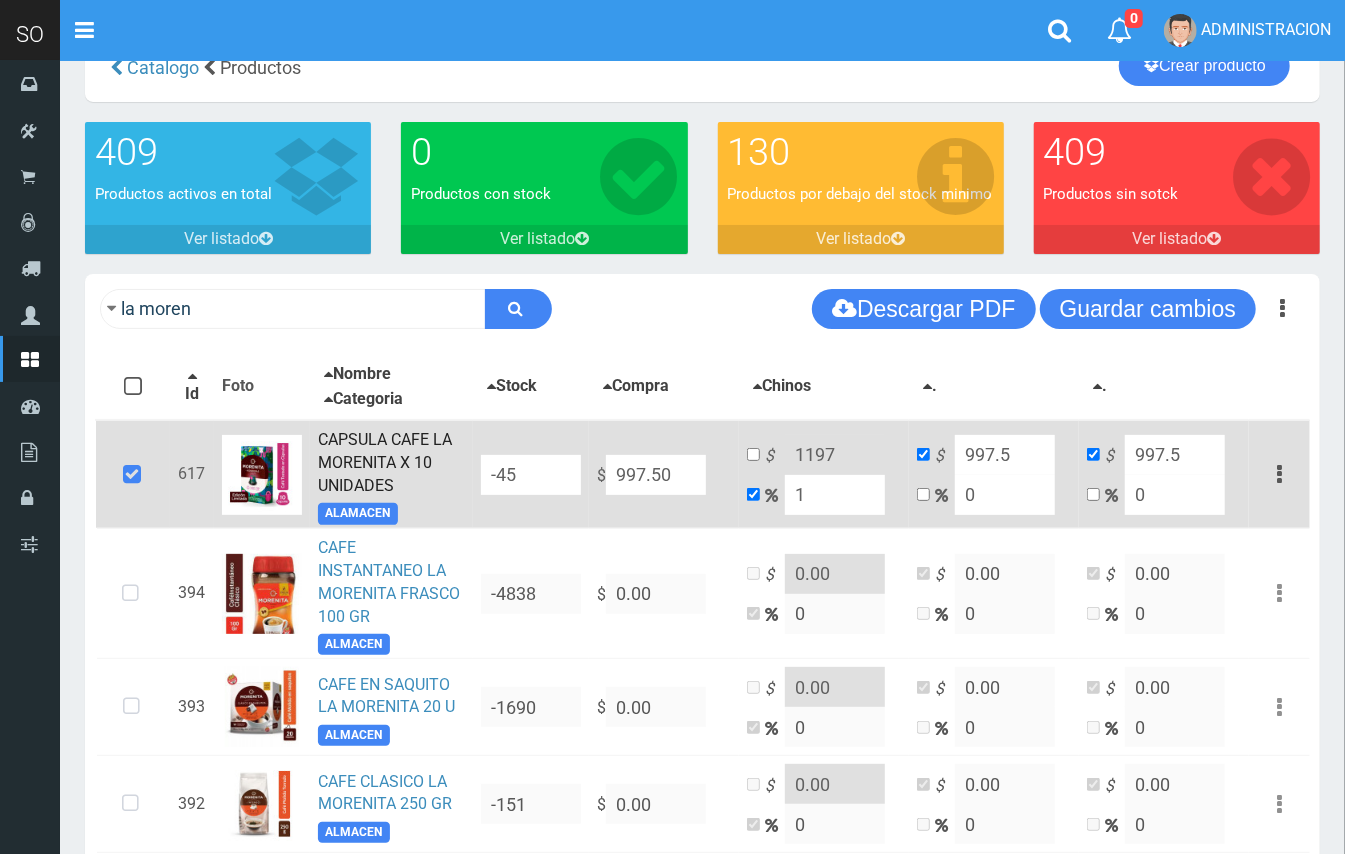 type on "1007.475" 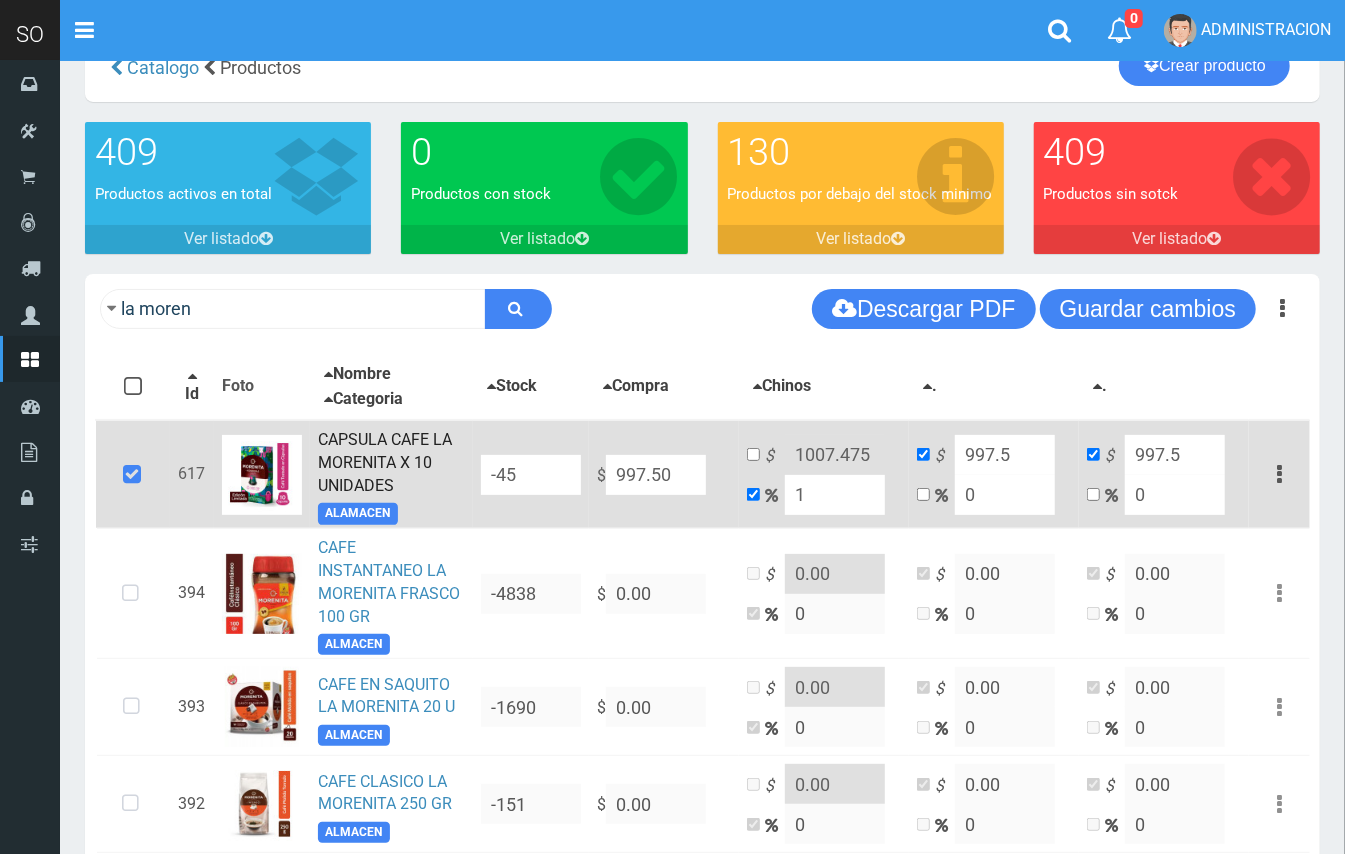 type on "10" 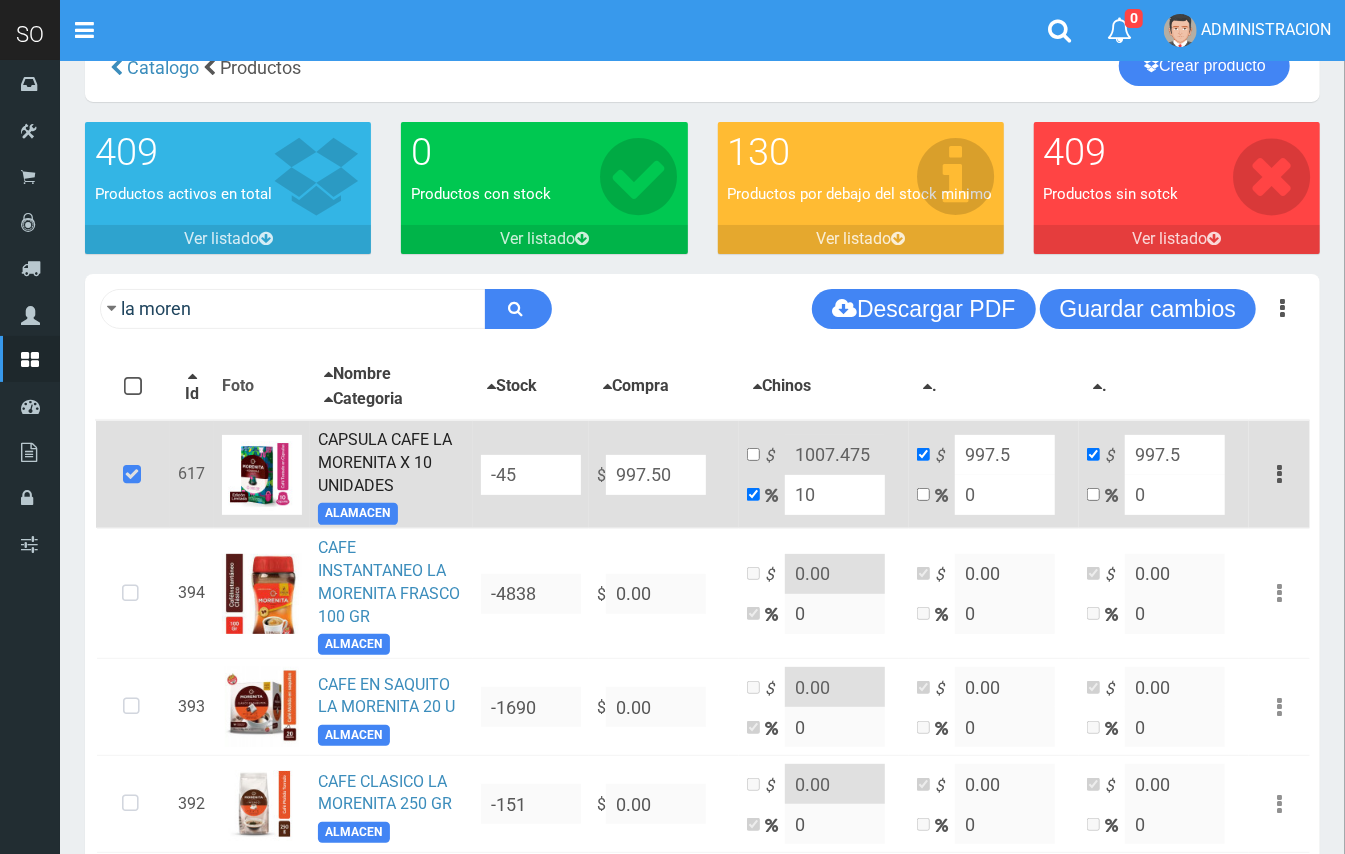 type on "1097.25" 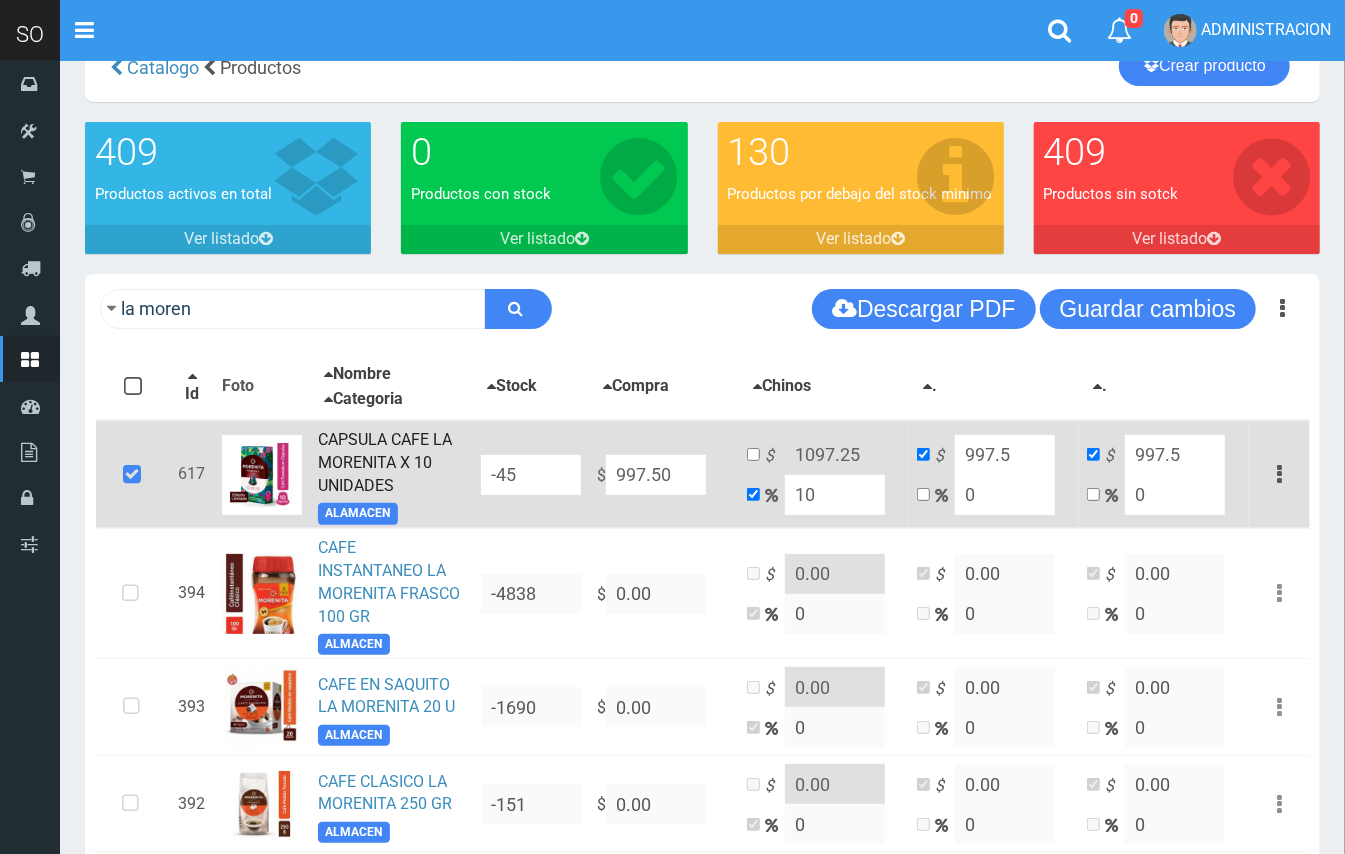 type on "10" 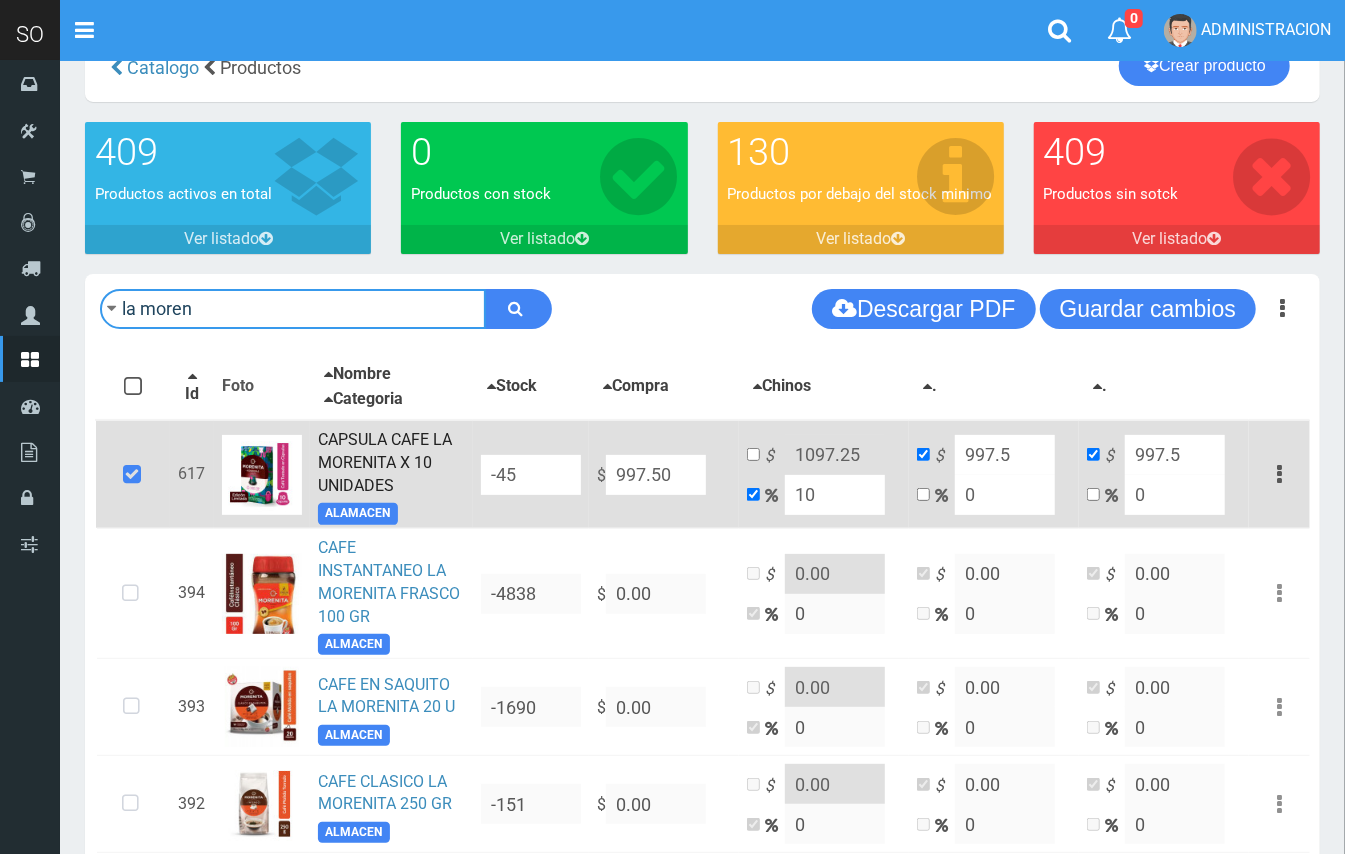 click on "la moren" at bounding box center [293, 309] 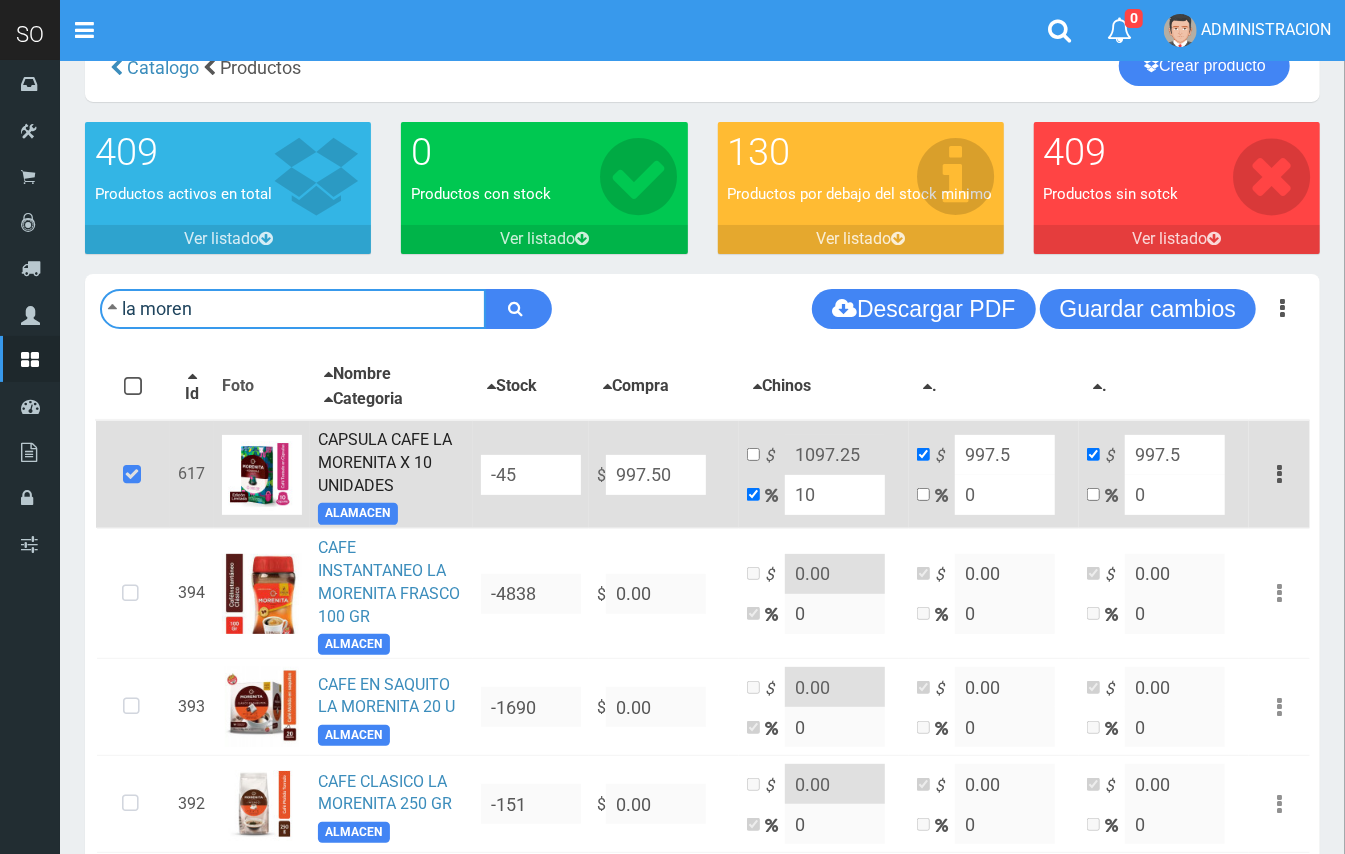 click on "la moren" at bounding box center [293, 309] 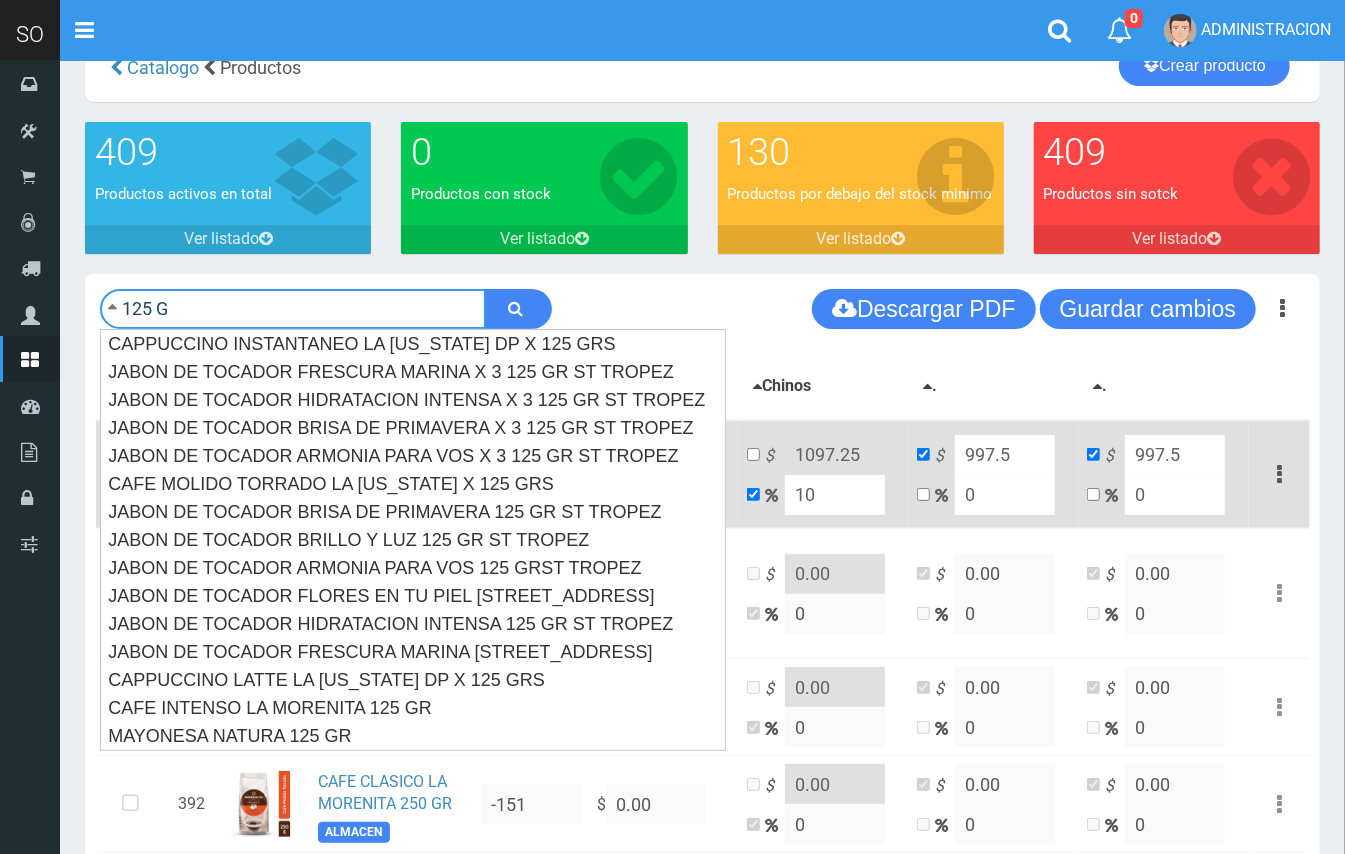 type on "125 G" 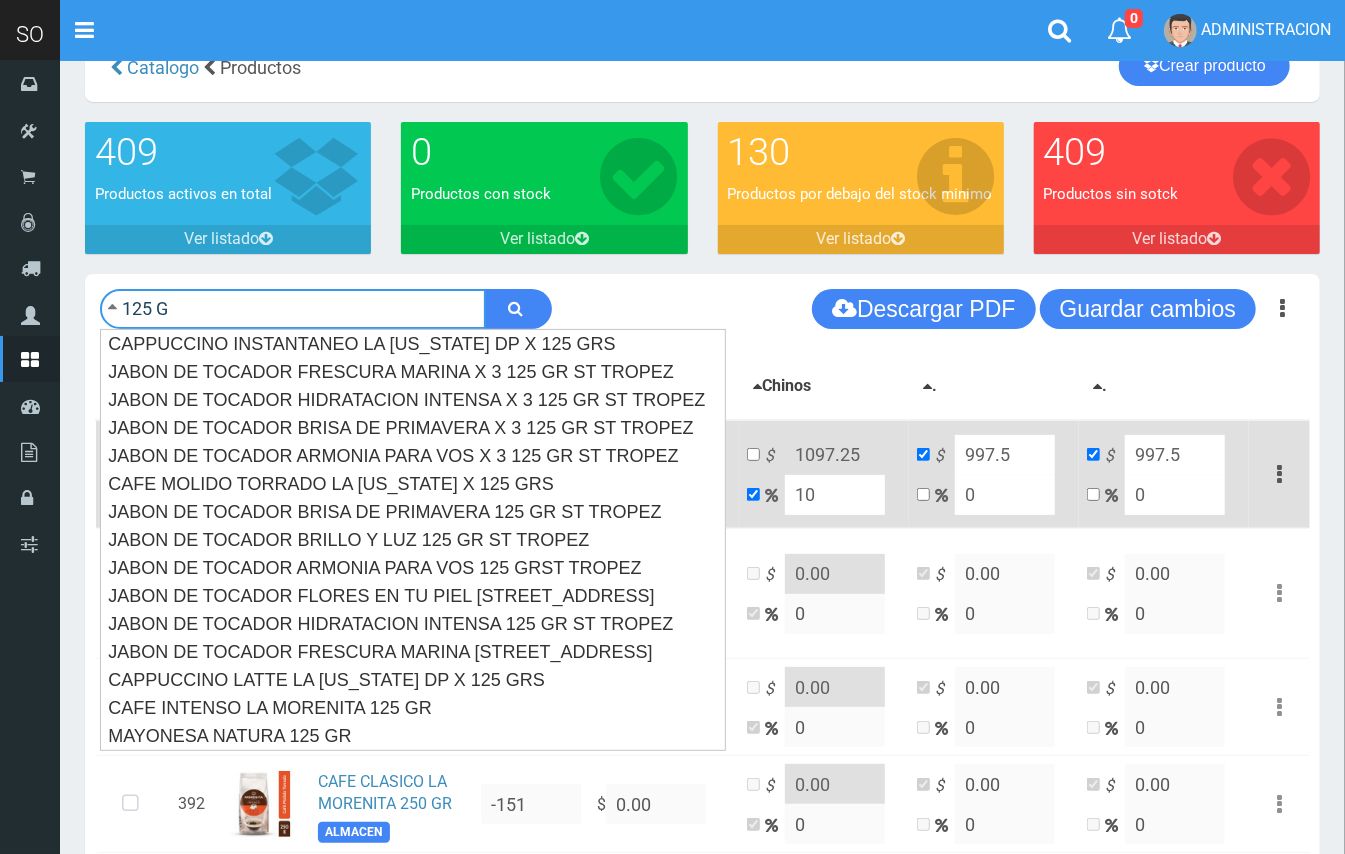 click at bounding box center (518, 309) 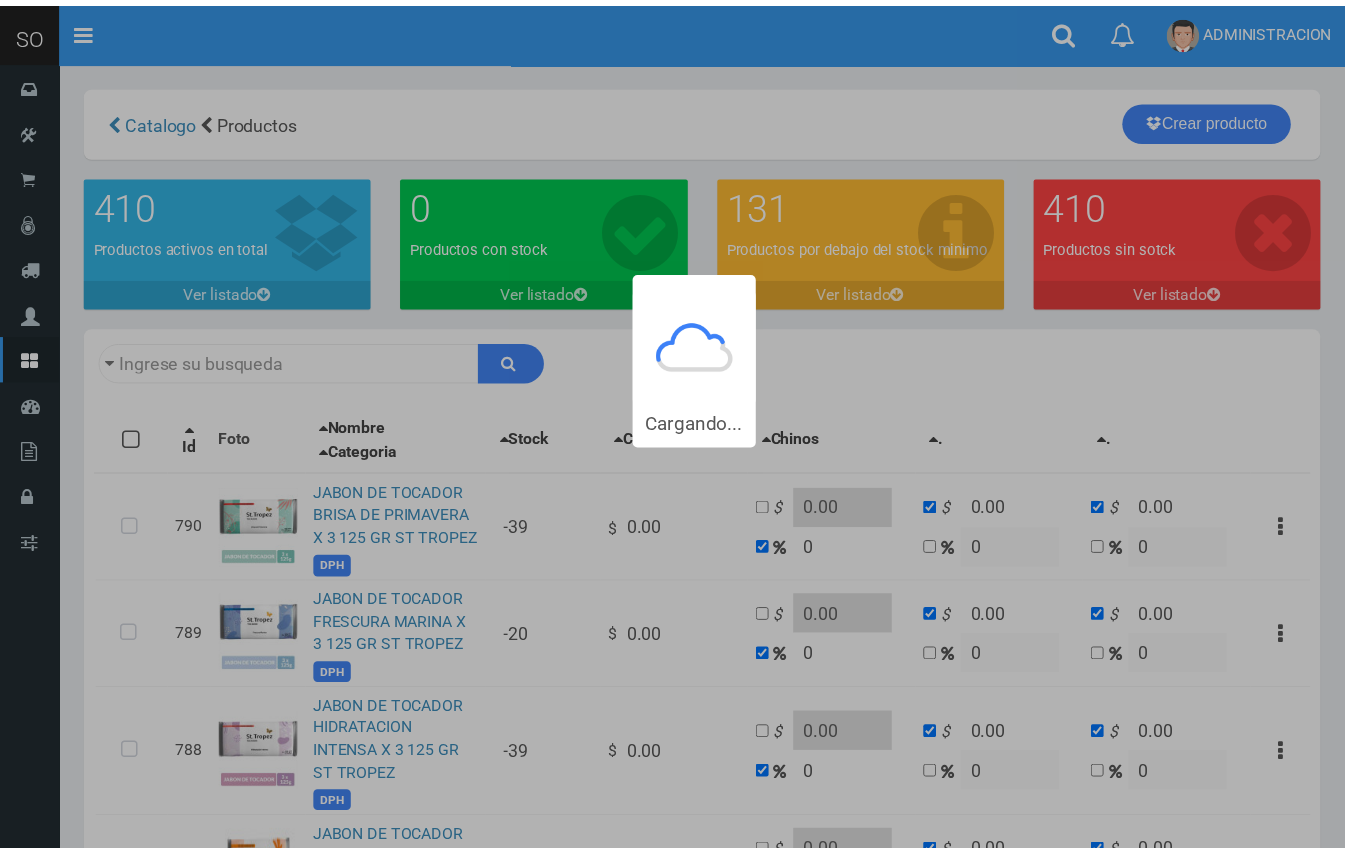 scroll, scrollTop: 0, scrollLeft: 0, axis: both 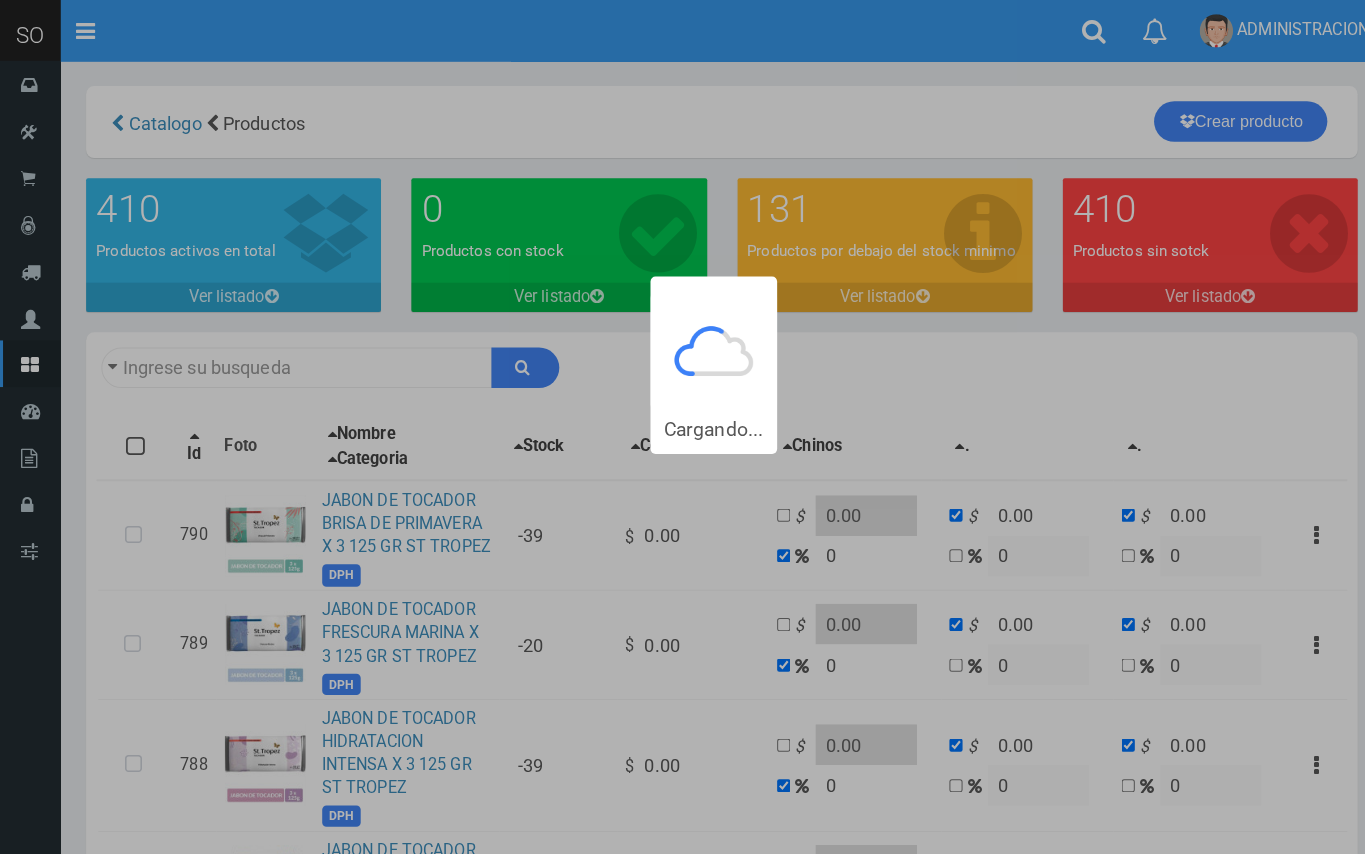 type on "125 G" 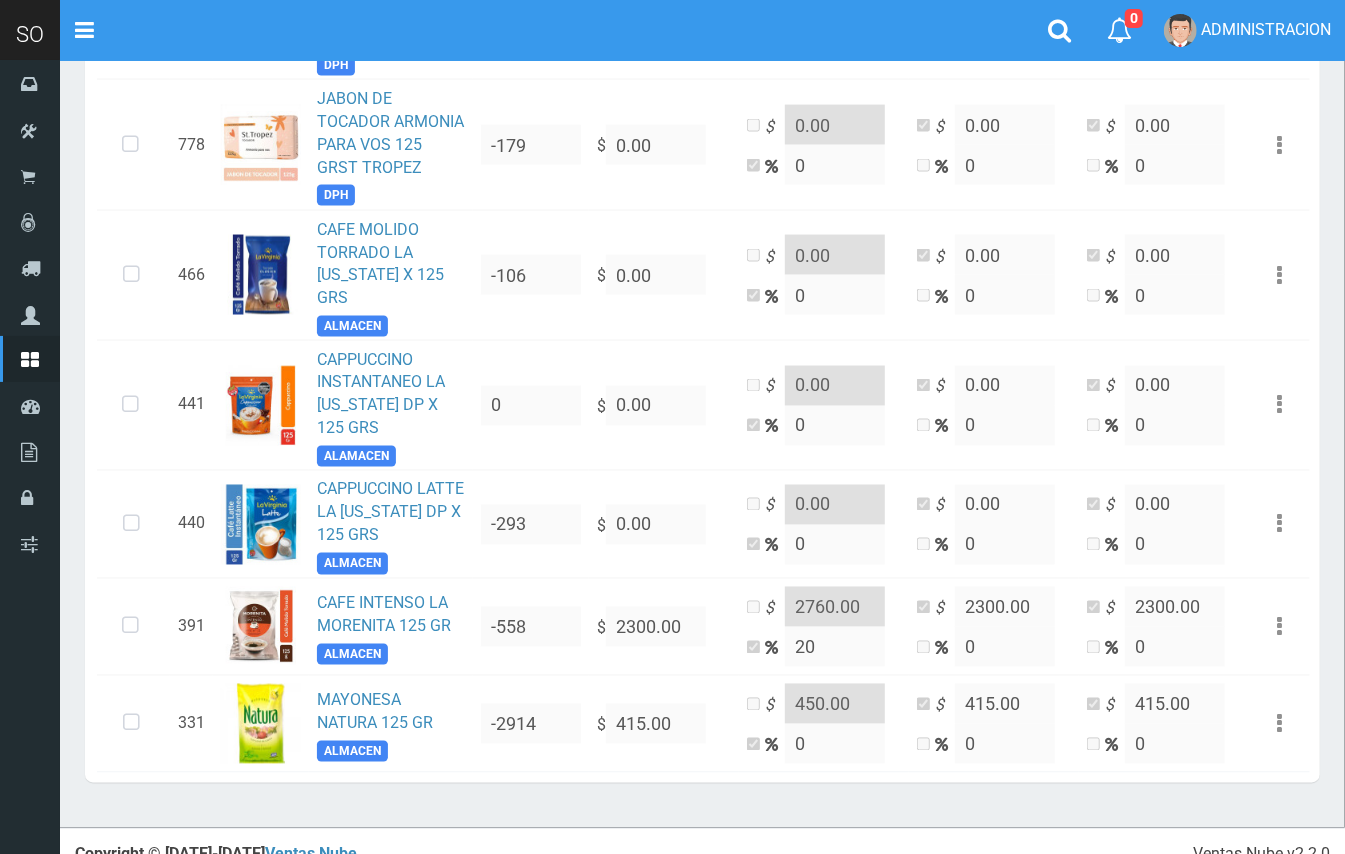 scroll, scrollTop: 1692, scrollLeft: 0, axis: vertical 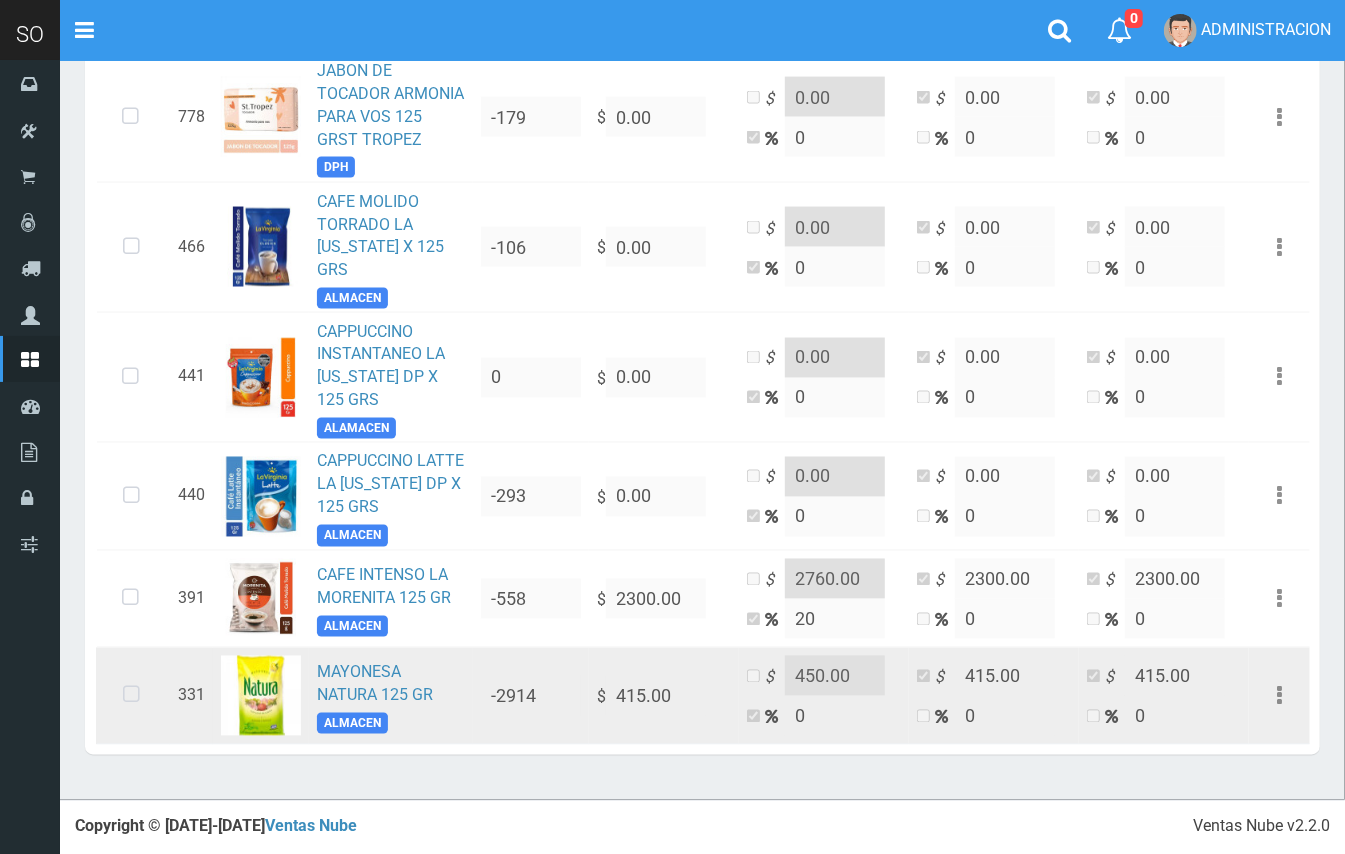 click at bounding box center (131, 696) 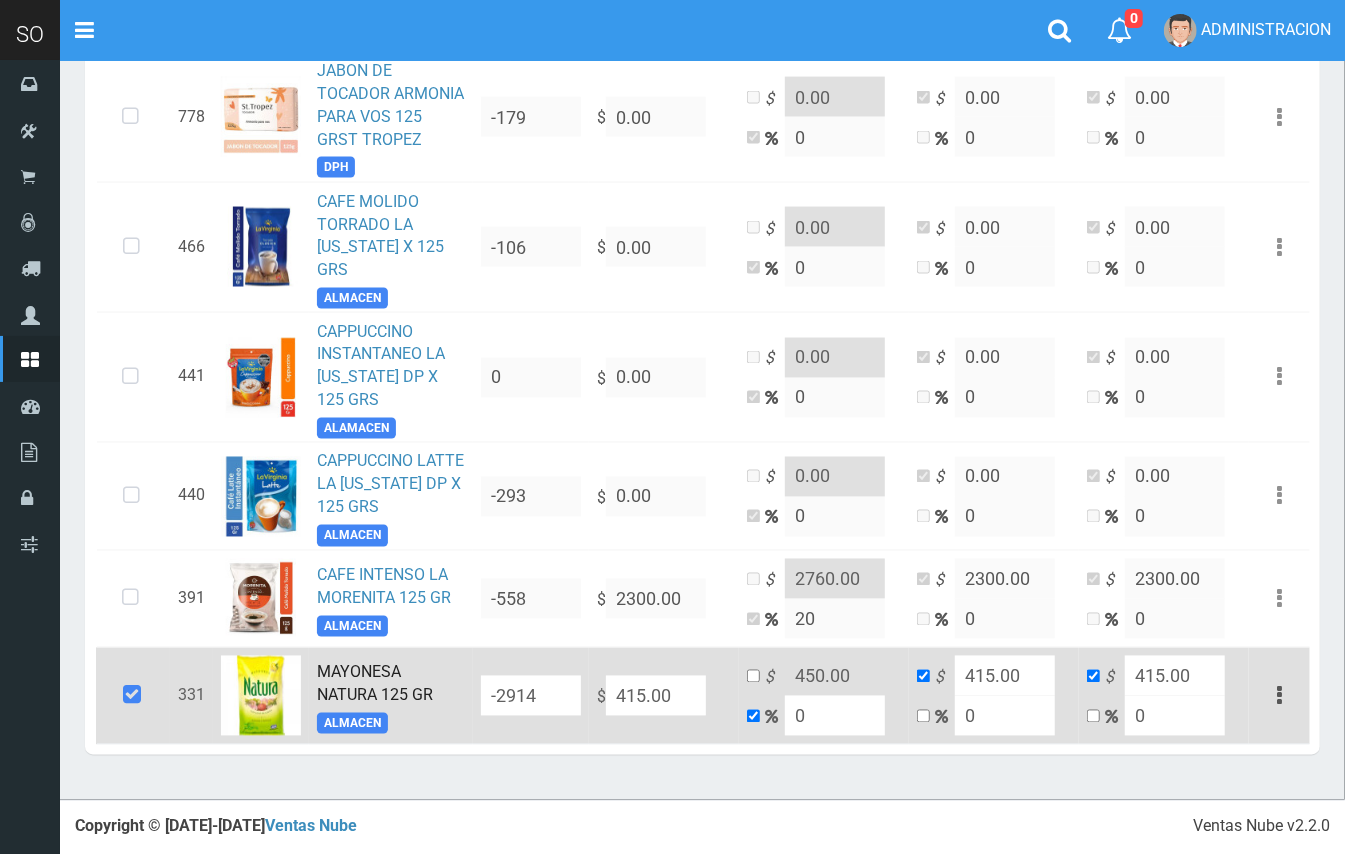 drag, startPoint x: 684, startPoint y: 696, endPoint x: 597, endPoint y: 694, distance: 87.02299 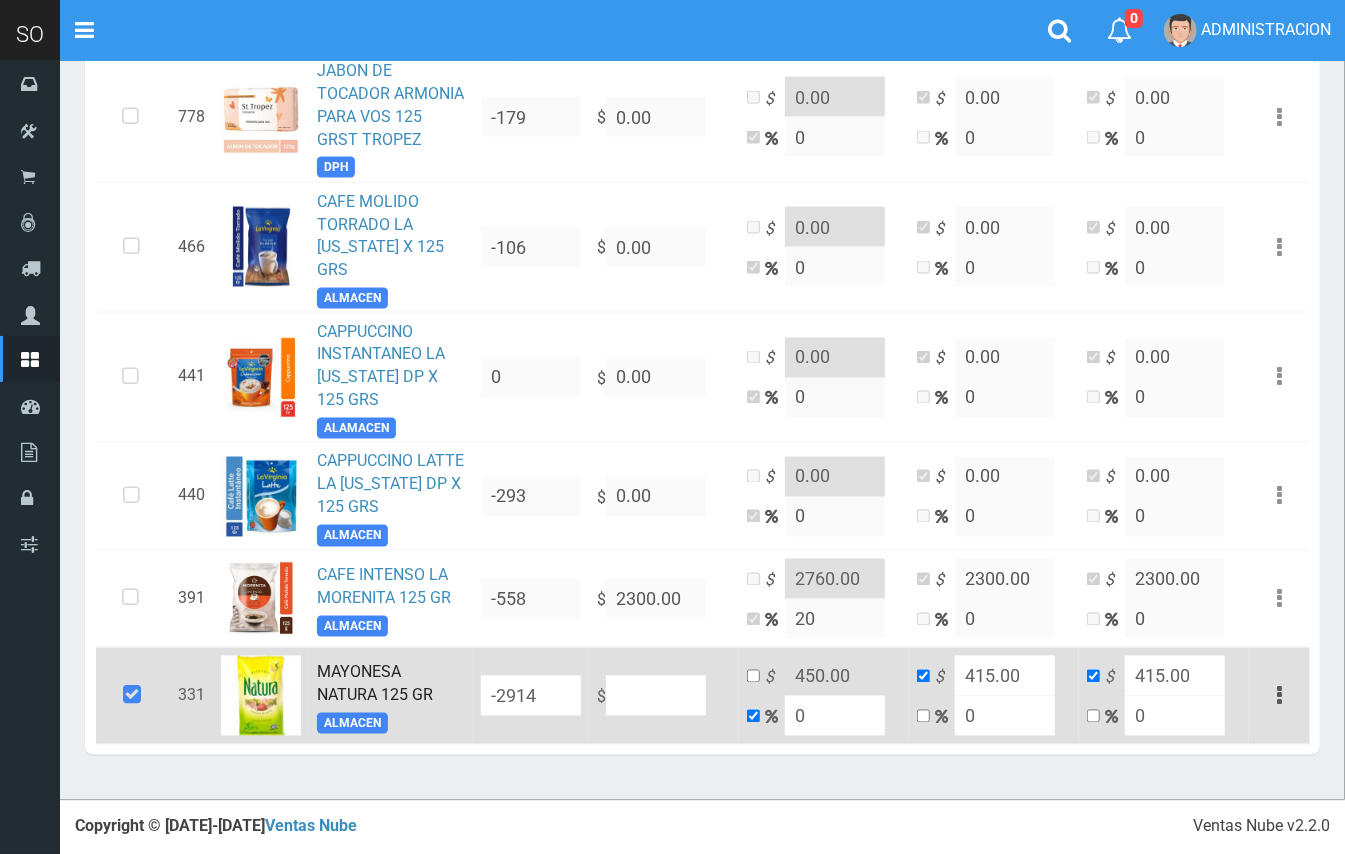 type on "NaN" 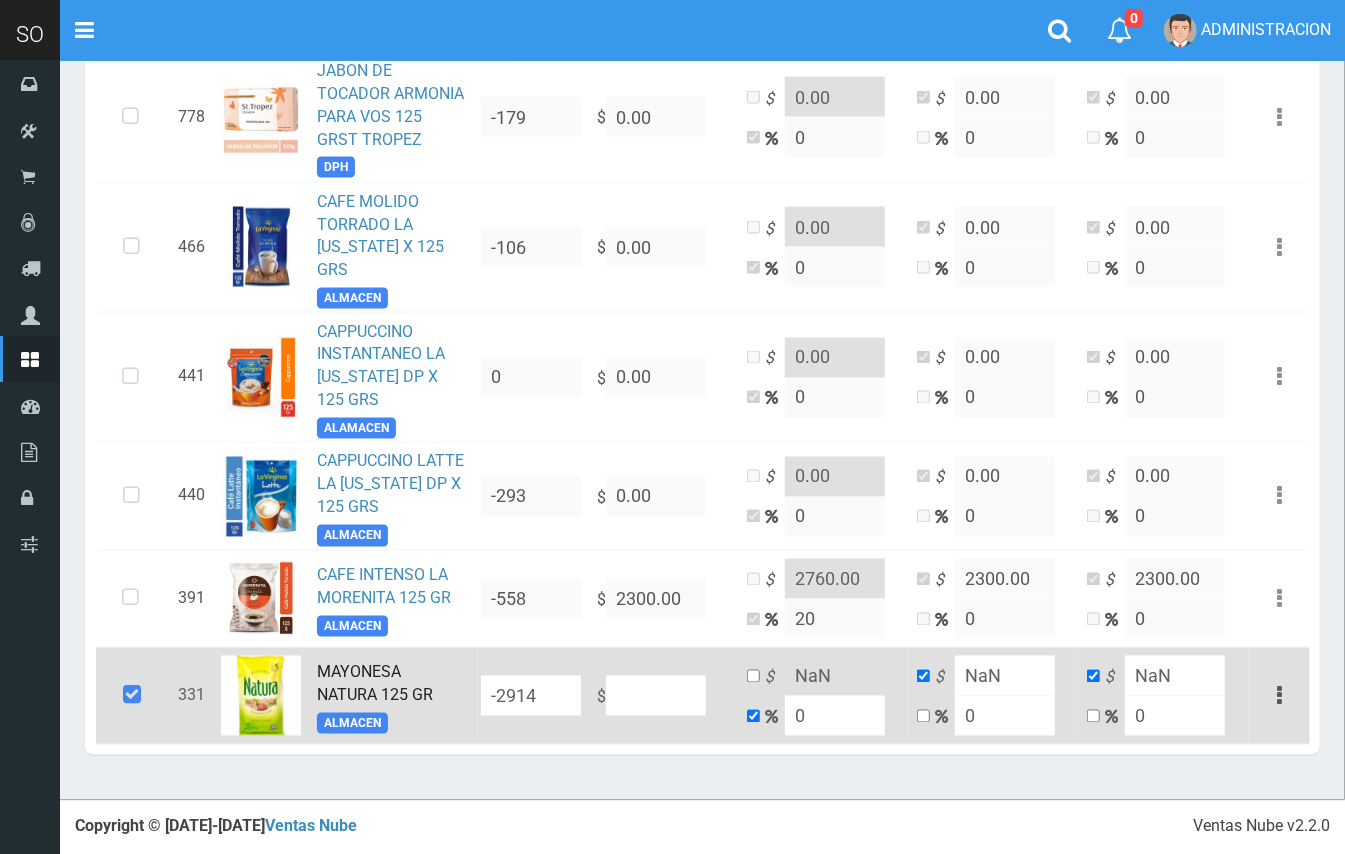type on "3" 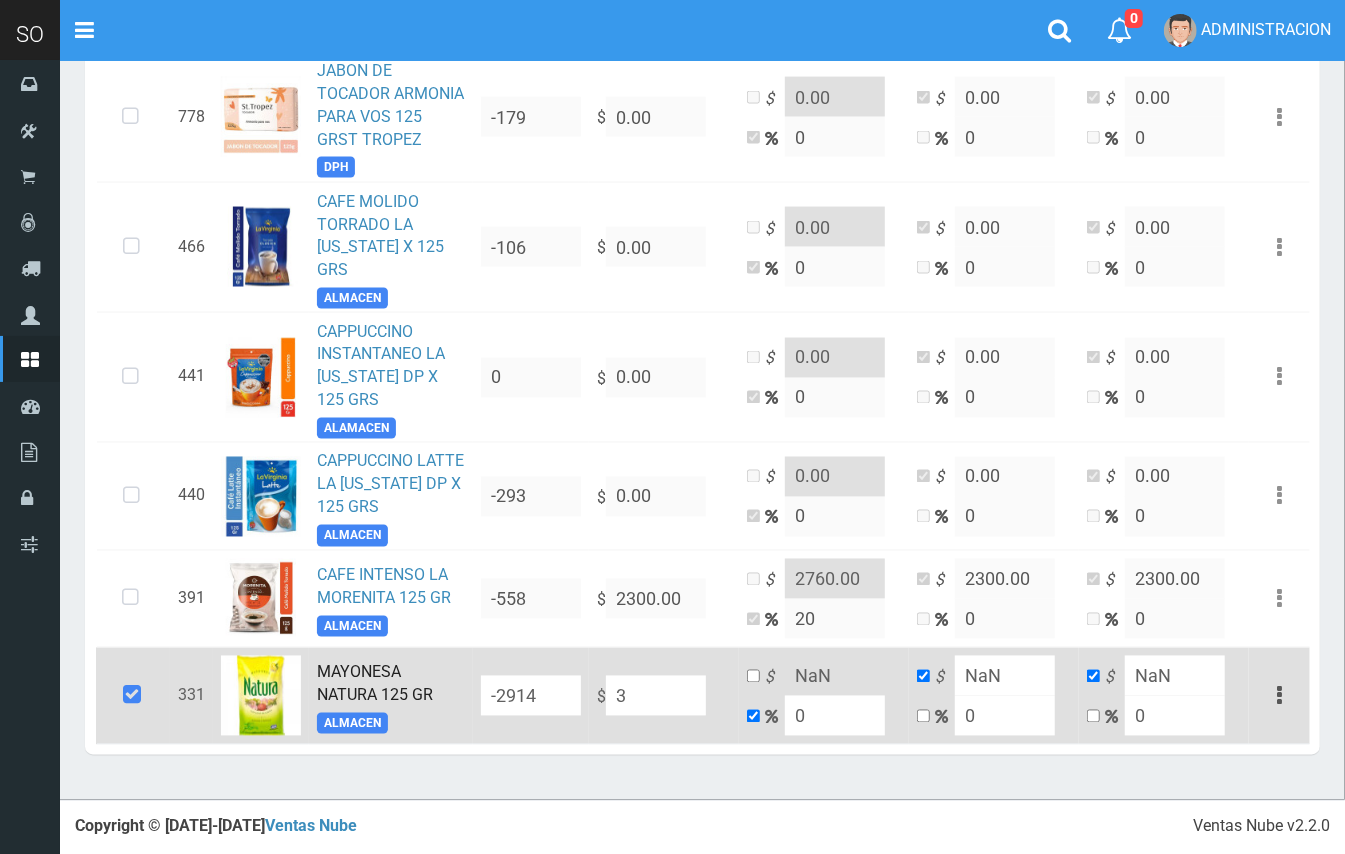 type on "3" 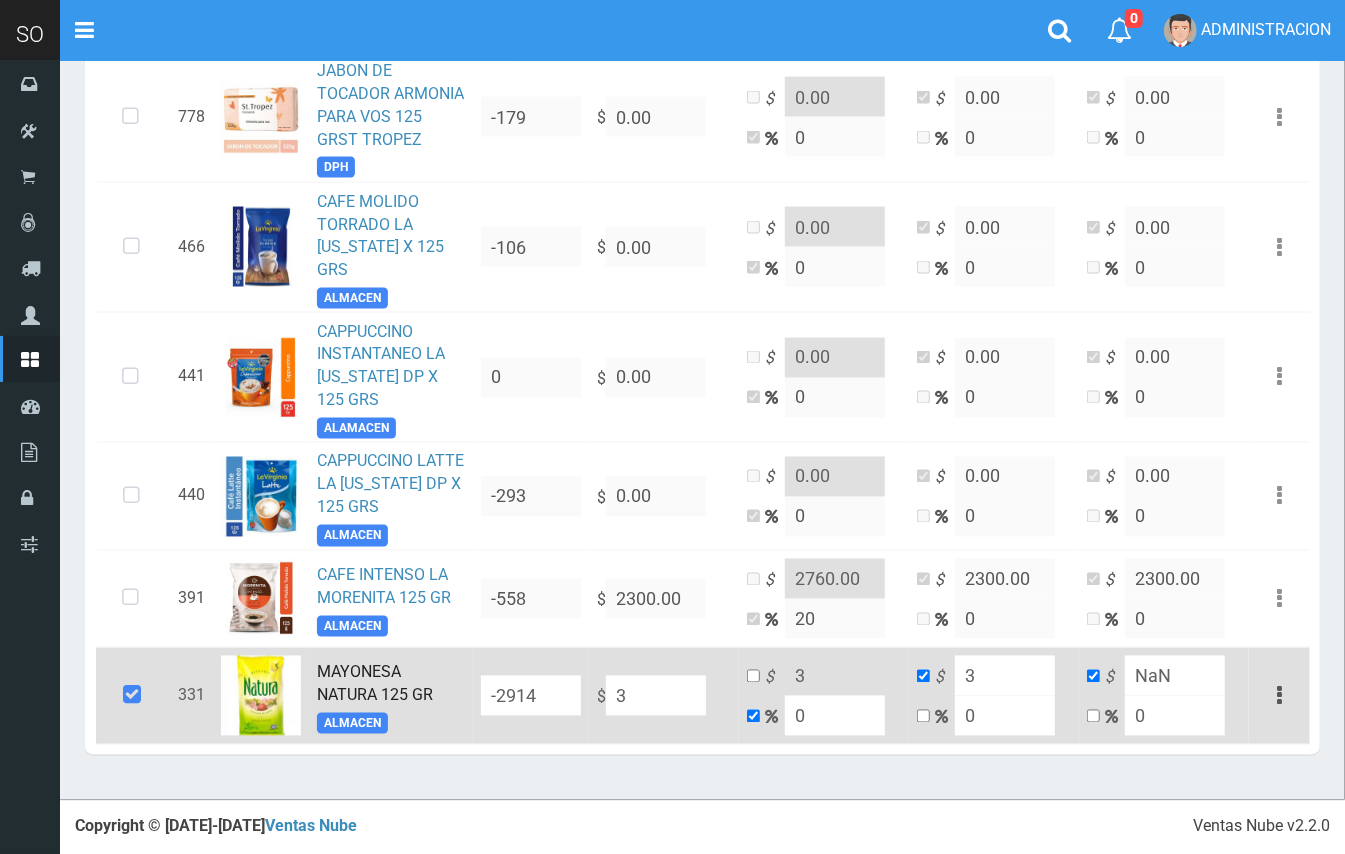 type on "3" 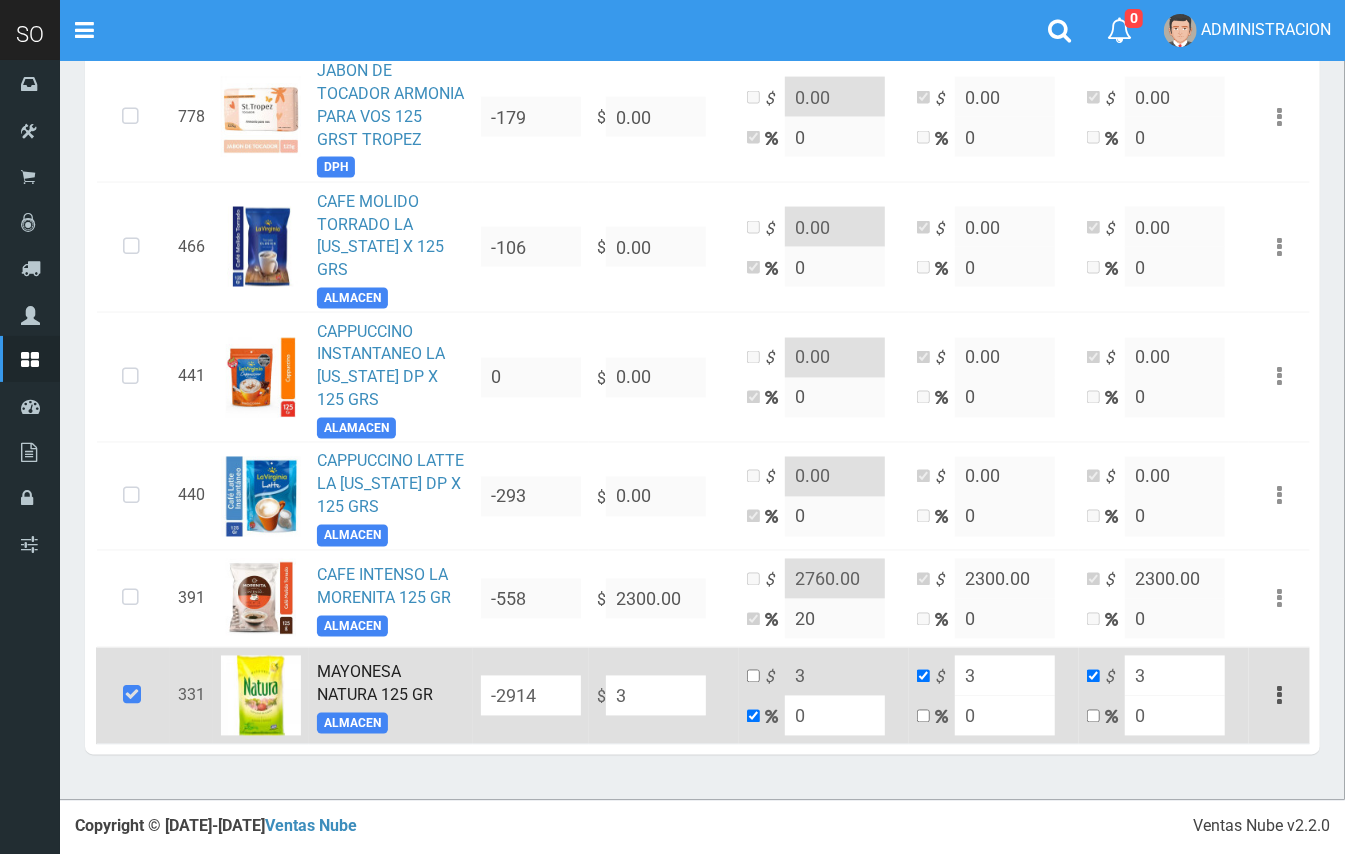 type on "38" 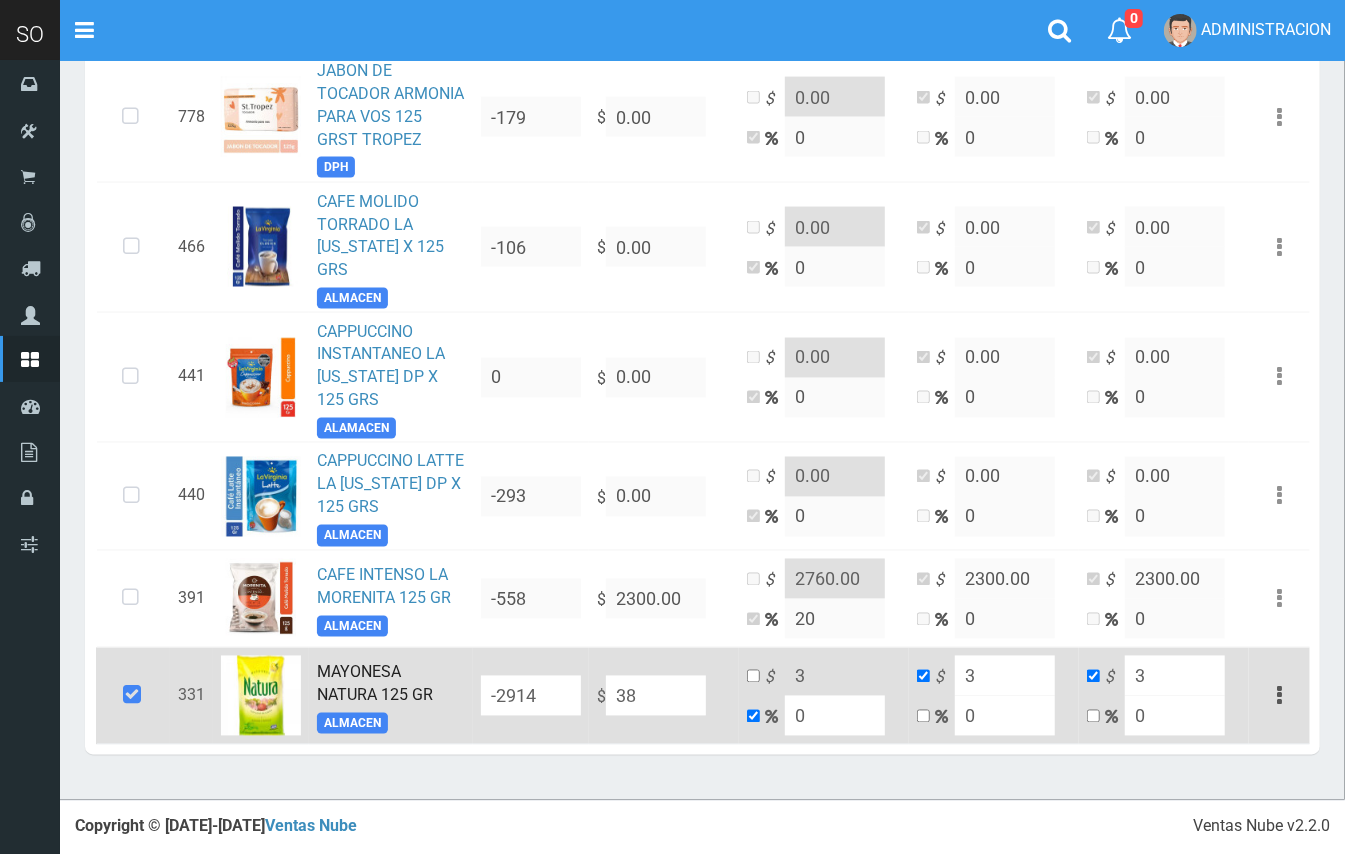 type on "38" 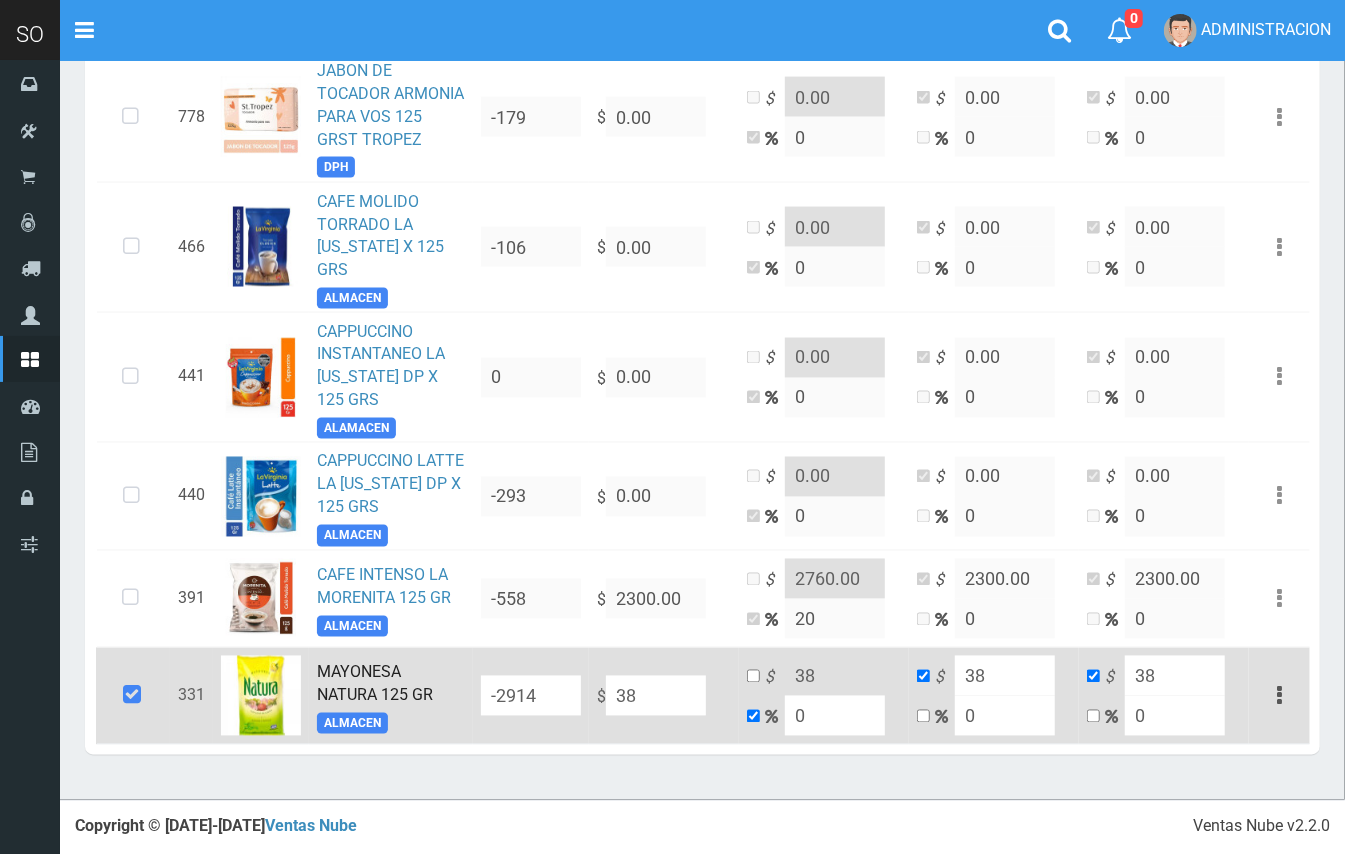 type on "385" 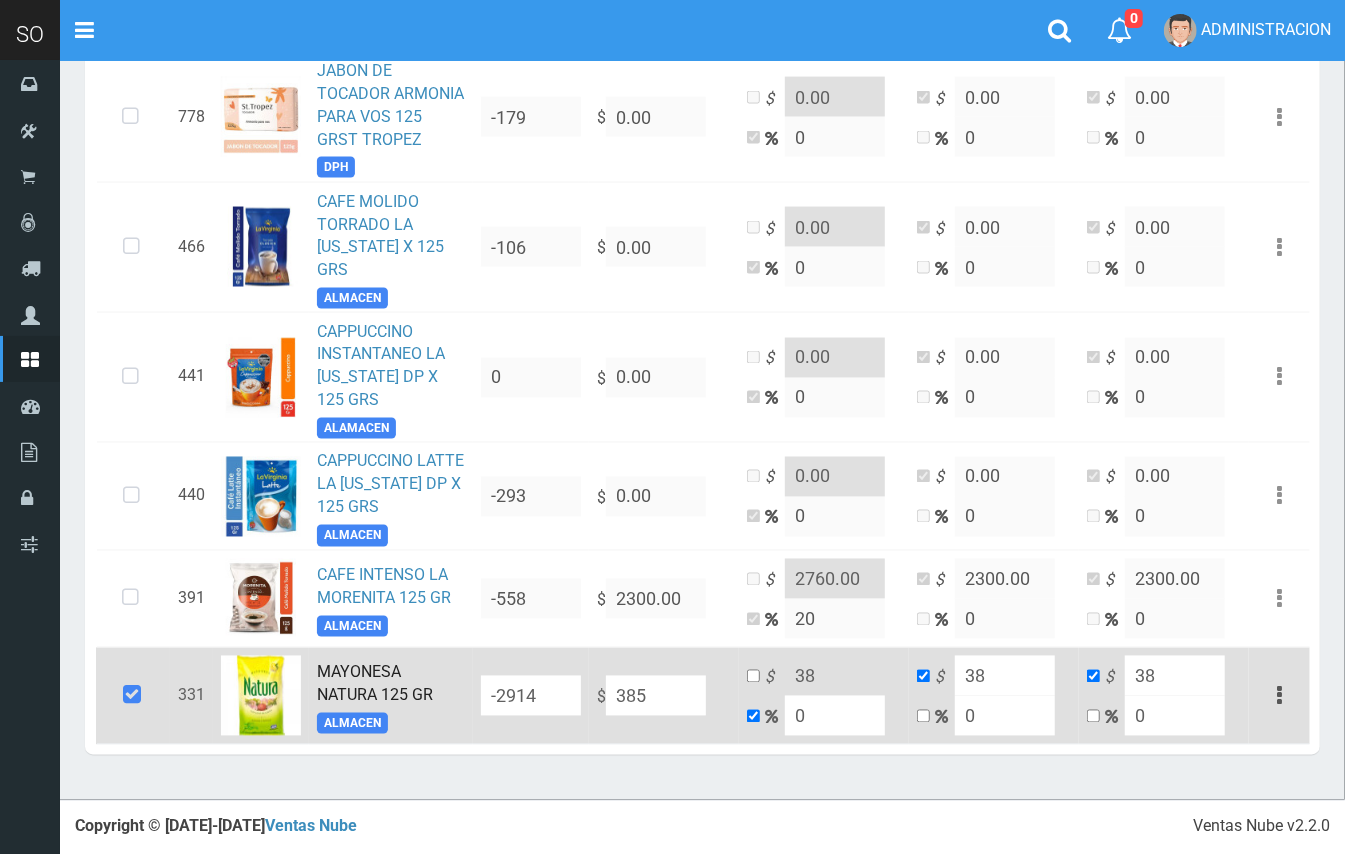 type on "385" 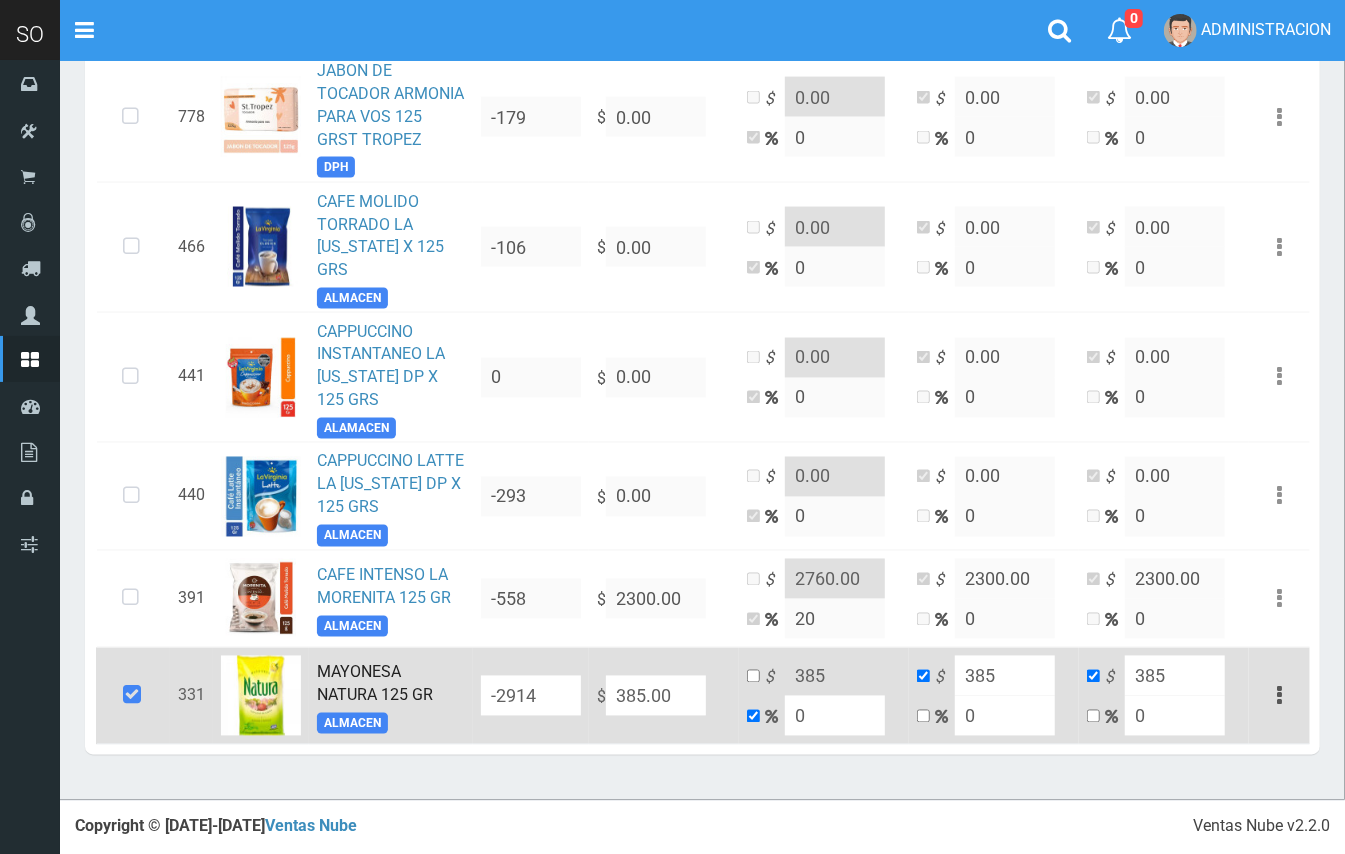 type on "385.00" 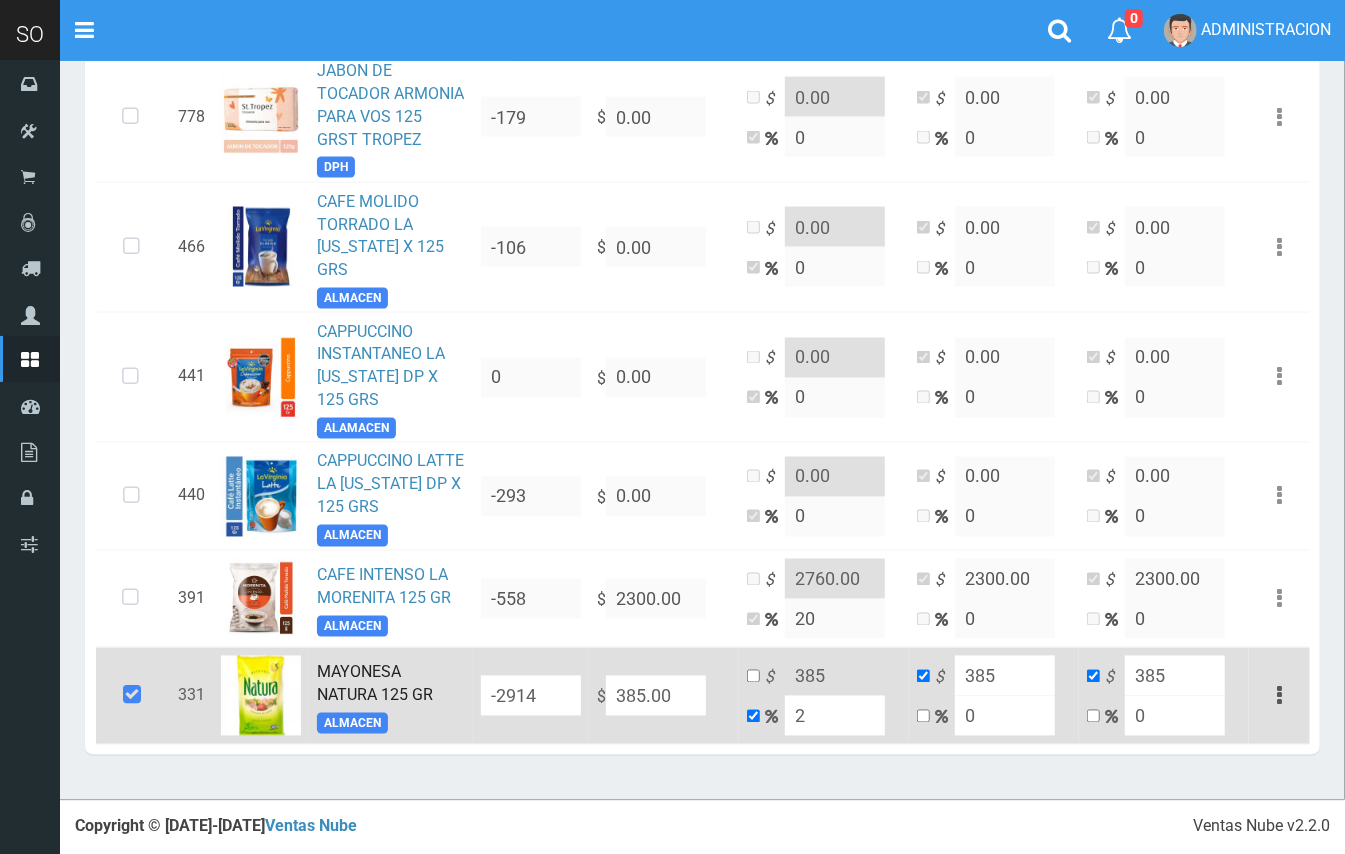 type on "392.7" 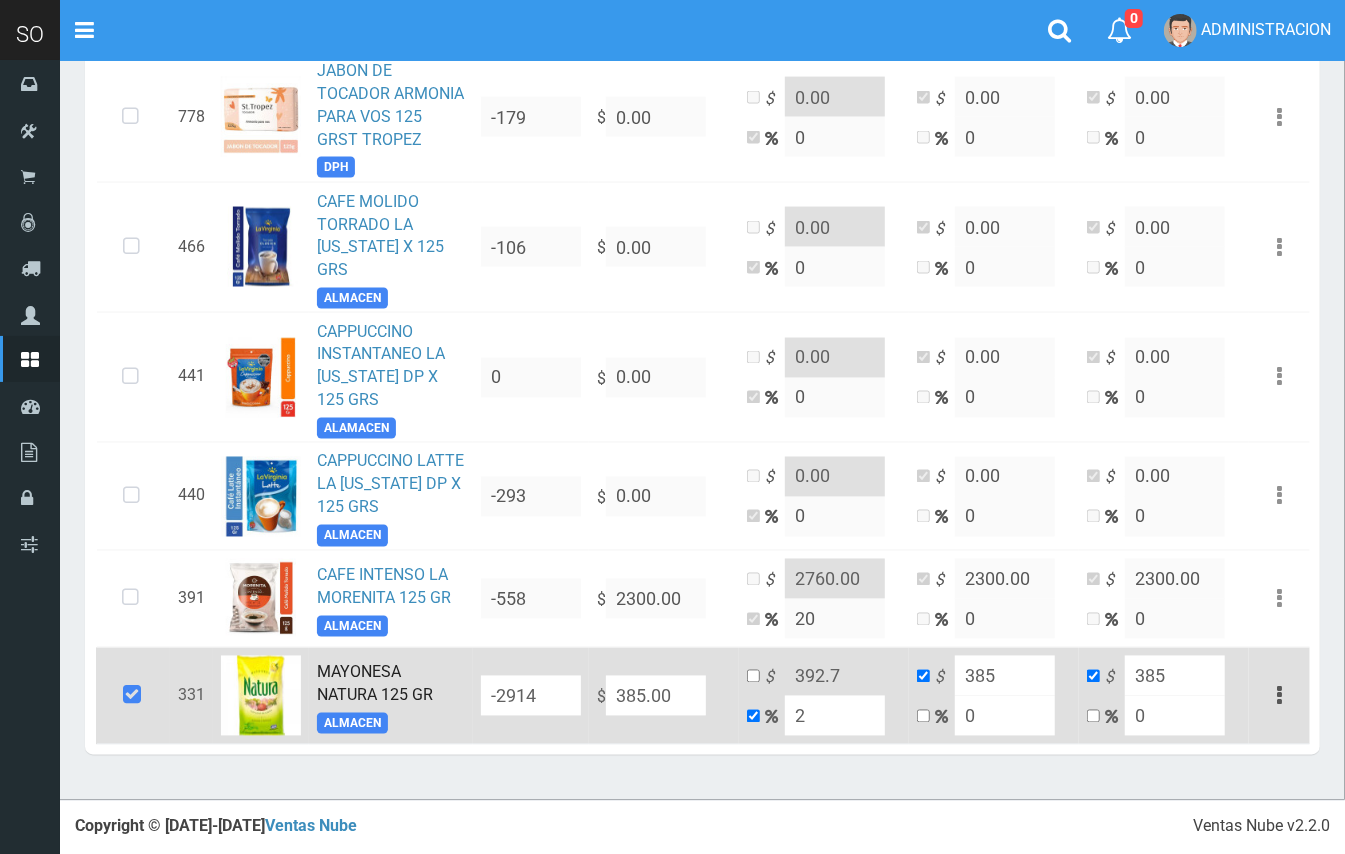 type on "20" 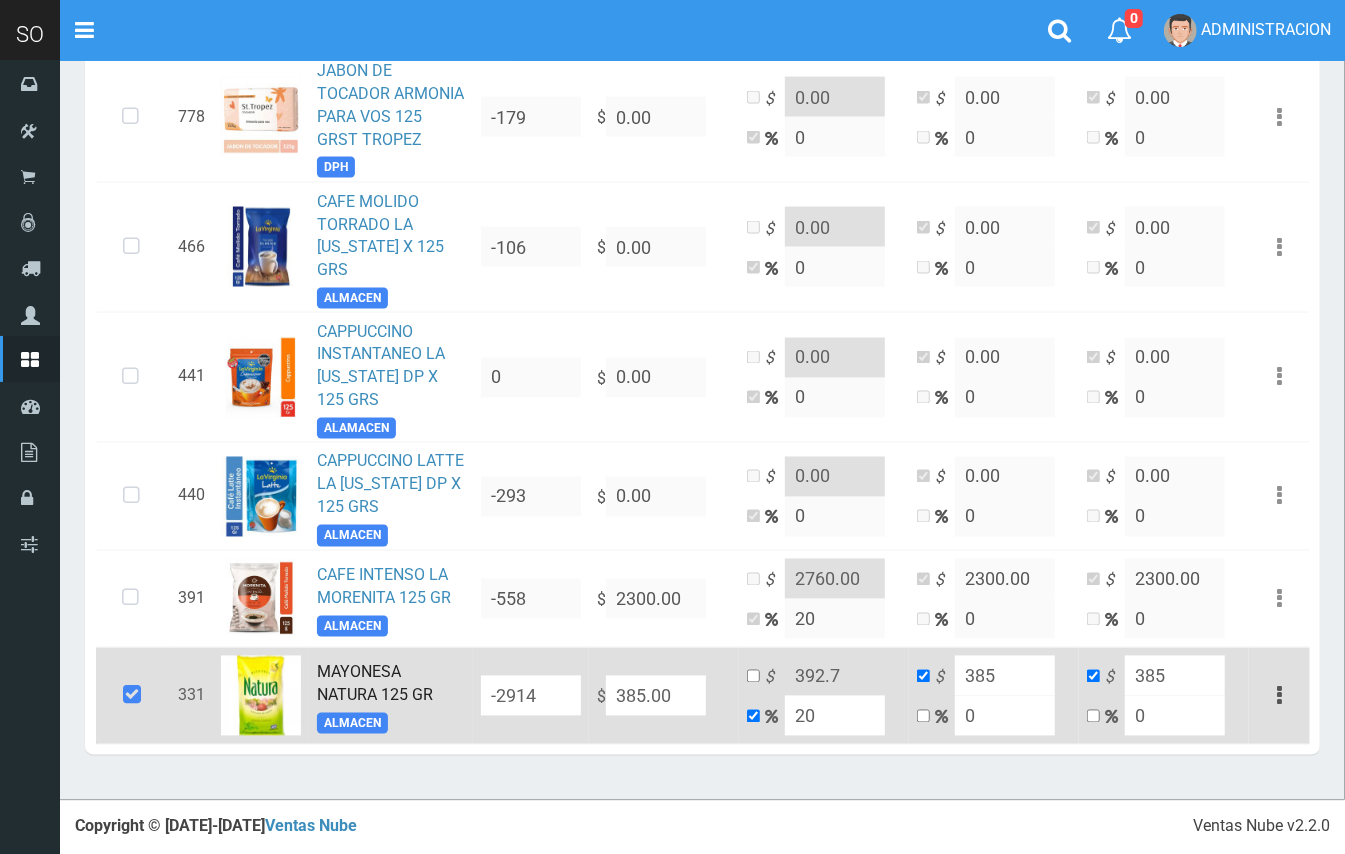 type on "462" 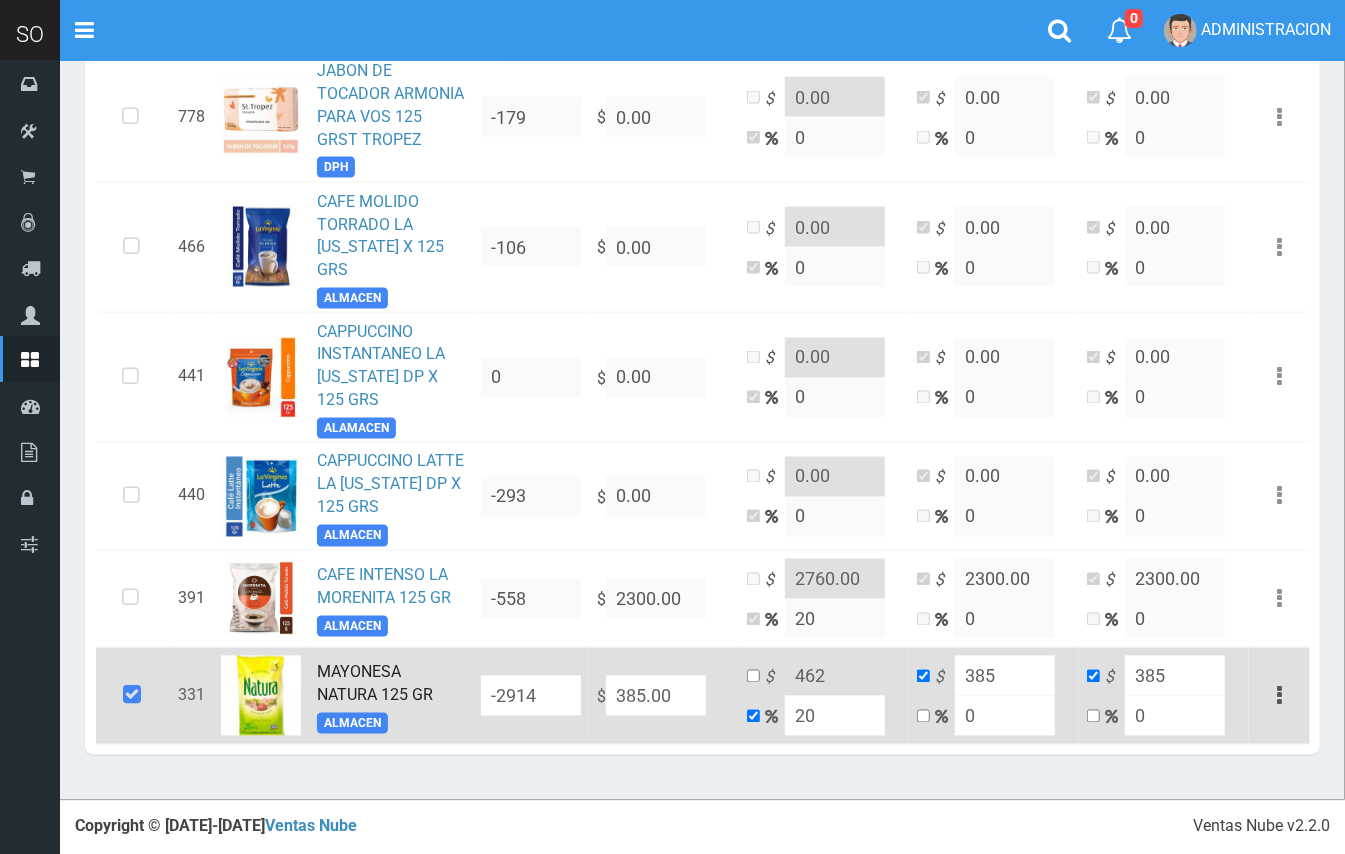 type on "20" 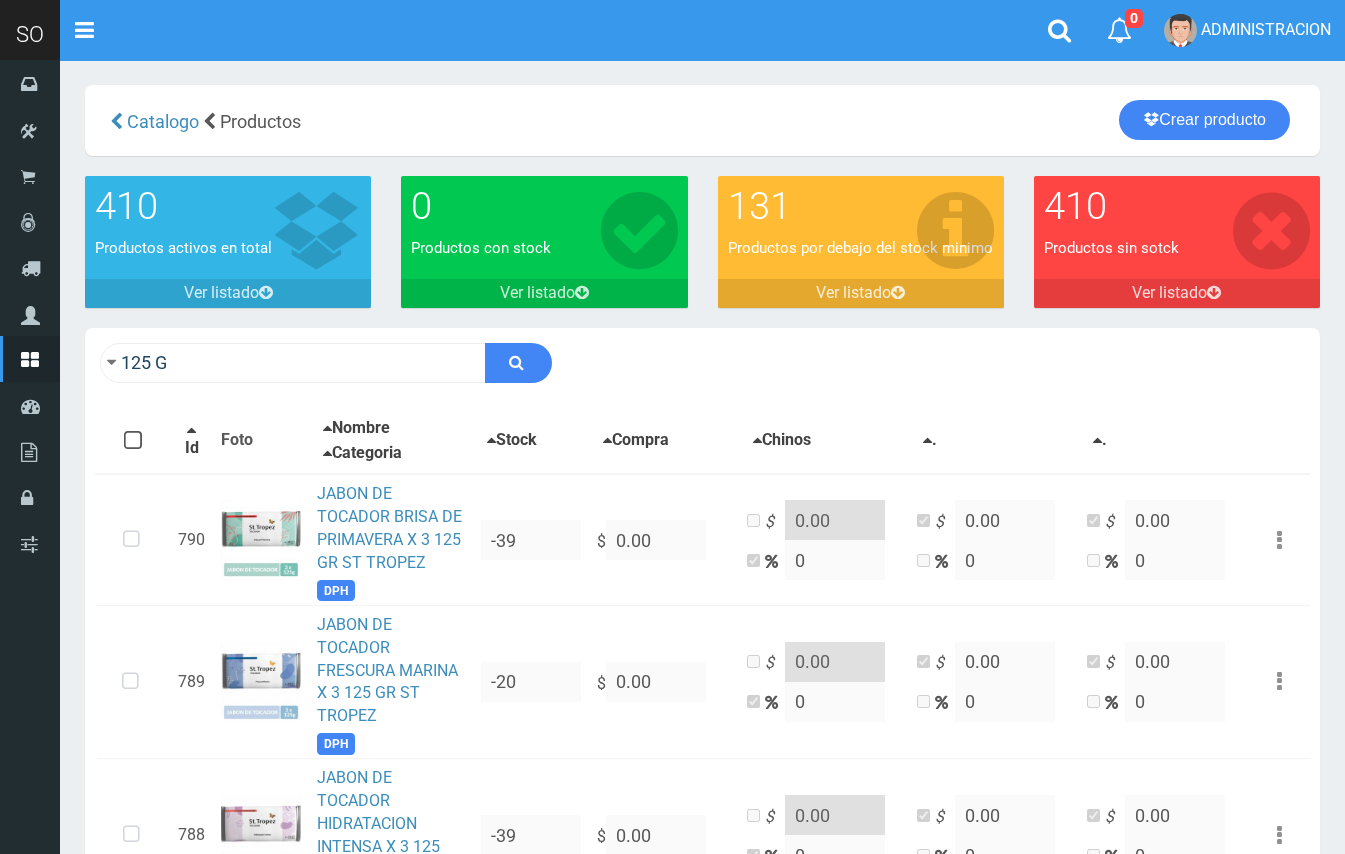 scroll, scrollTop: 54, scrollLeft: 0, axis: vertical 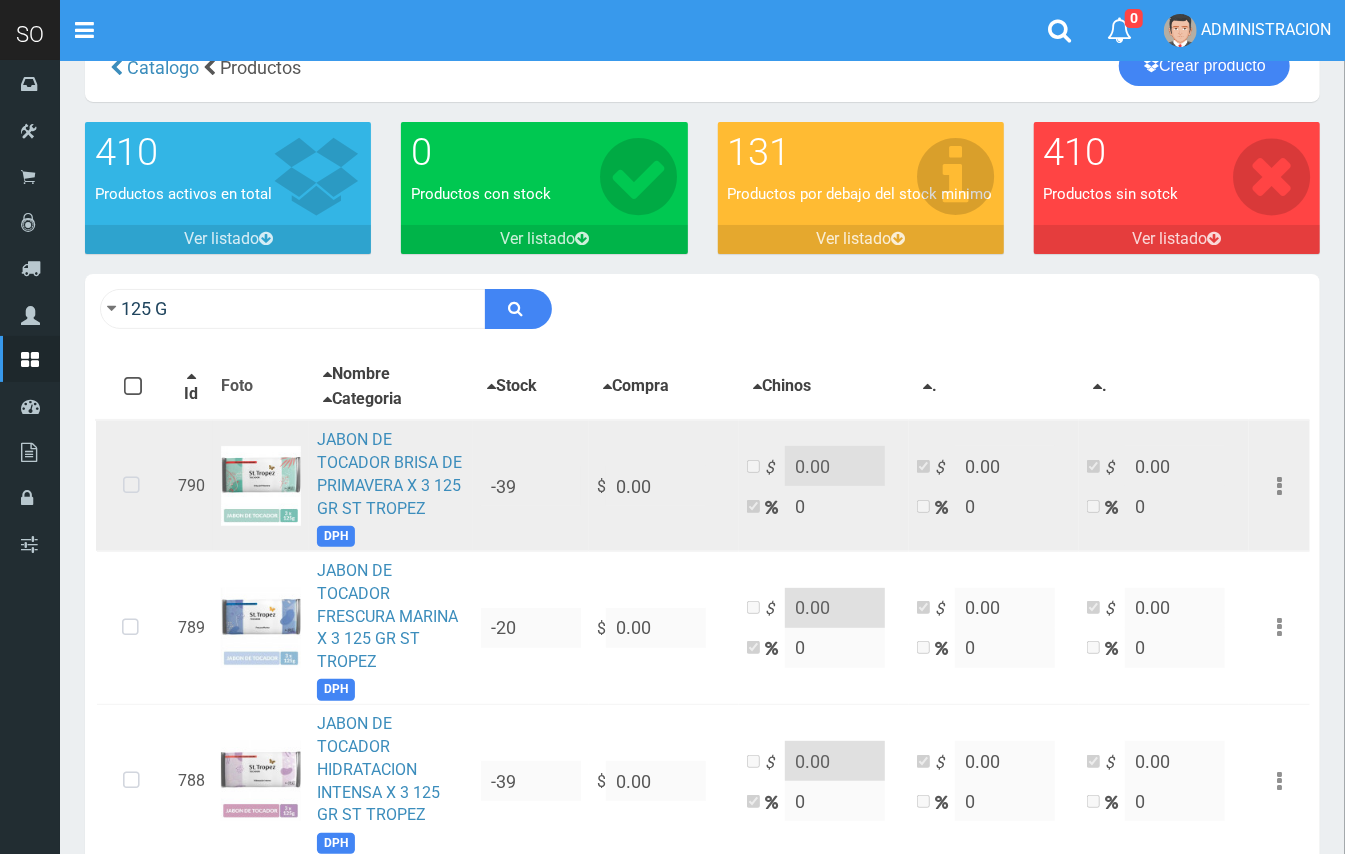 click at bounding box center (131, 486) 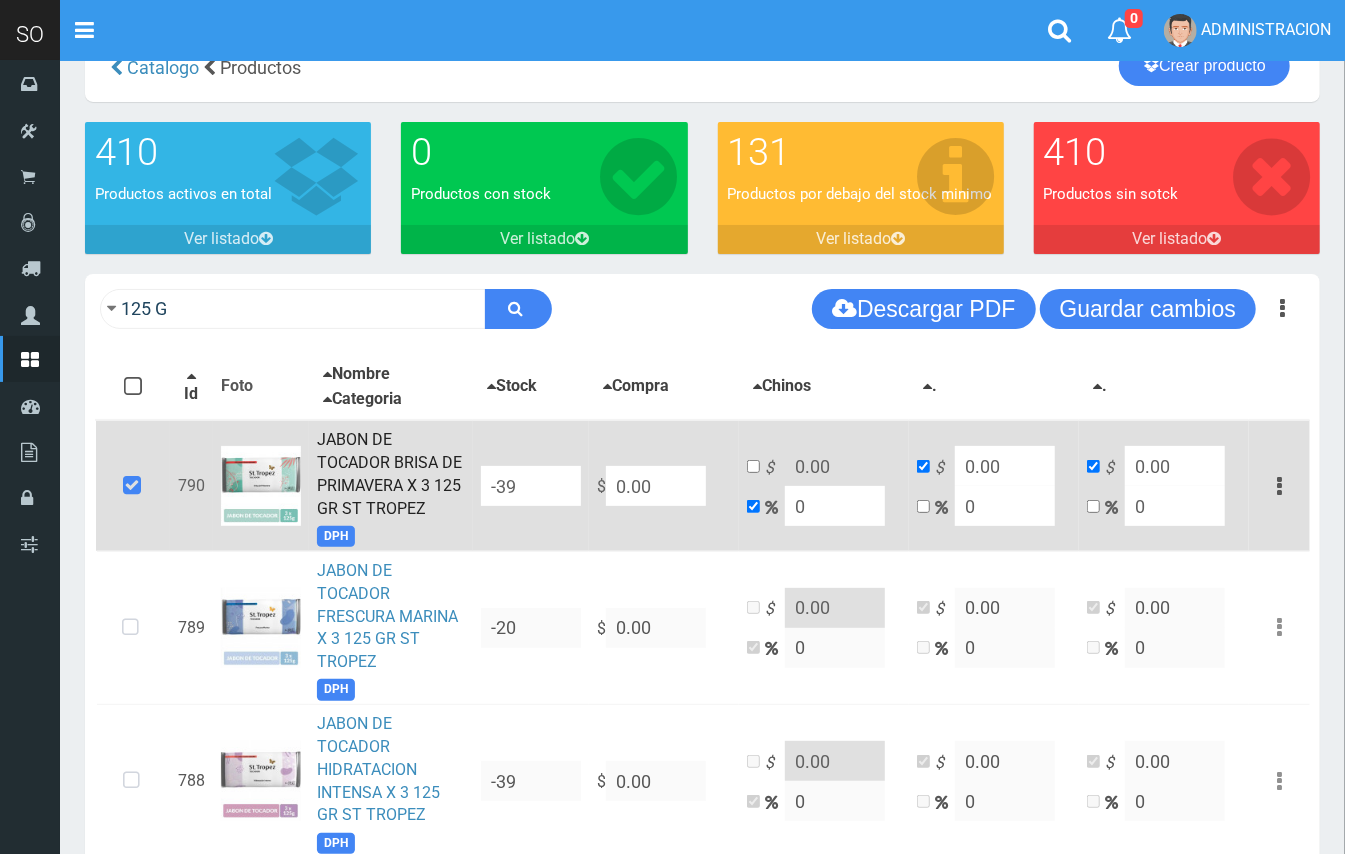 click on "790 JABON DE TOCADOR BRISA DE PRIMAVERA  X 3 125 GR  ST TROPEZ DPH -39 $ 0.00 $ 0.00 0 $ 0.00 0 $ 0.00 0
Editar  Eliminar" at bounding box center [703, 485] 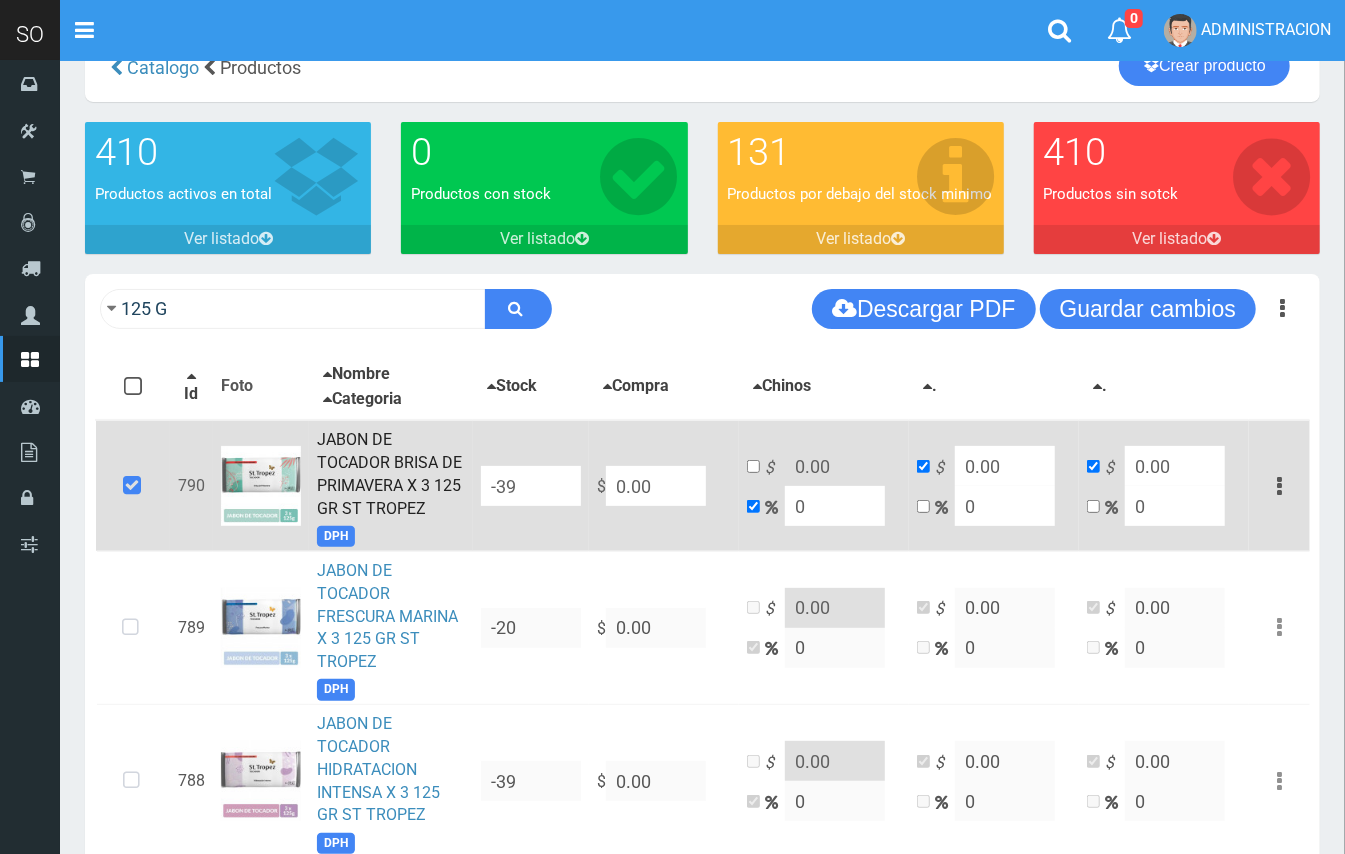 click on "0.00" at bounding box center (656, 486) 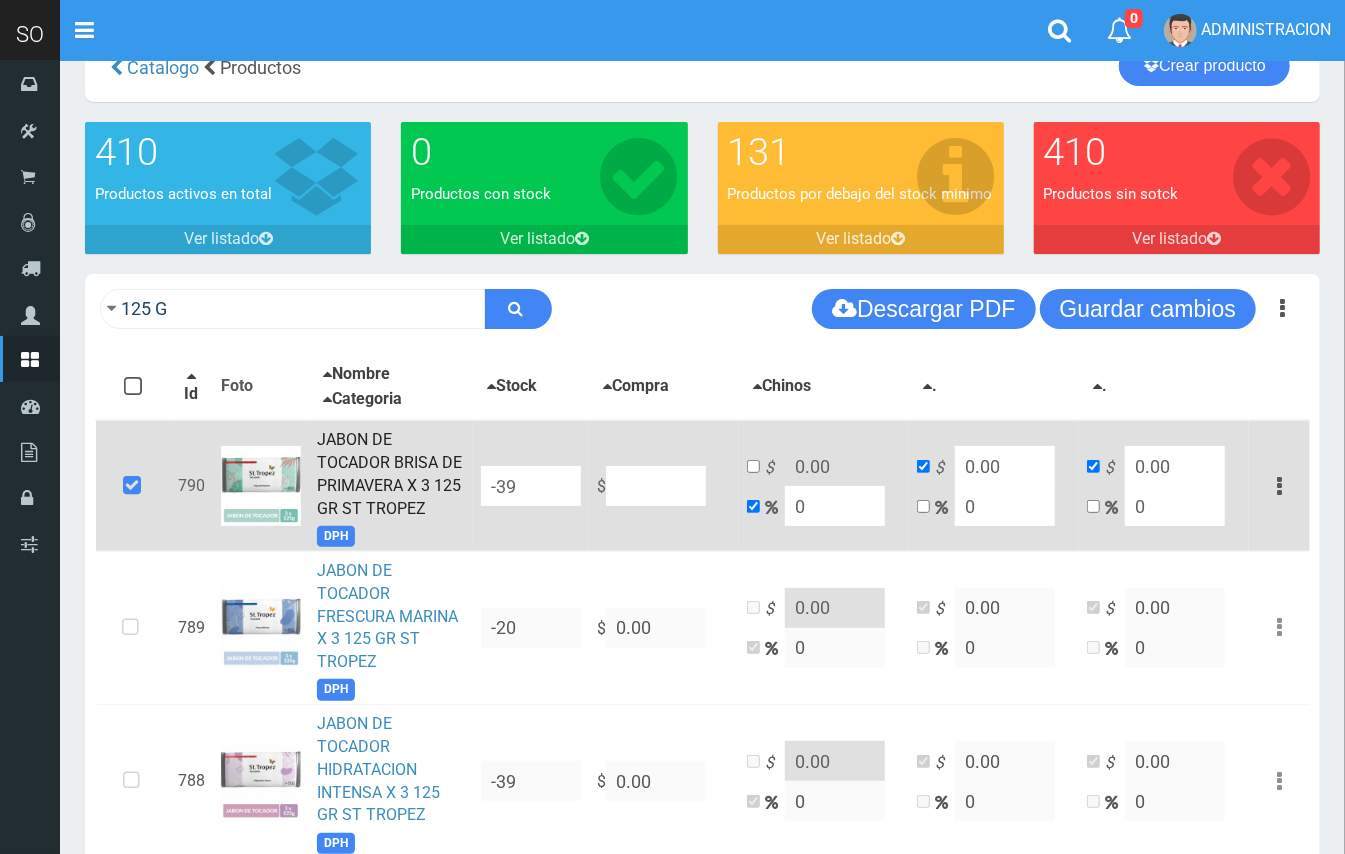 type on "NaN" 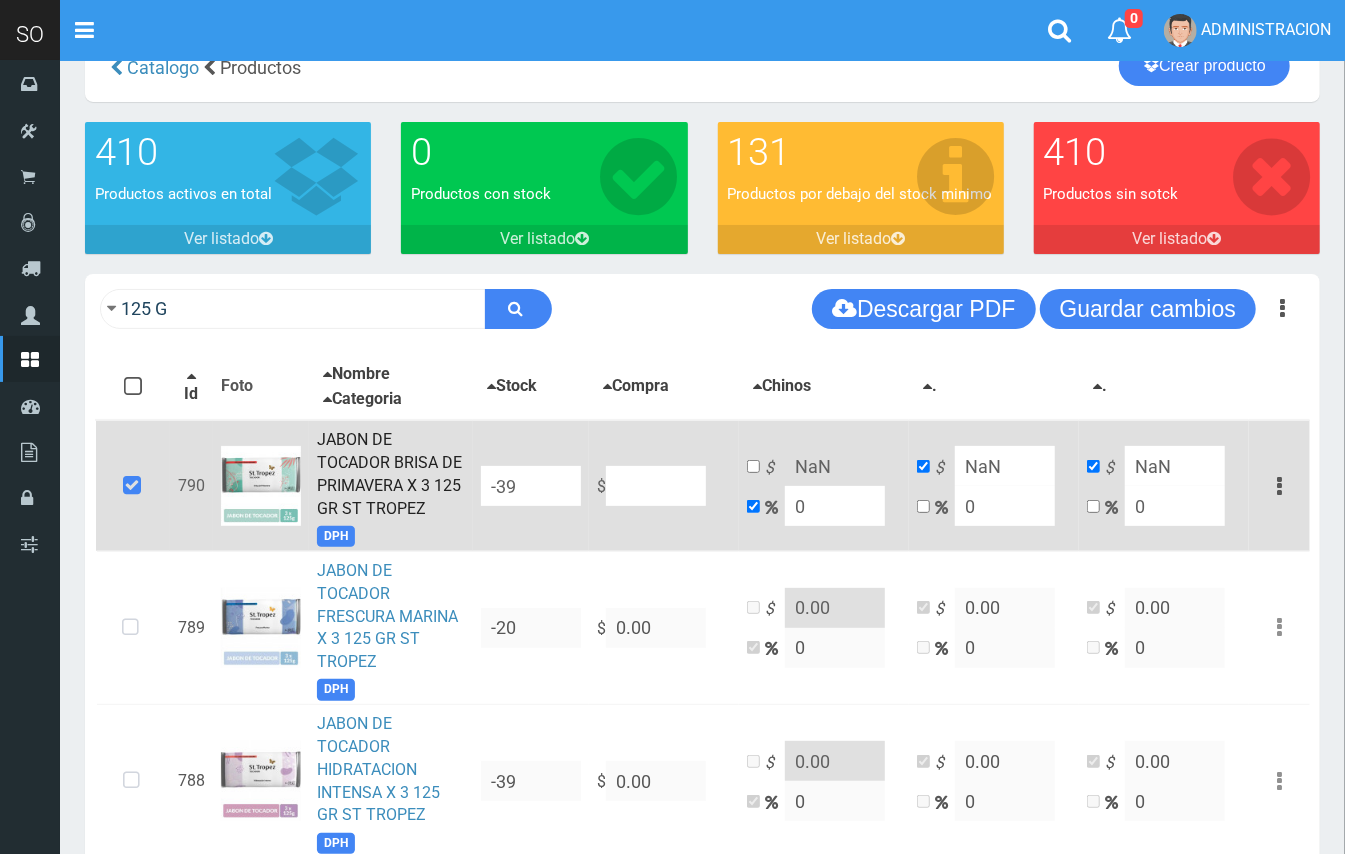 type on "5" 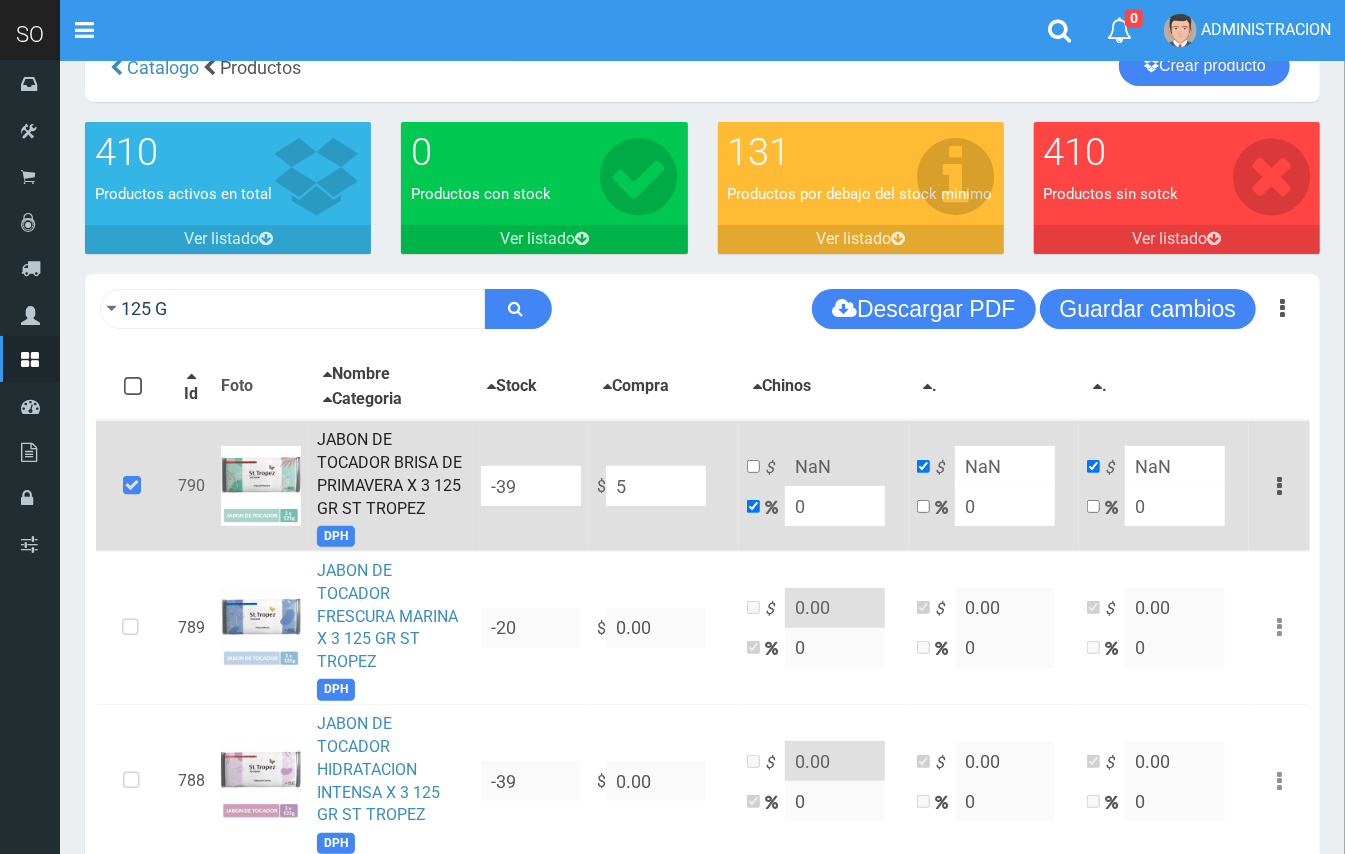 type on "5" 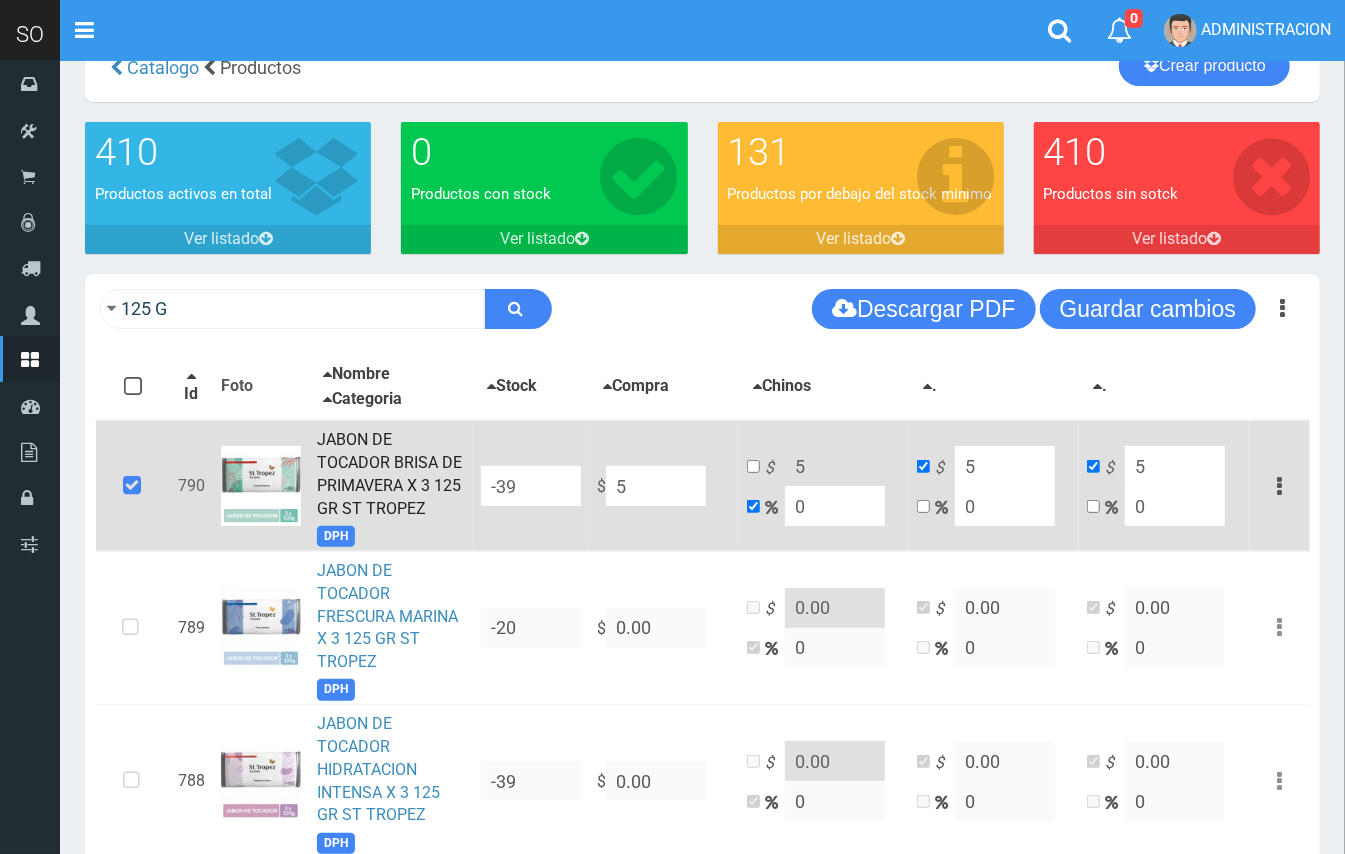 type on "59" 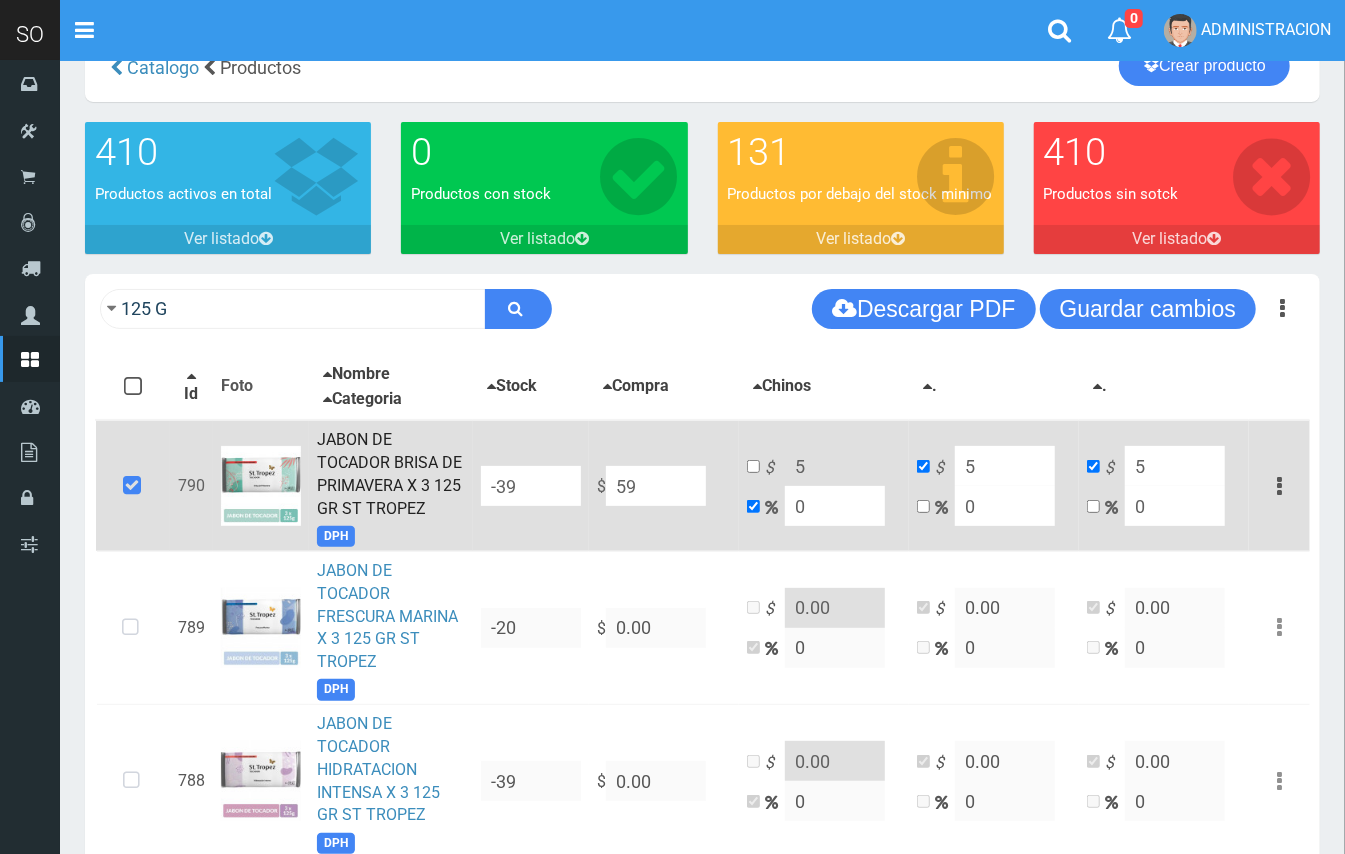 type on "59" 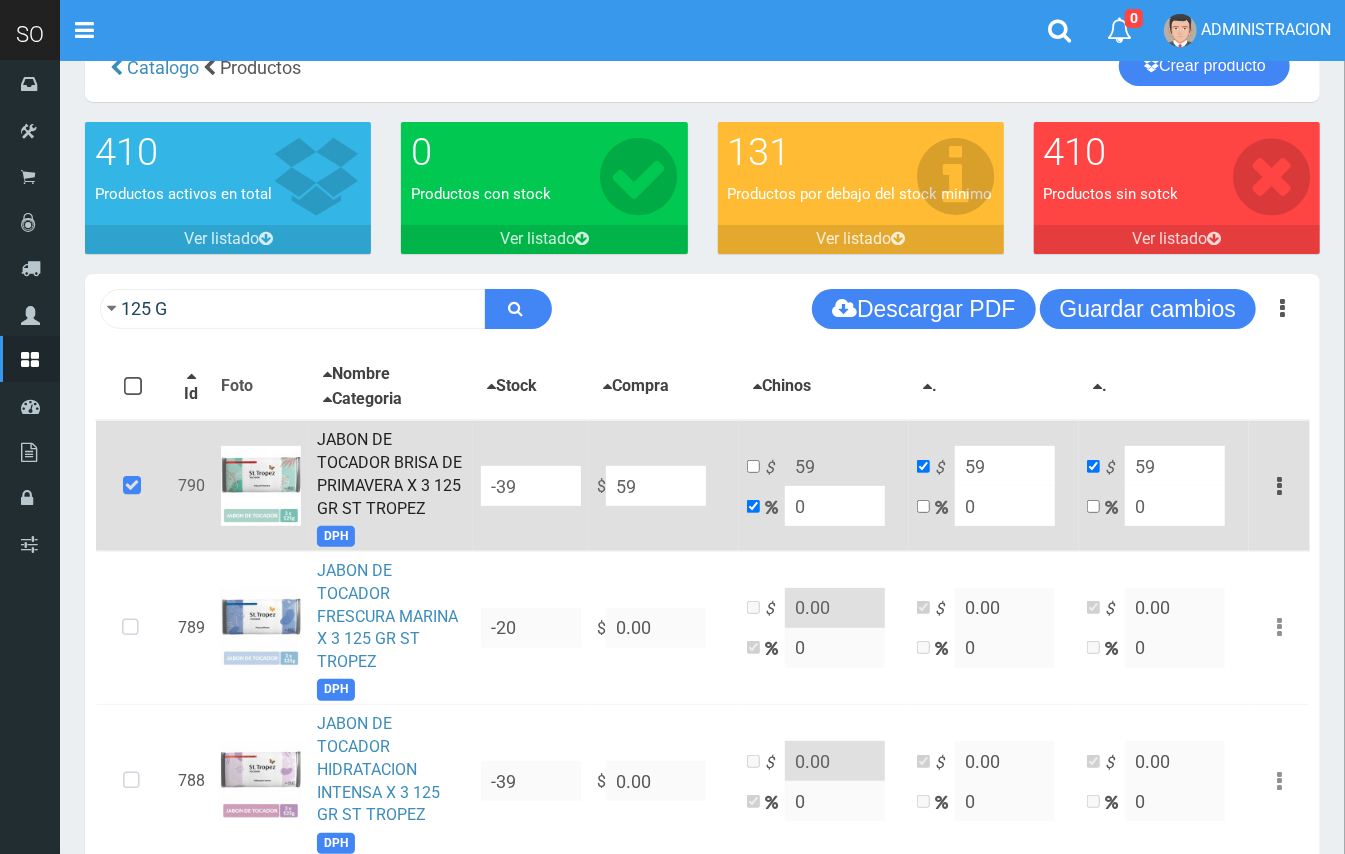 type on "590" 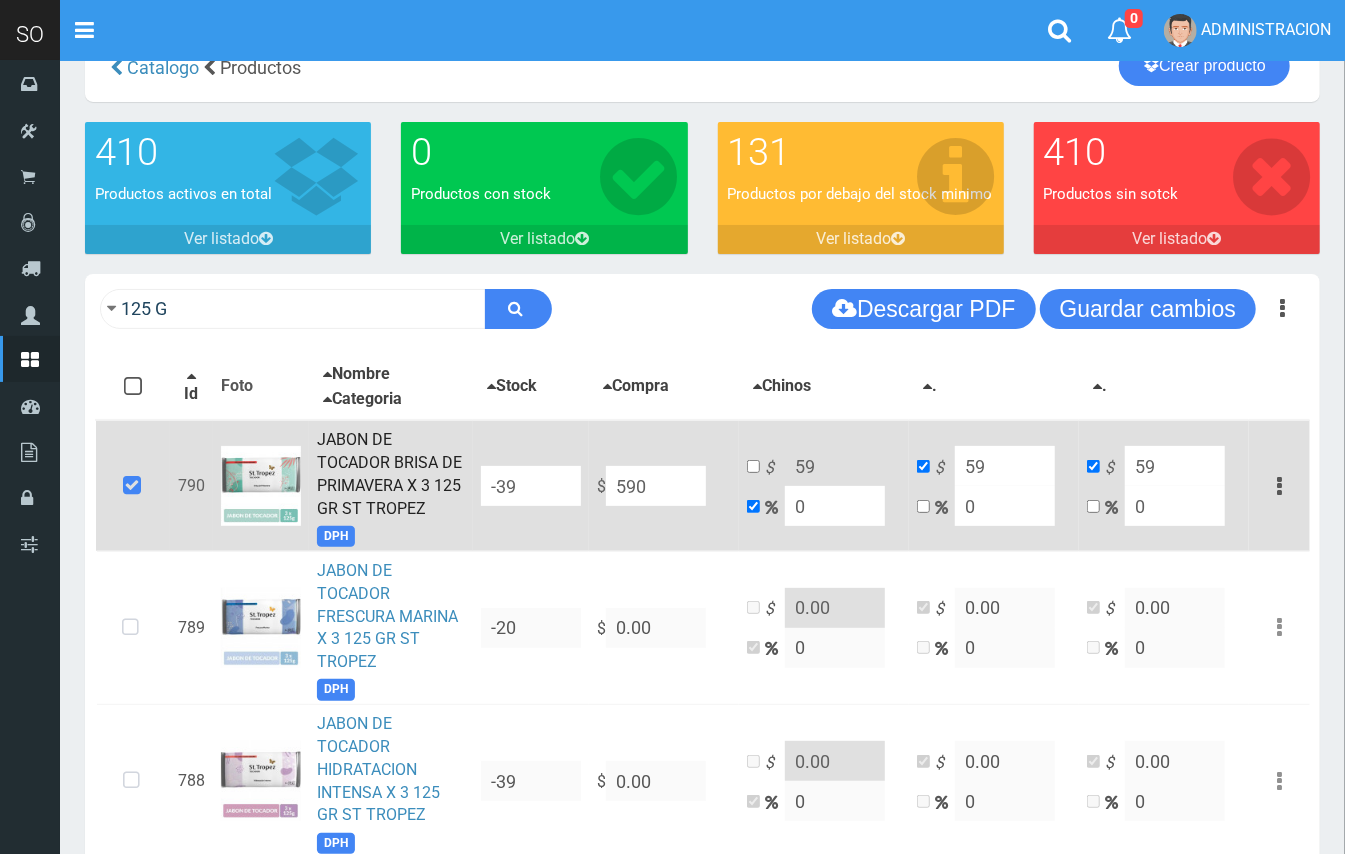 type on "590" 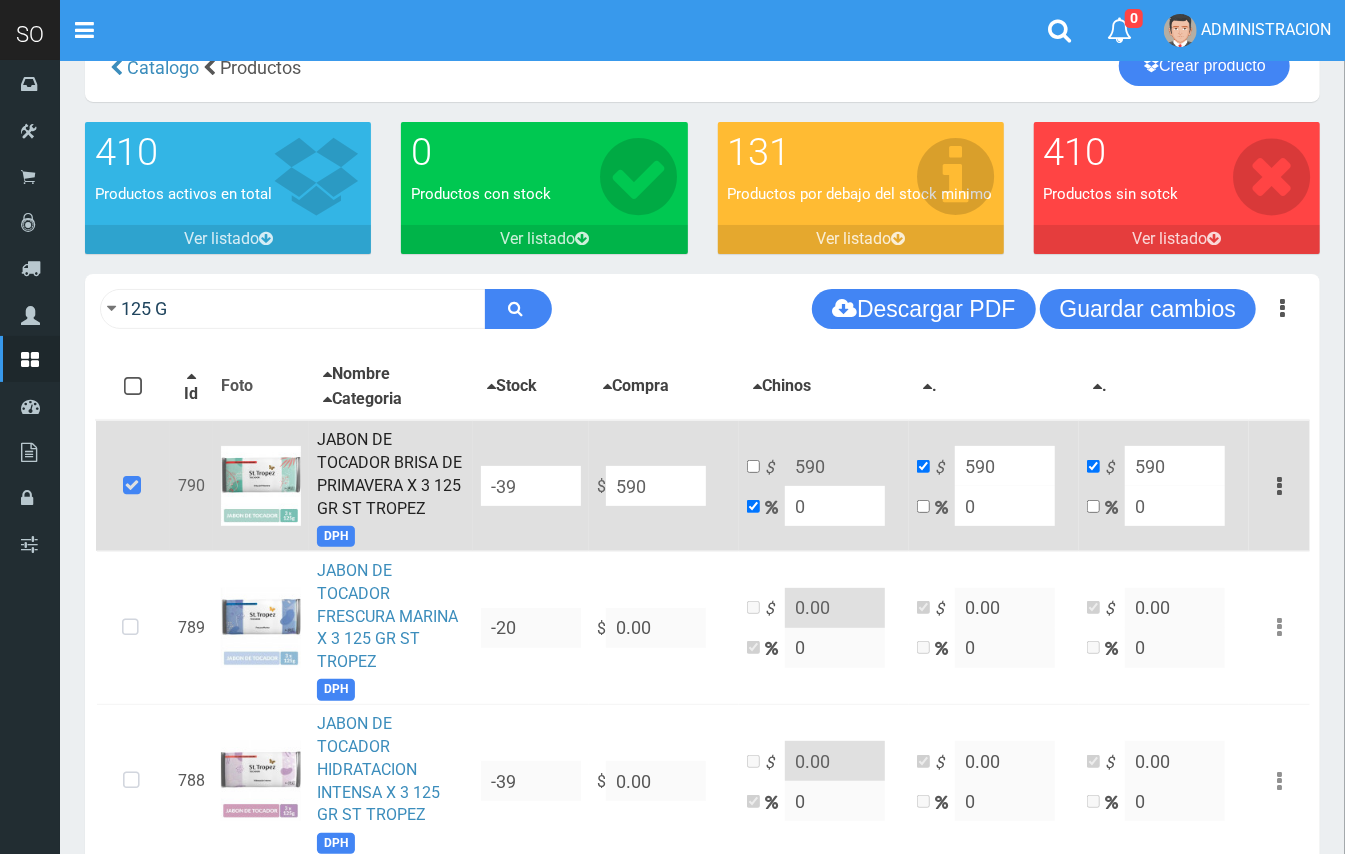 type on "590" 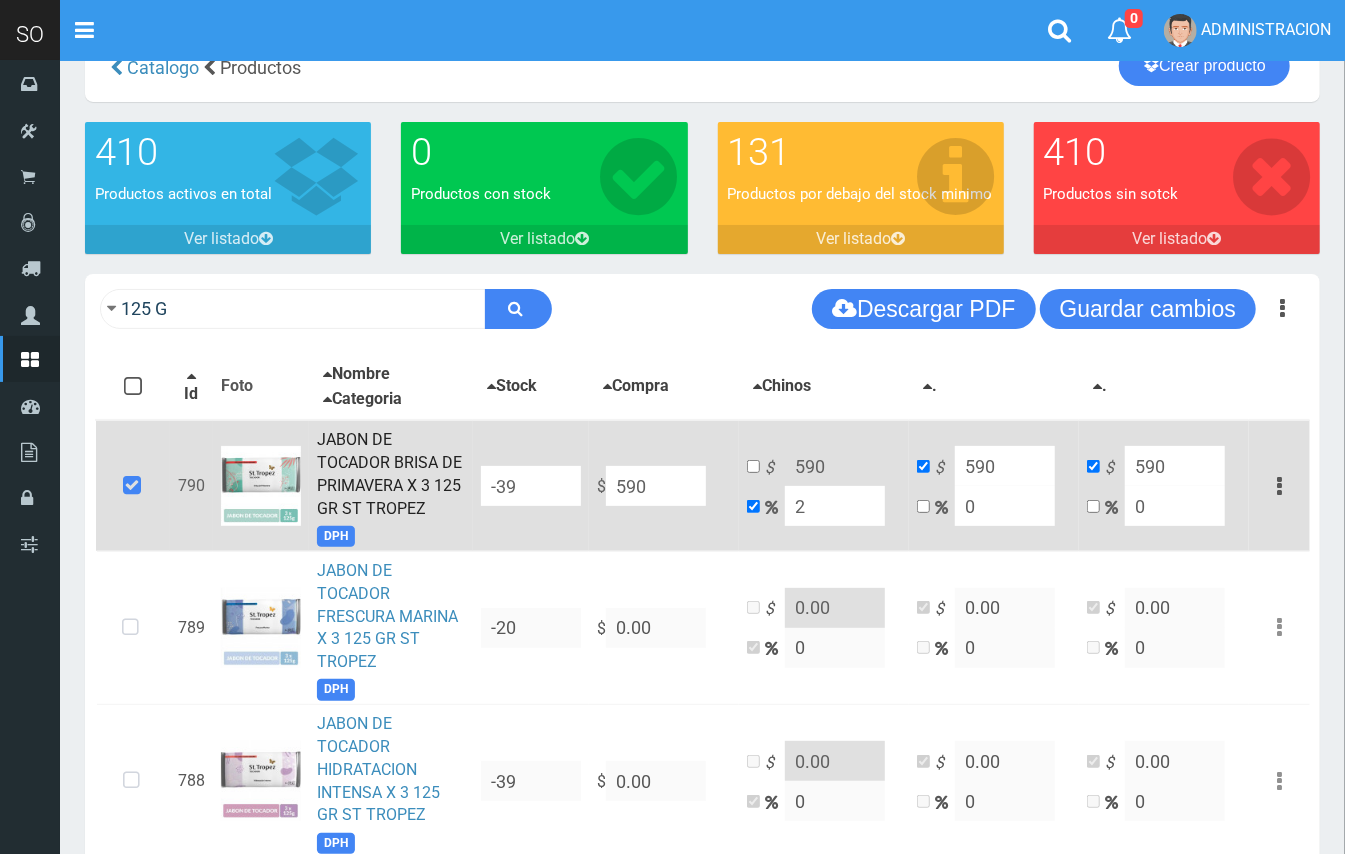 type on "601.8" 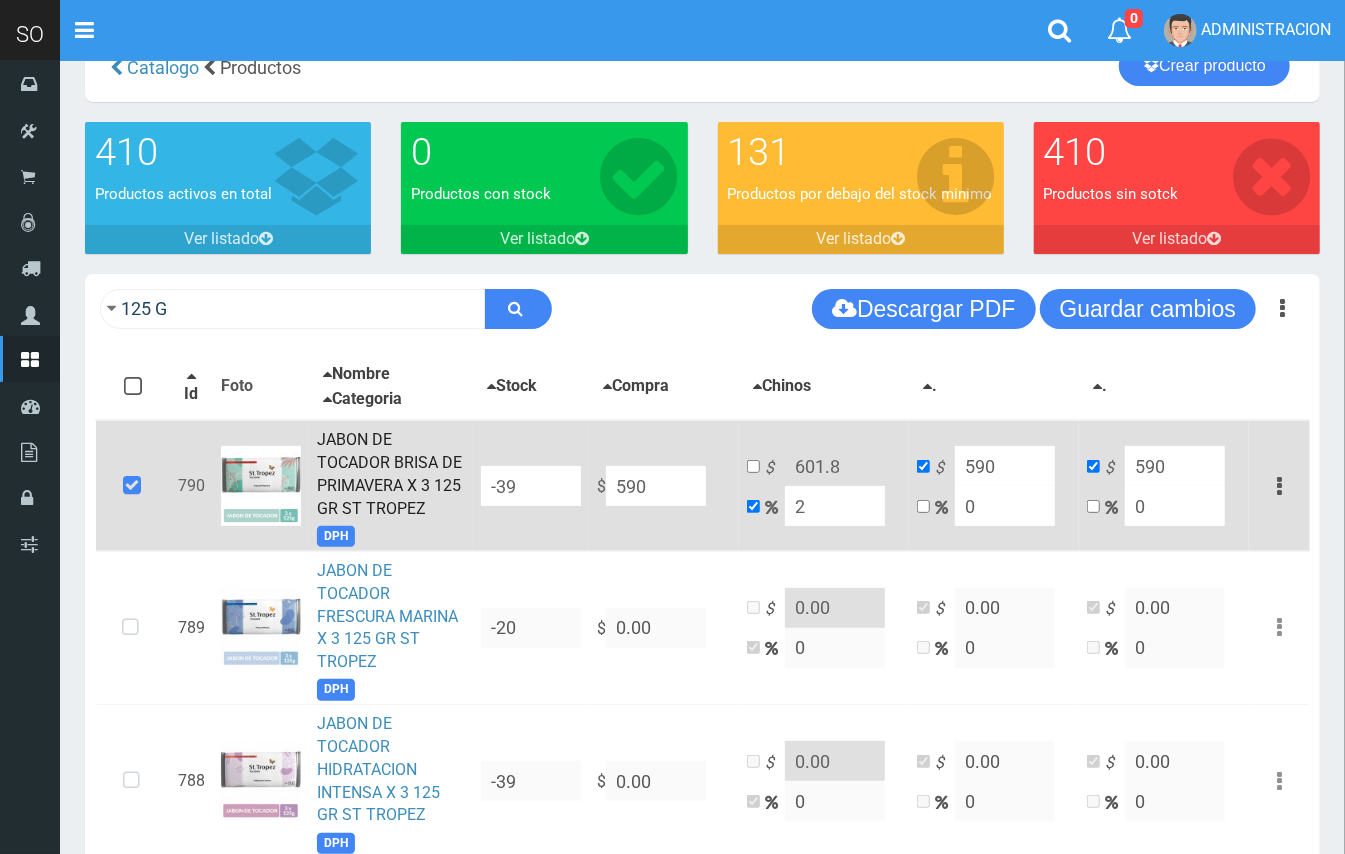 type on "20" 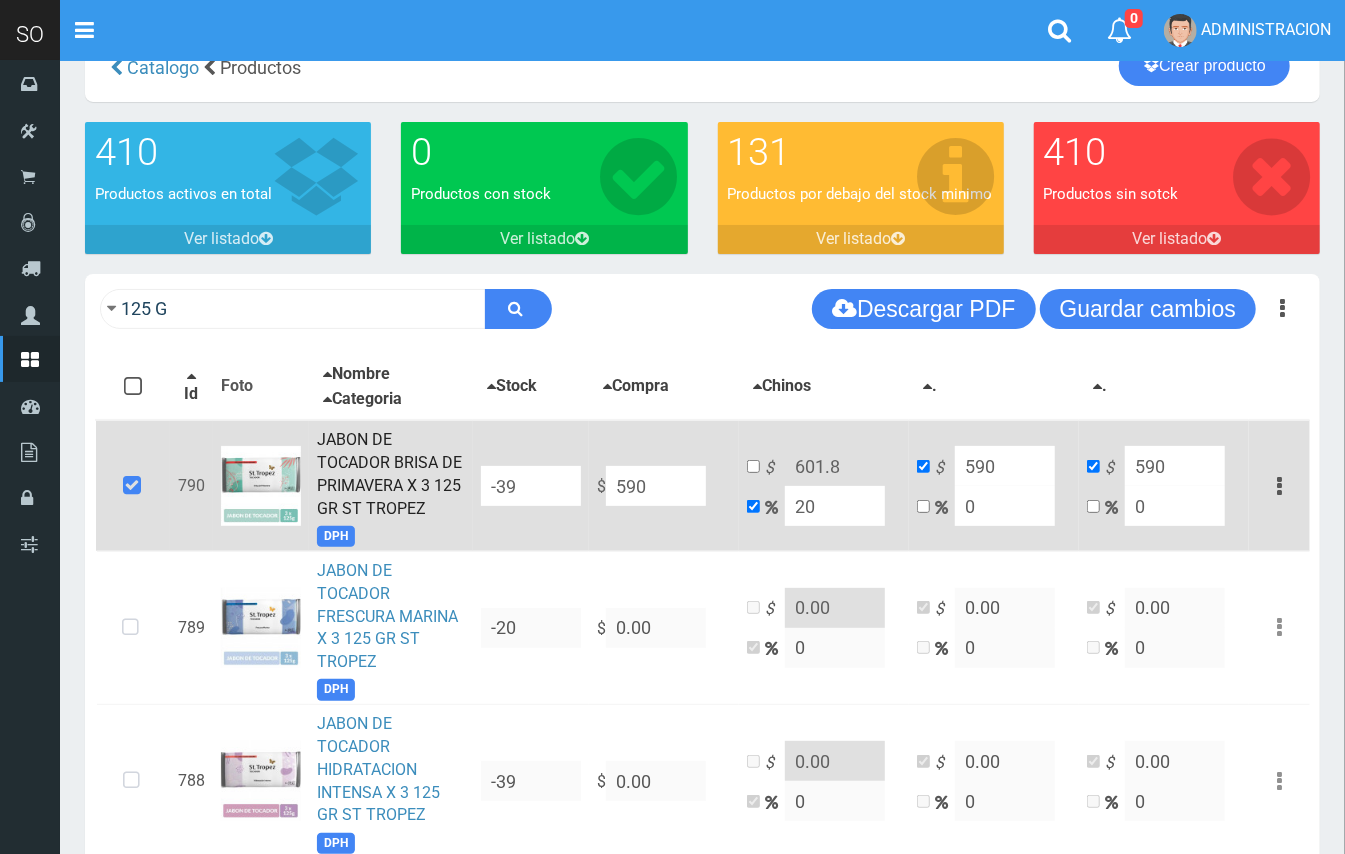 type on "708" 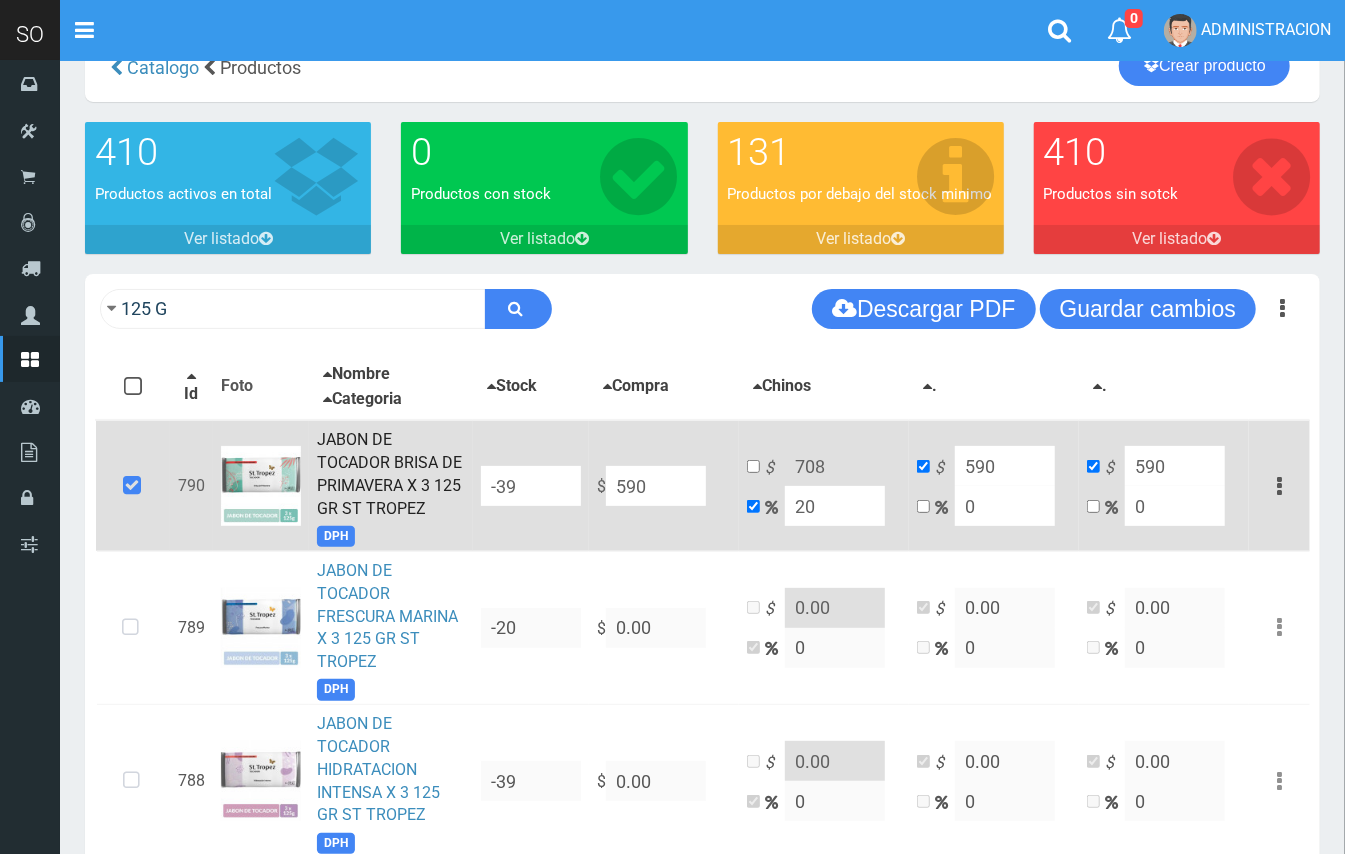 type on "20" 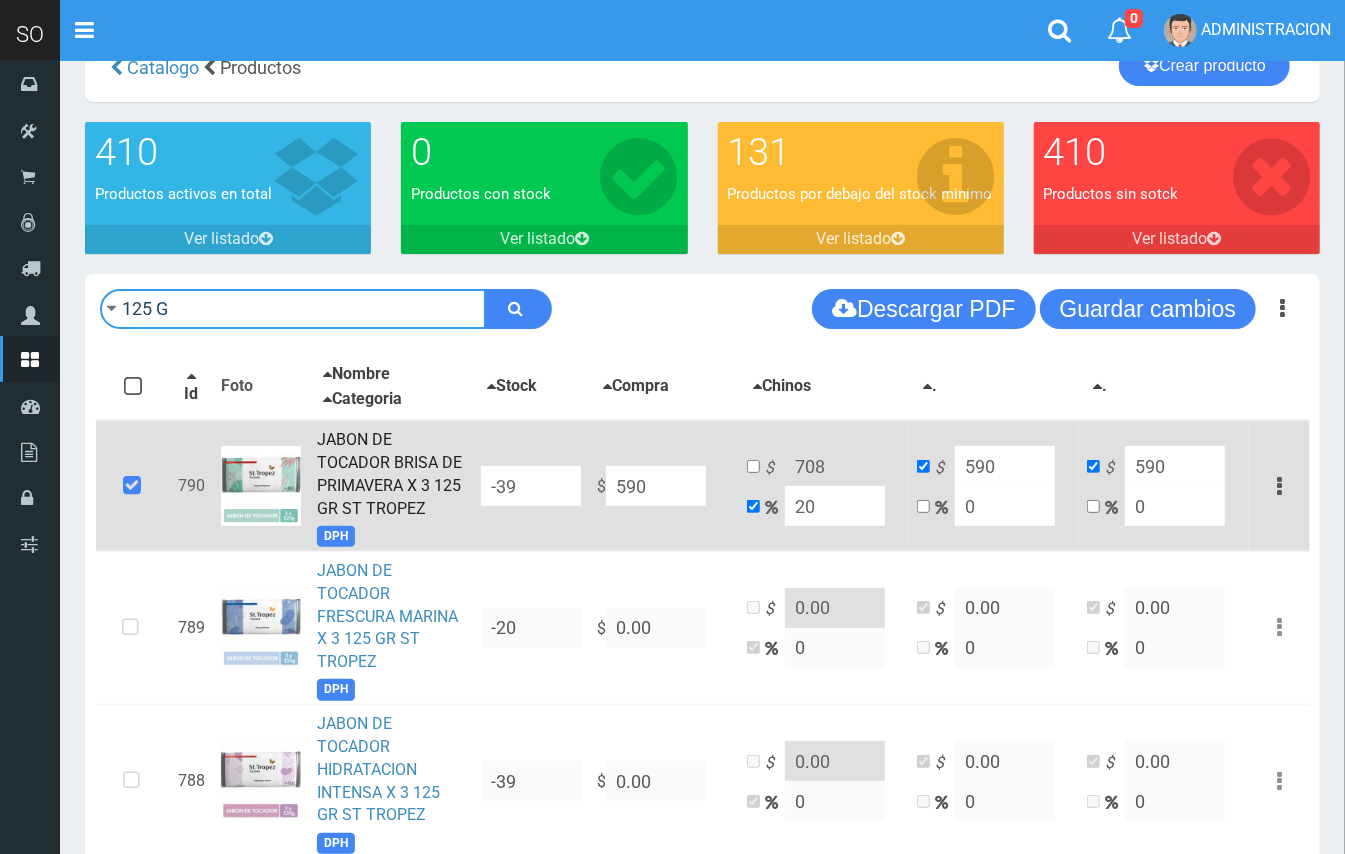 click on "125 G" at bounding box center (293, 309) 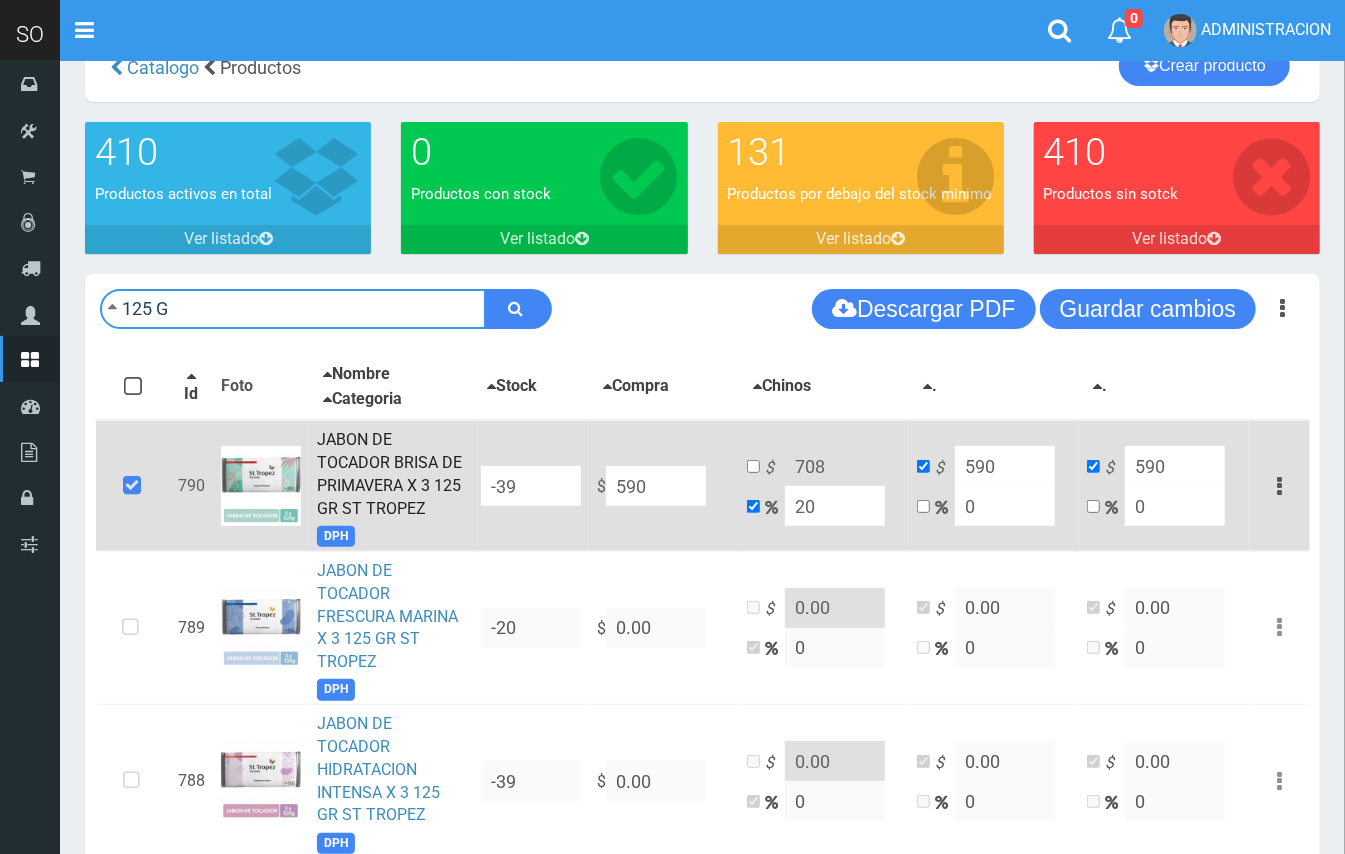 click on "125 G" at bounding box center (293, 309) 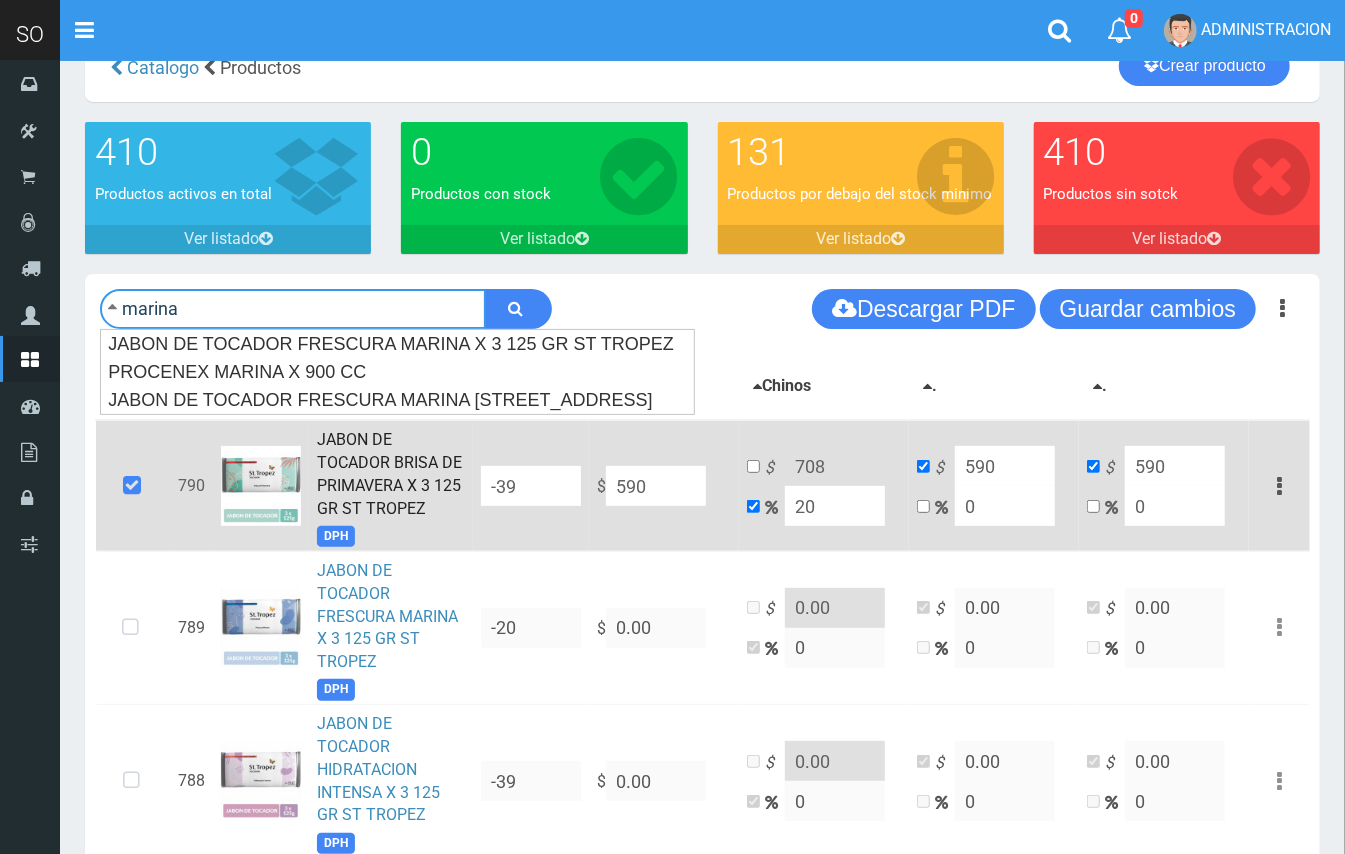 type on "marina" 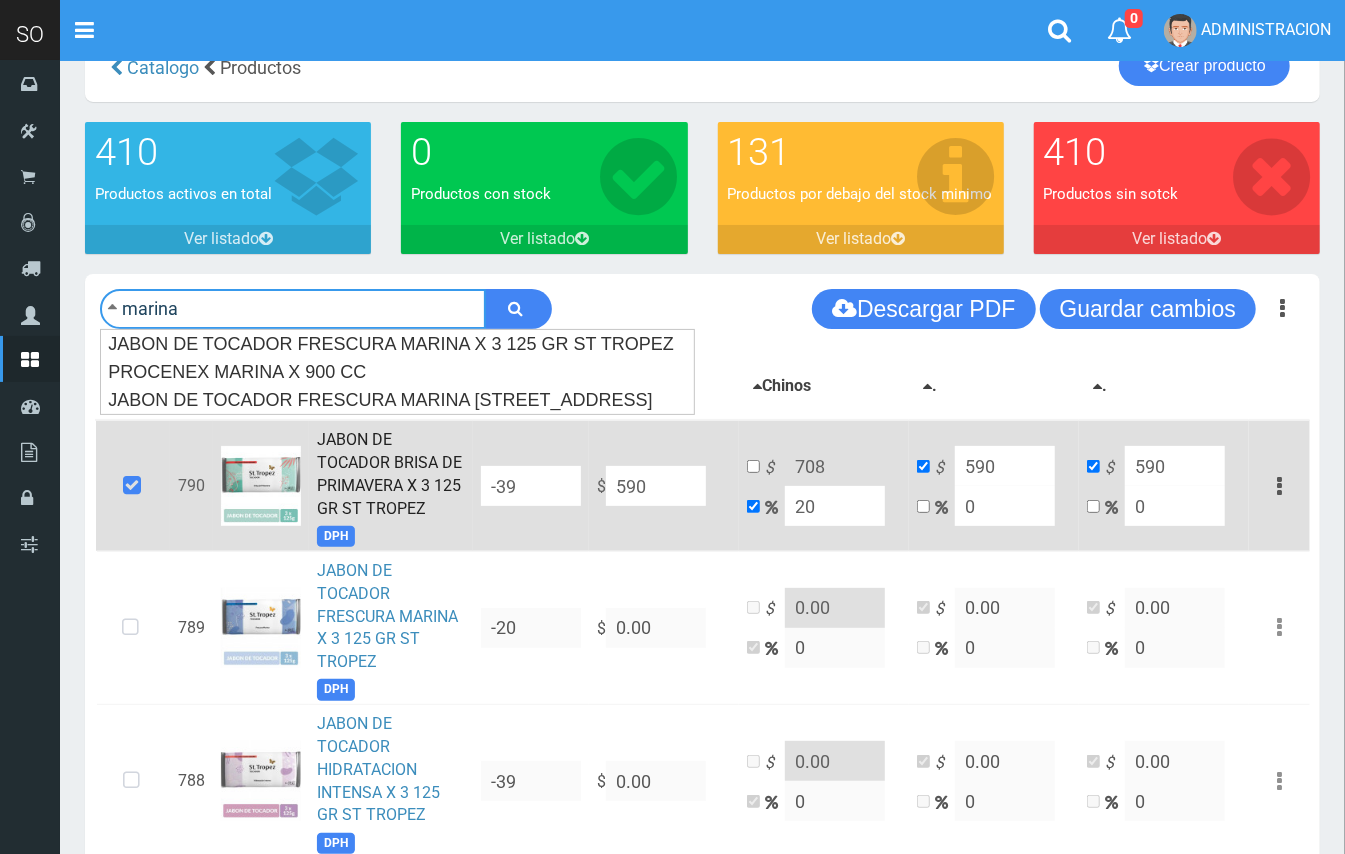 click at bounding box center [518, 309] 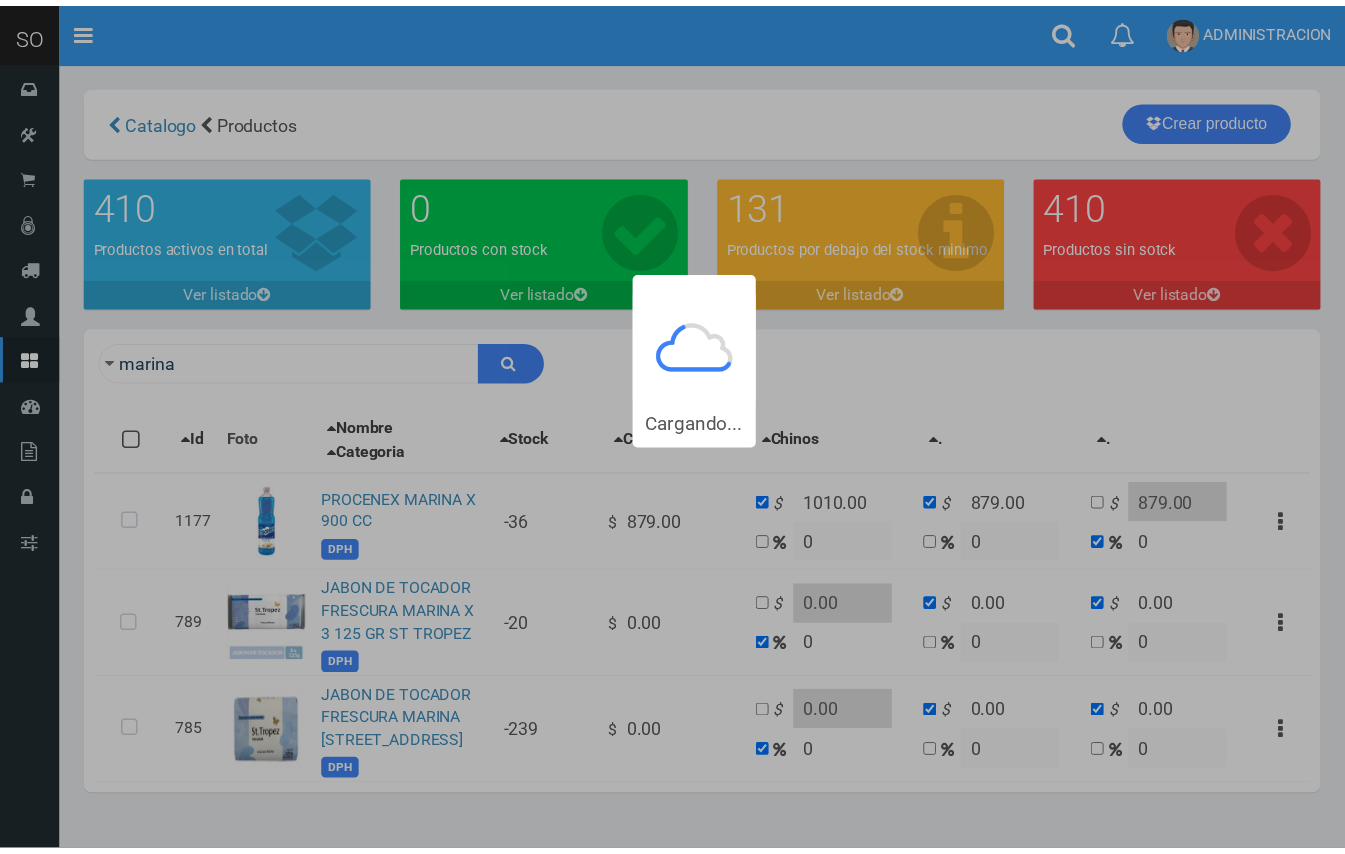 scroll, scrollTop: 0, scrollLeft: 0, axis: both 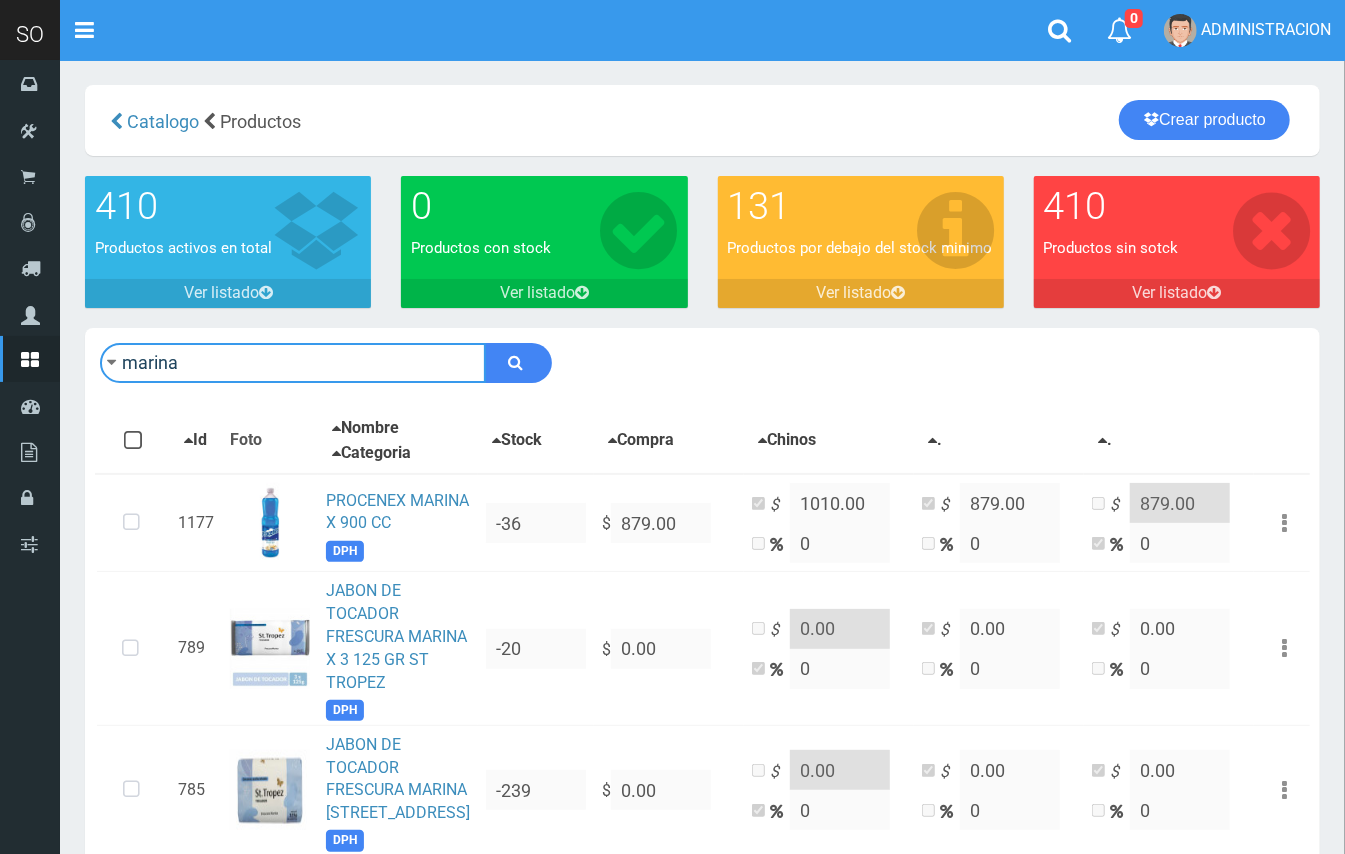 drag, startPoint x: 252, startPoint y: 365, endPoint x: 72, endPoint y: 361, distance: 180.04443 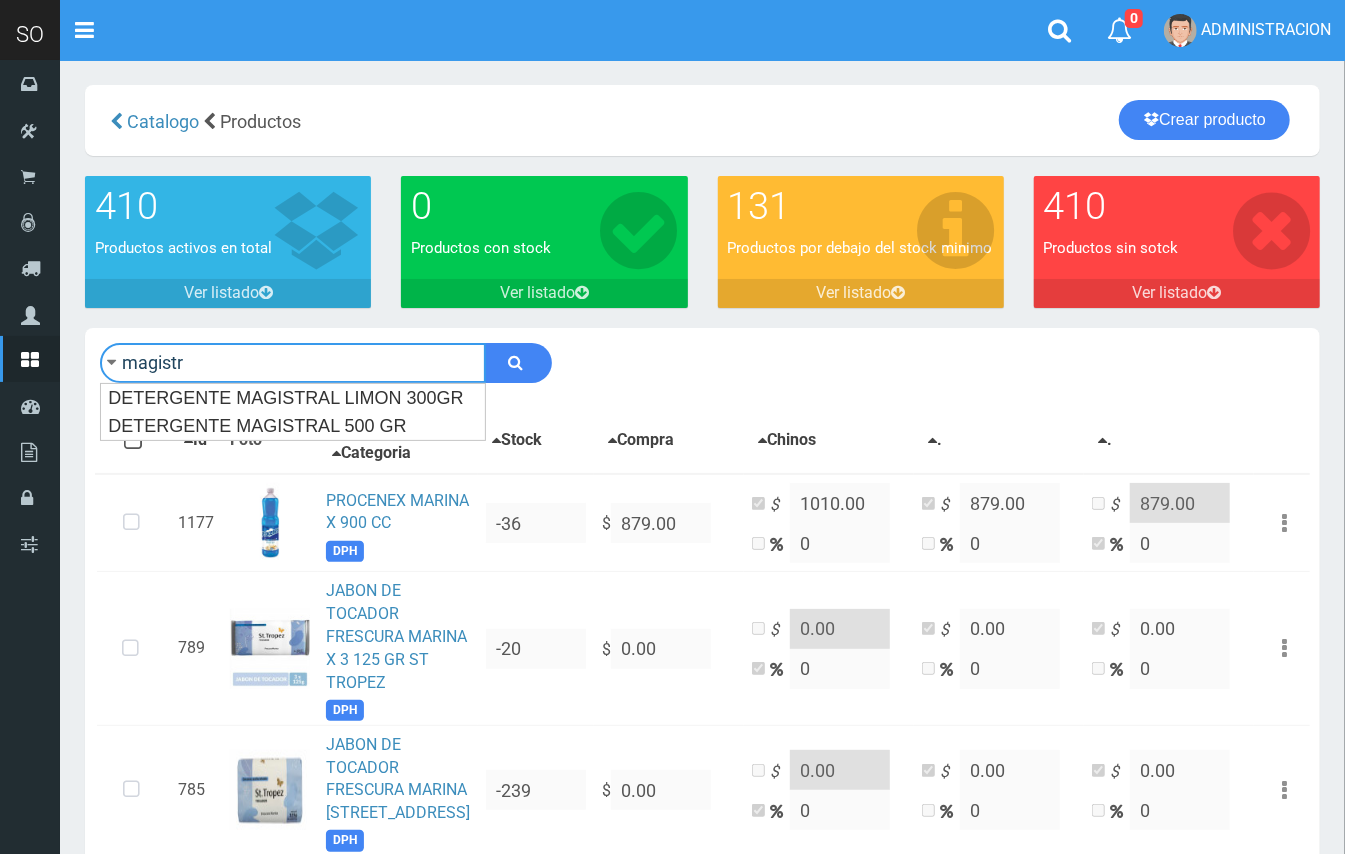 type on "magistr" 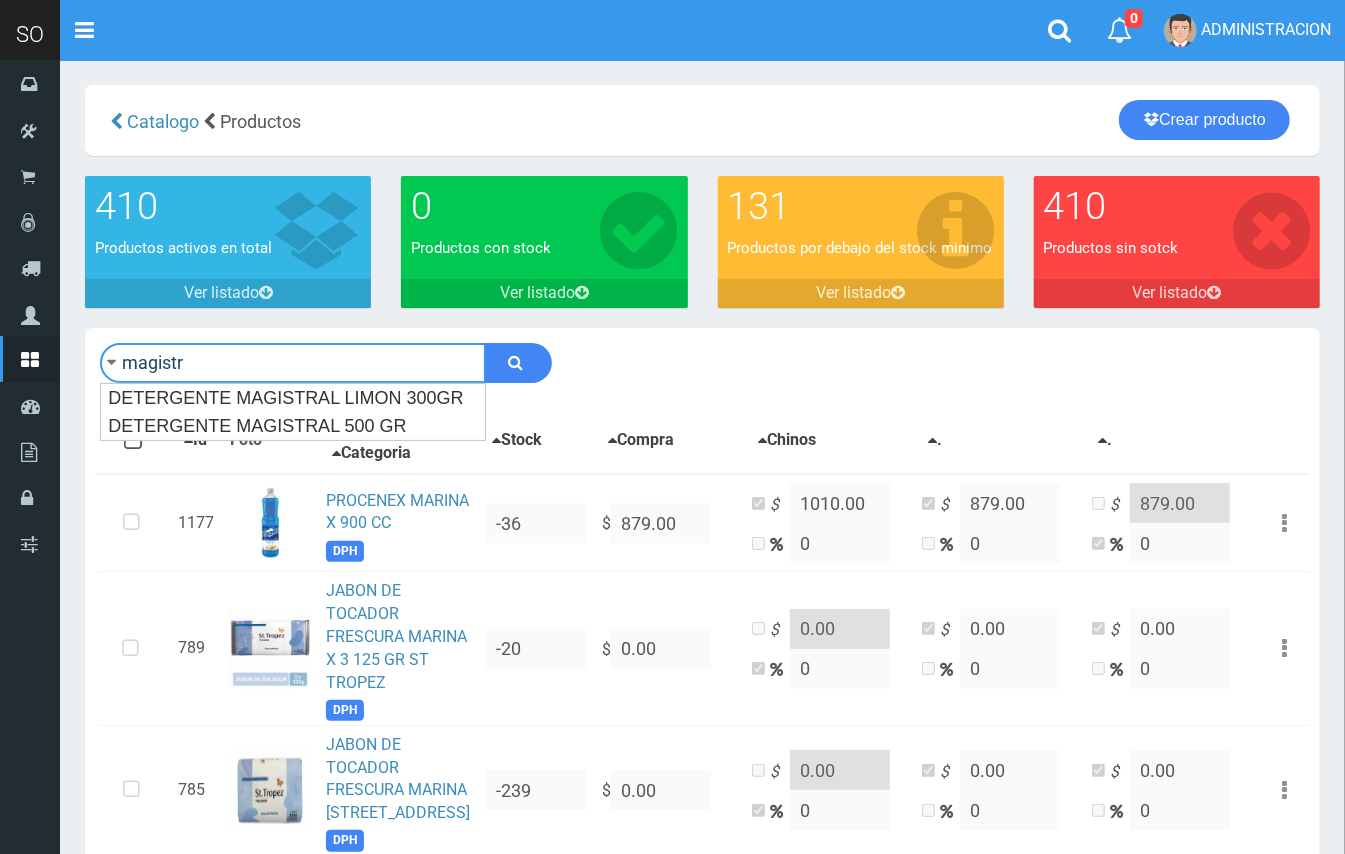click at bounding box center [518, 363] 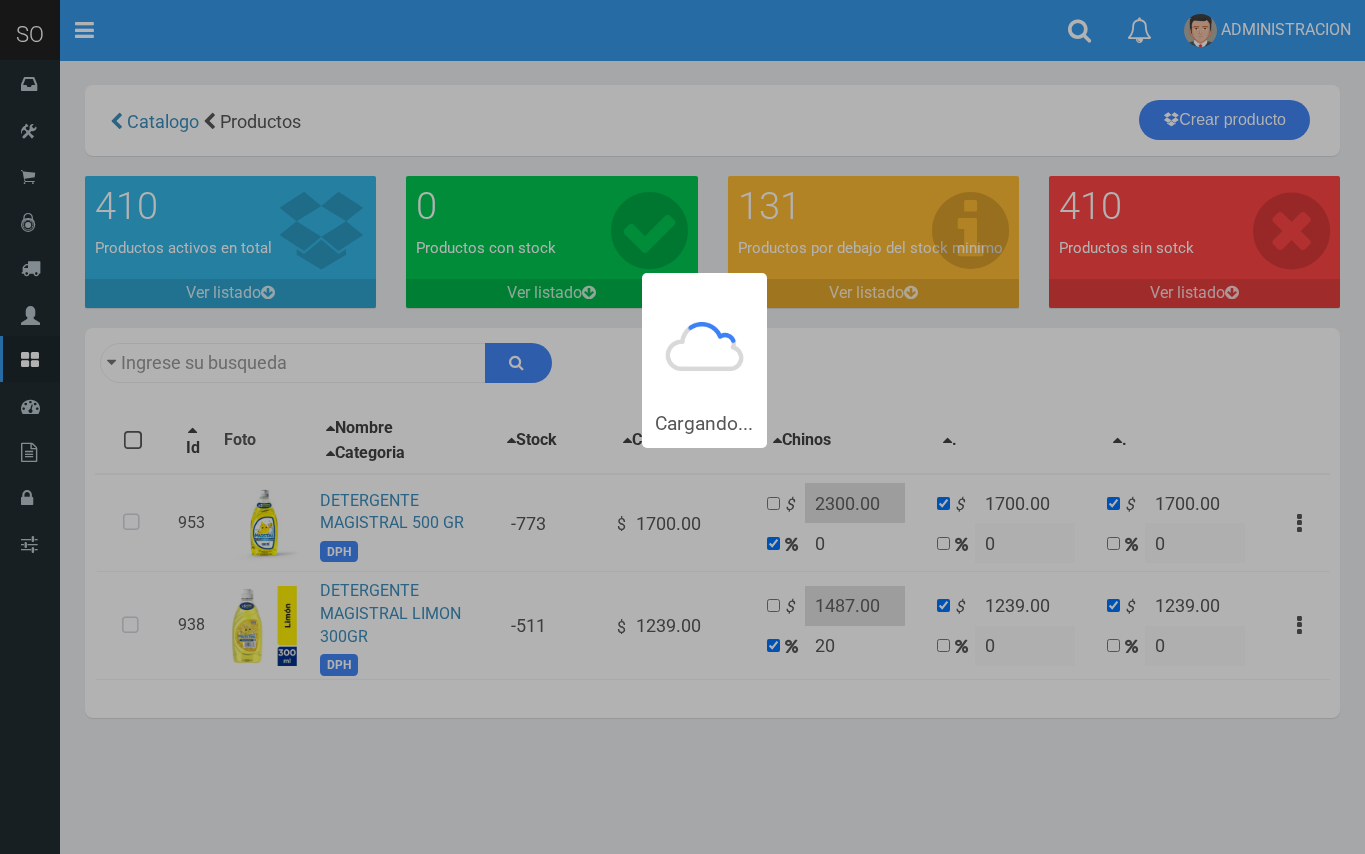 scroll, scrollTop: 0, scrollLeft: 0, axis: both 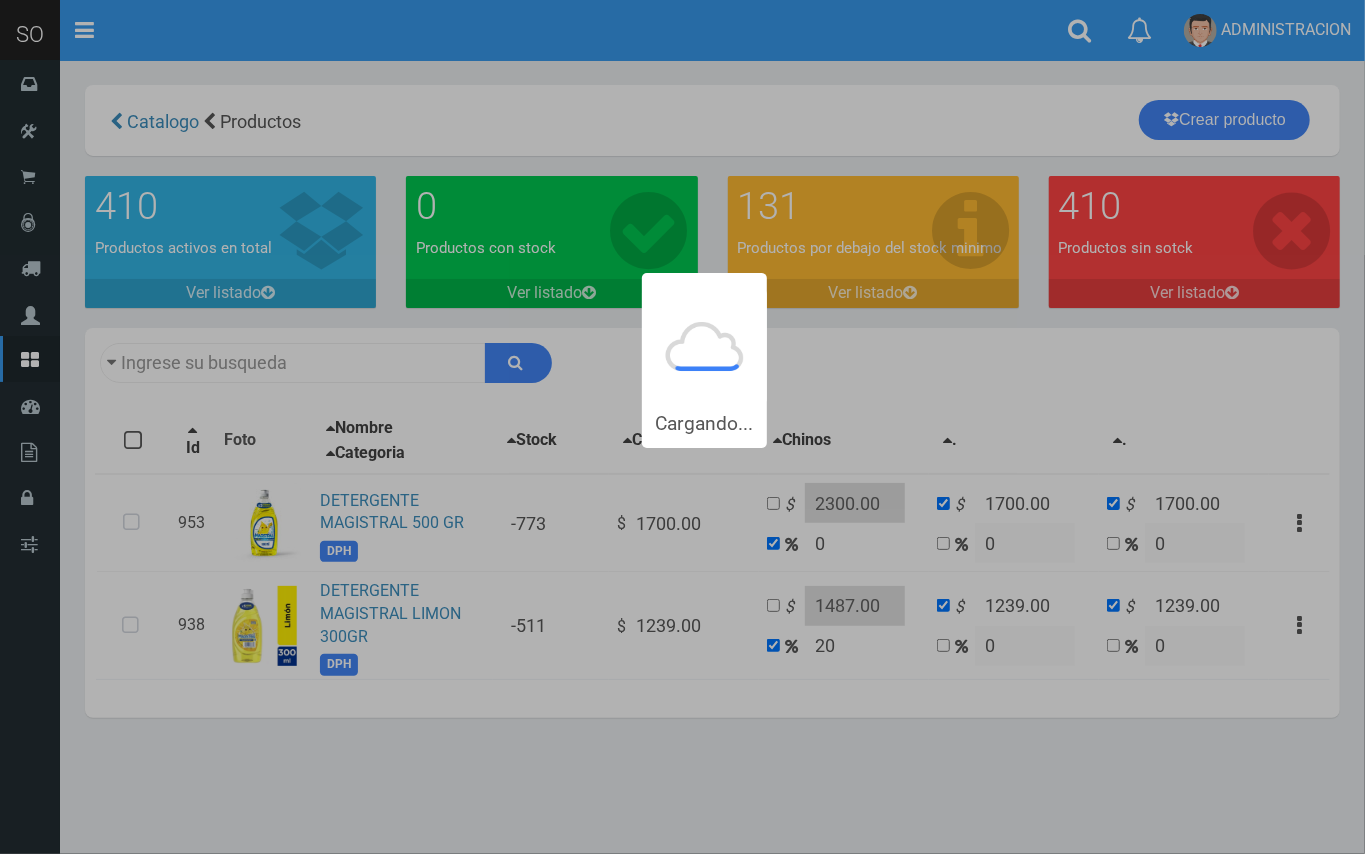 type on "magistr" 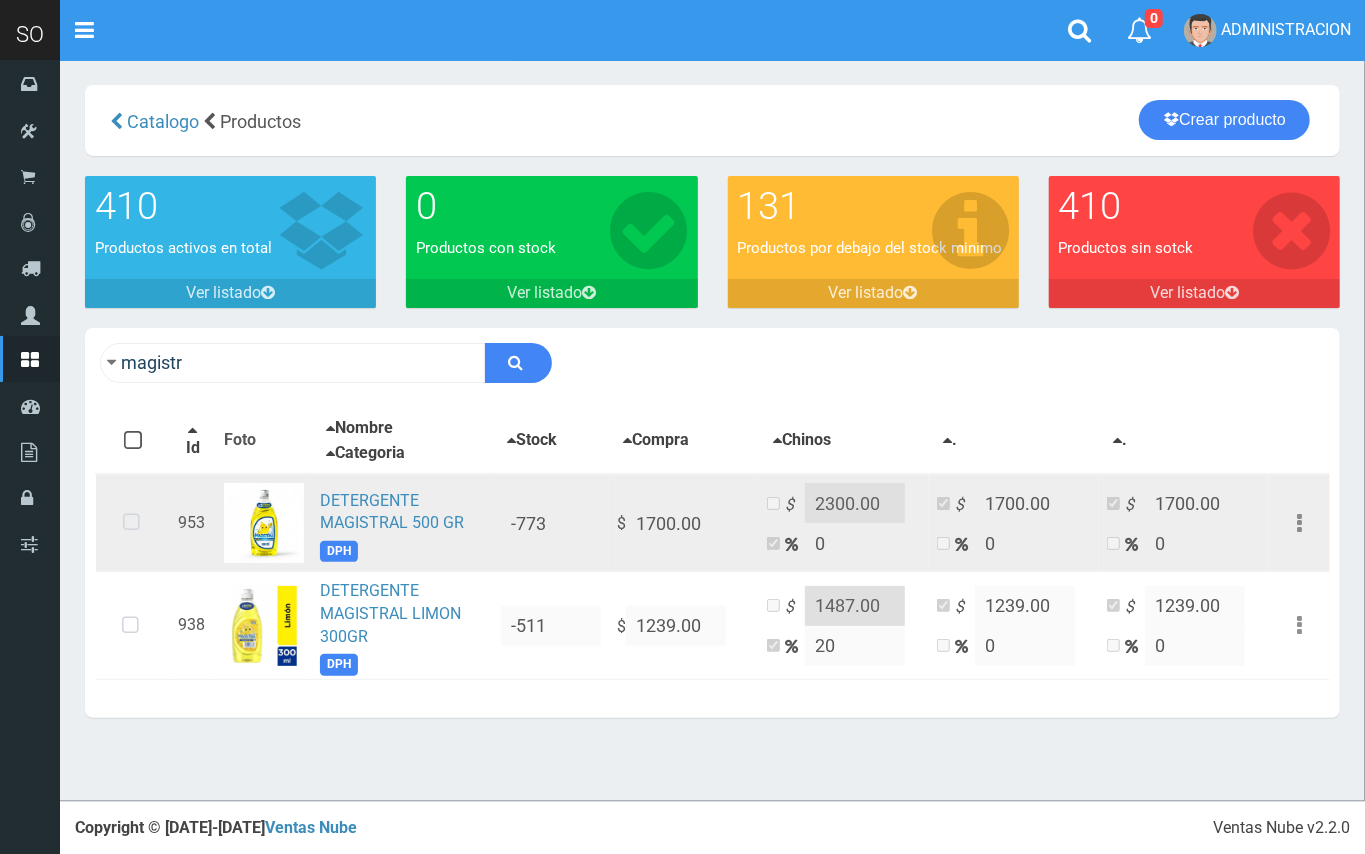 click at bounding box center (131, 523) 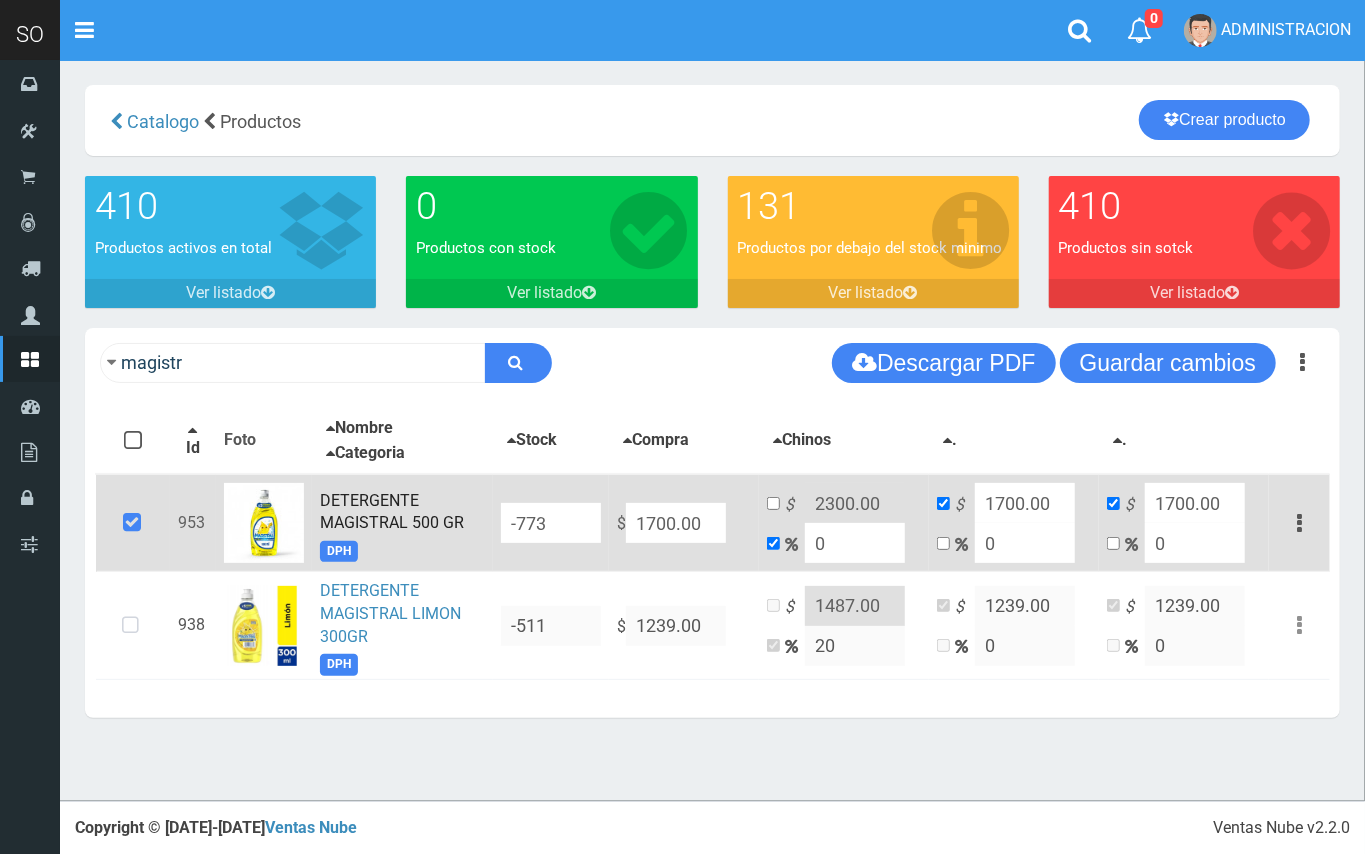 drag, startPoint x: 717, startPoint y: 521, endPoint x: 628, endPoint y: 517, distance: 89.08984 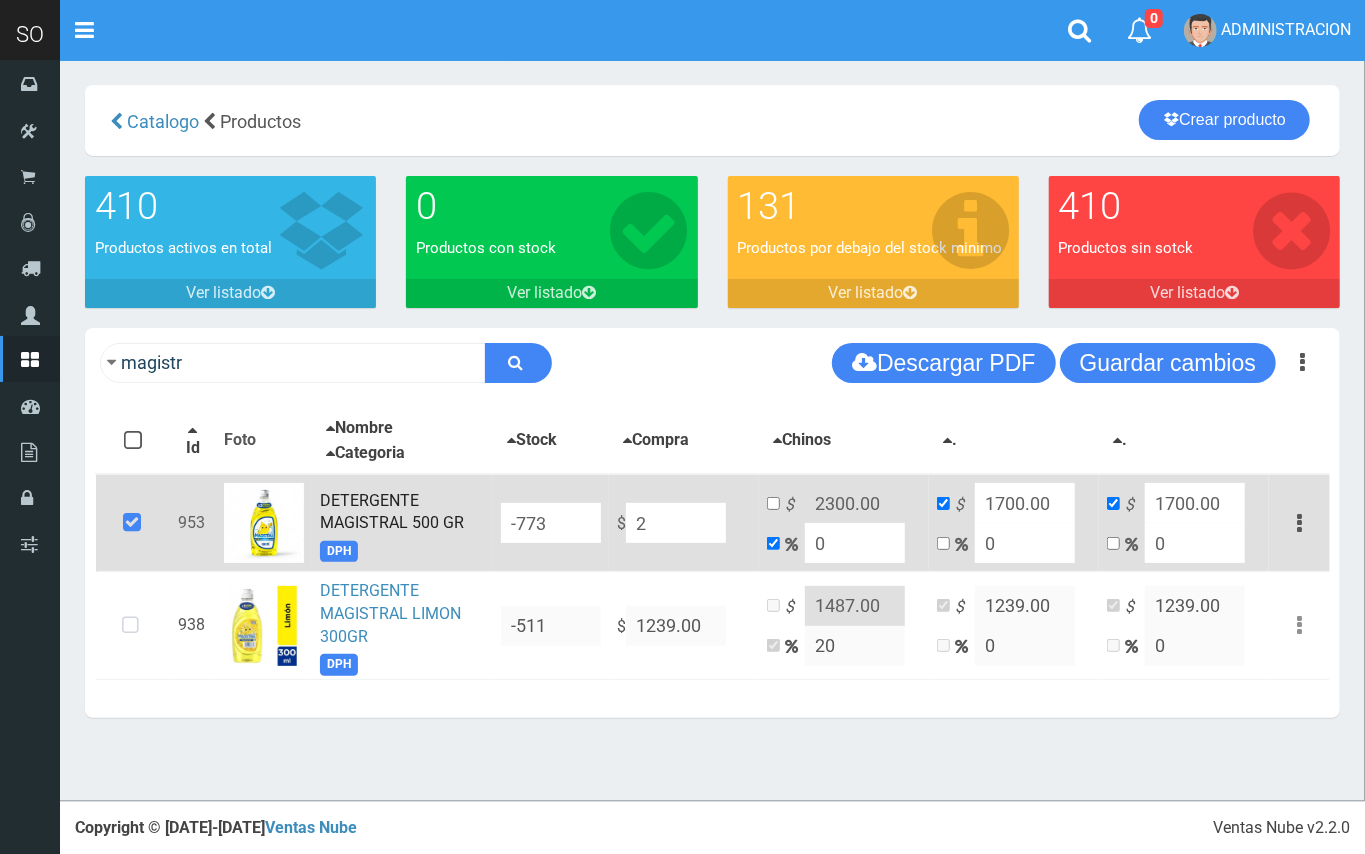 type on "2" 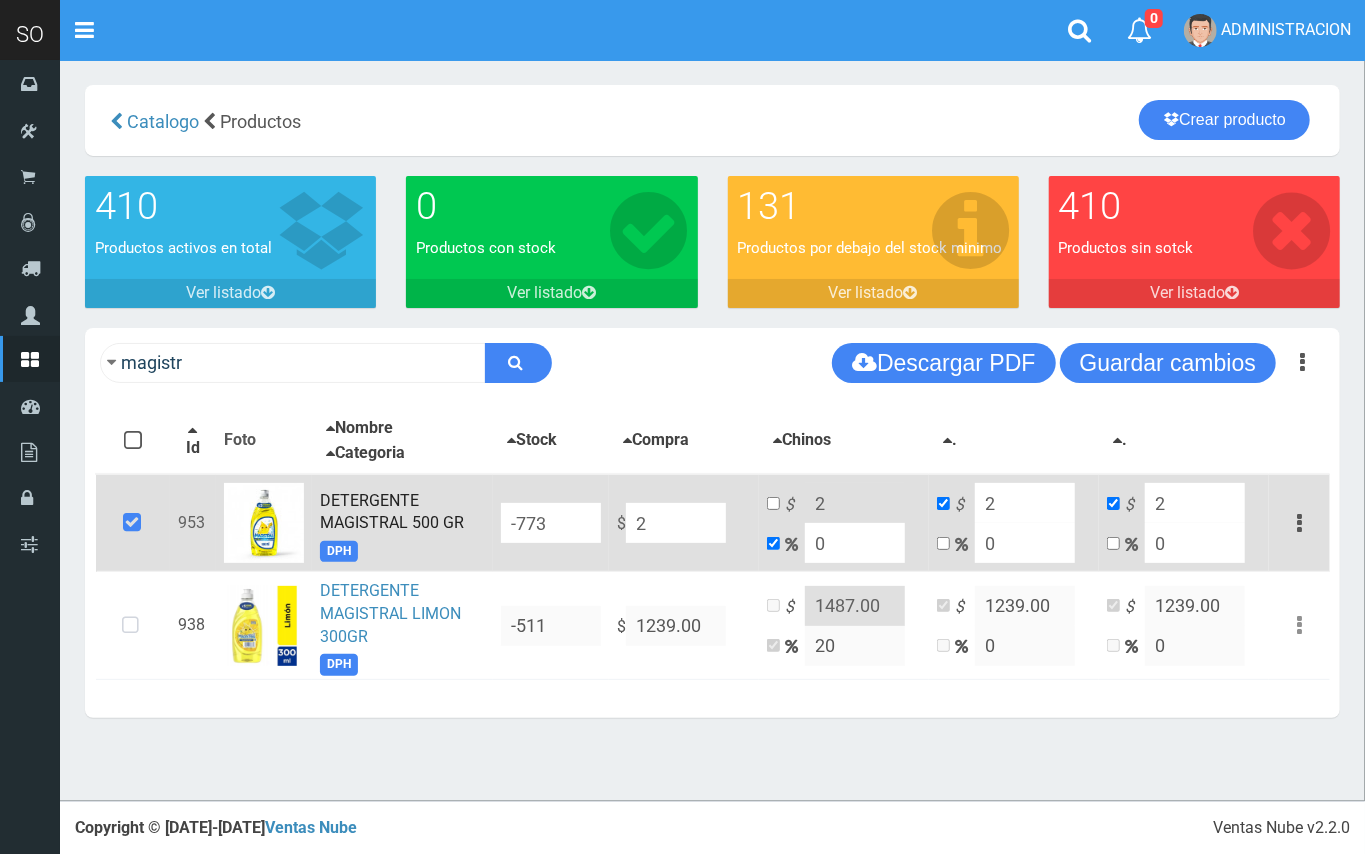 type on "25" 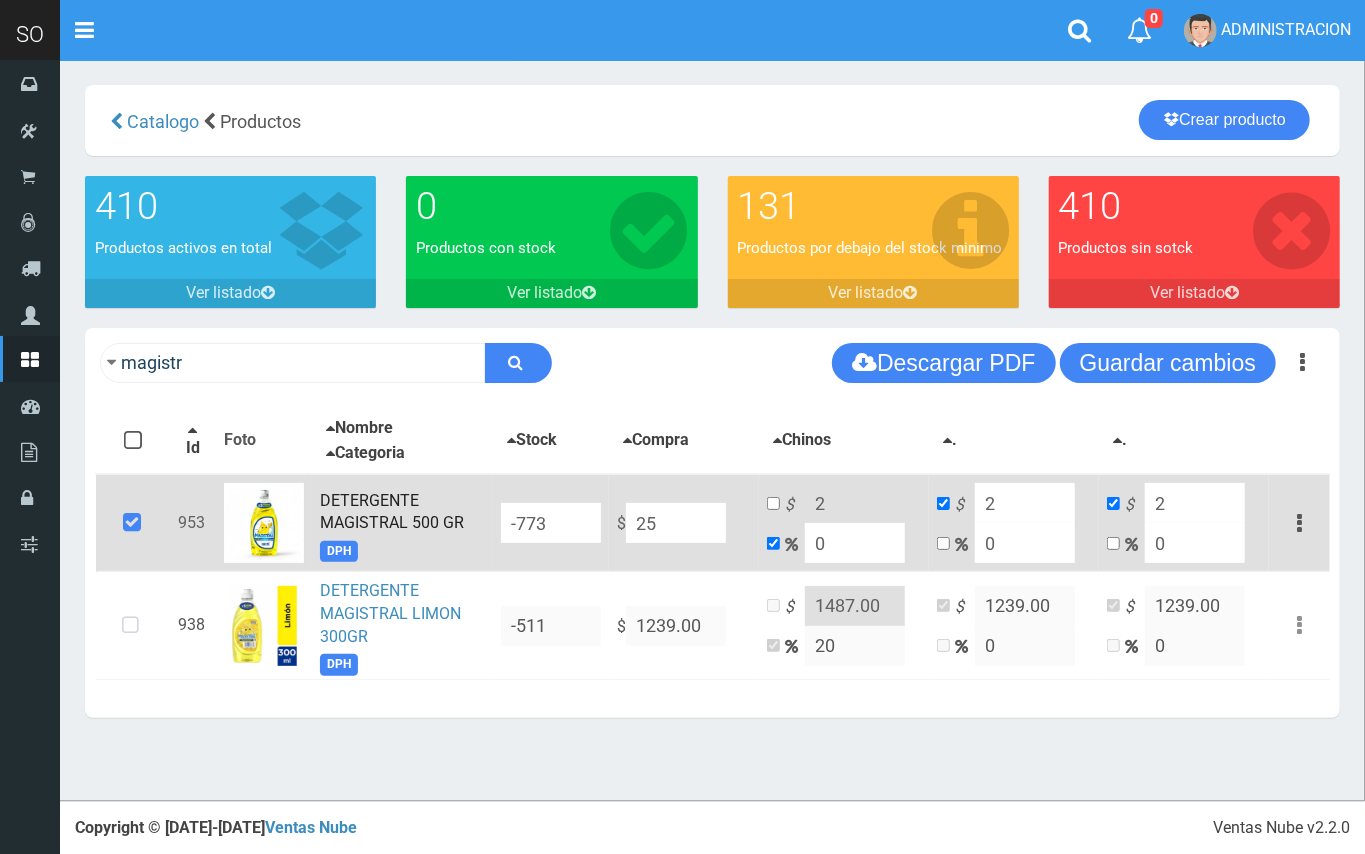 type on "25" 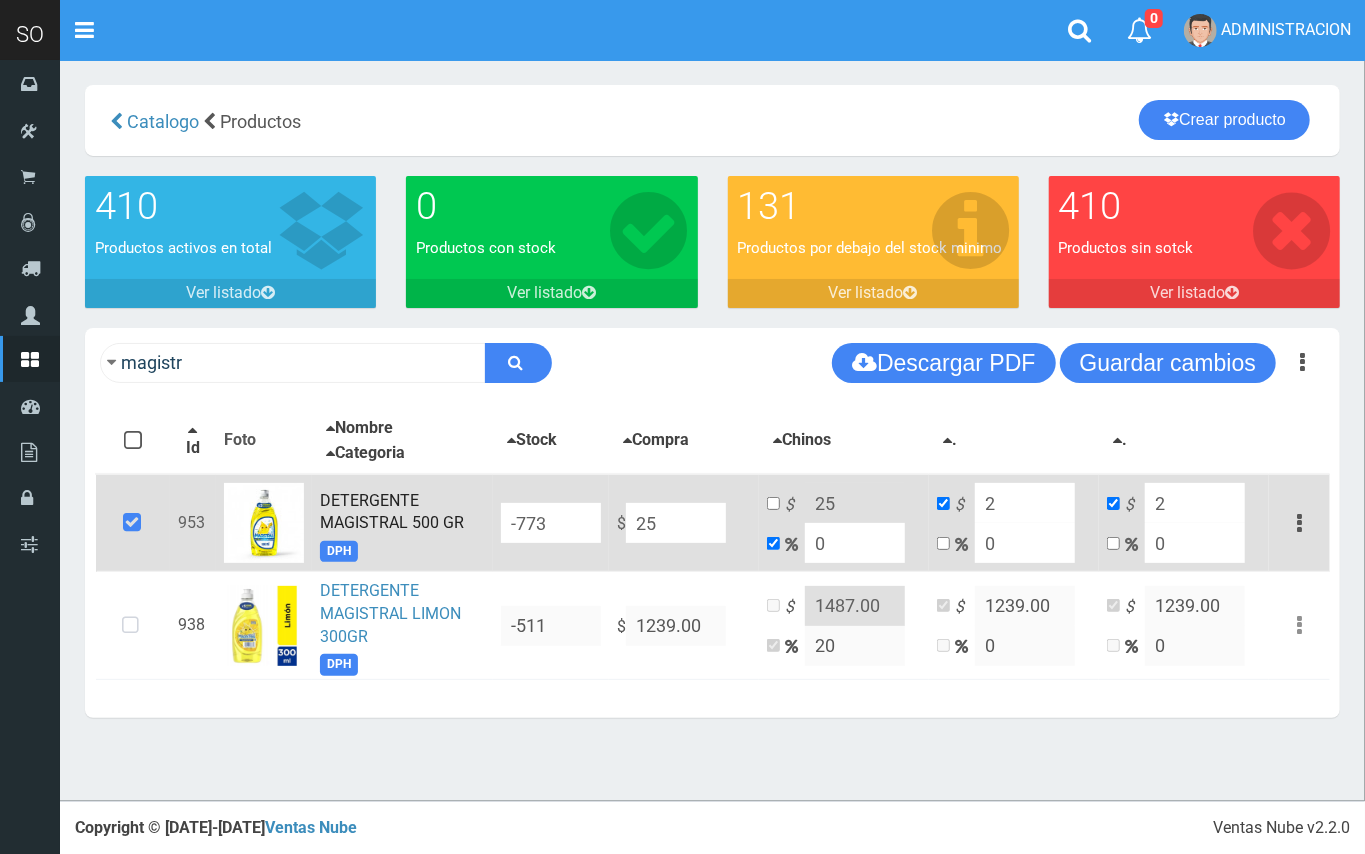 type on "25" 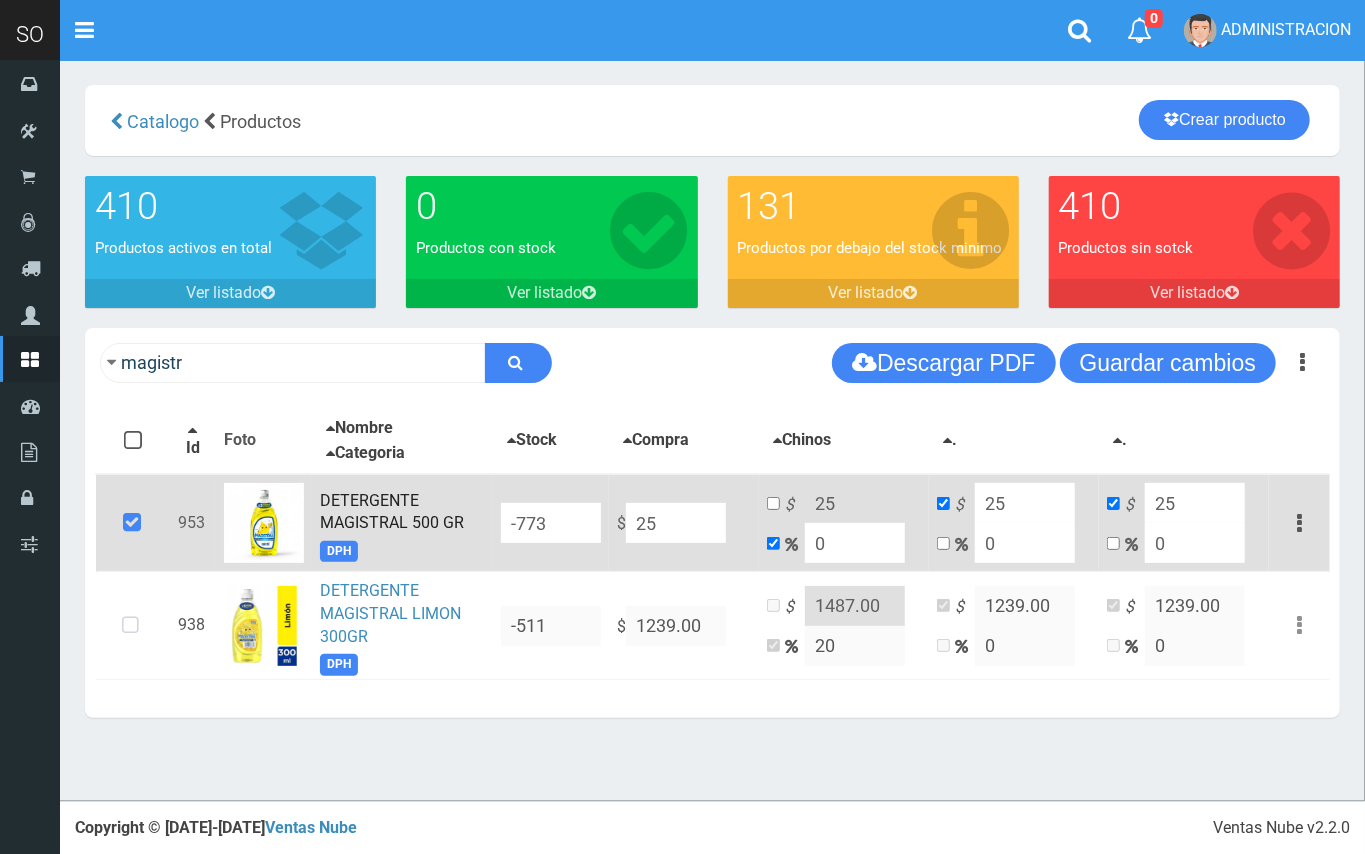 type on "250" 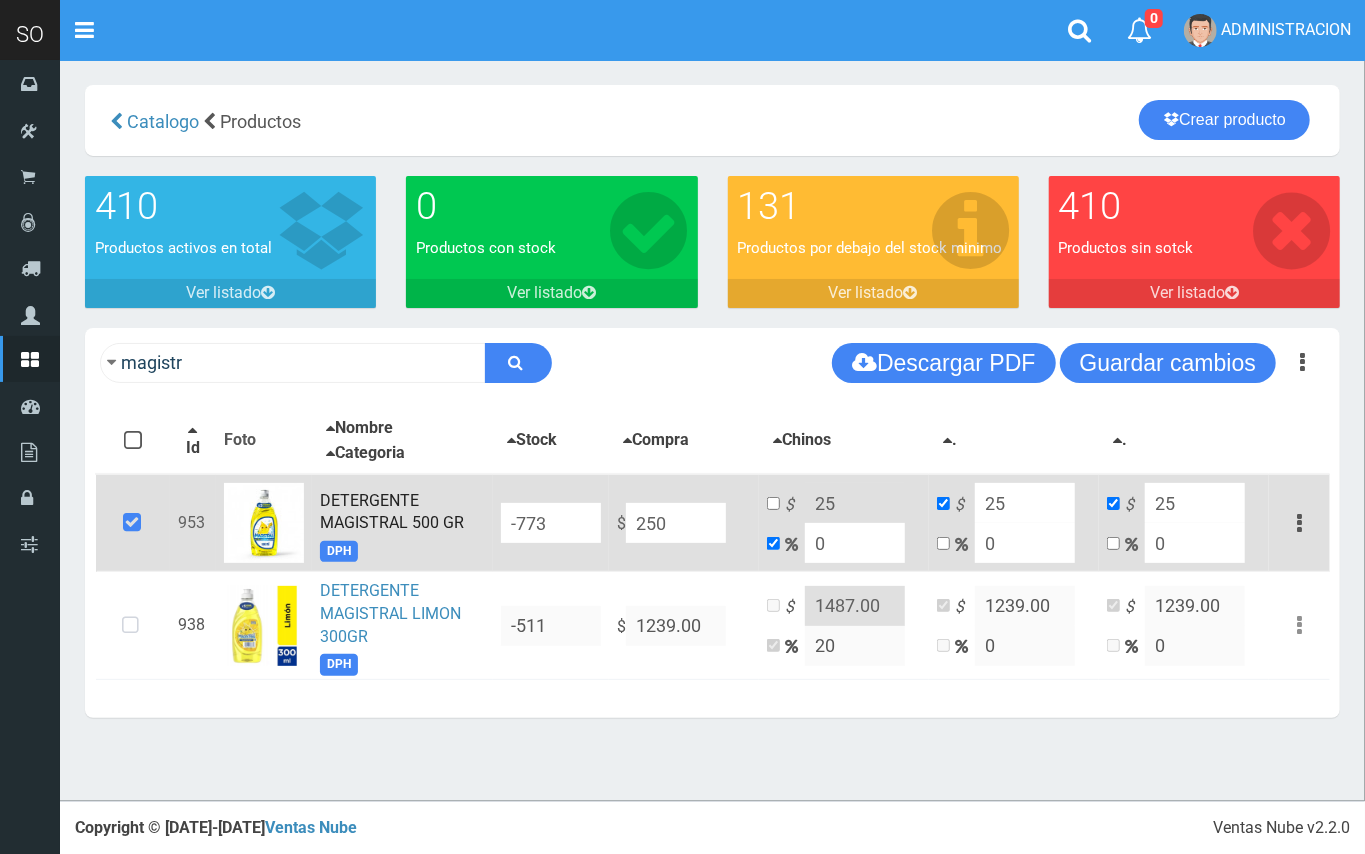 type on "250" 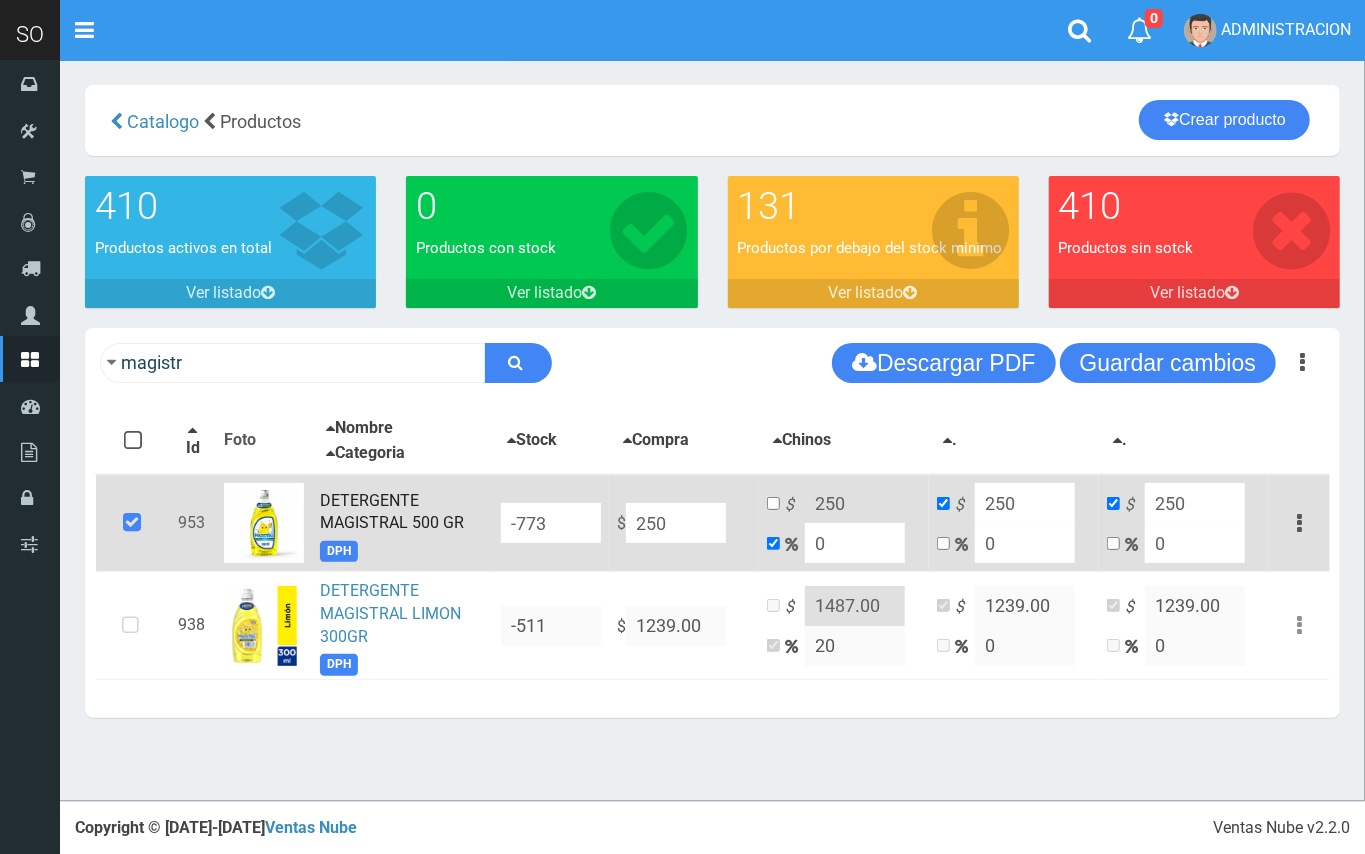 type on "2500" 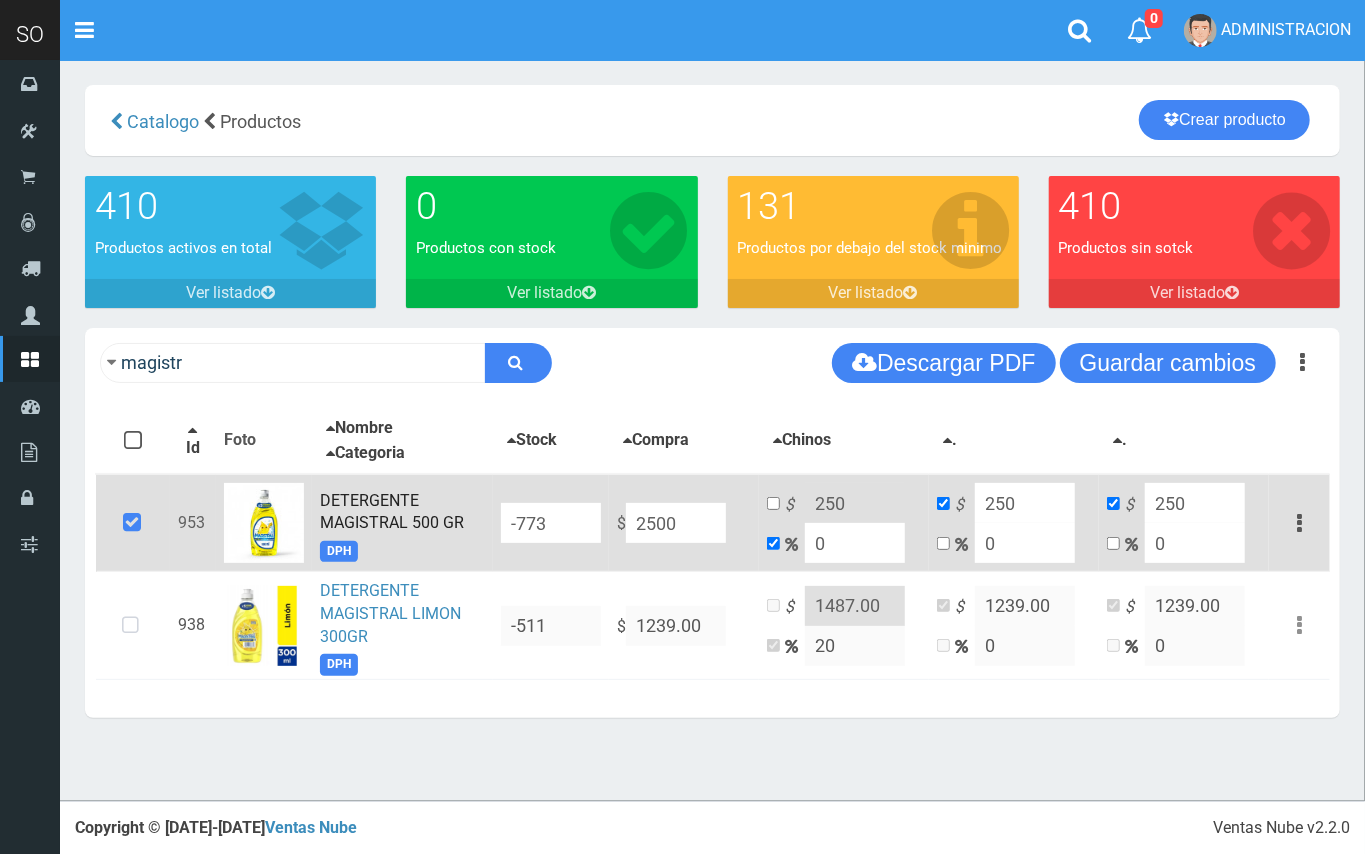 type on "2500" 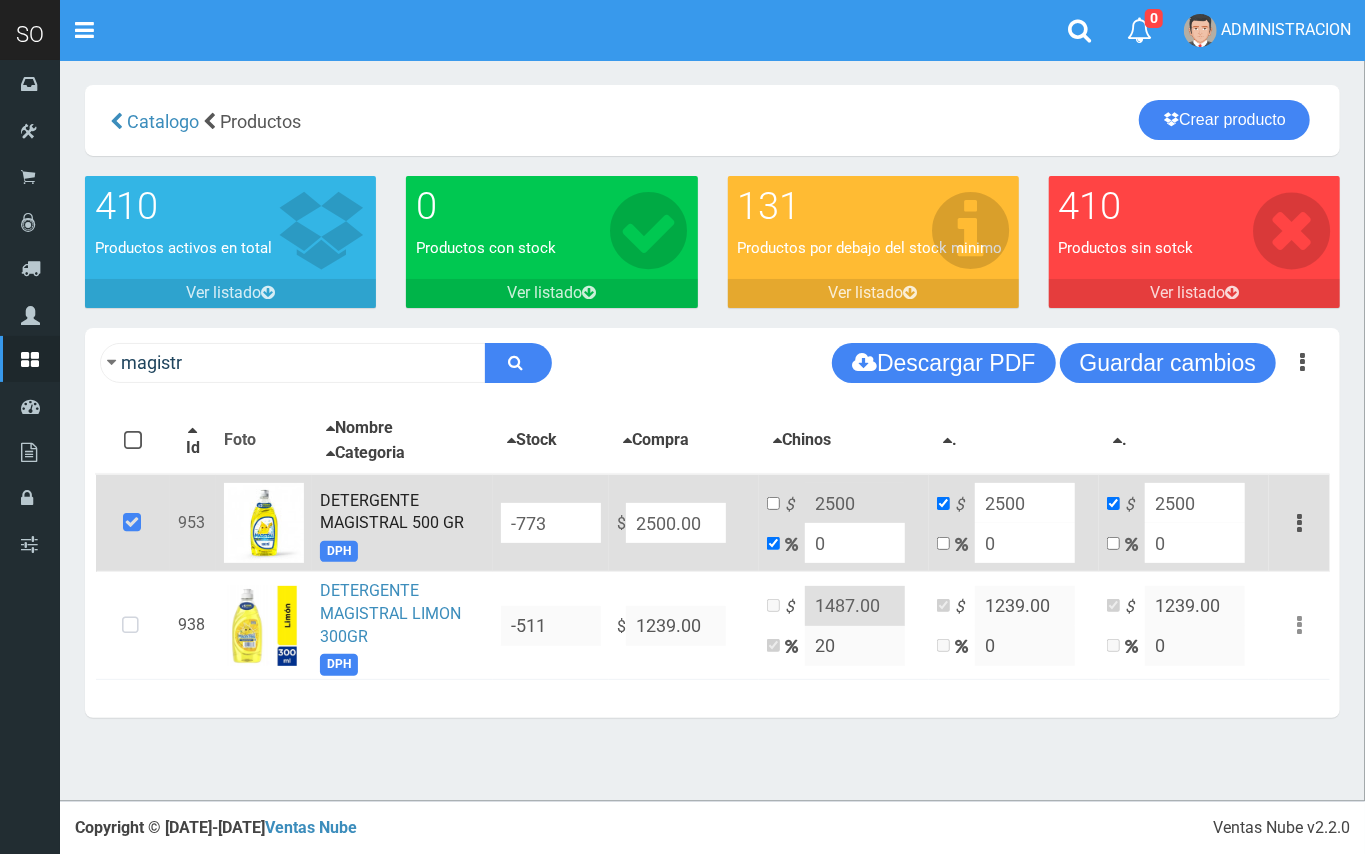 type on "2500.00" 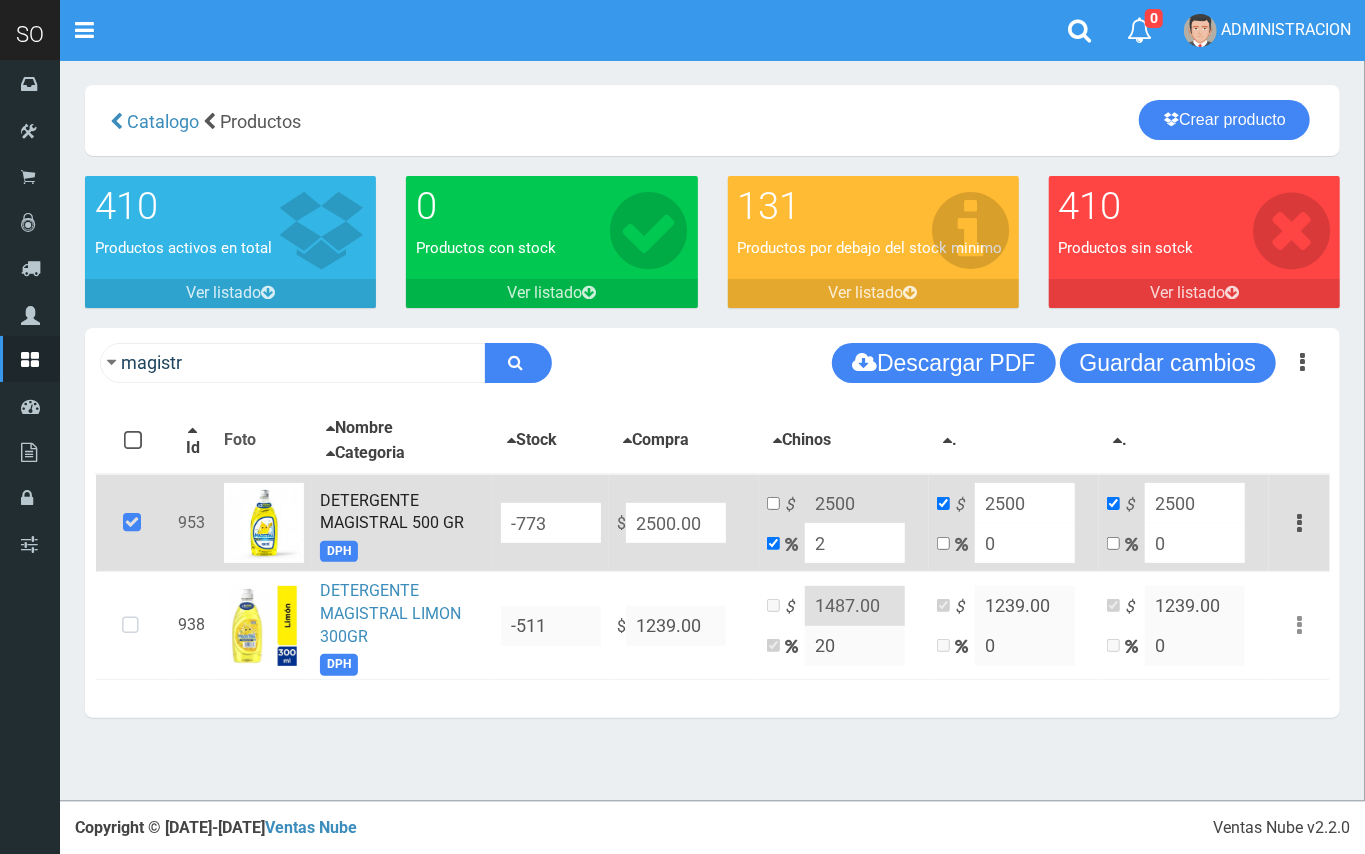 type on "2550" 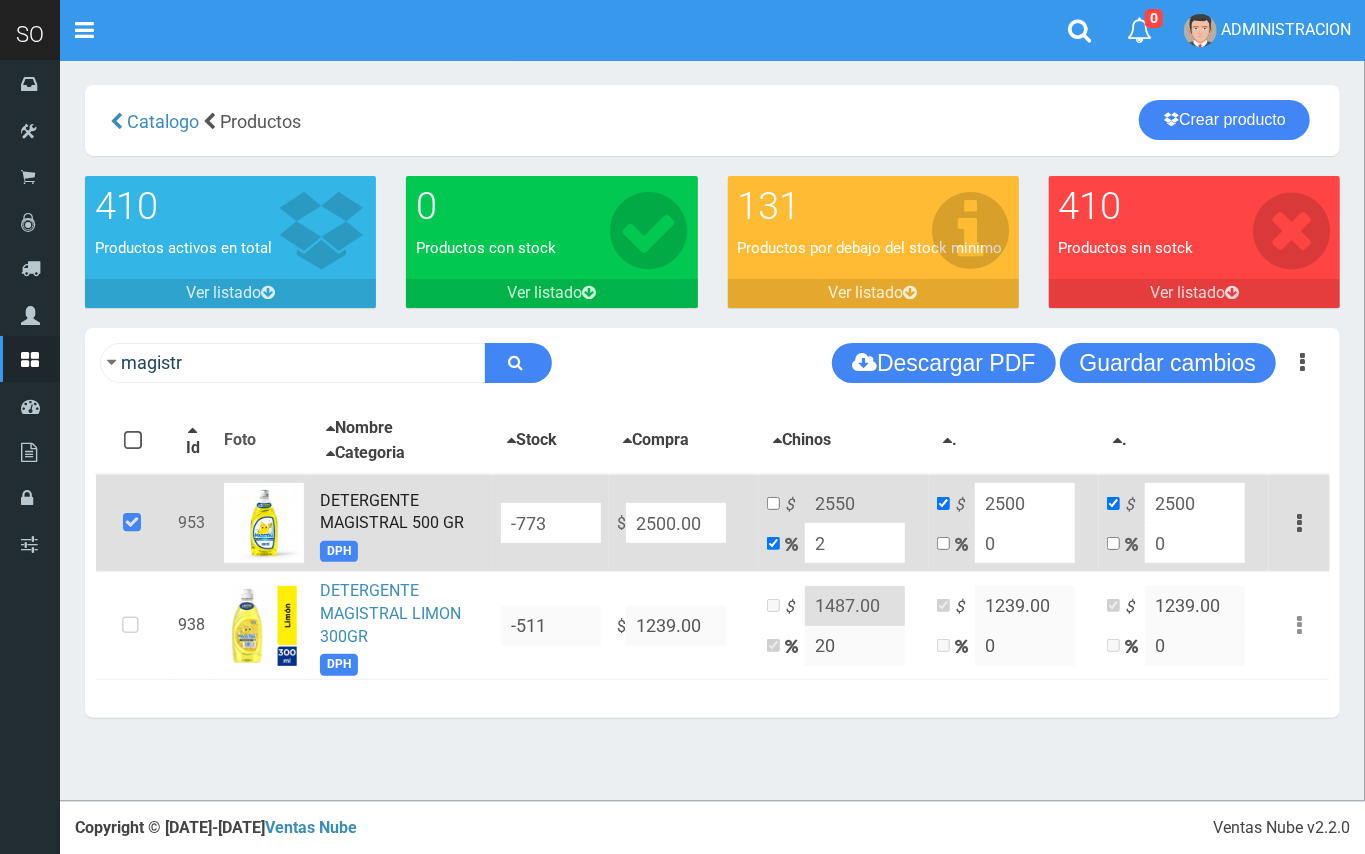 type on "20" 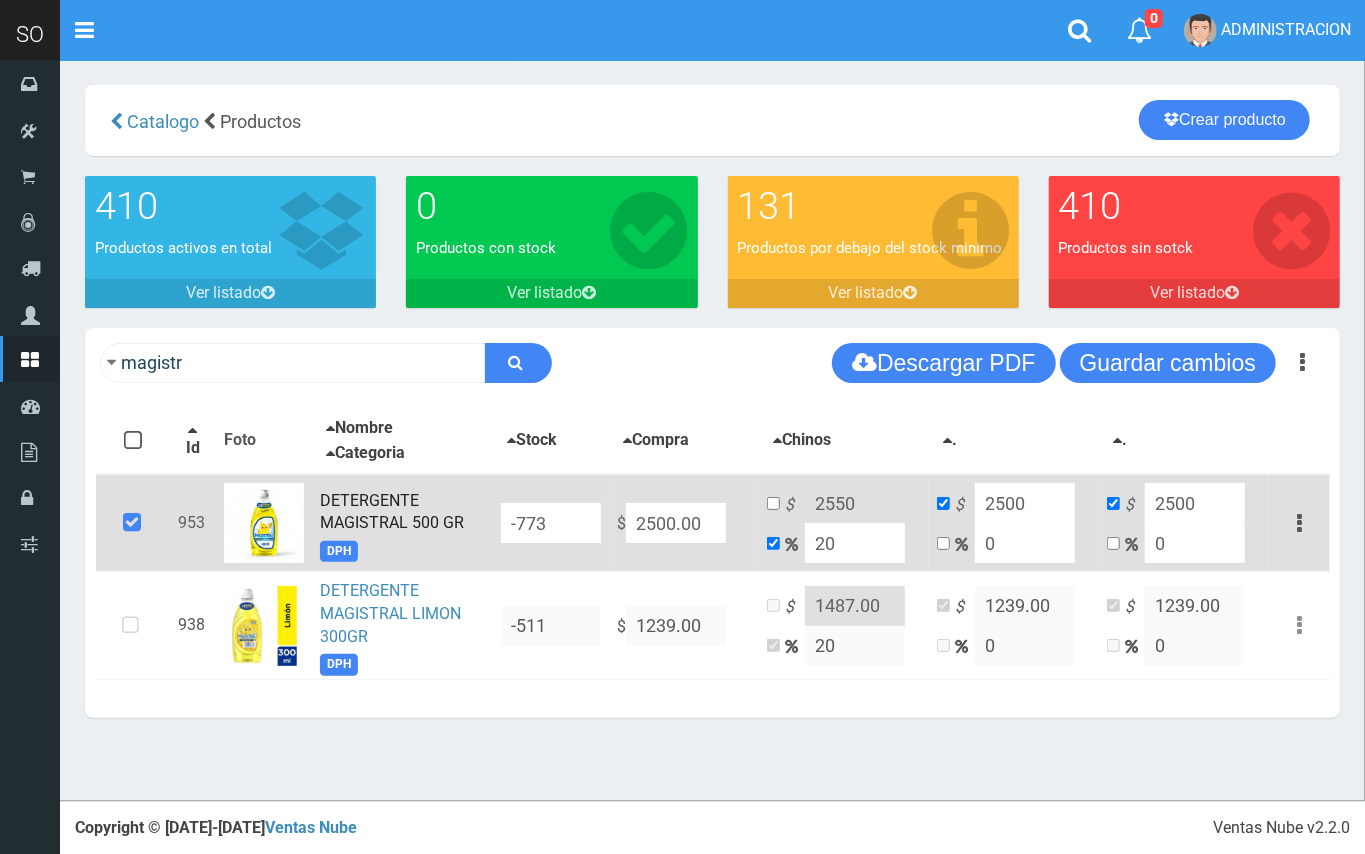 type on "3000" 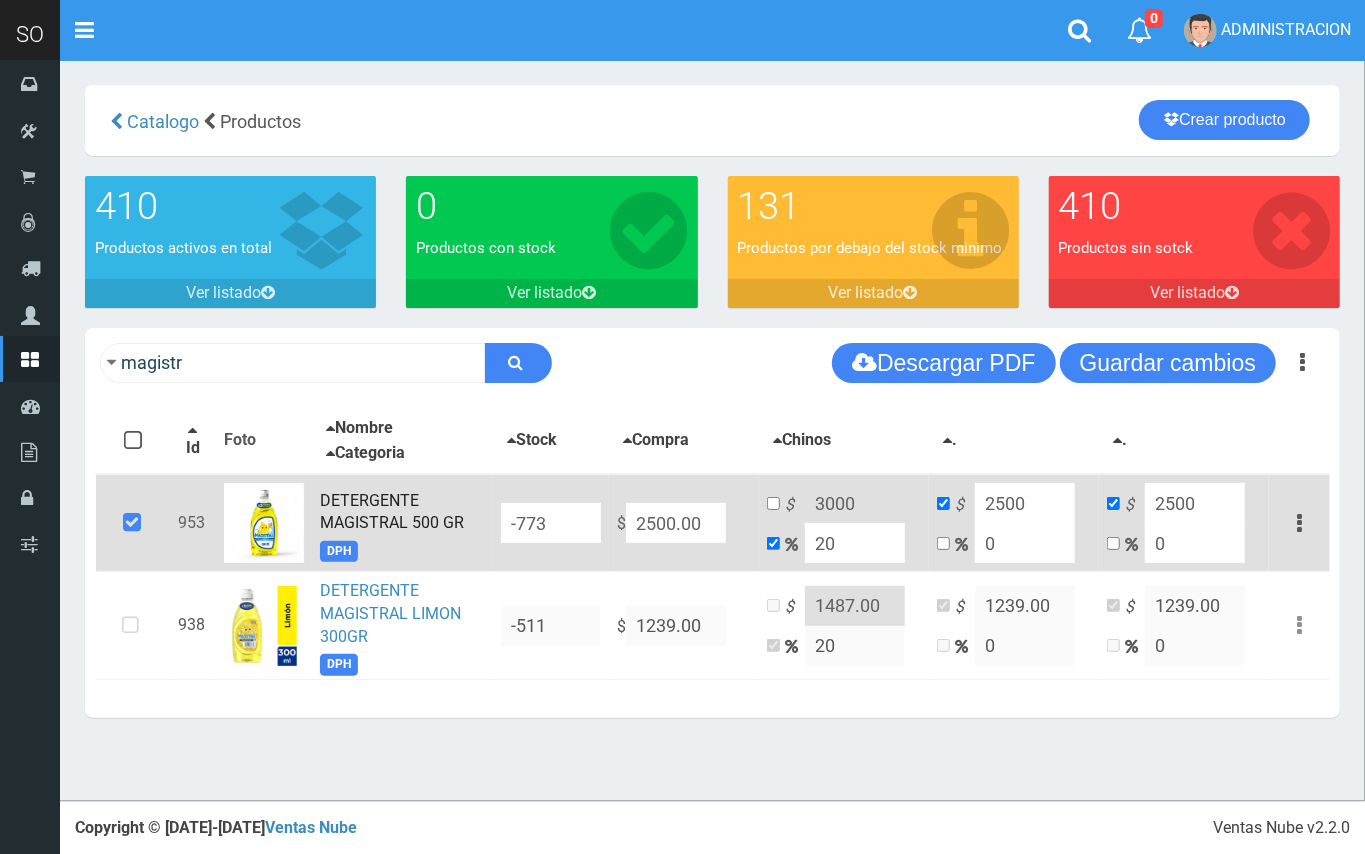 type on "20" 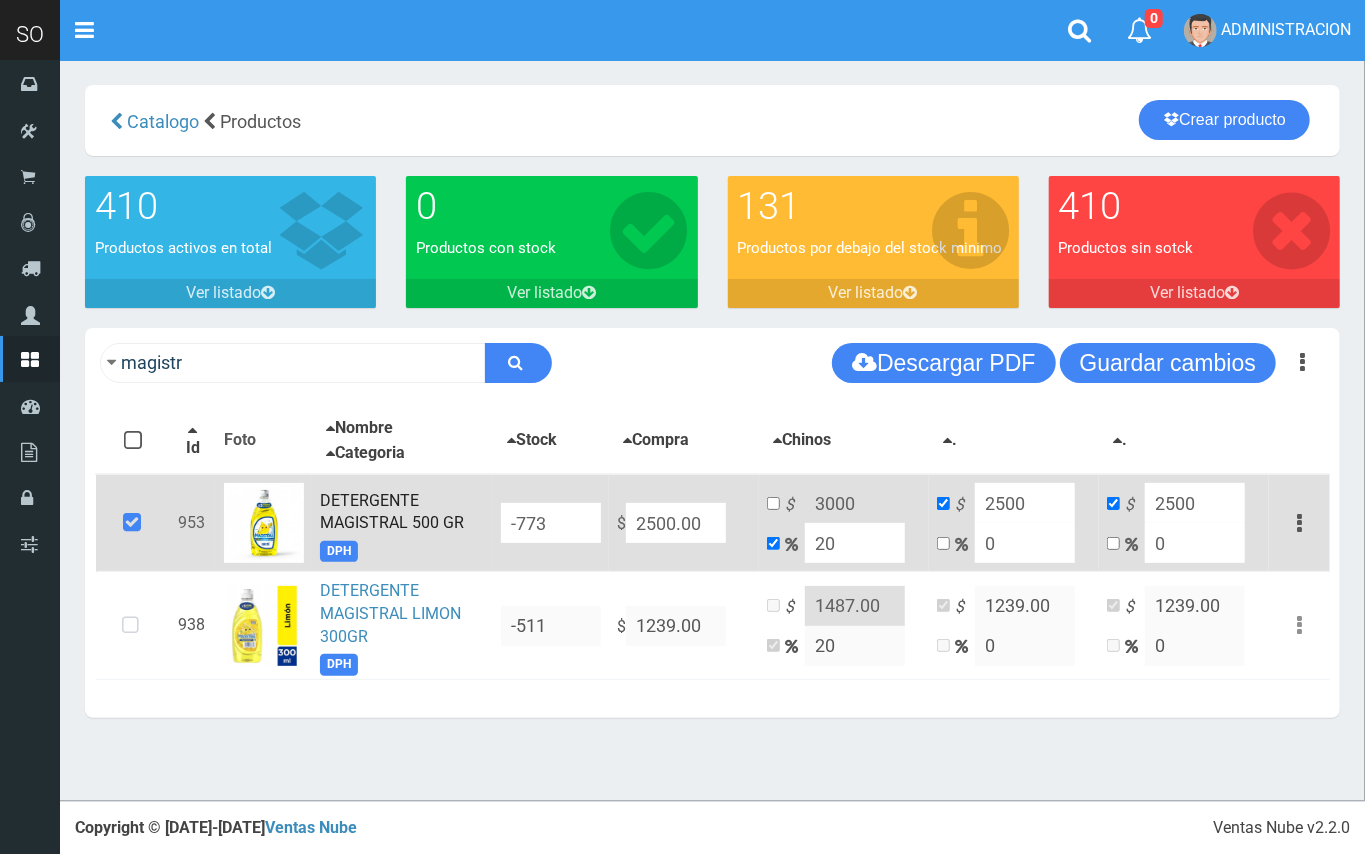 drag, startPoint x: 708, startPoint y: 521, endPoint x: 649, endPoint y: 521, distance: 59 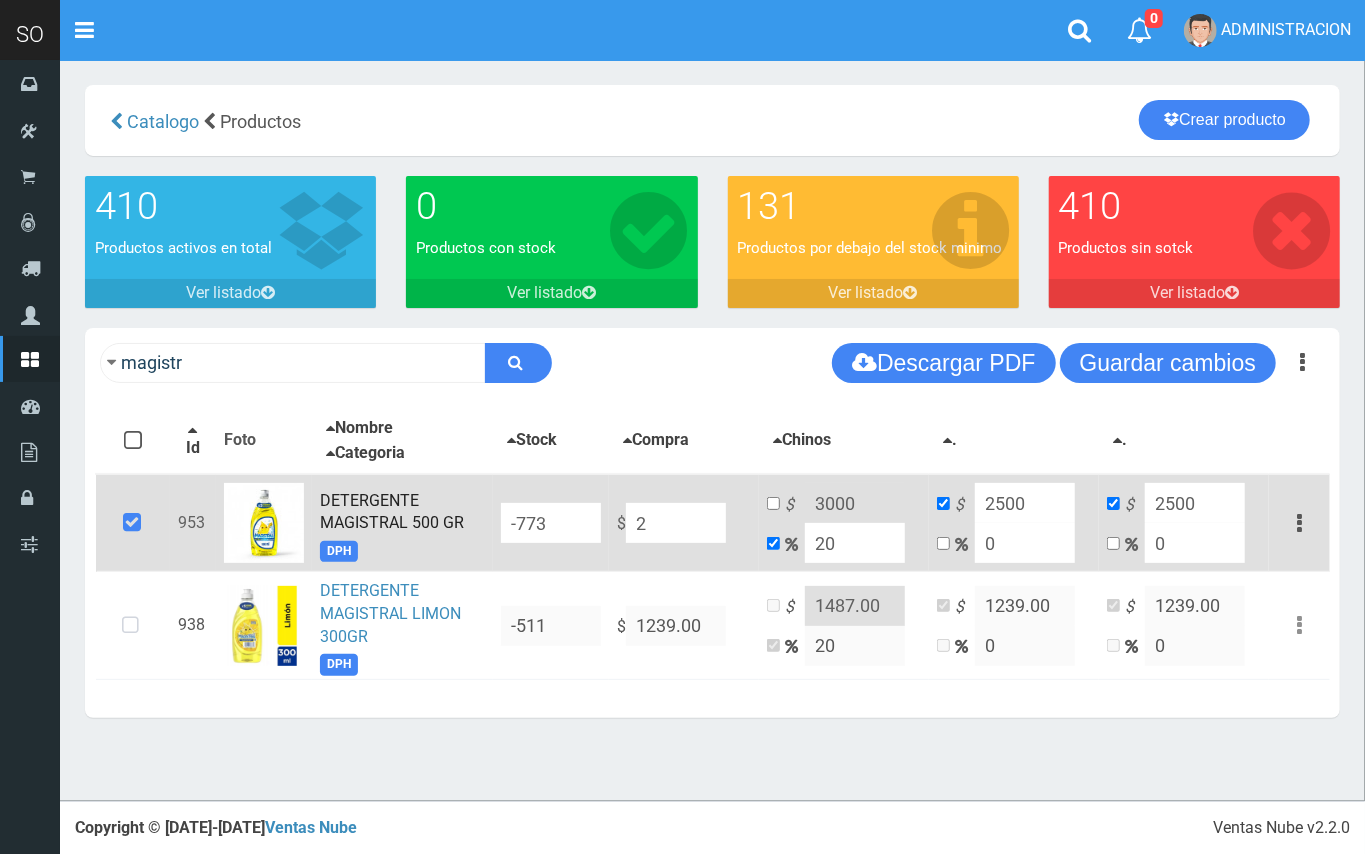 type on "2.4" 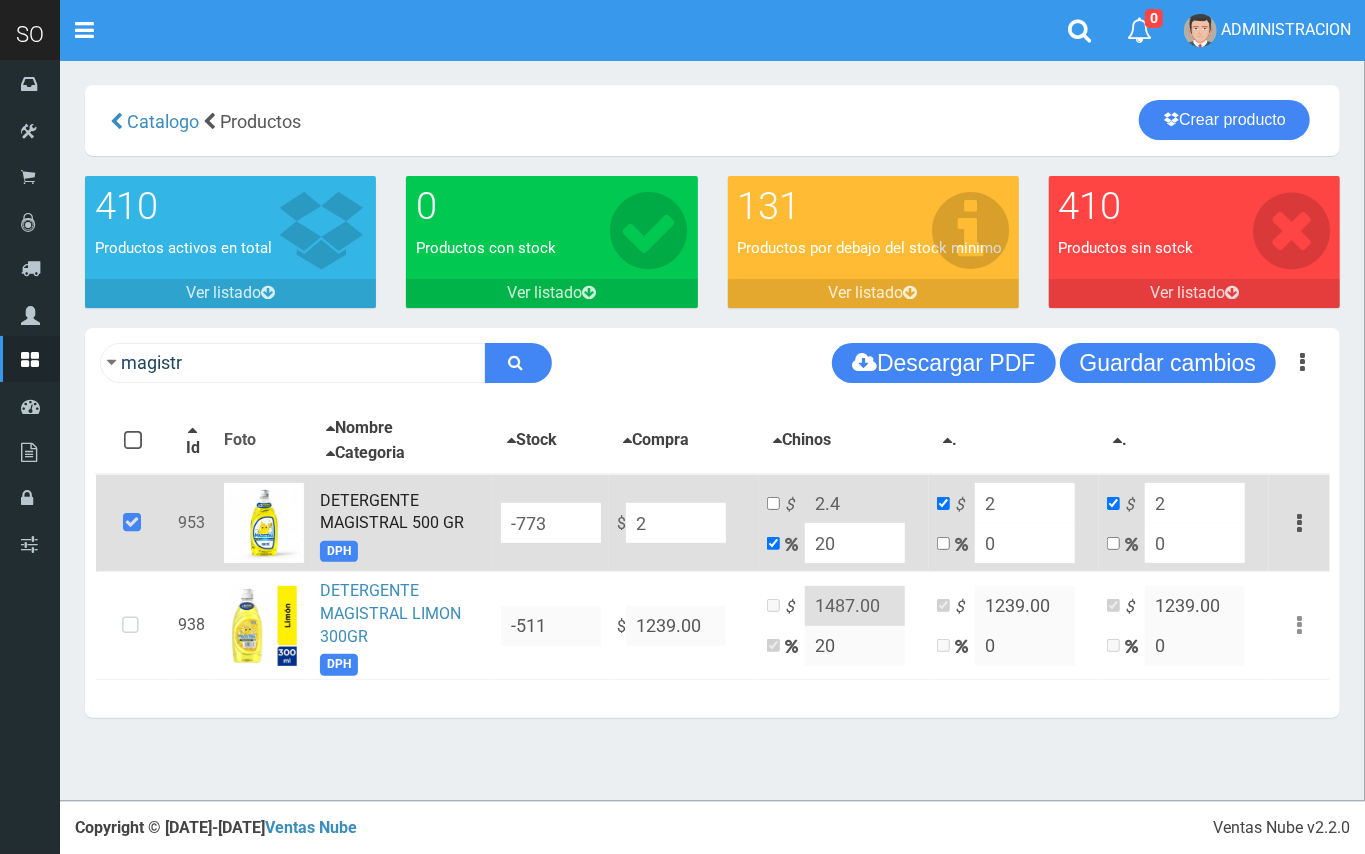 type 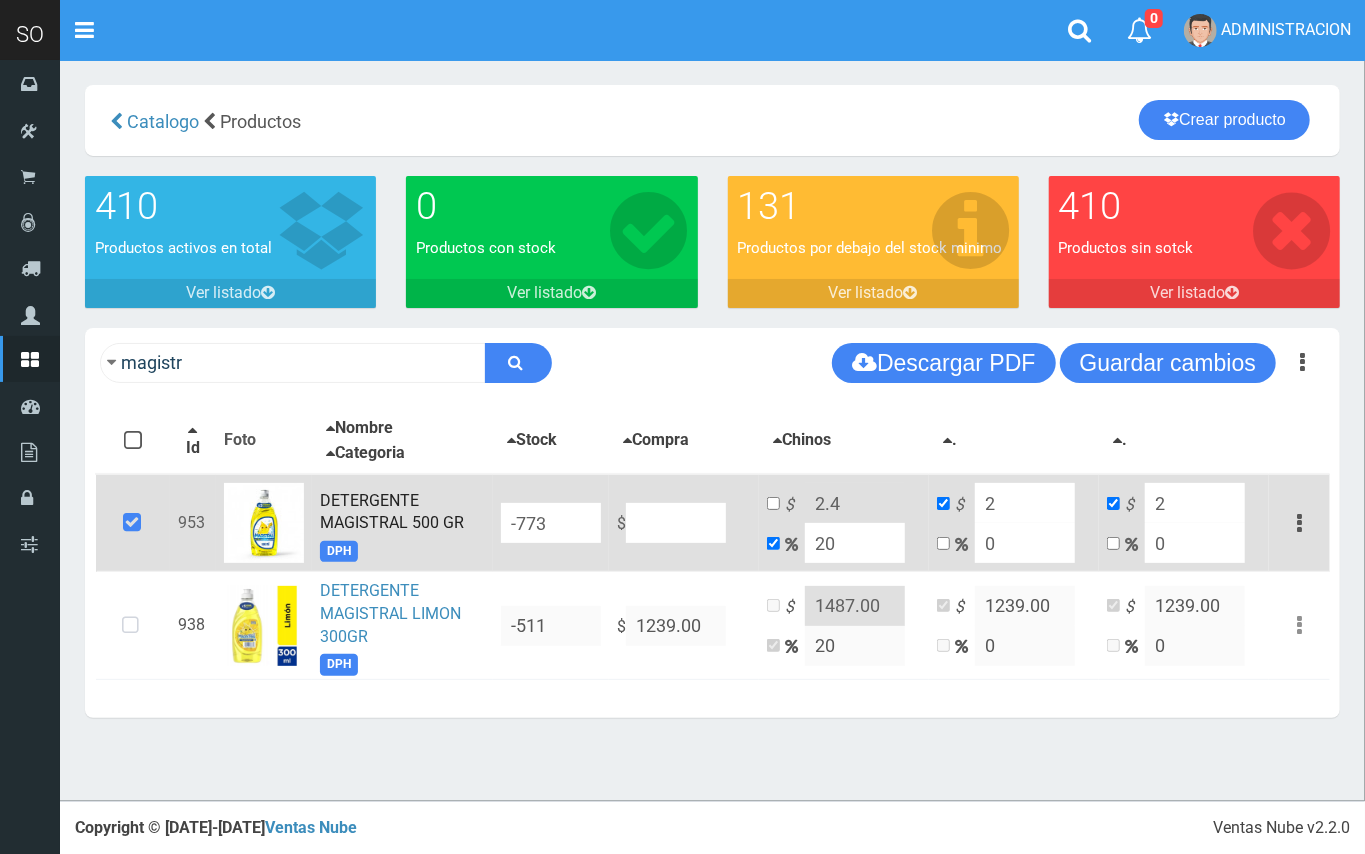 type on "NaN" 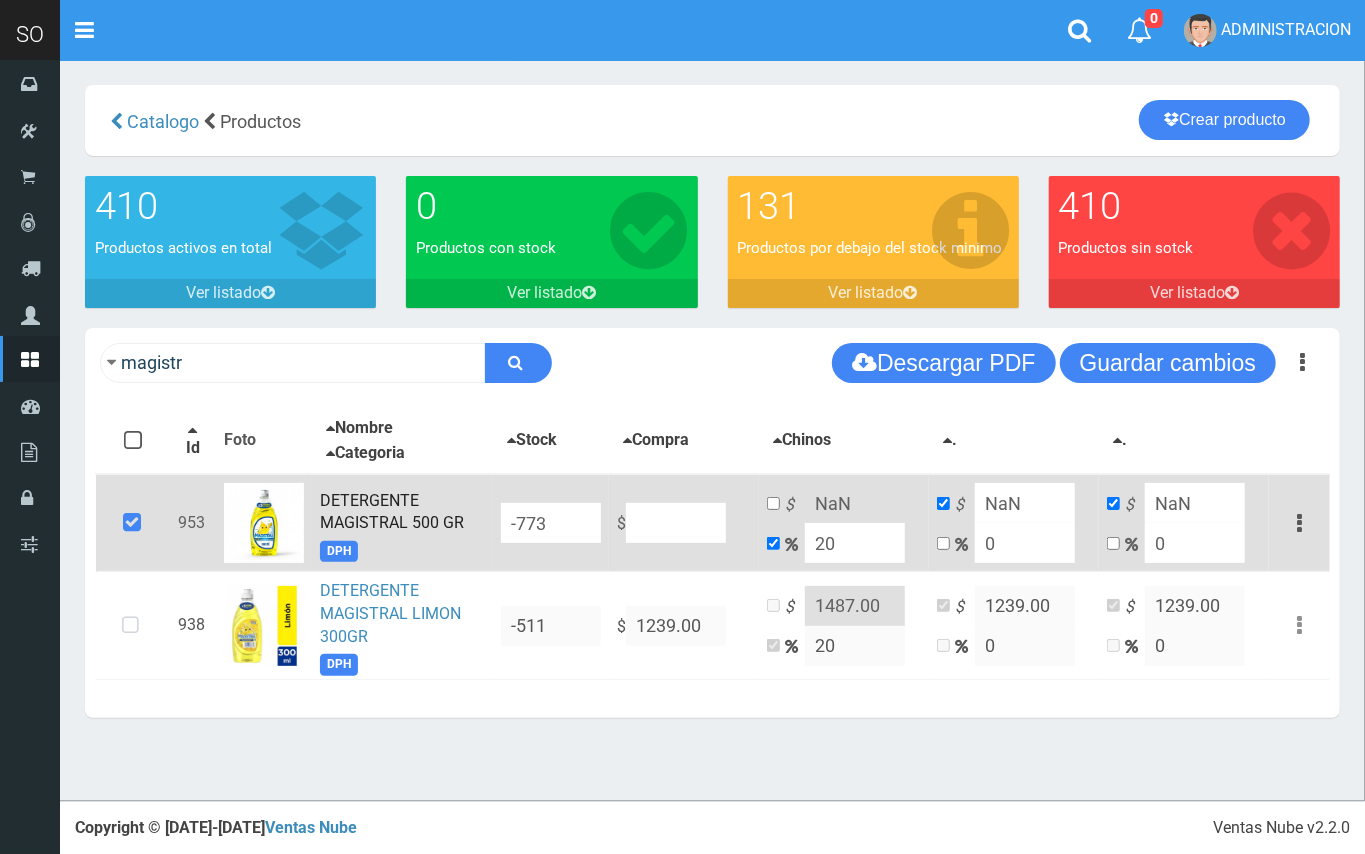 type on "2" 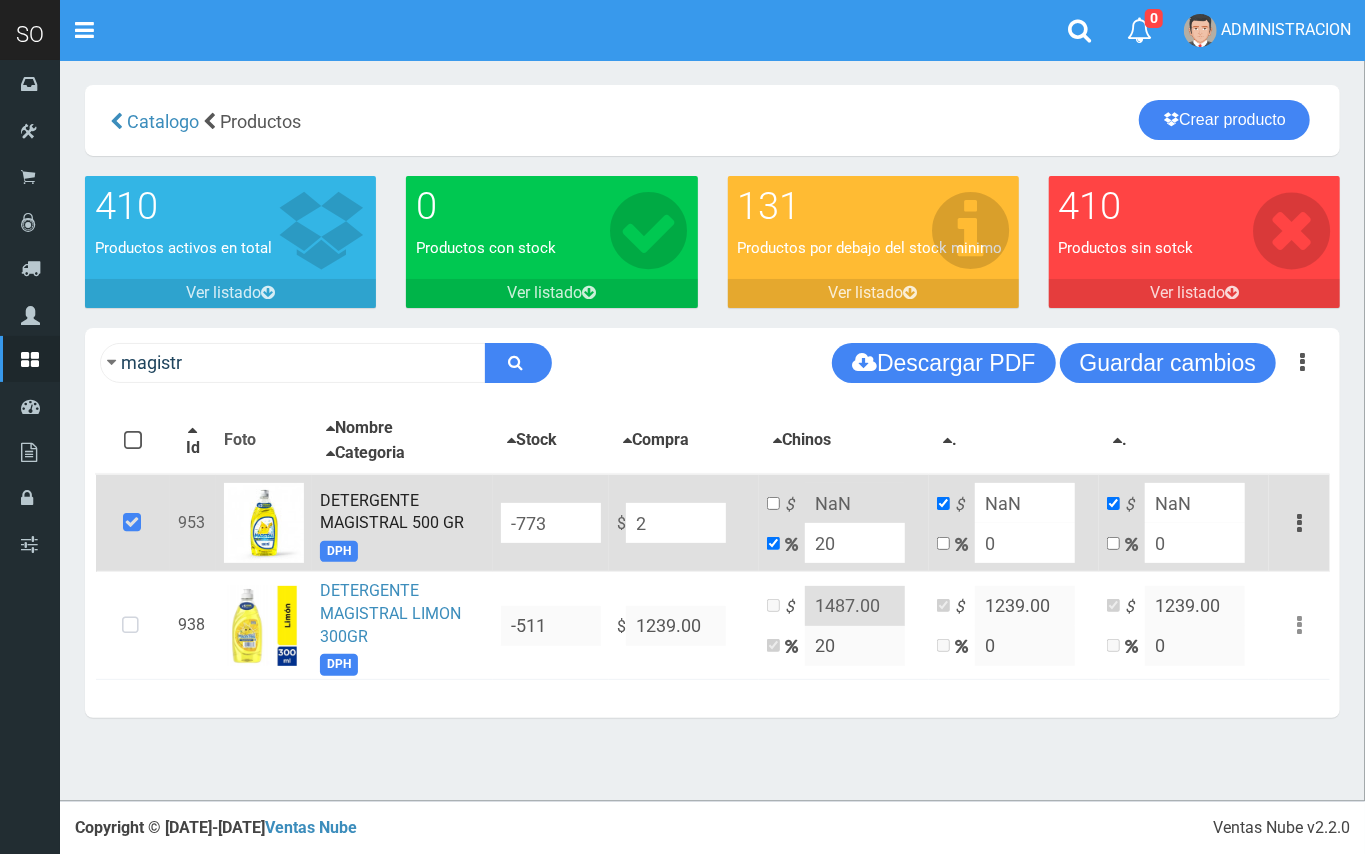 type on "2.4" 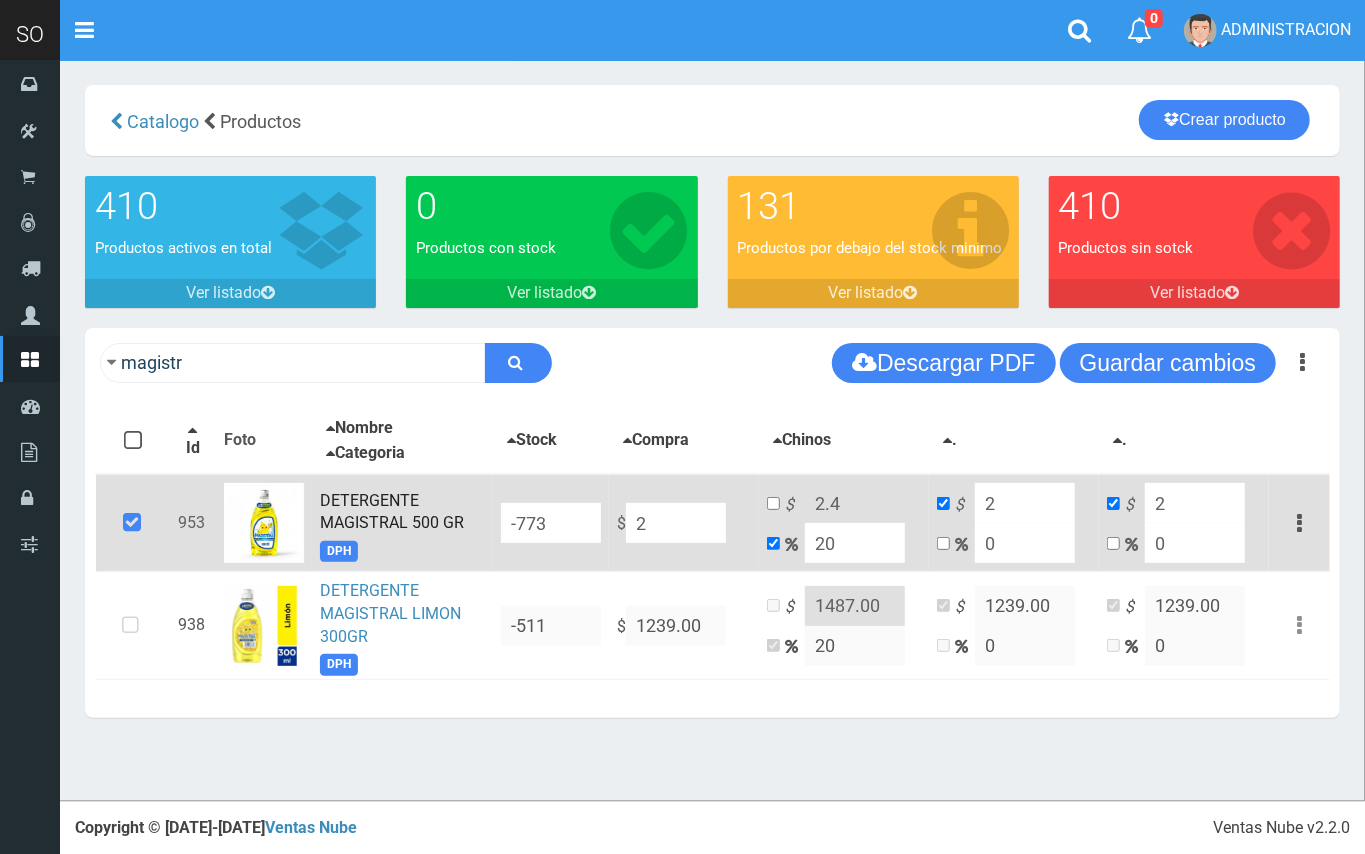 type on "21" 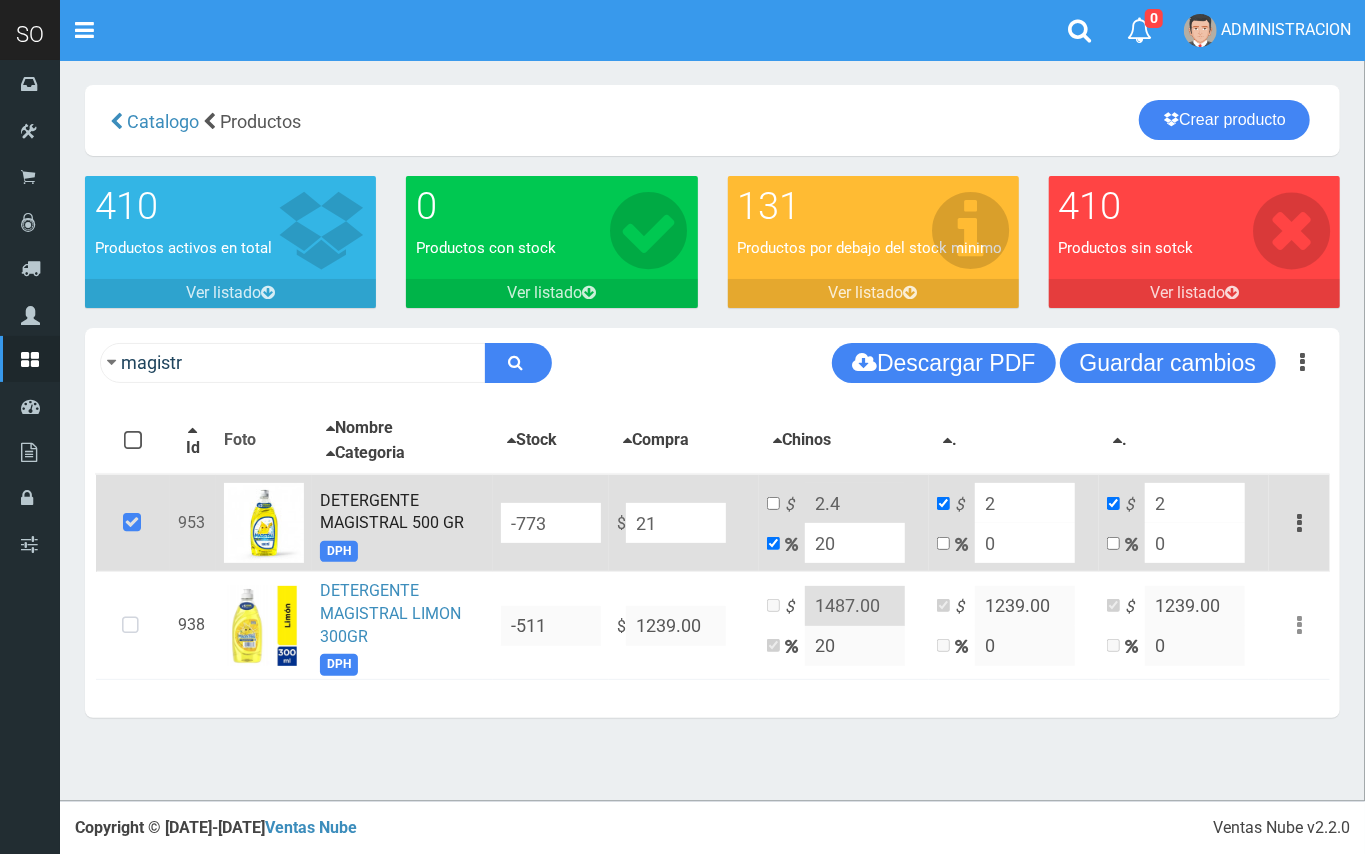 type on "25.2" 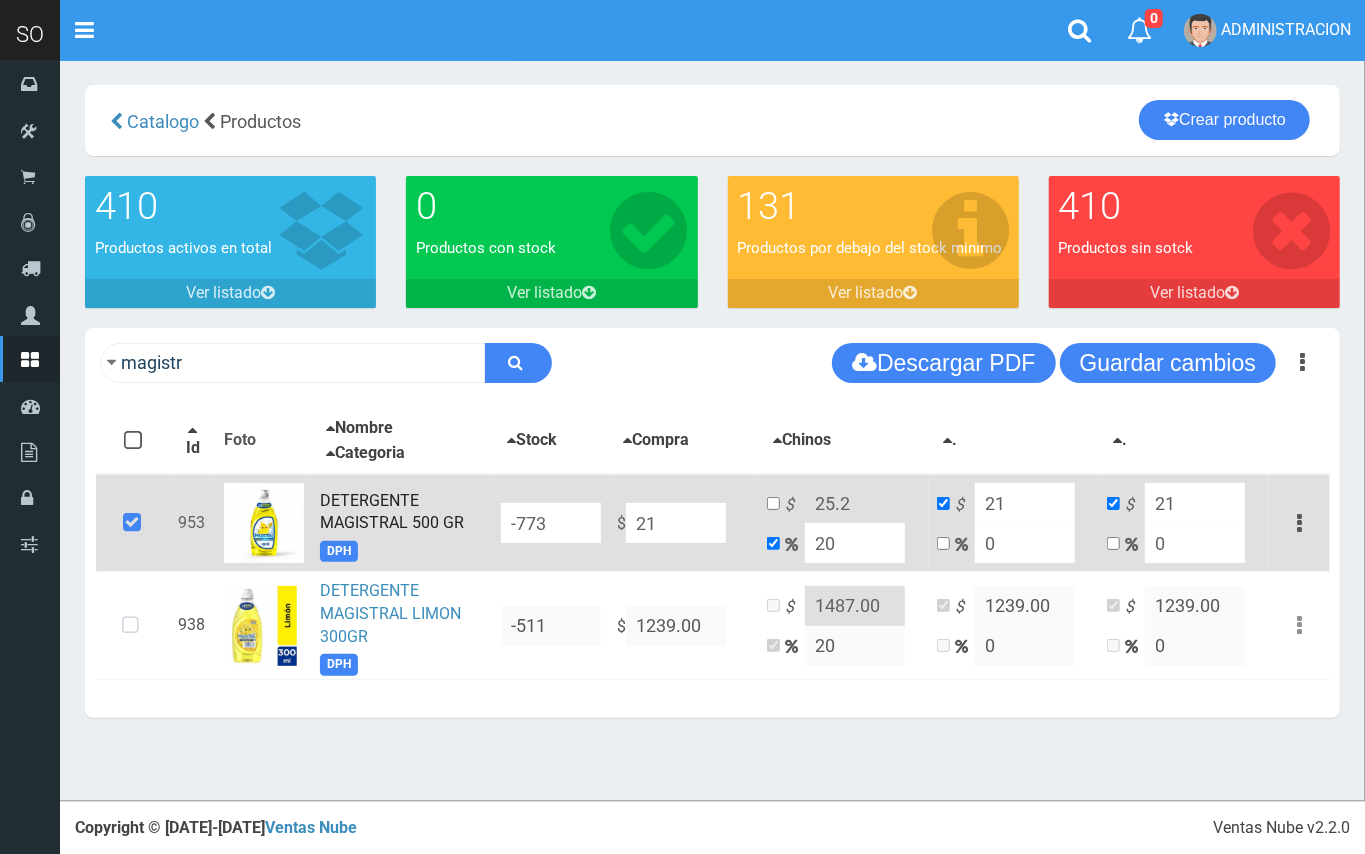type on "215" 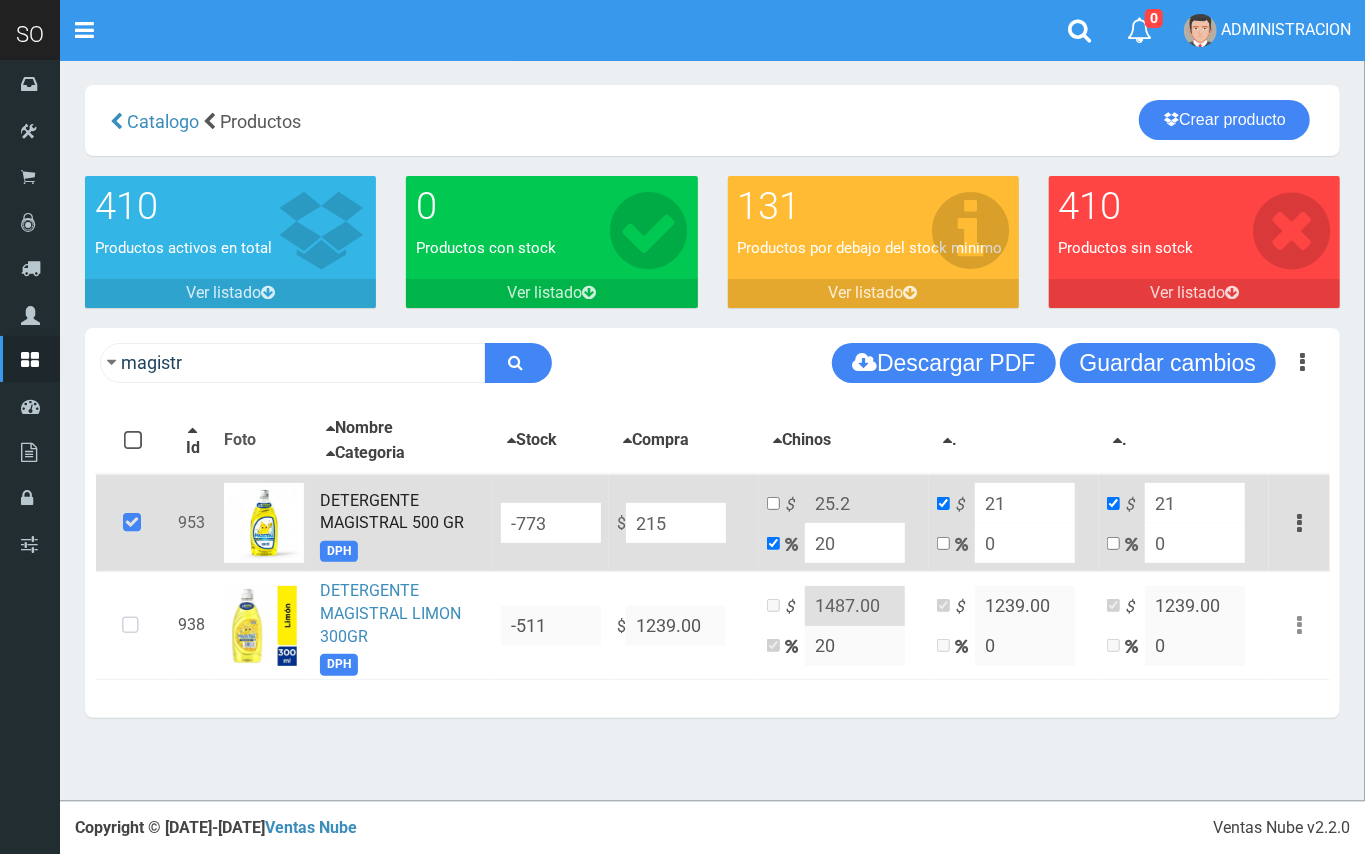 type on "258" 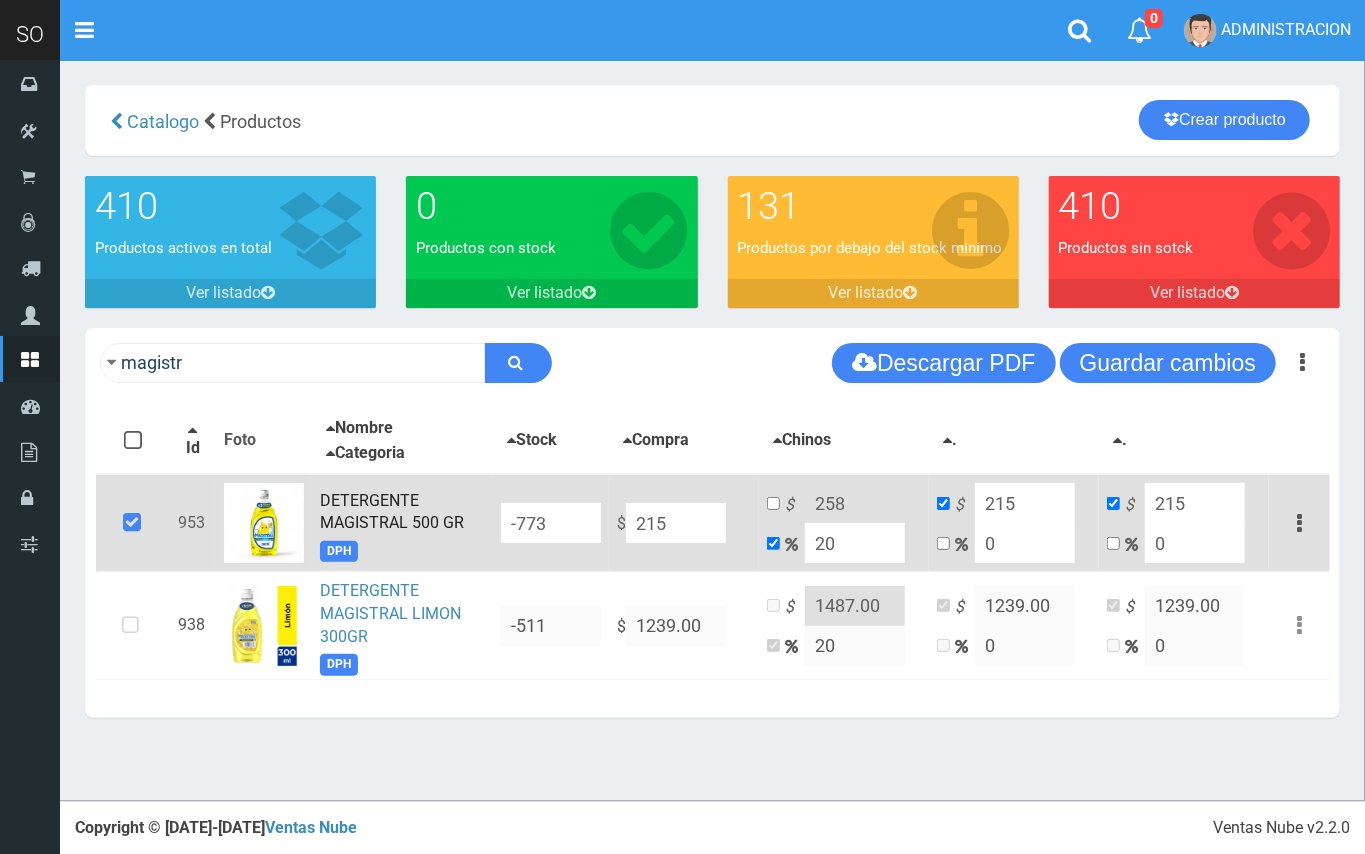 type on "2159" 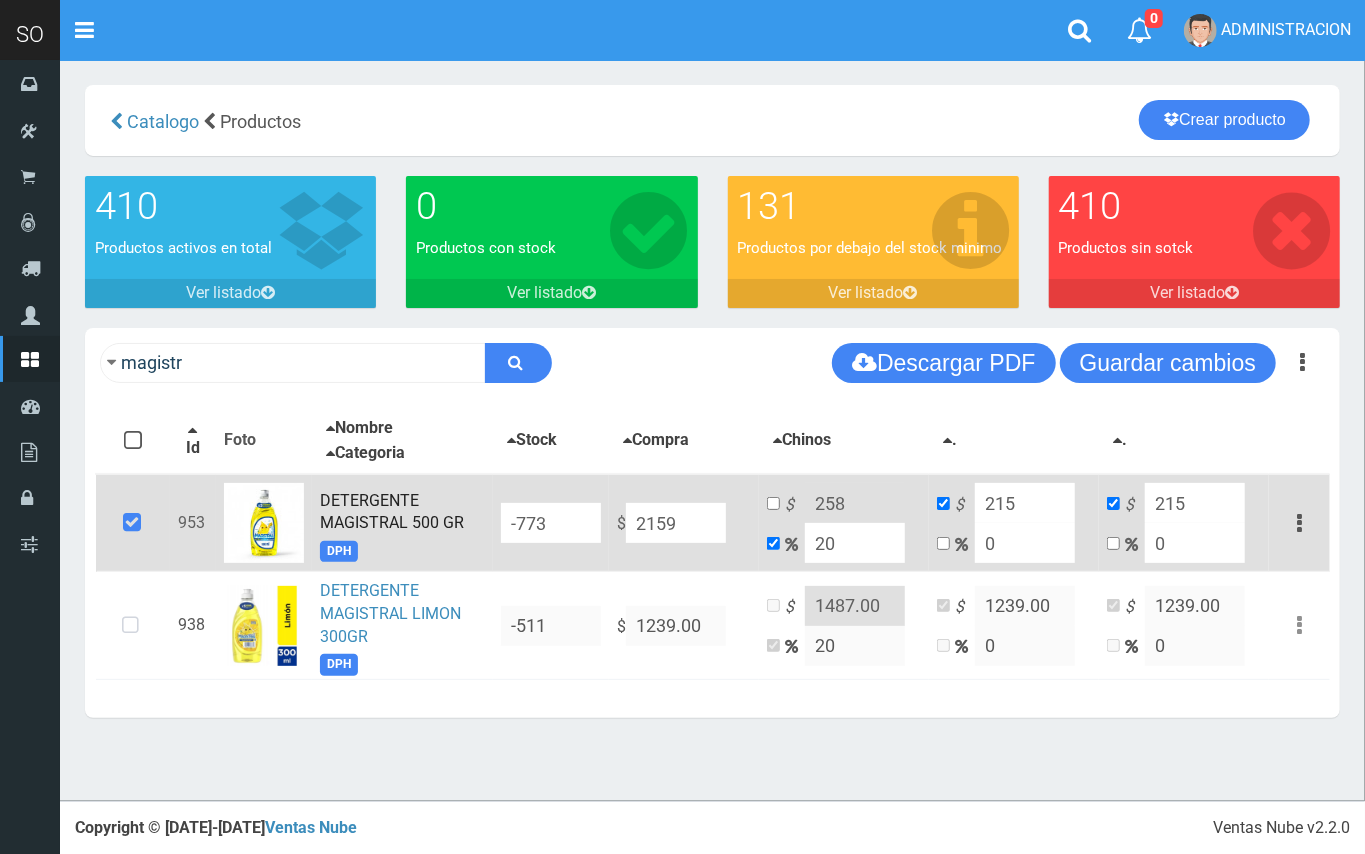 type on "2590.8" 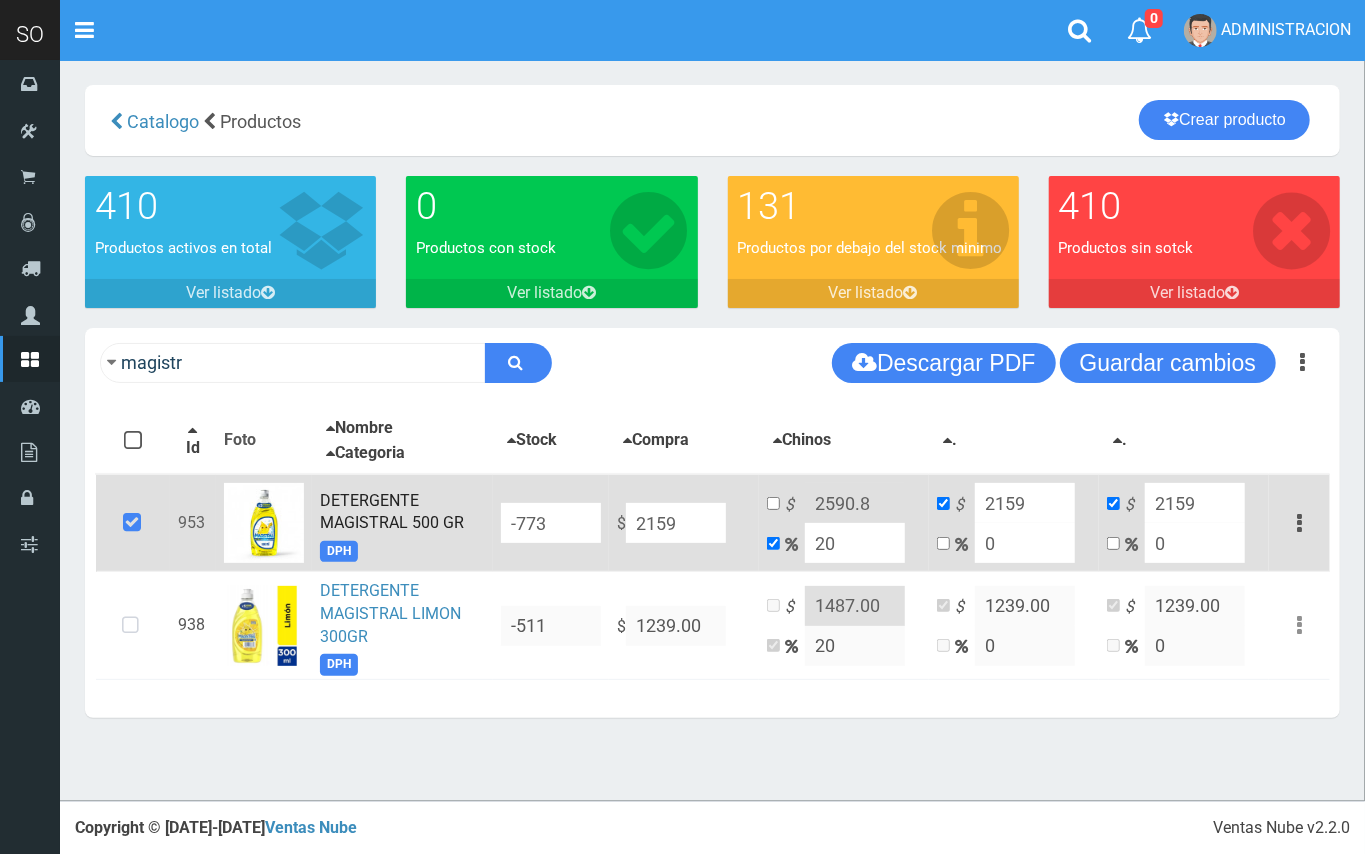 type on "2159" 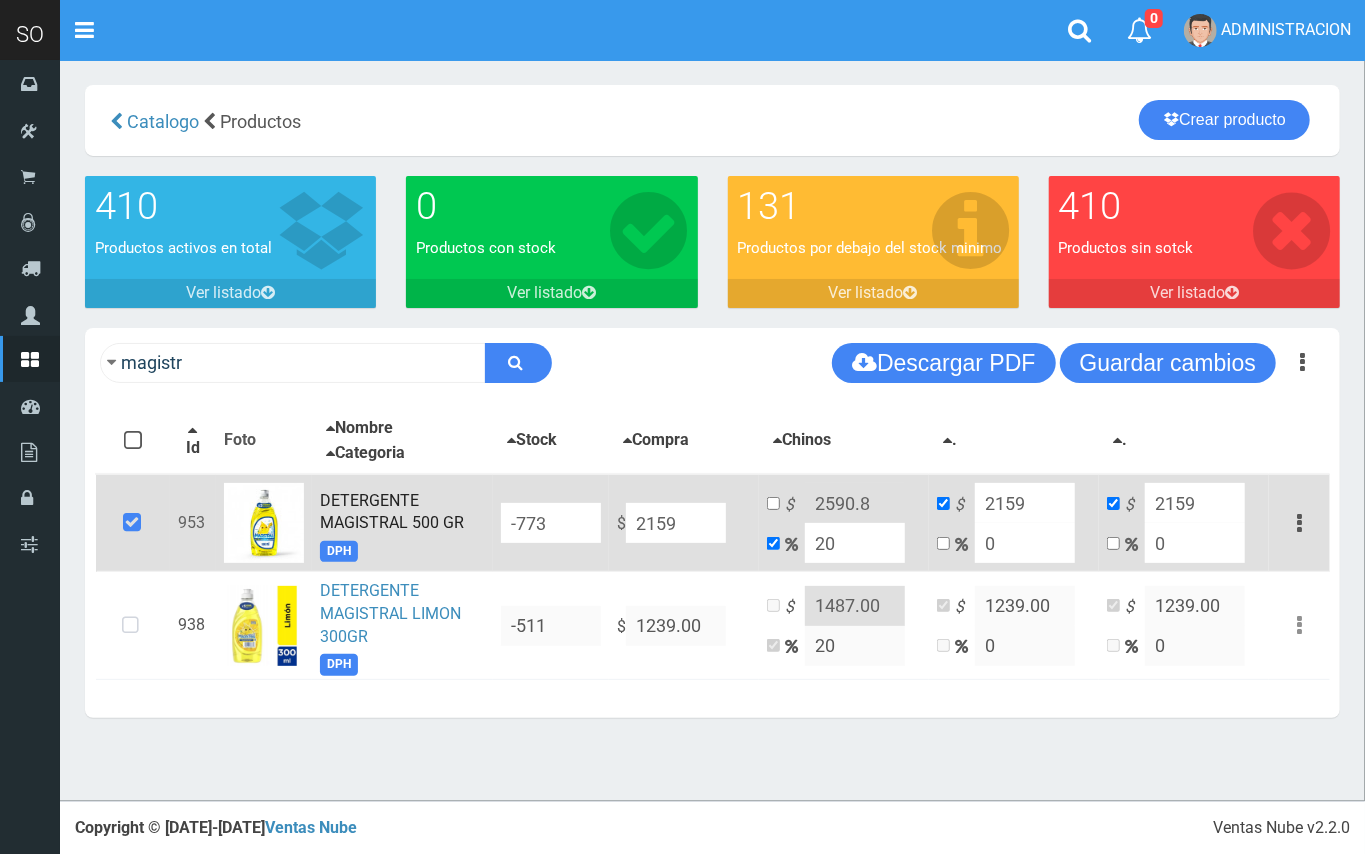 drag, startPoint x: 626, startPoint y: 516, endPoint x: 610, endPoint y: 506, distance: 18.867962 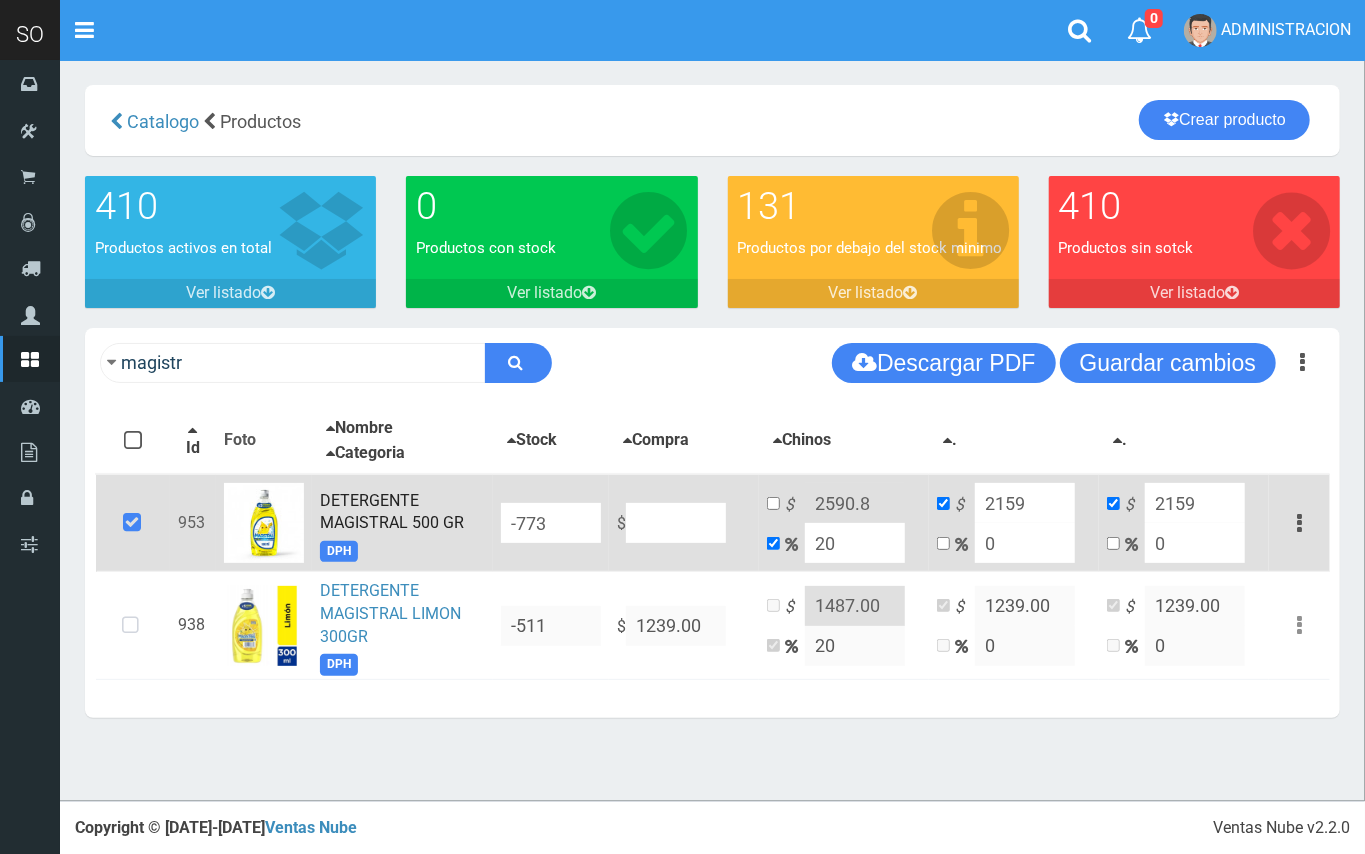 type on "NaN" 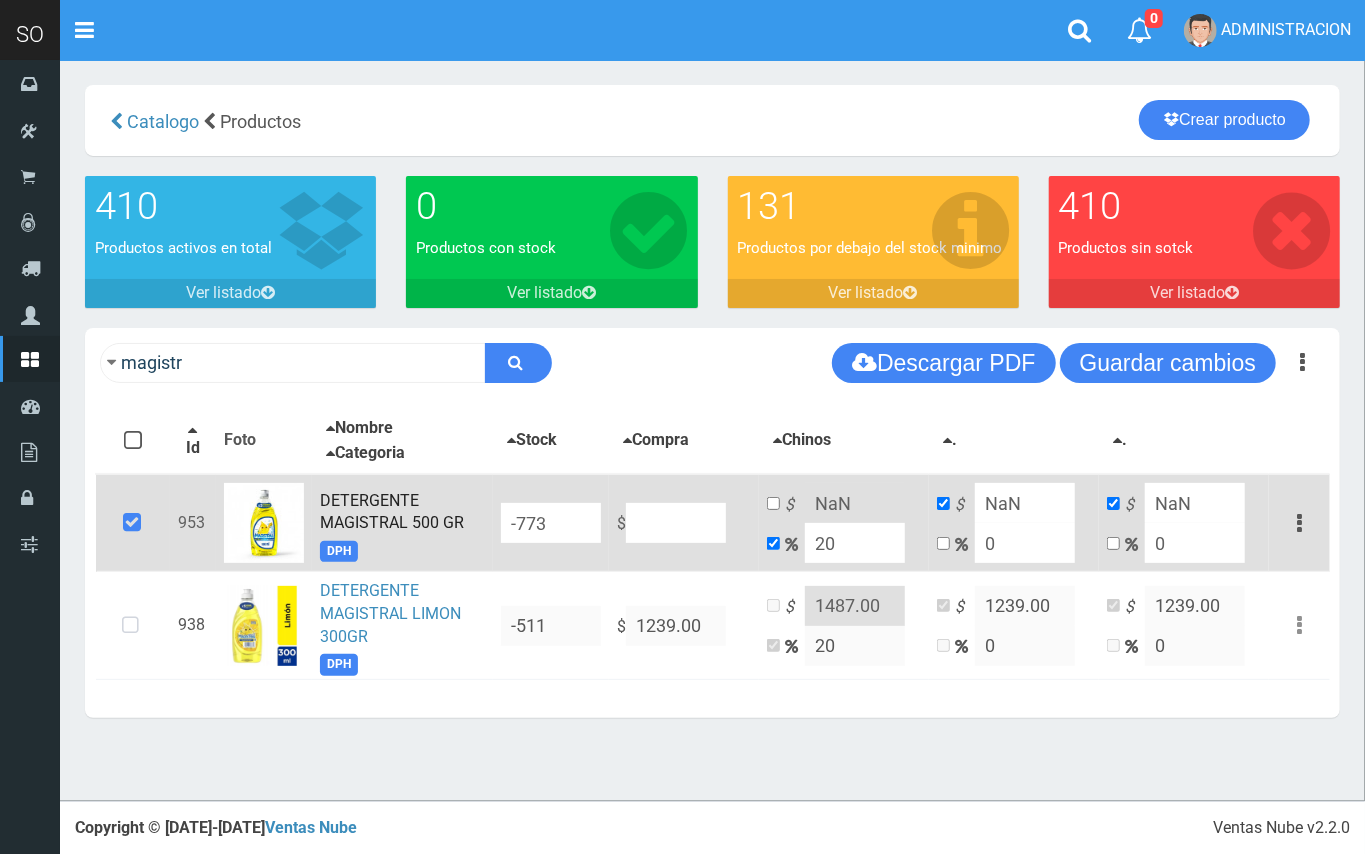 type on "2" 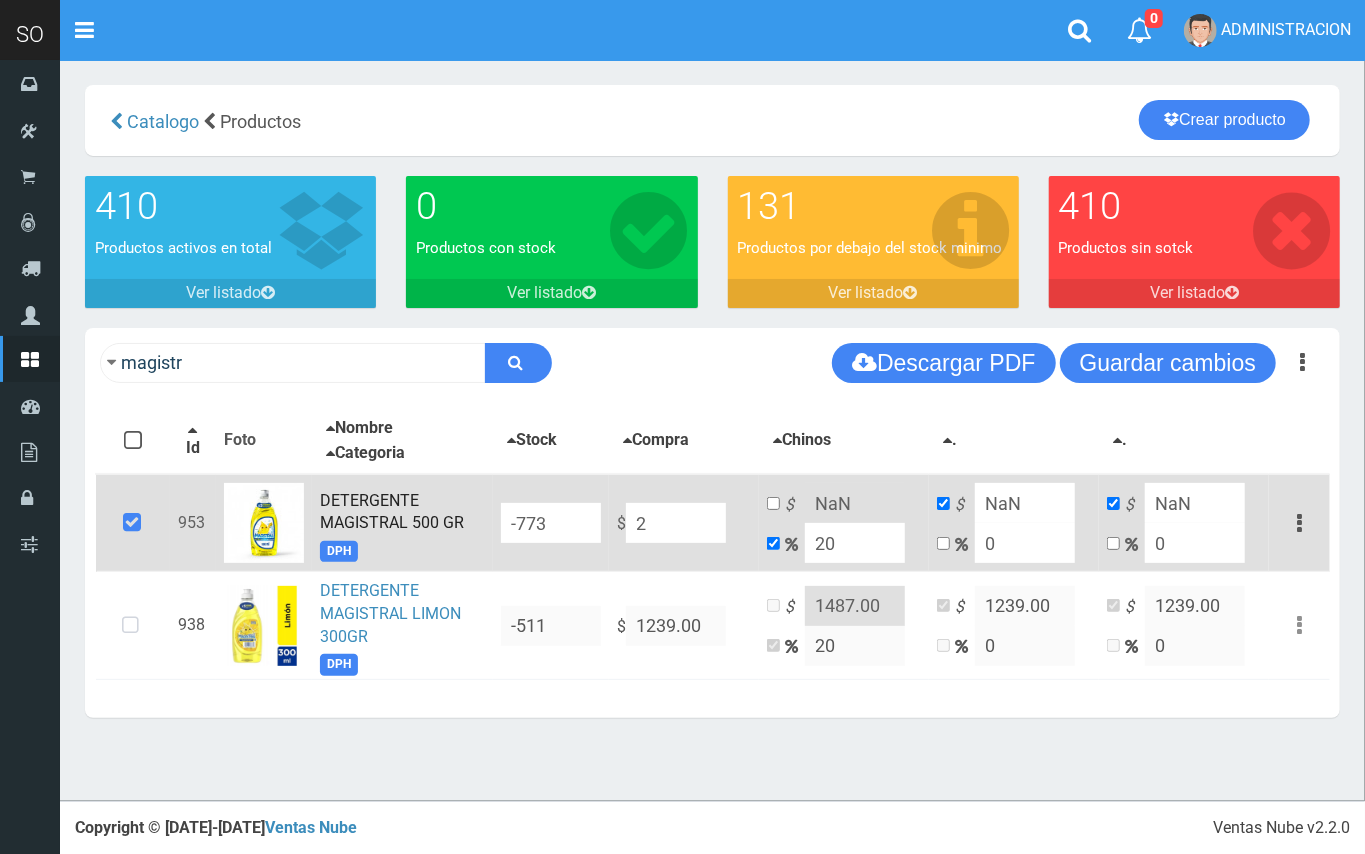 type on "2.4" 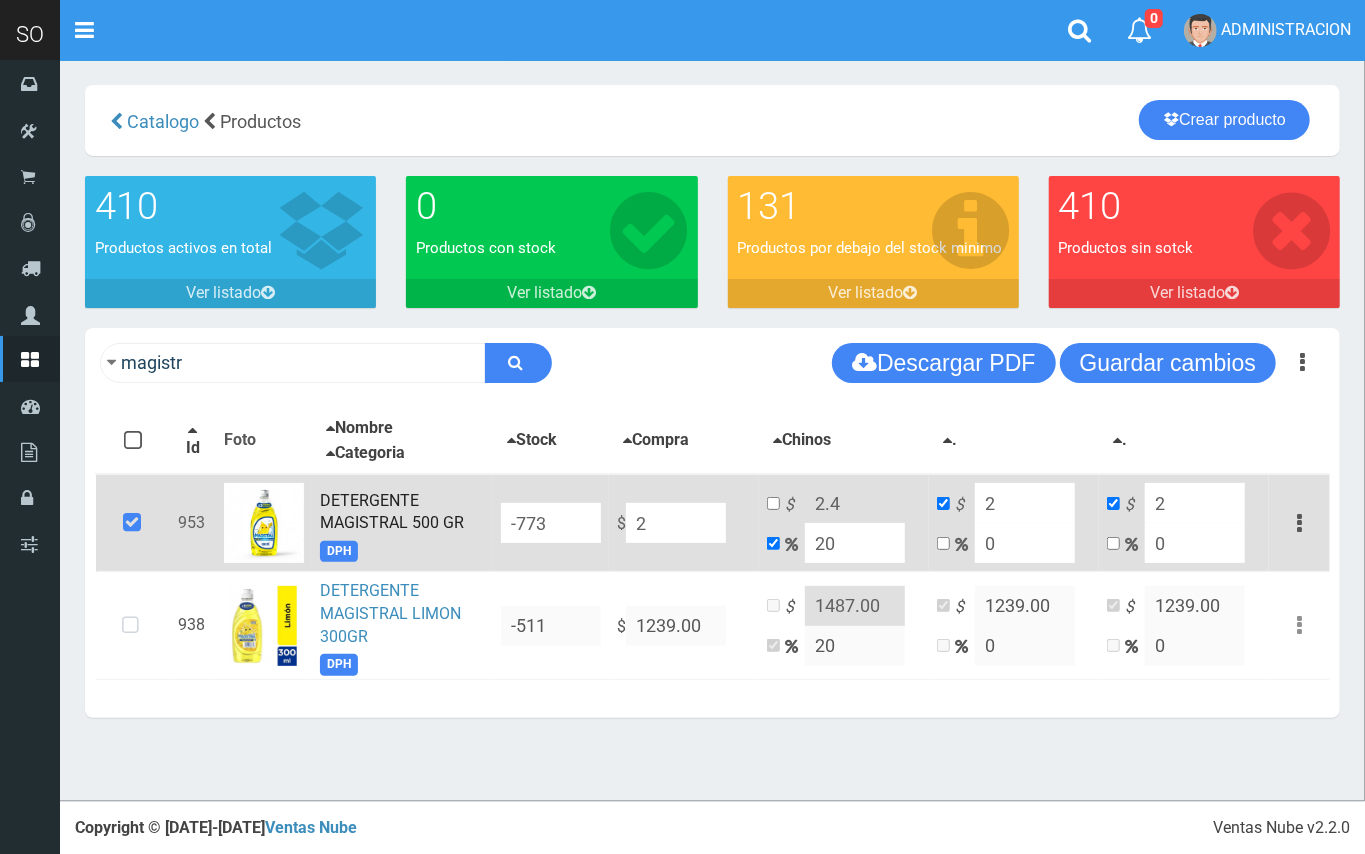 type on "20" 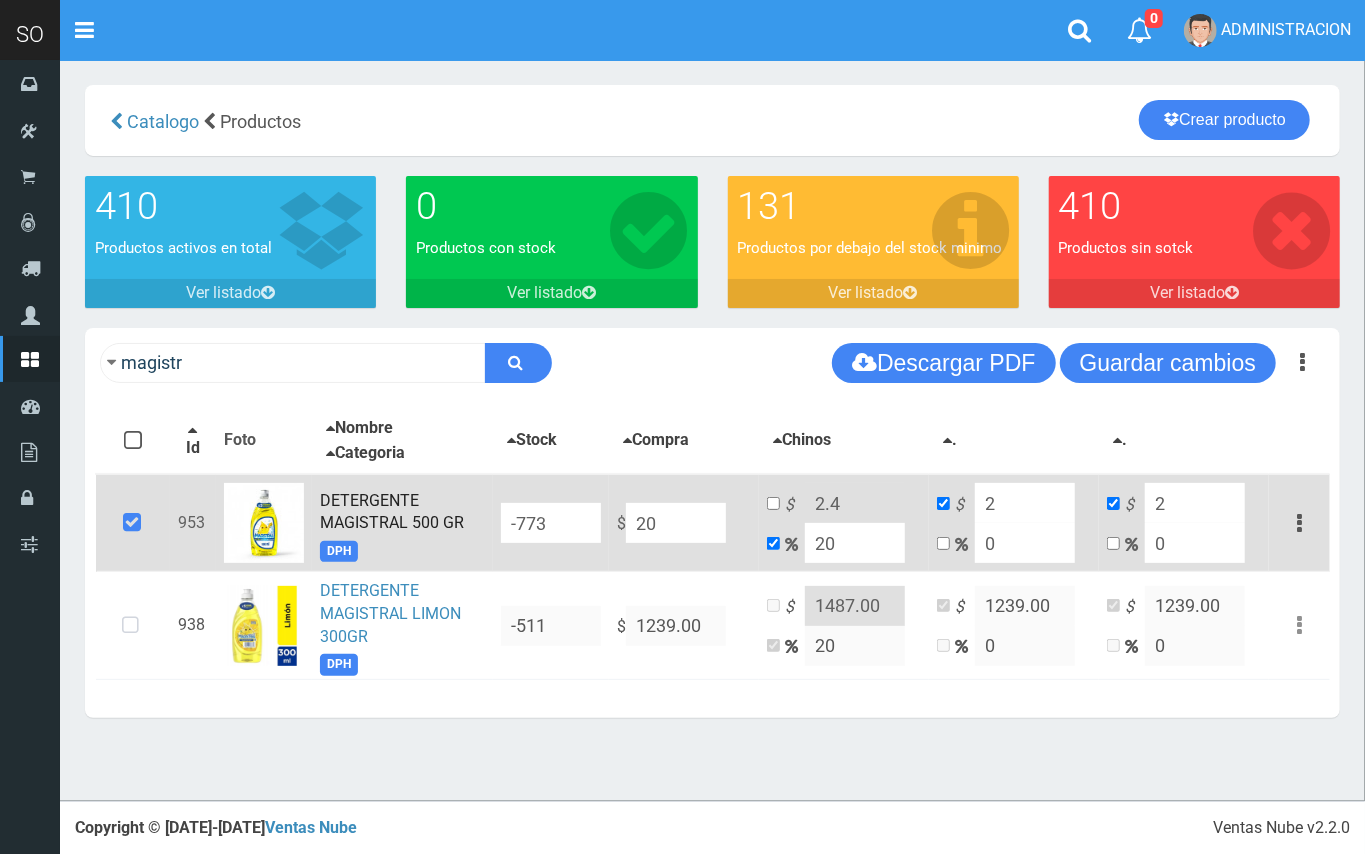 type on "24" 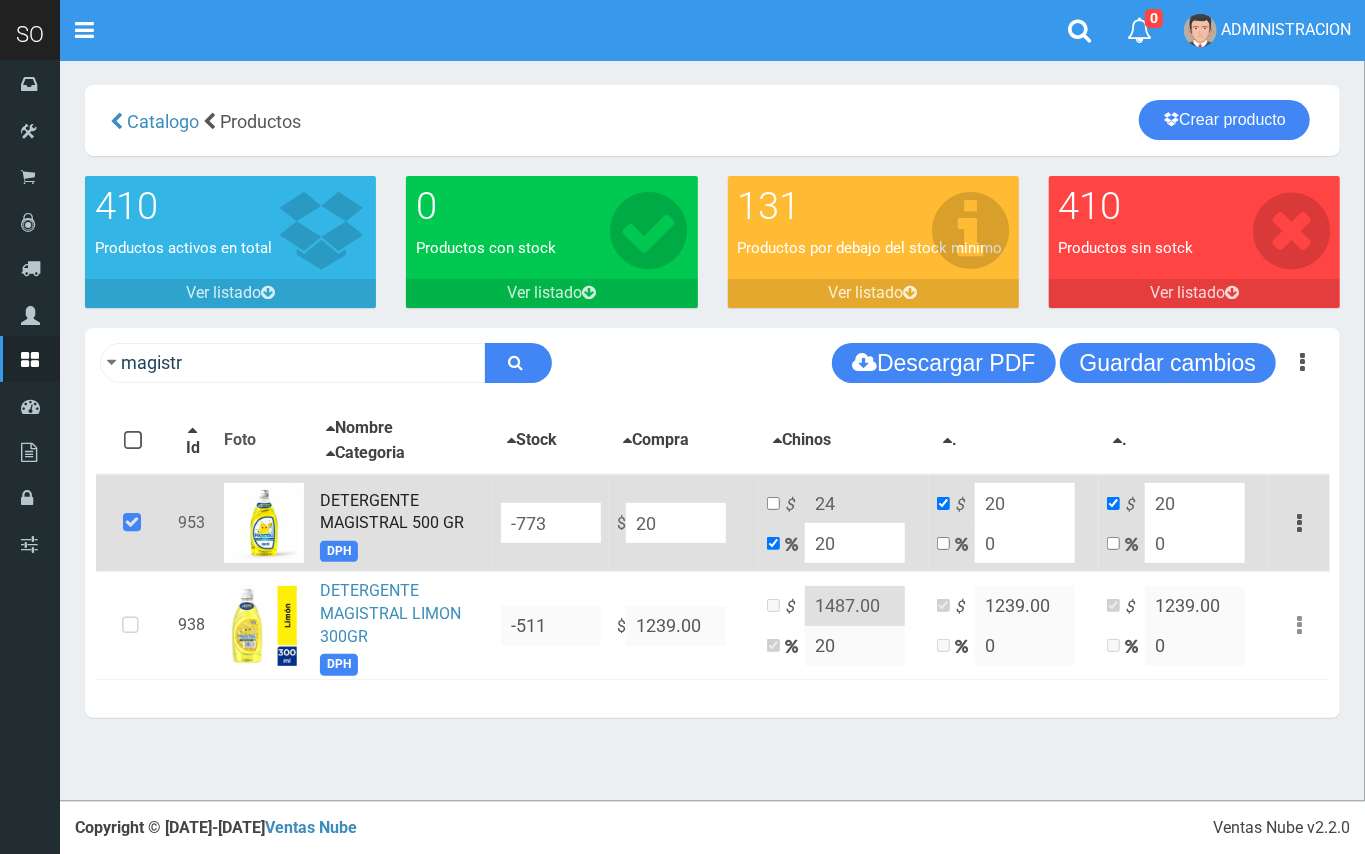 type on "203" 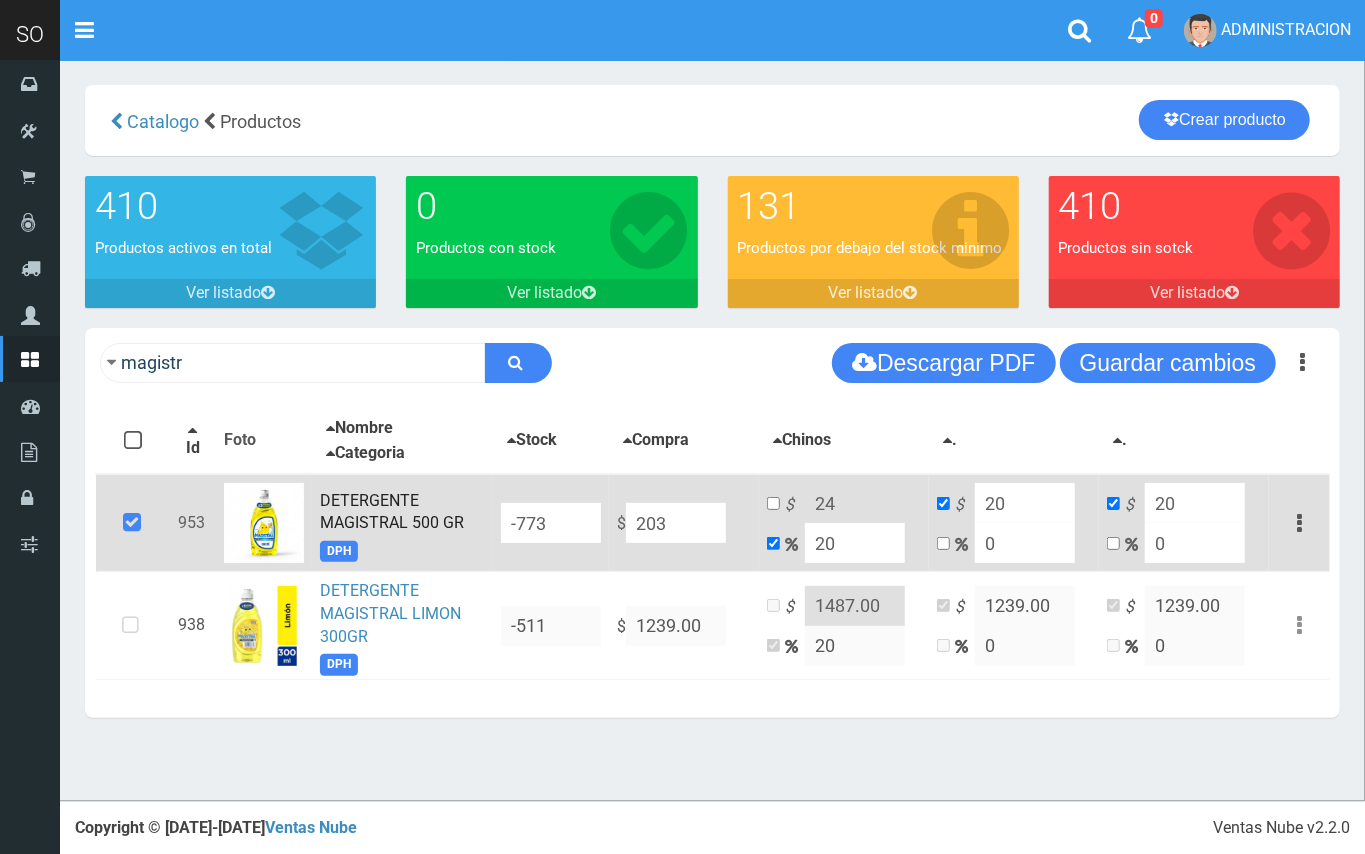 type on "243.6" 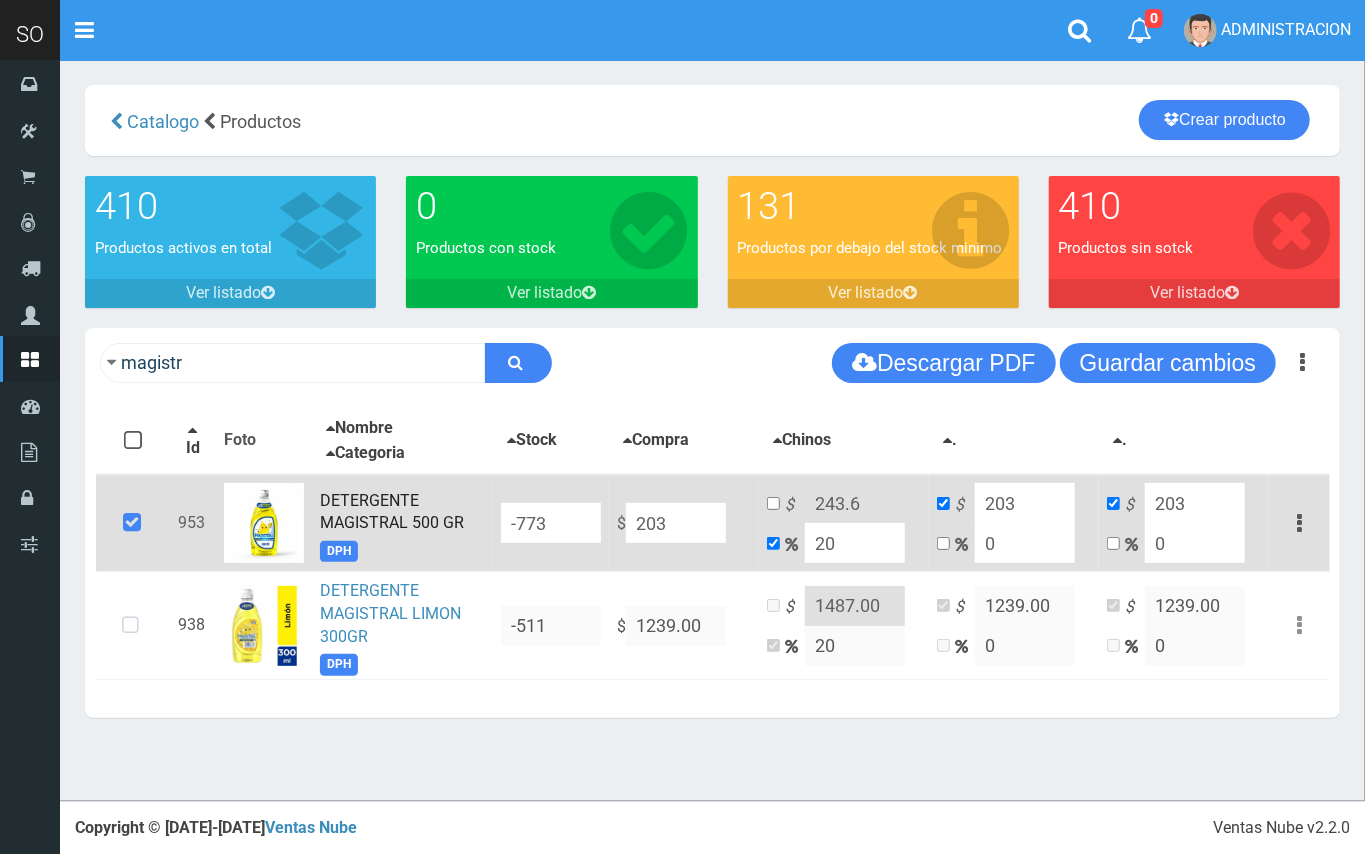 type on "2037" 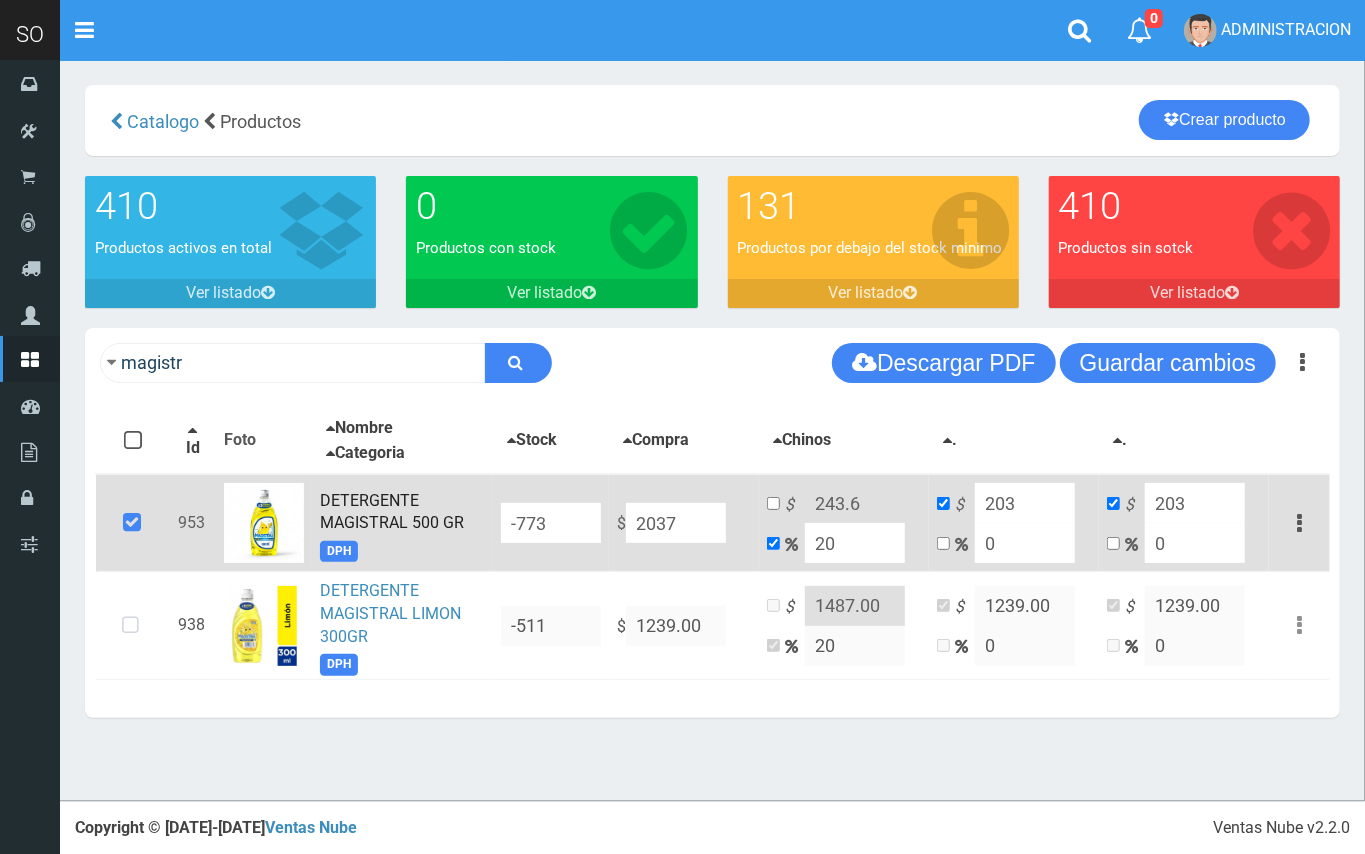 type on "2444.4" 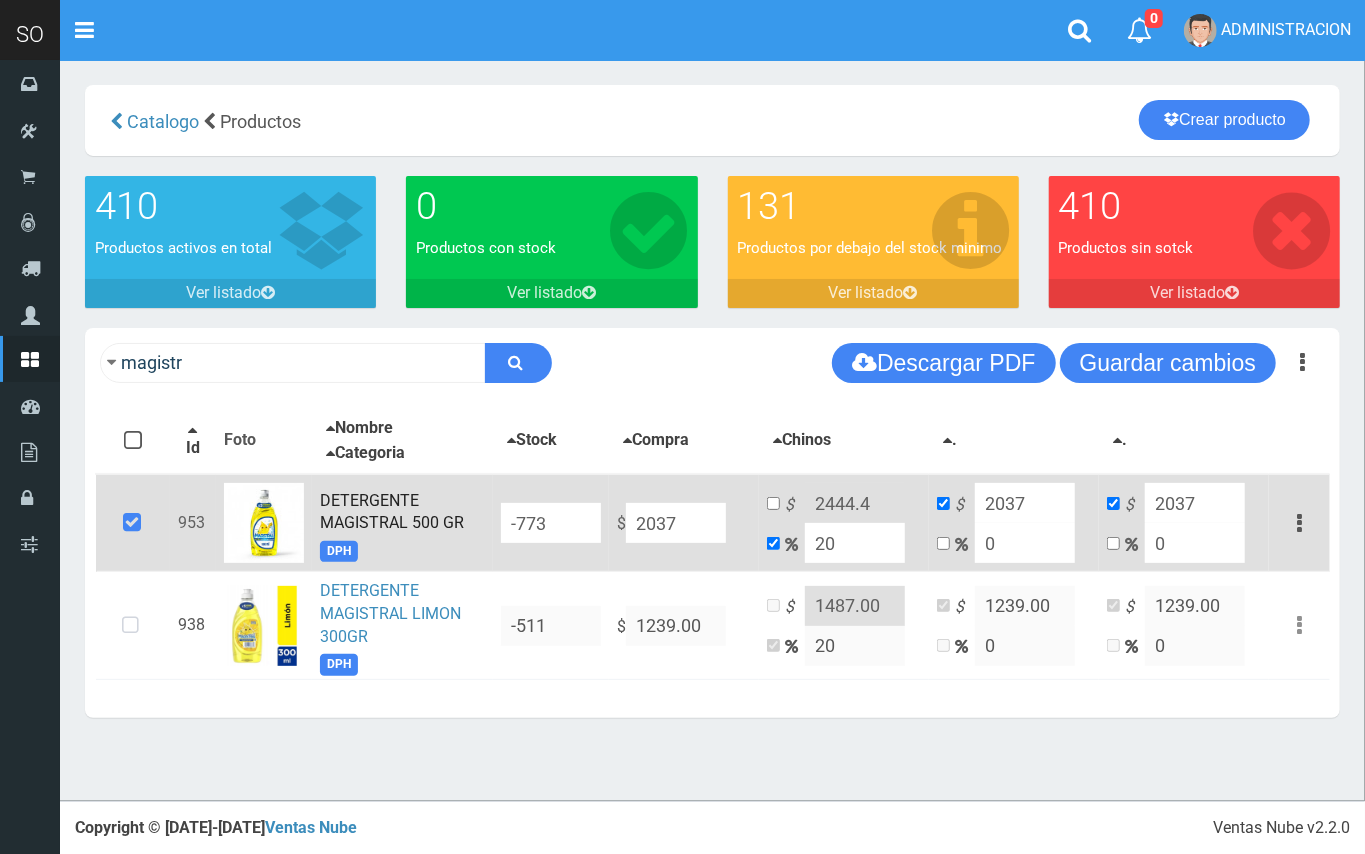 type on "203" 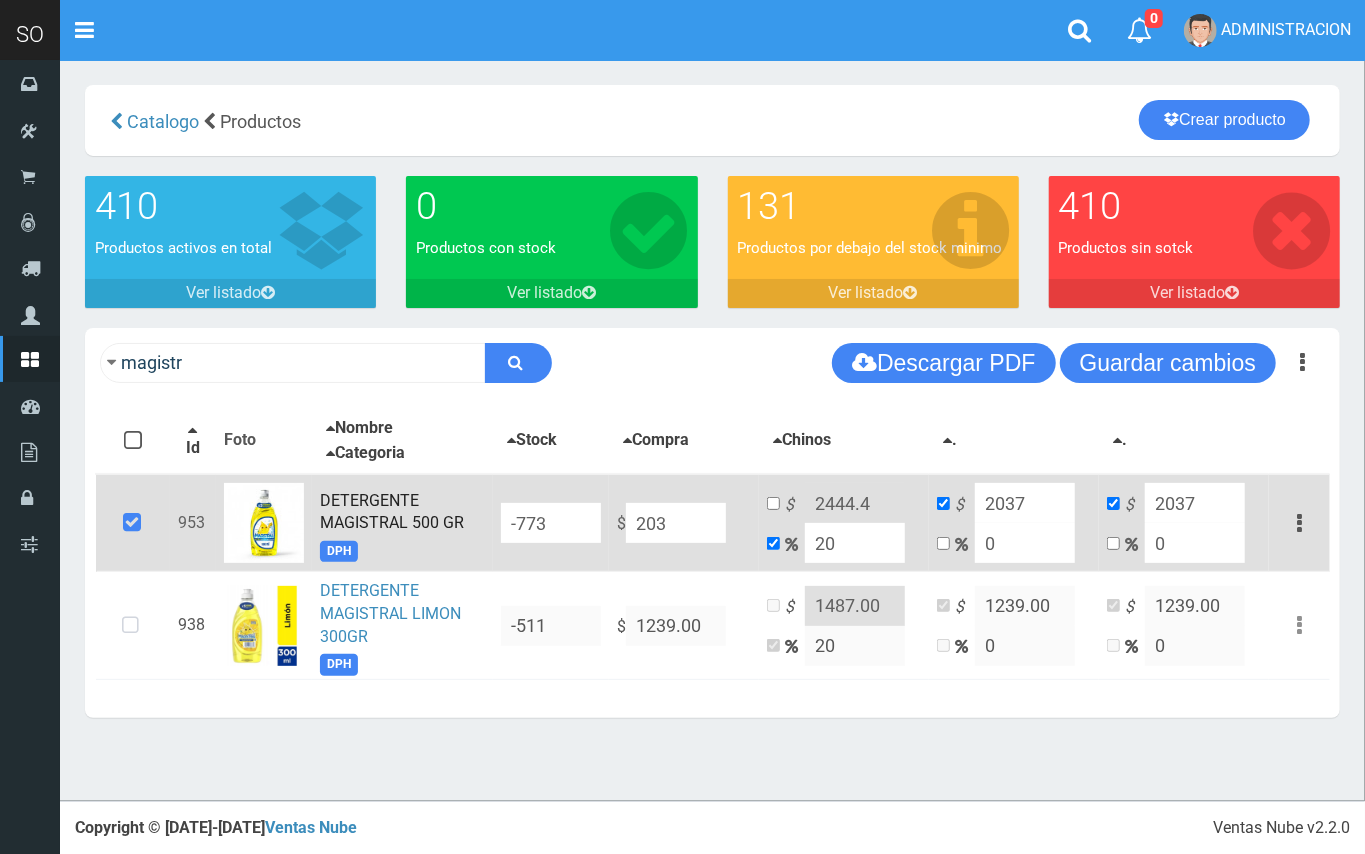 type on "243.6" 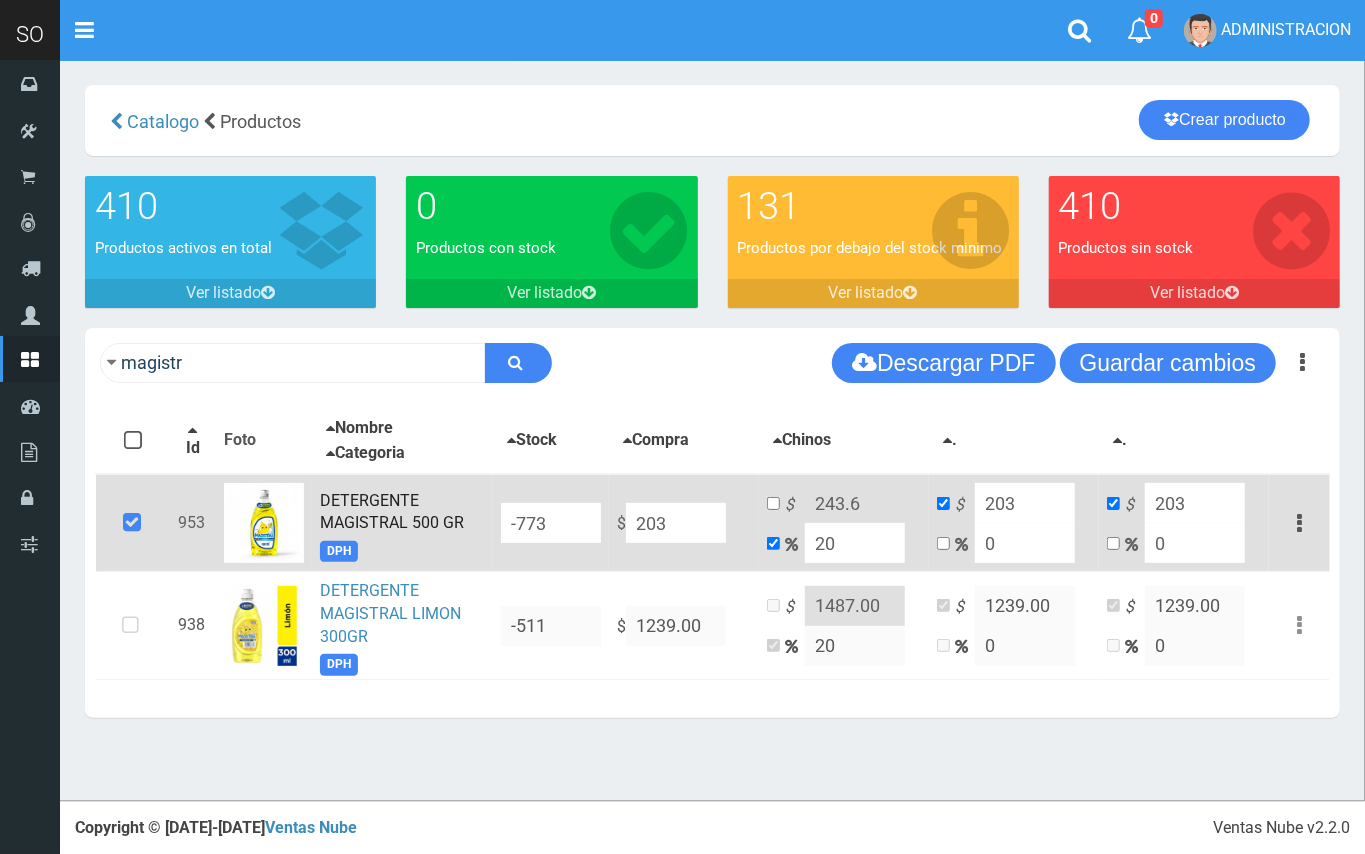 type on "20" 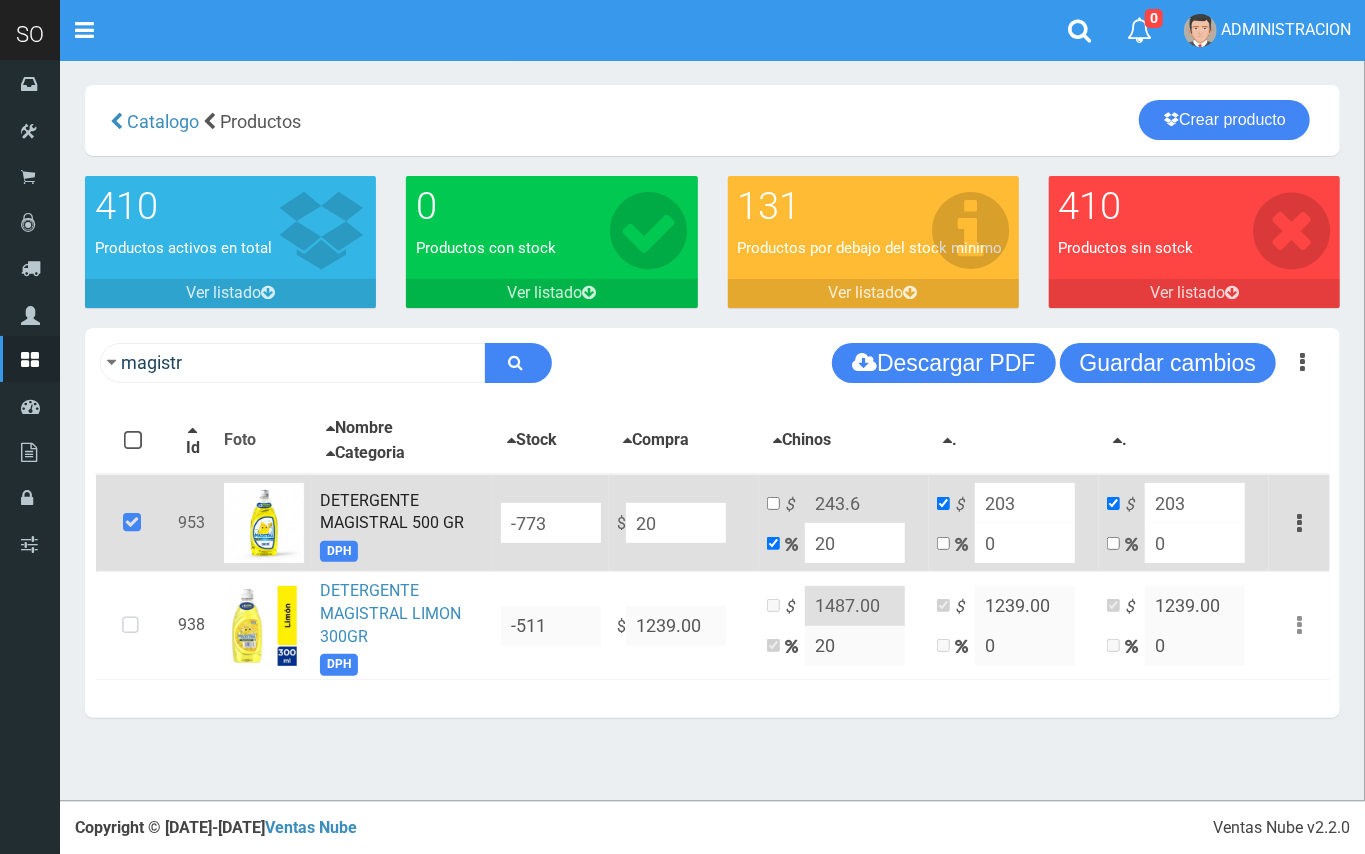 type on "24" 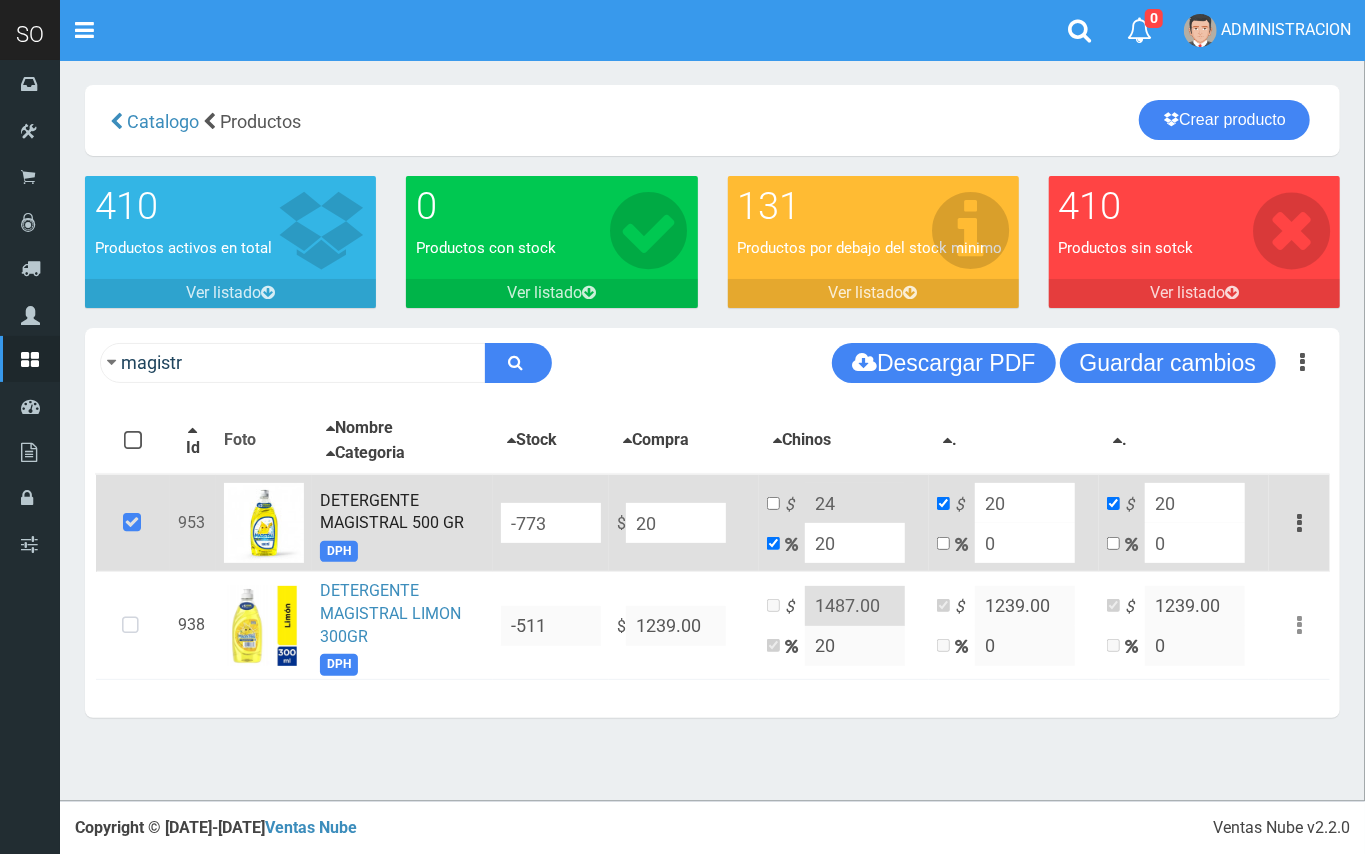 type on "209" 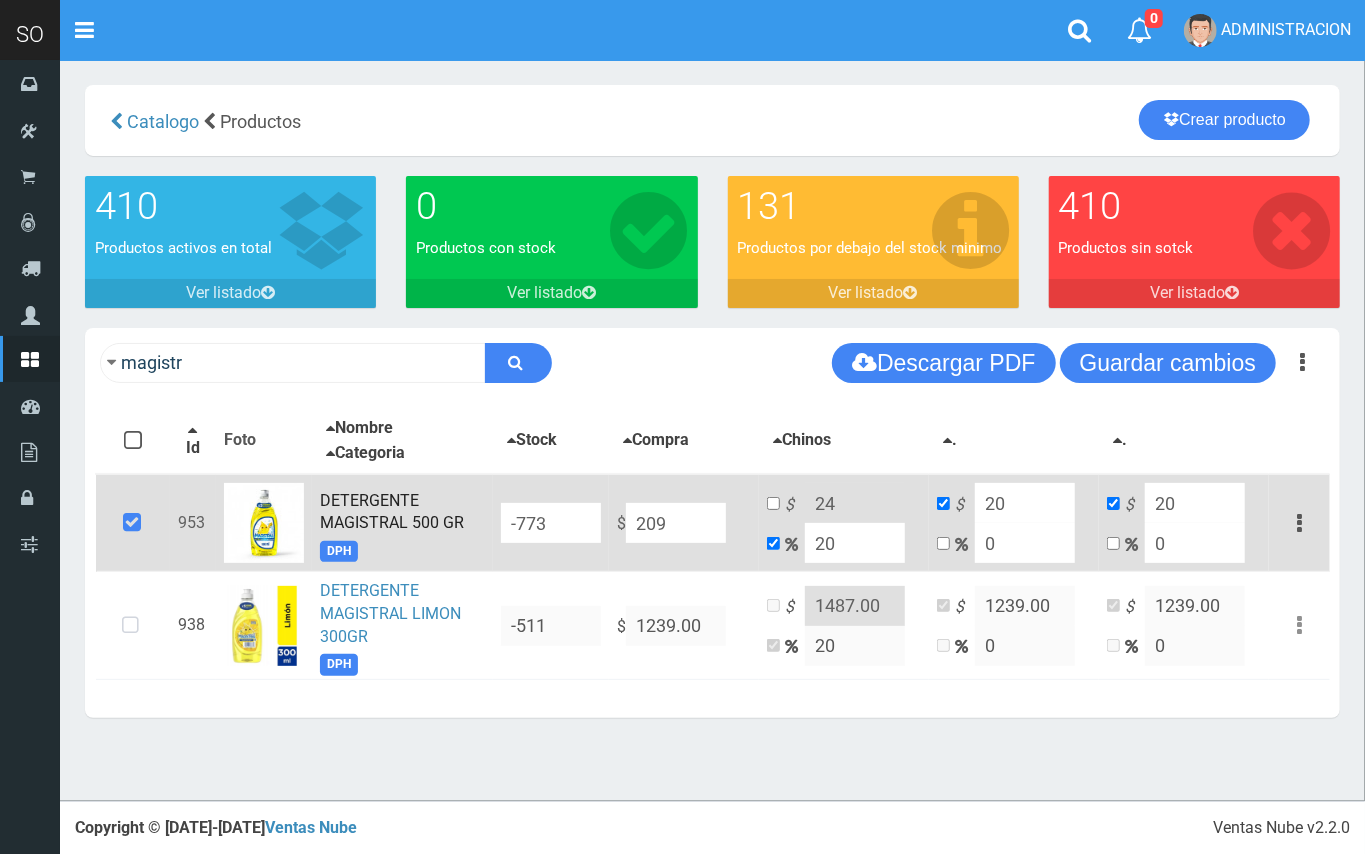 type on "250.8" 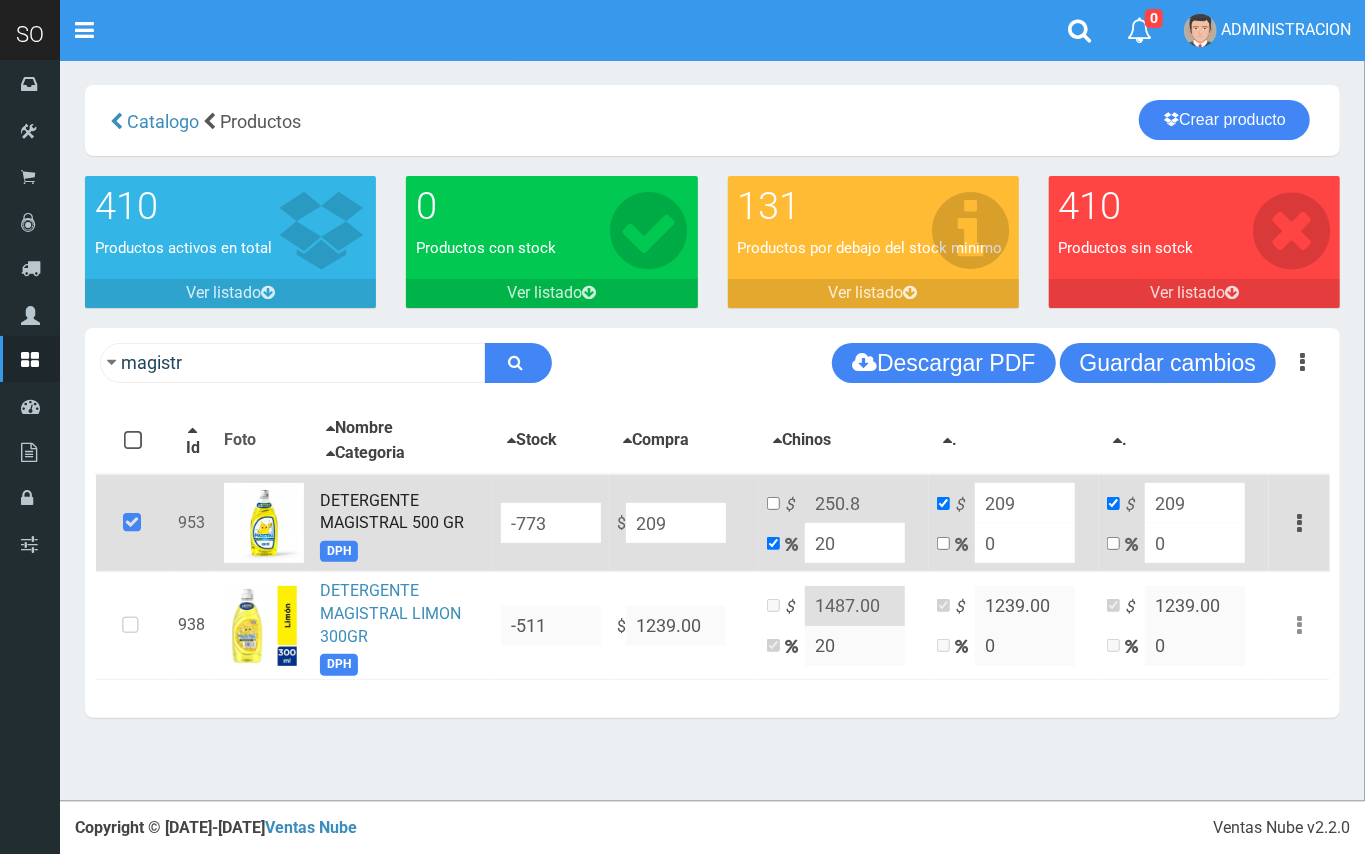 type on "2091" 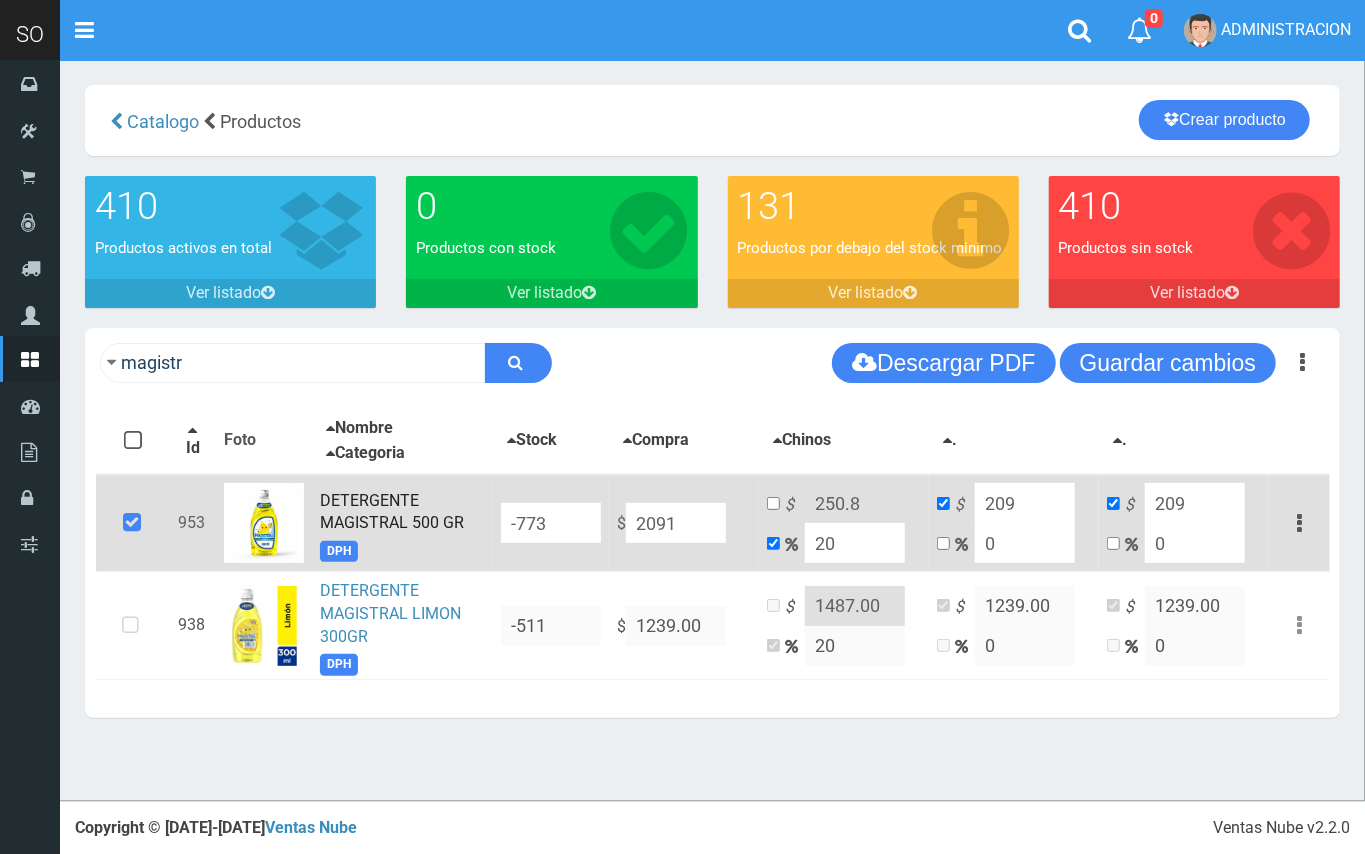 type on "2509.2" 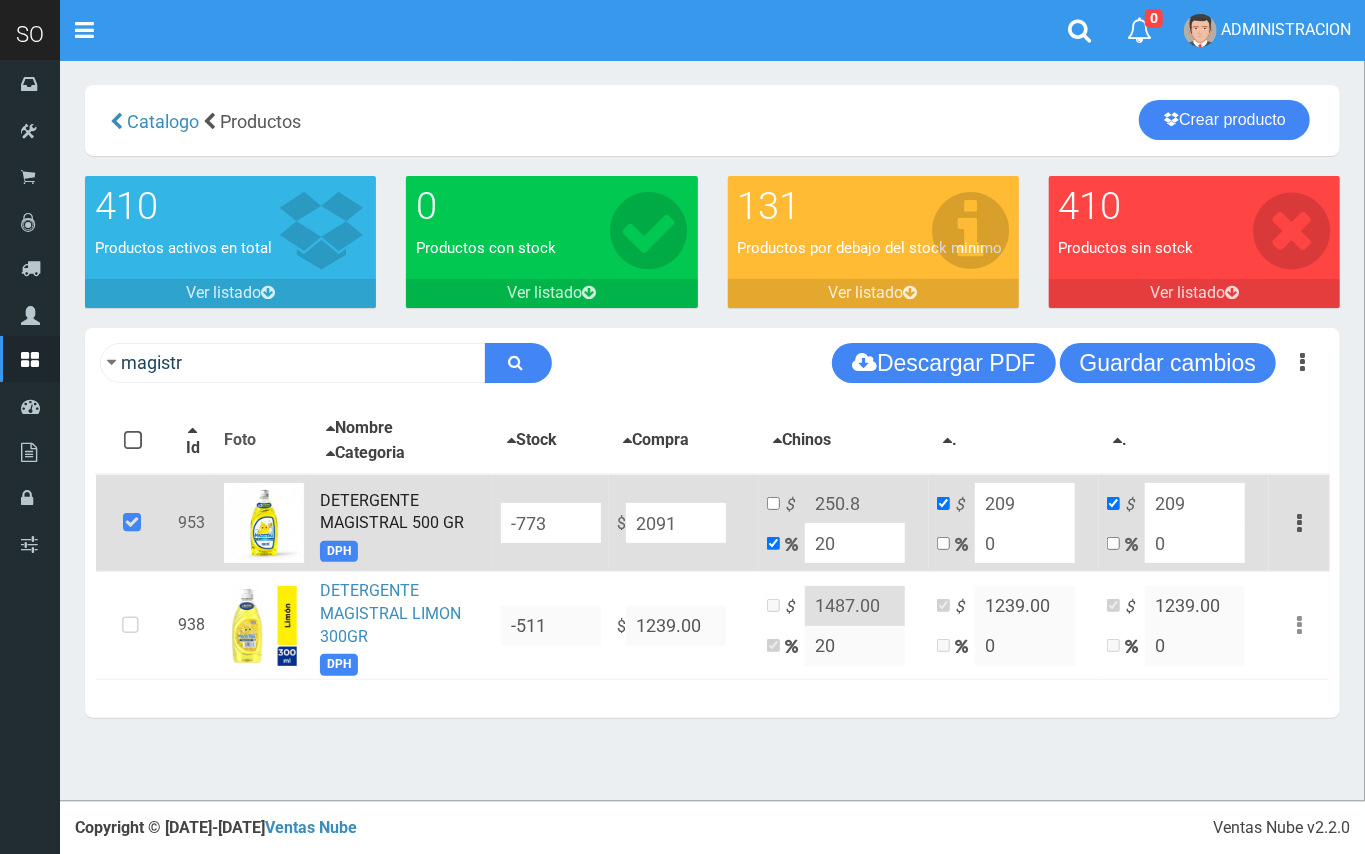 type on "2091" 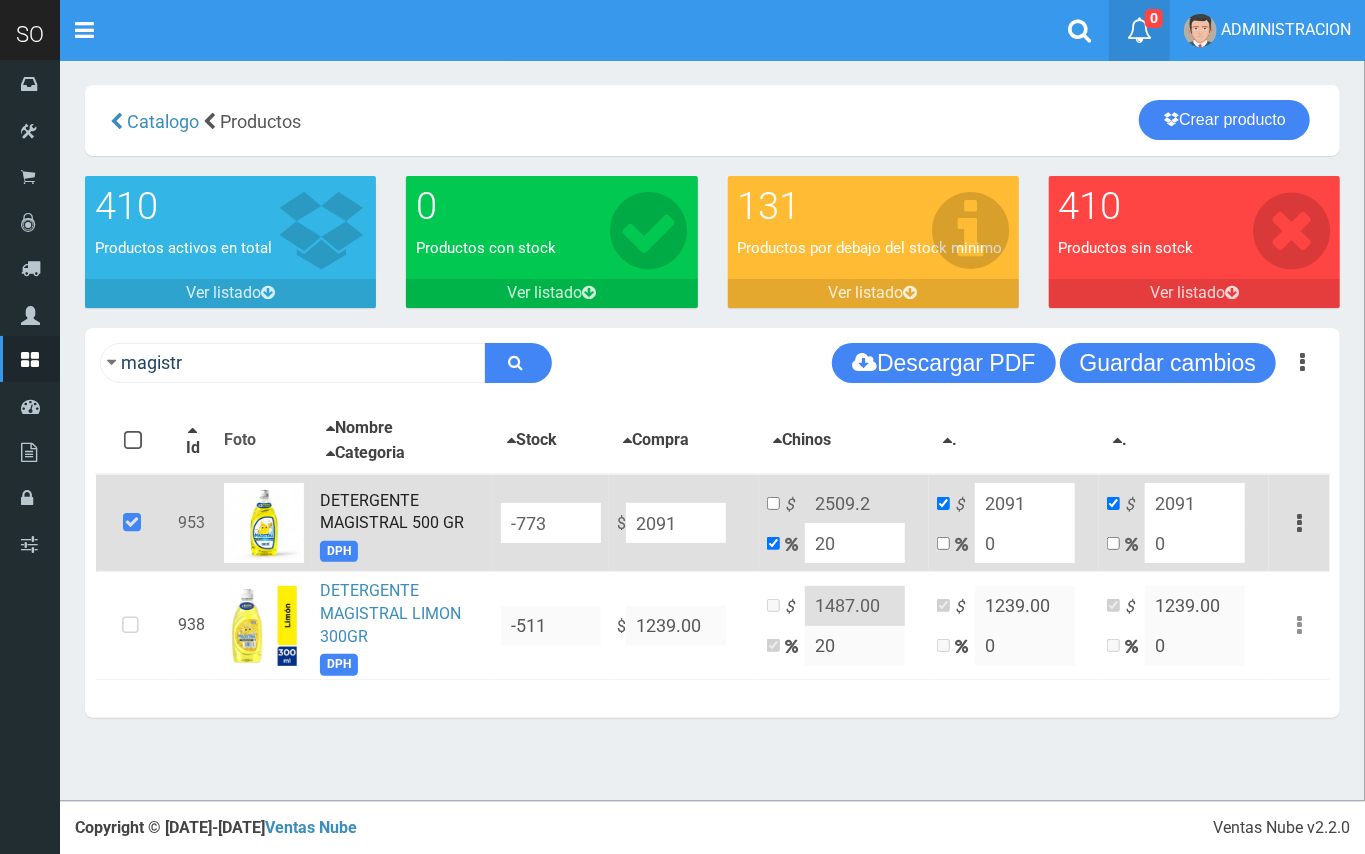 type on "2091" 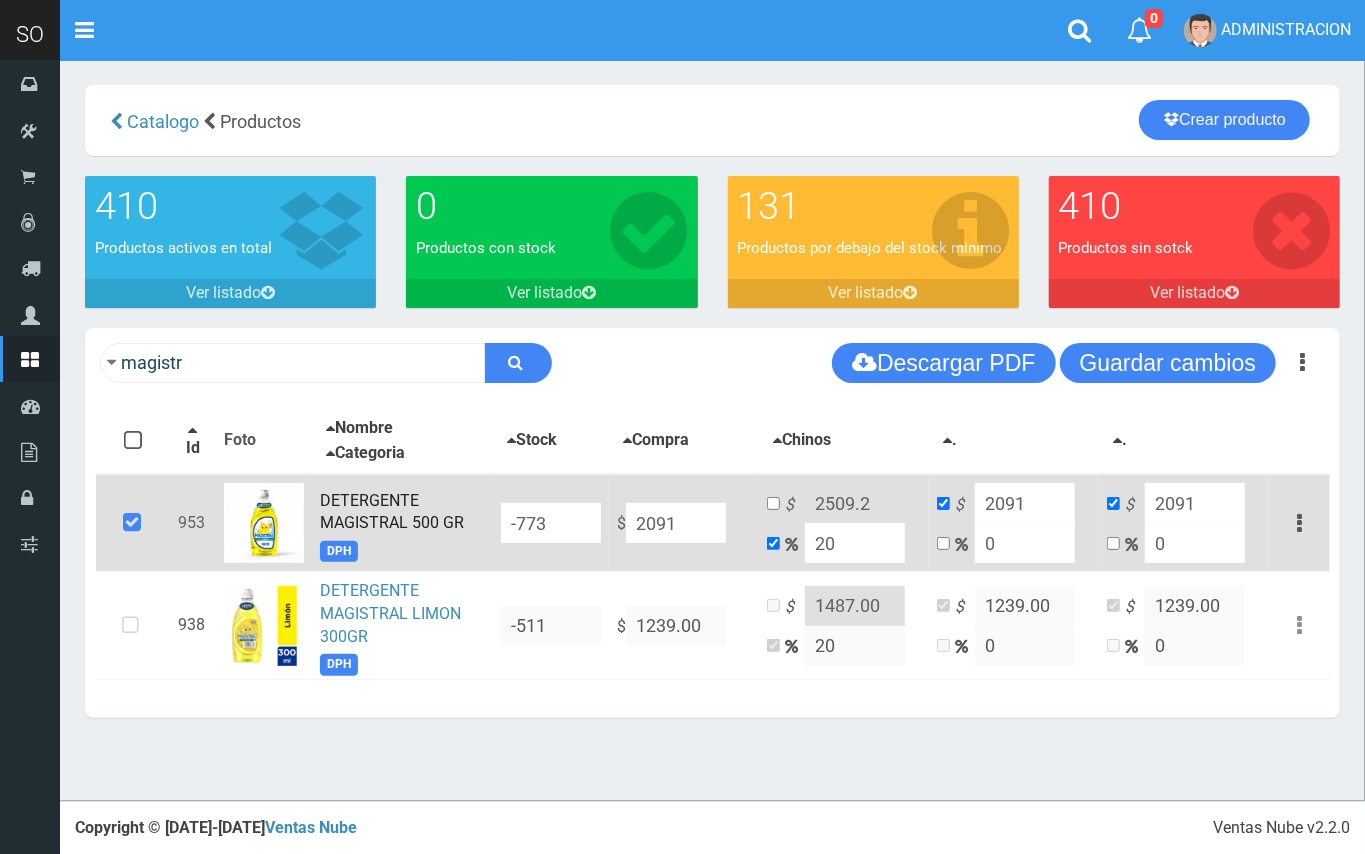click on "magistr
Descargar PDF
Guardar cambios
Imprimir Seleccion 150" at bounding box center (712, 363) 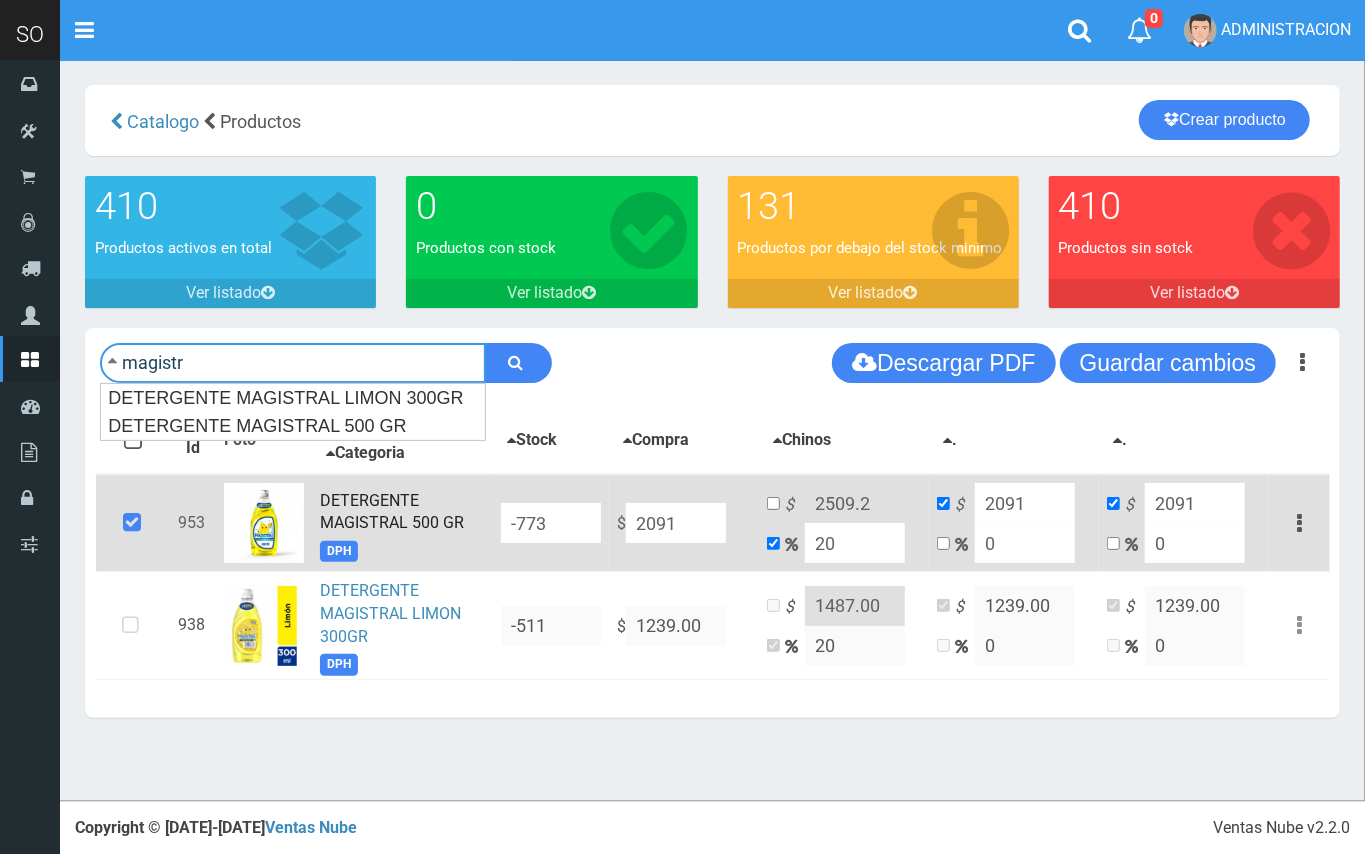 click at bounding box center [518, 363] 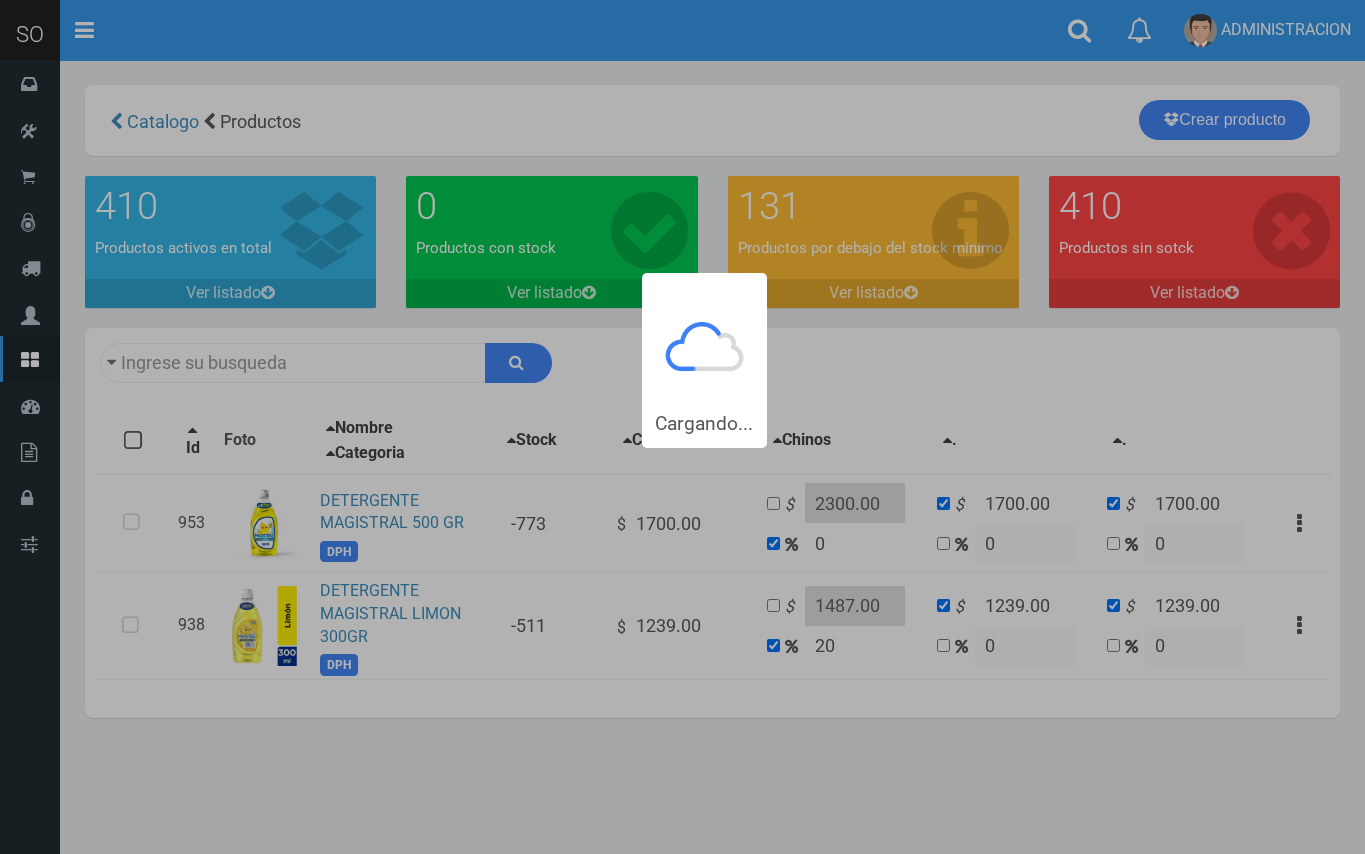 scroll, scrollTop: 0, scrollLeft: 0, axis: both 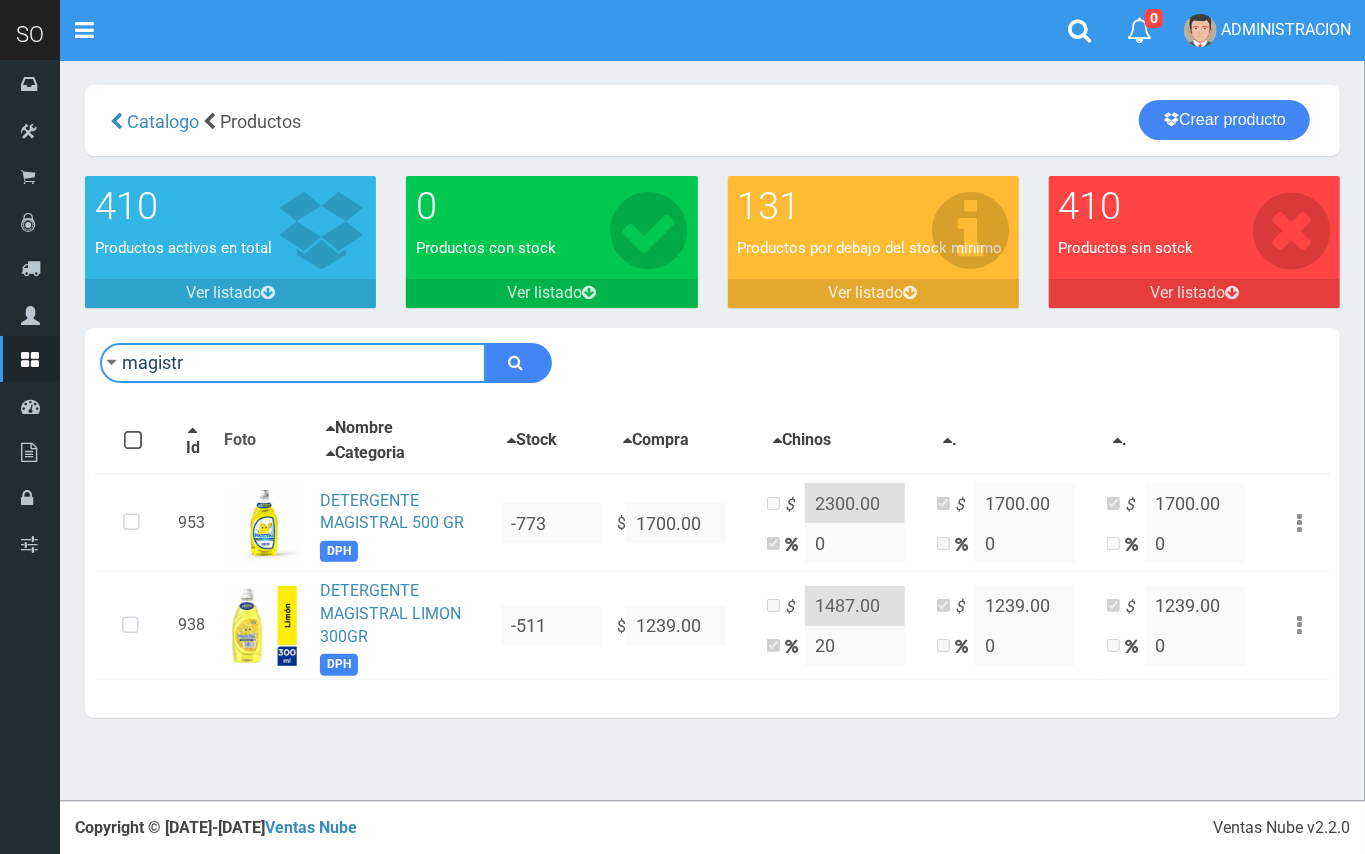 drag, startPoint x: 85, startPoint y: 369, endPoint x: 69, endPoint y: 369, distance: 16 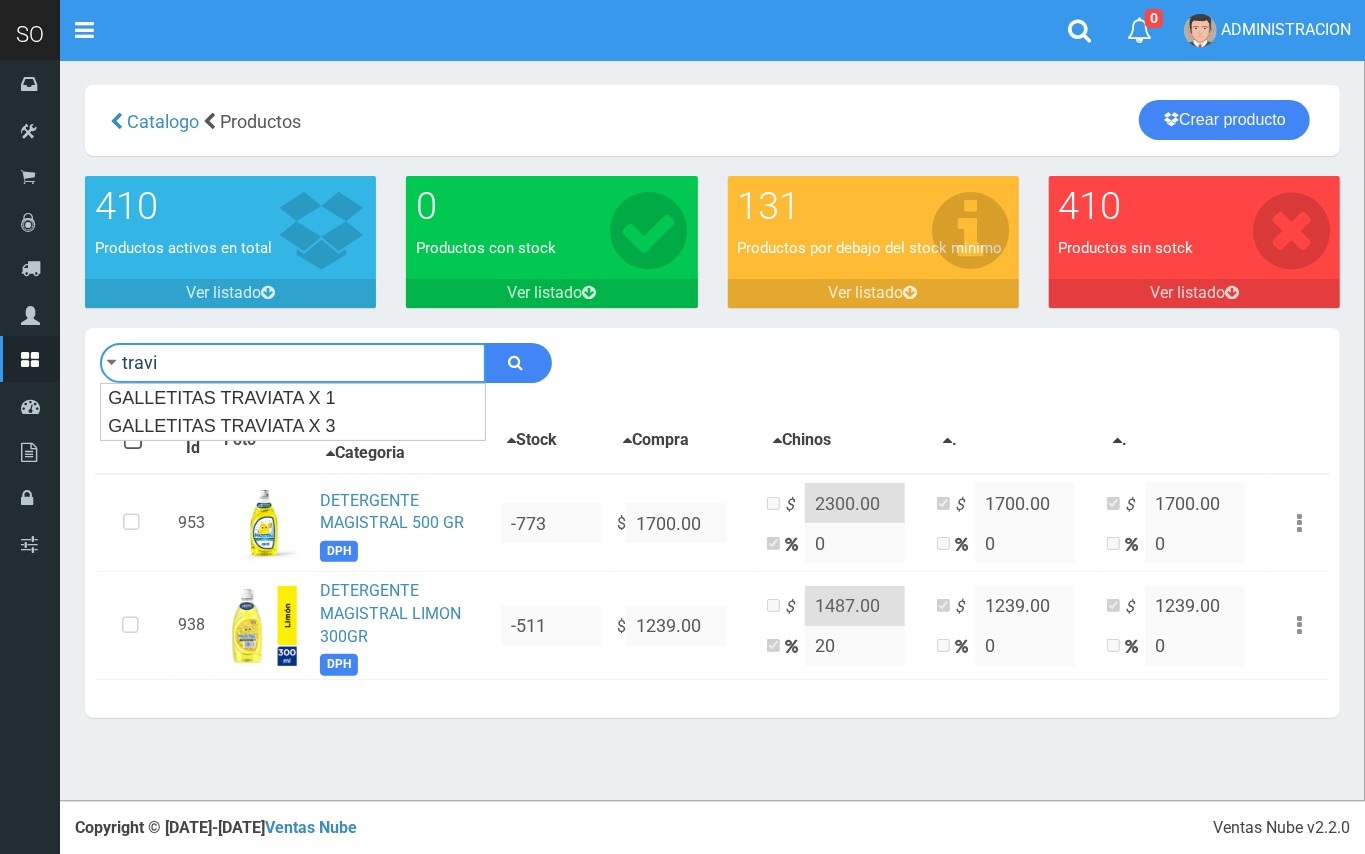 type on "travi" 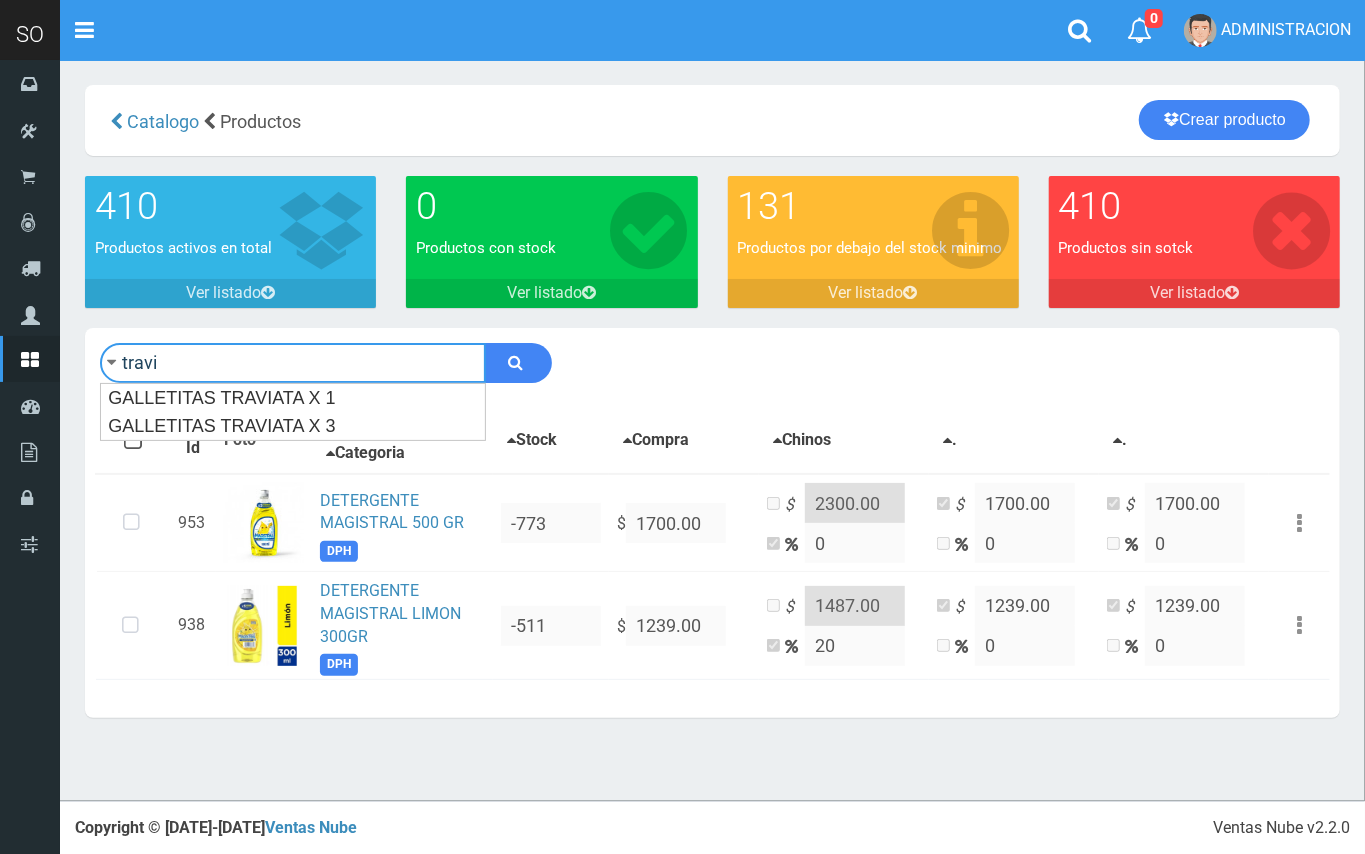 click at bounding box center (518, 363) 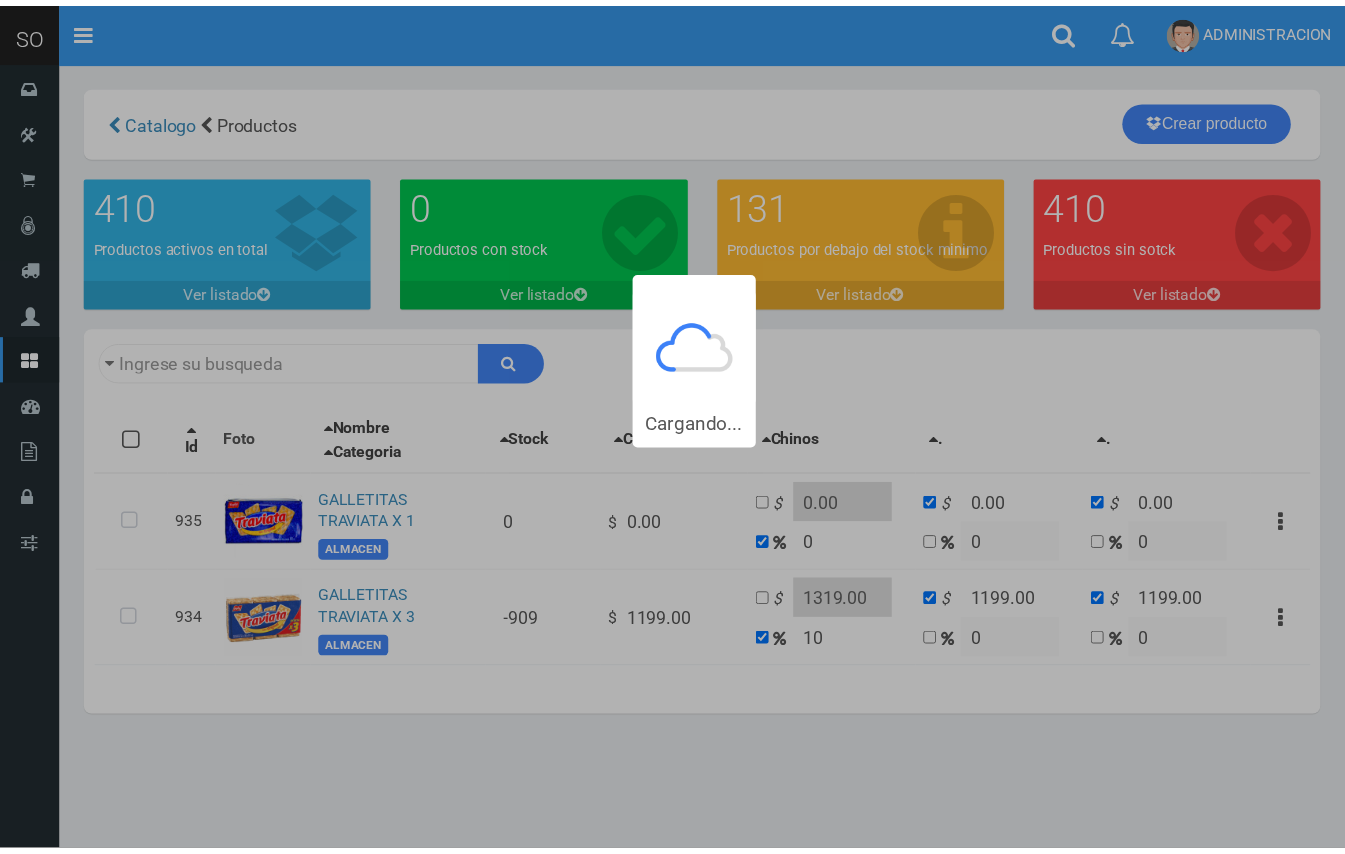 scroll, scrollTop: 0, scrollLeft: 0, axis: both 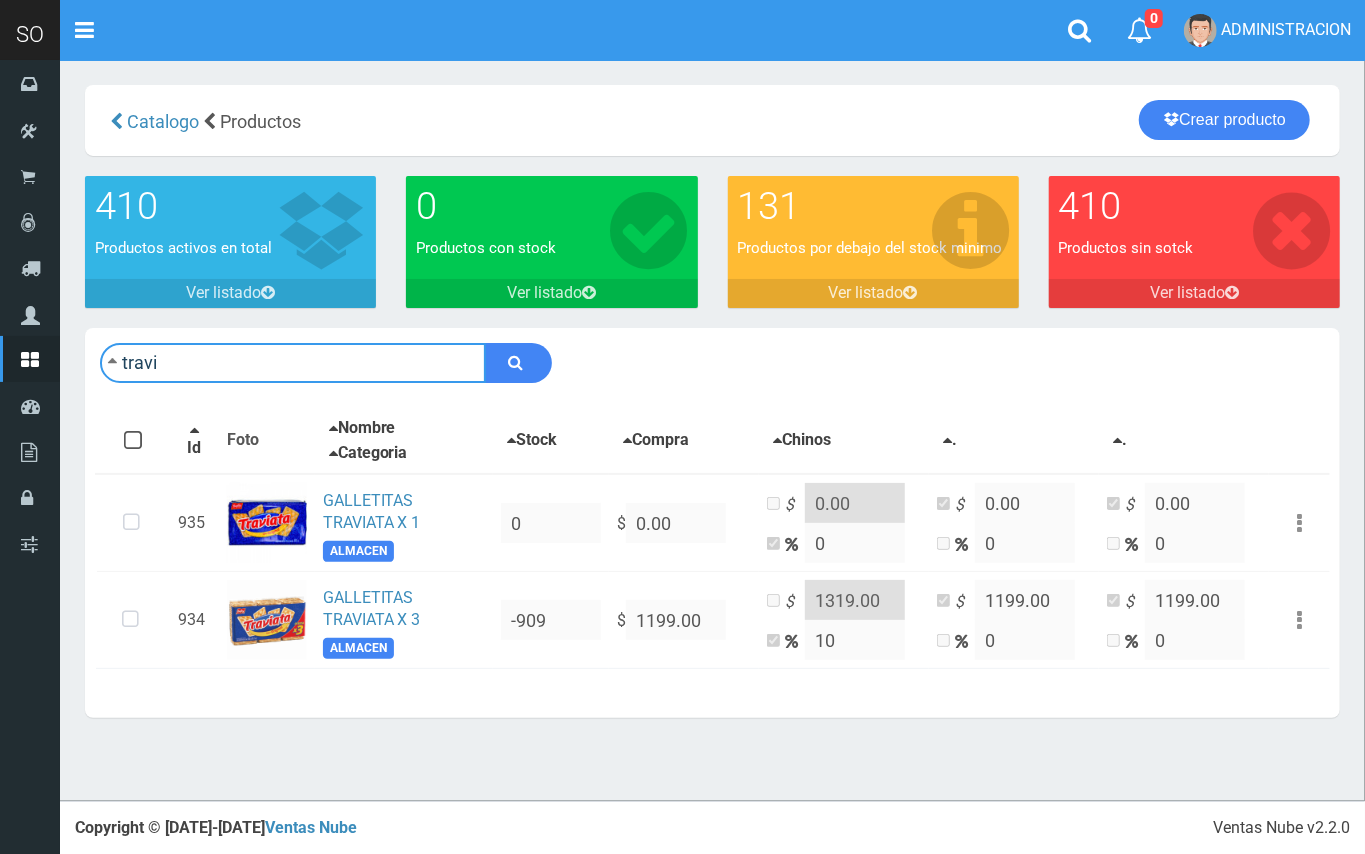 click on "travi" at bounding box center (293, 363) 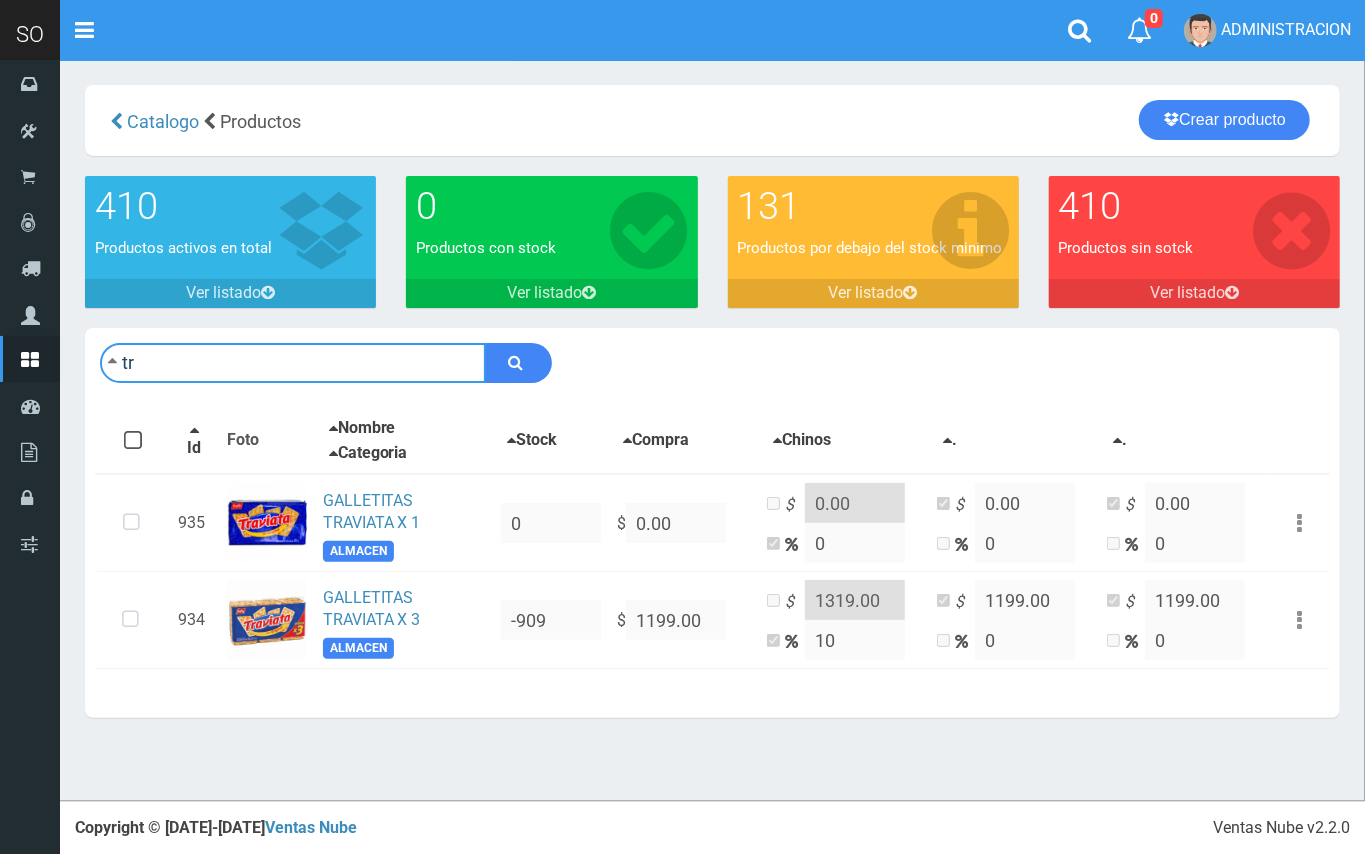 type on "t" 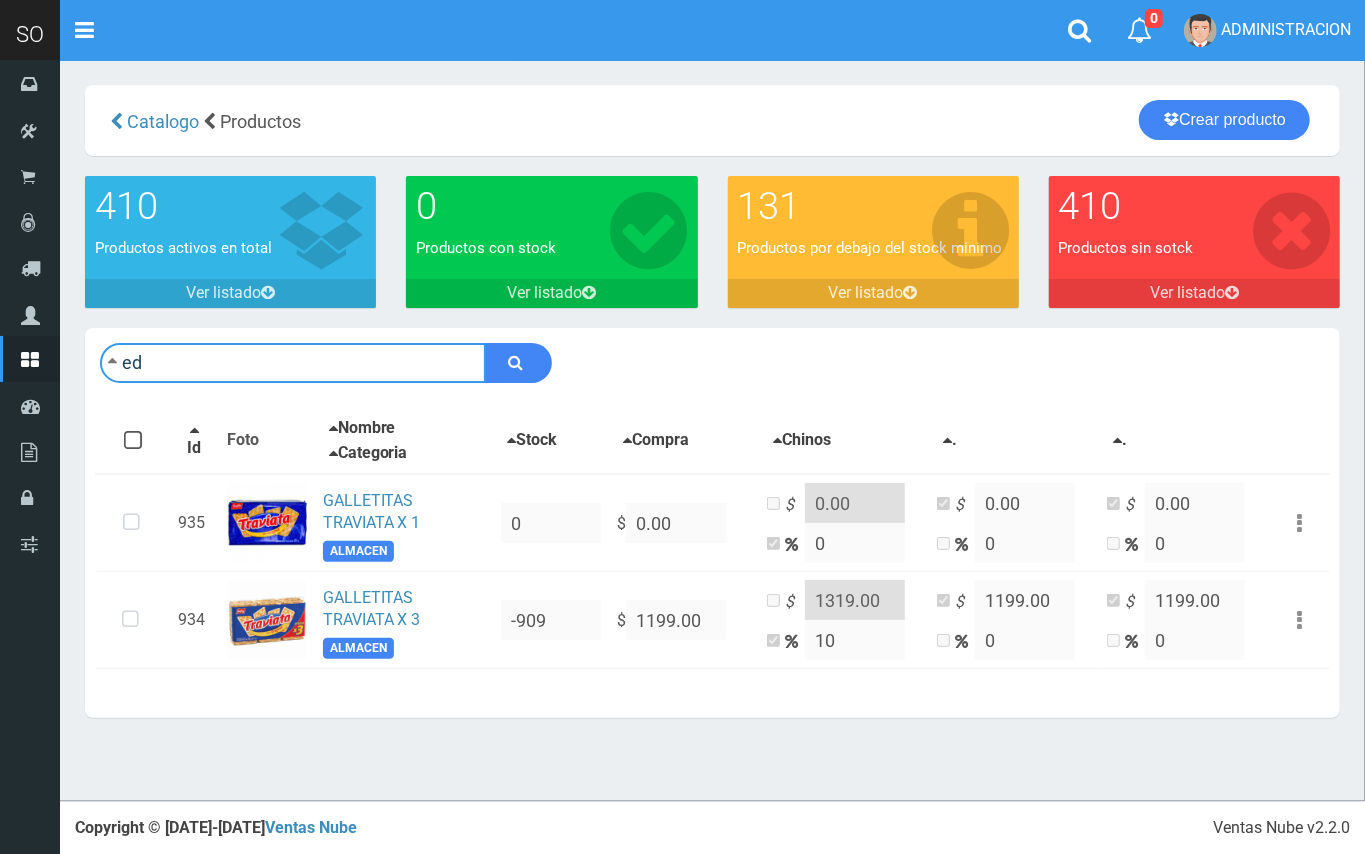 type on "e" 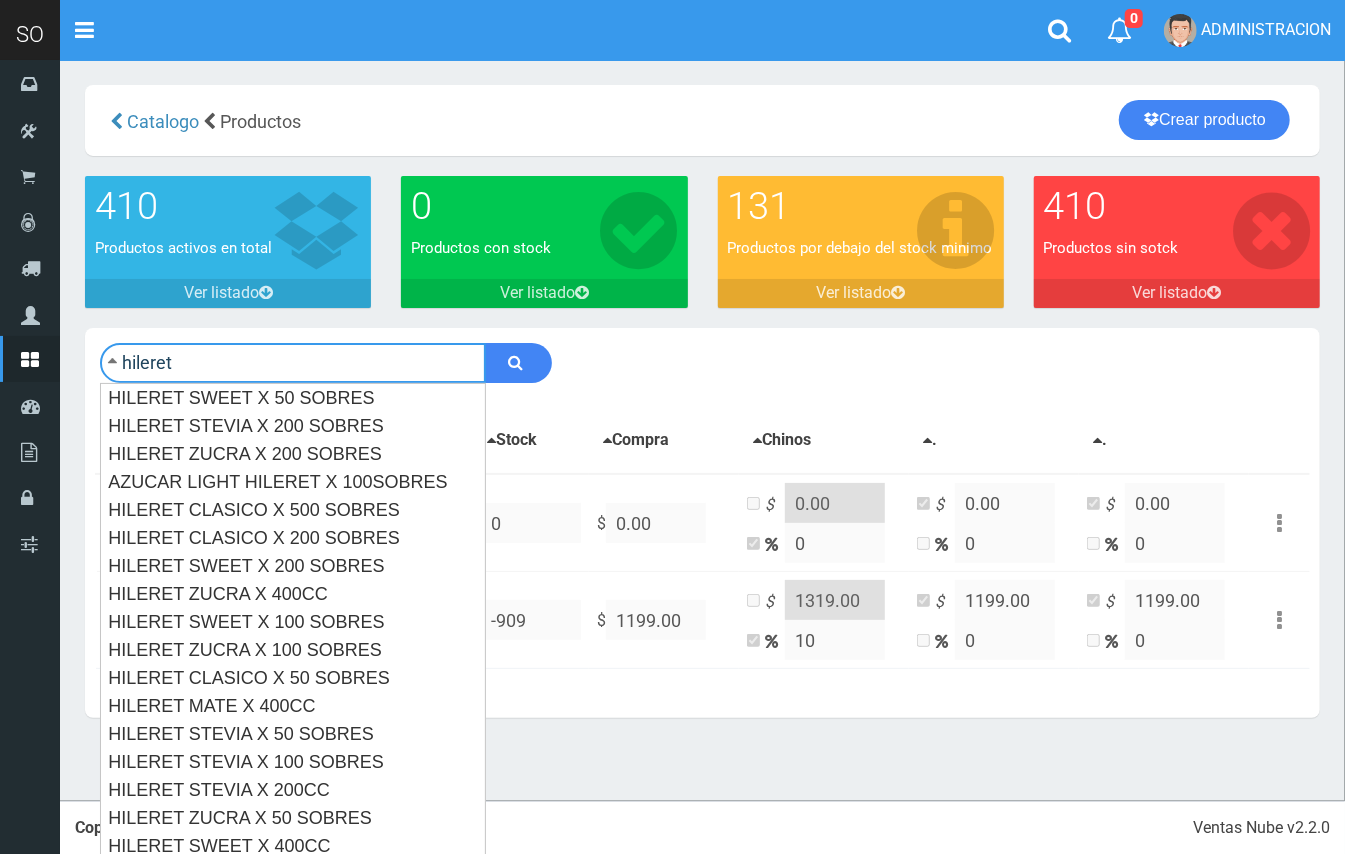 type on "hileret" 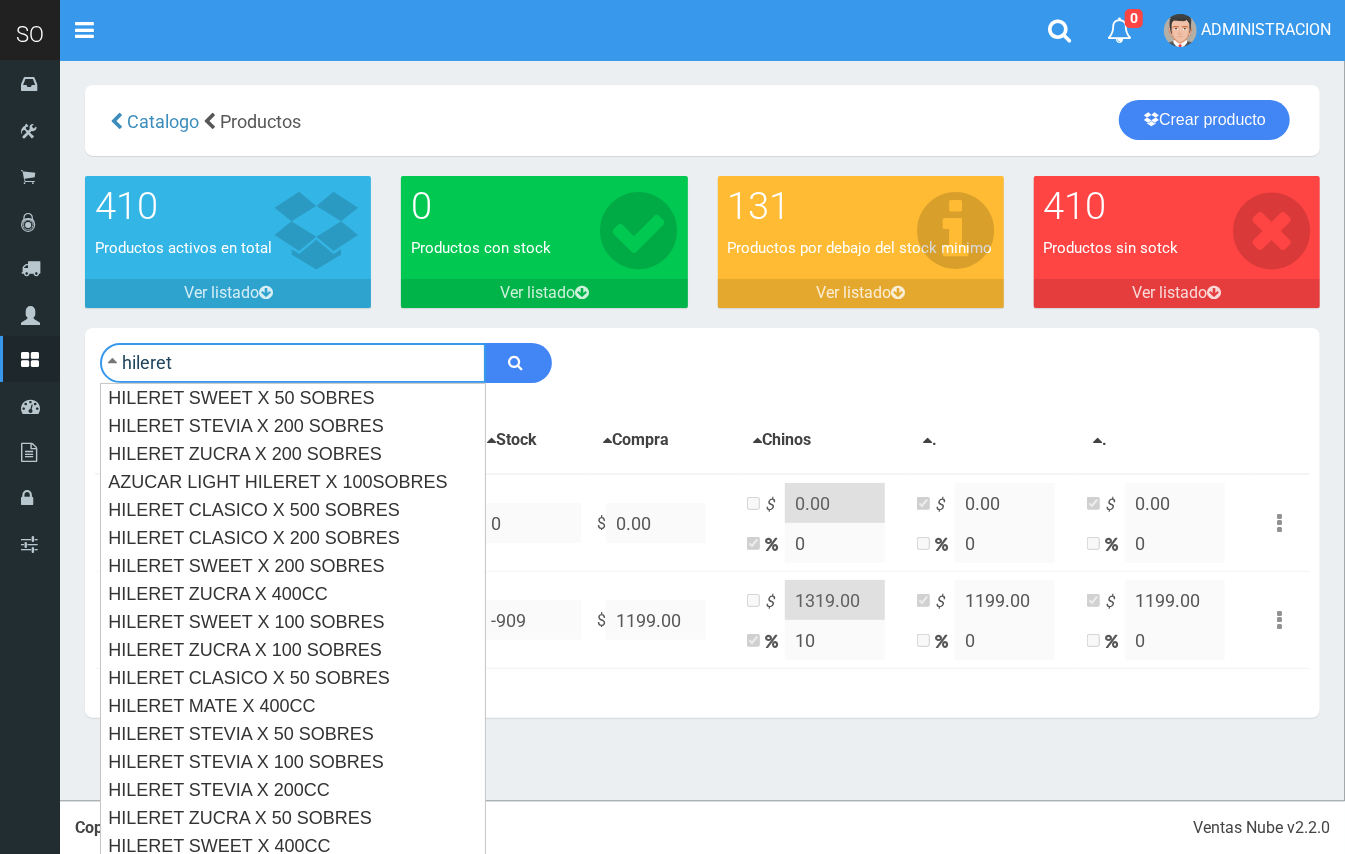 click at bounding box center [518, 363] 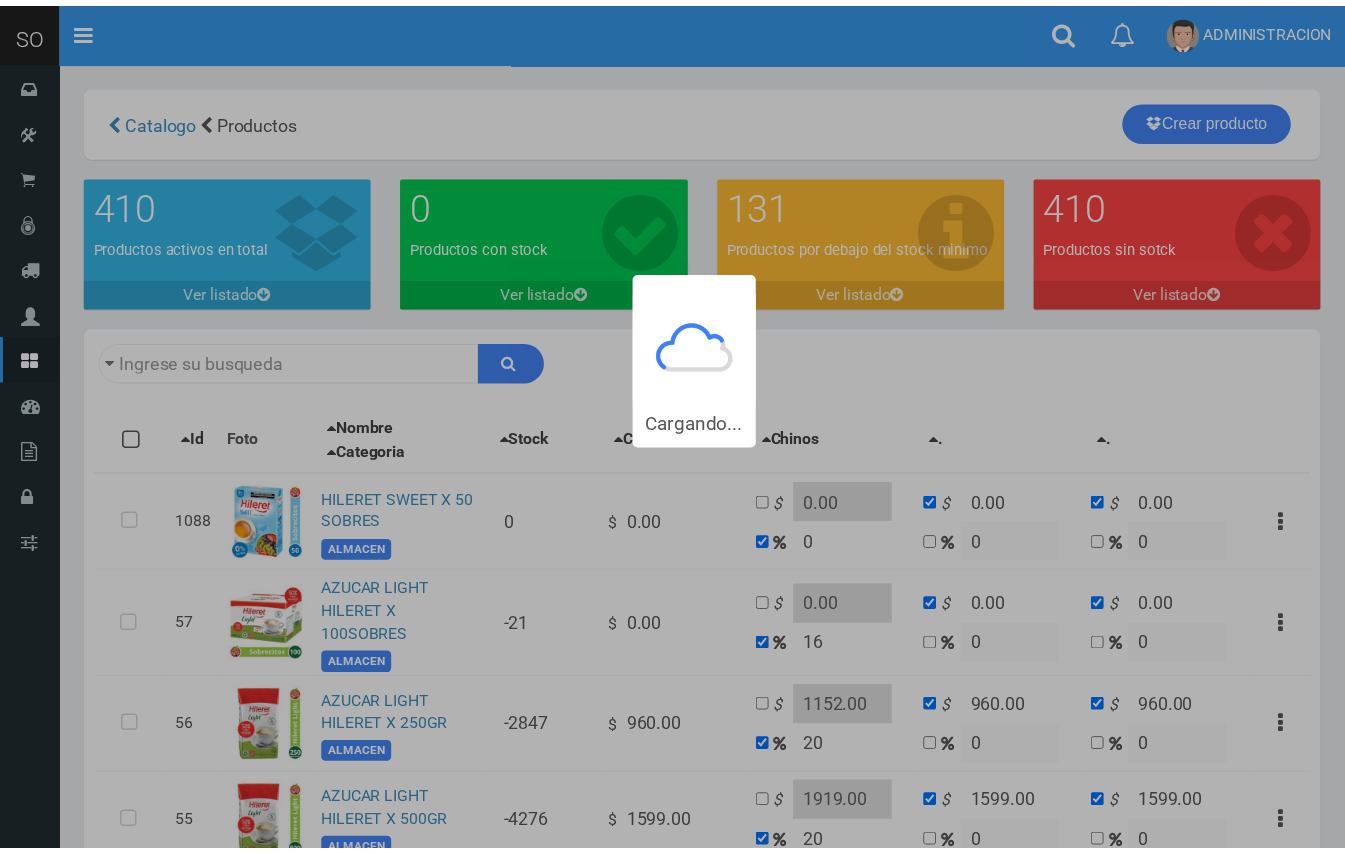 scroll, scrollTop: 0, scrollLeft: 0, axis: both 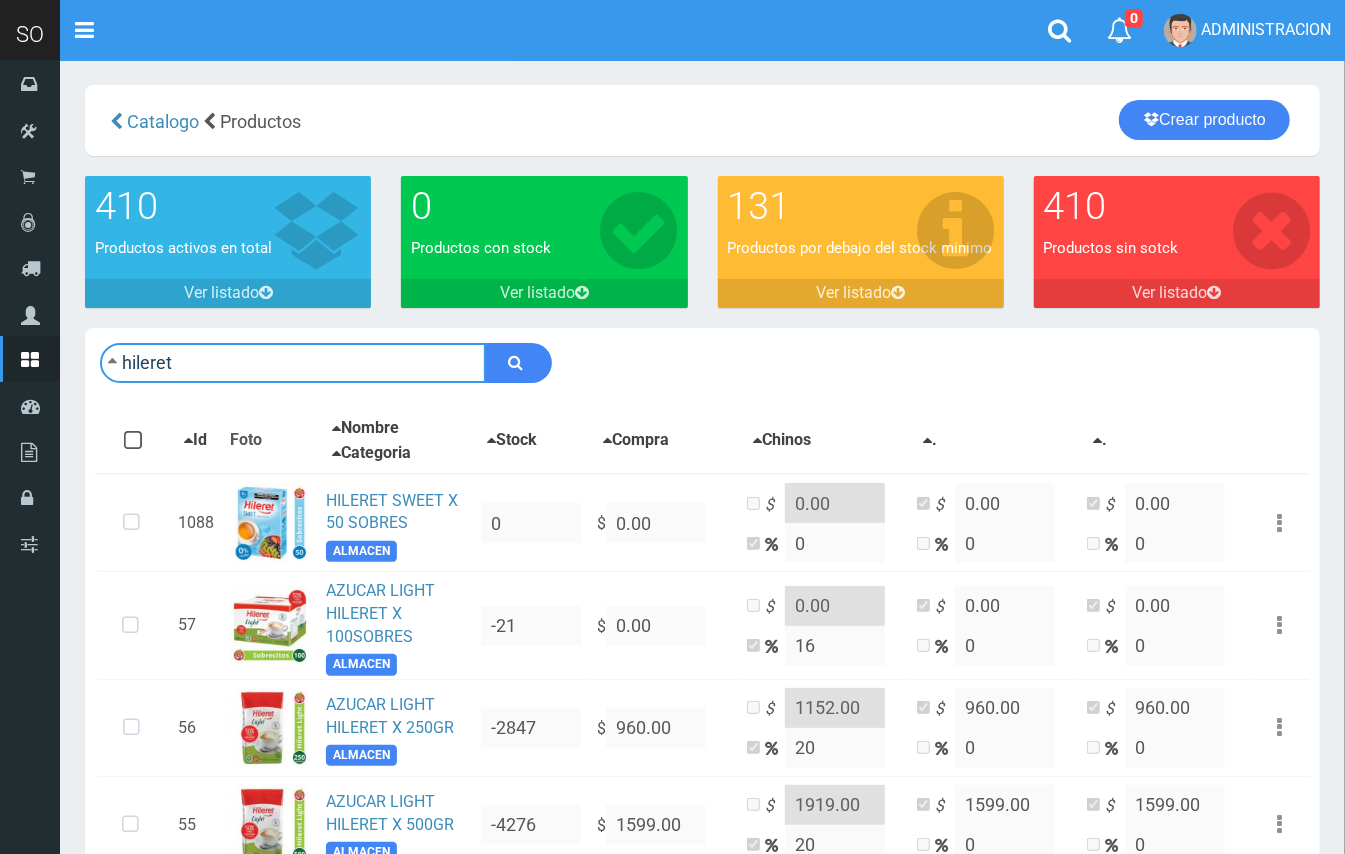 click on "hileret" at bounding box center (293, 363) 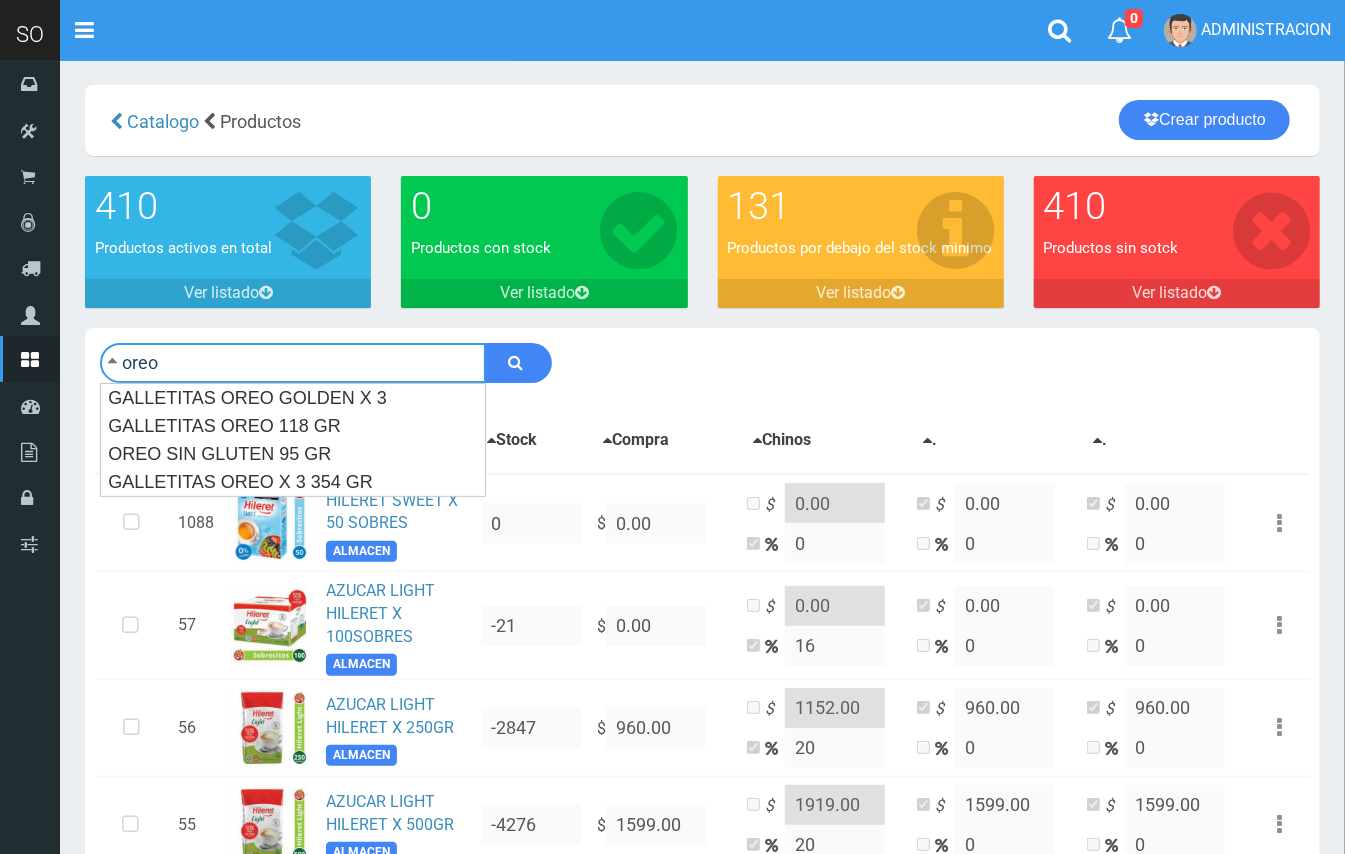 type on "oreo" 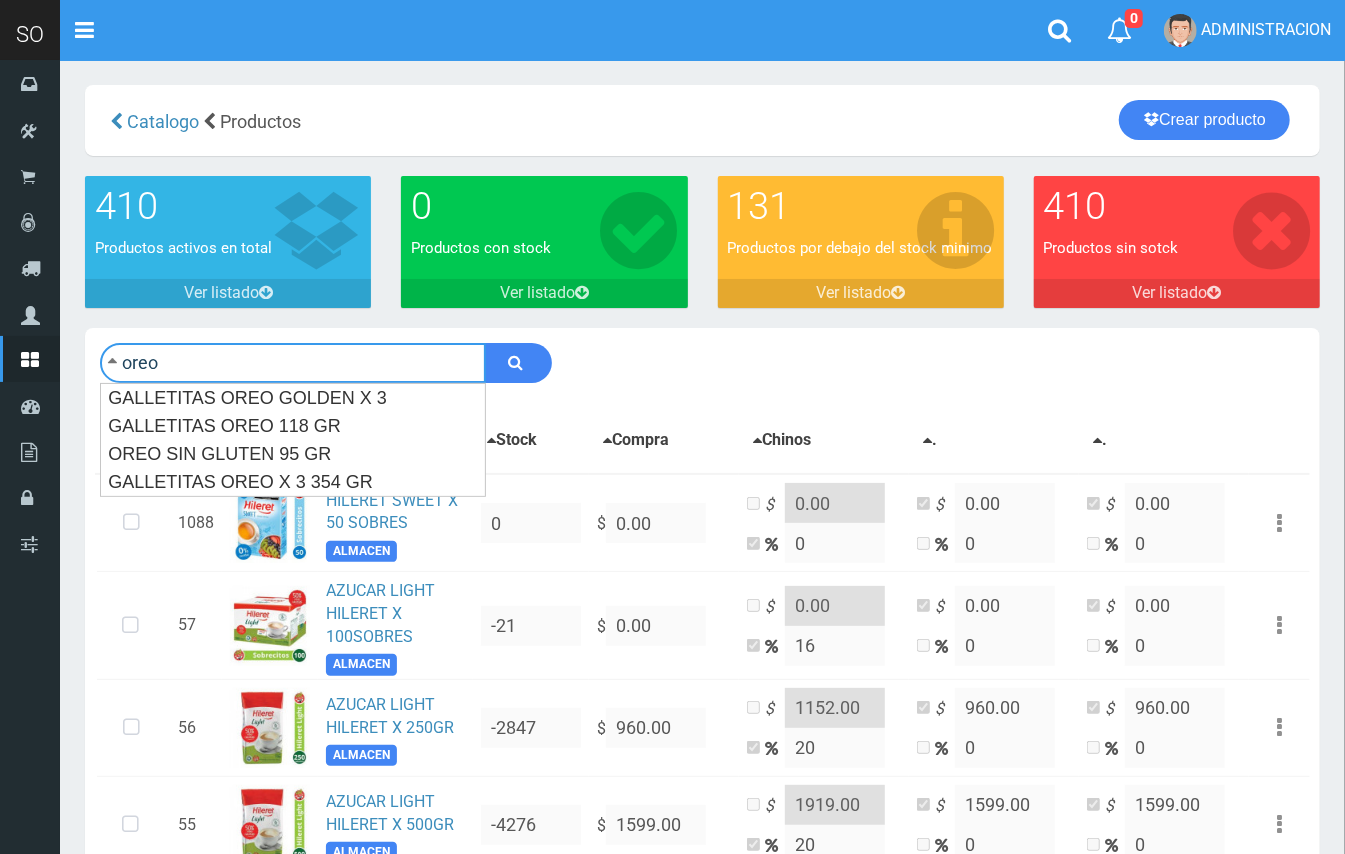 click at bounding box center [518, 363] 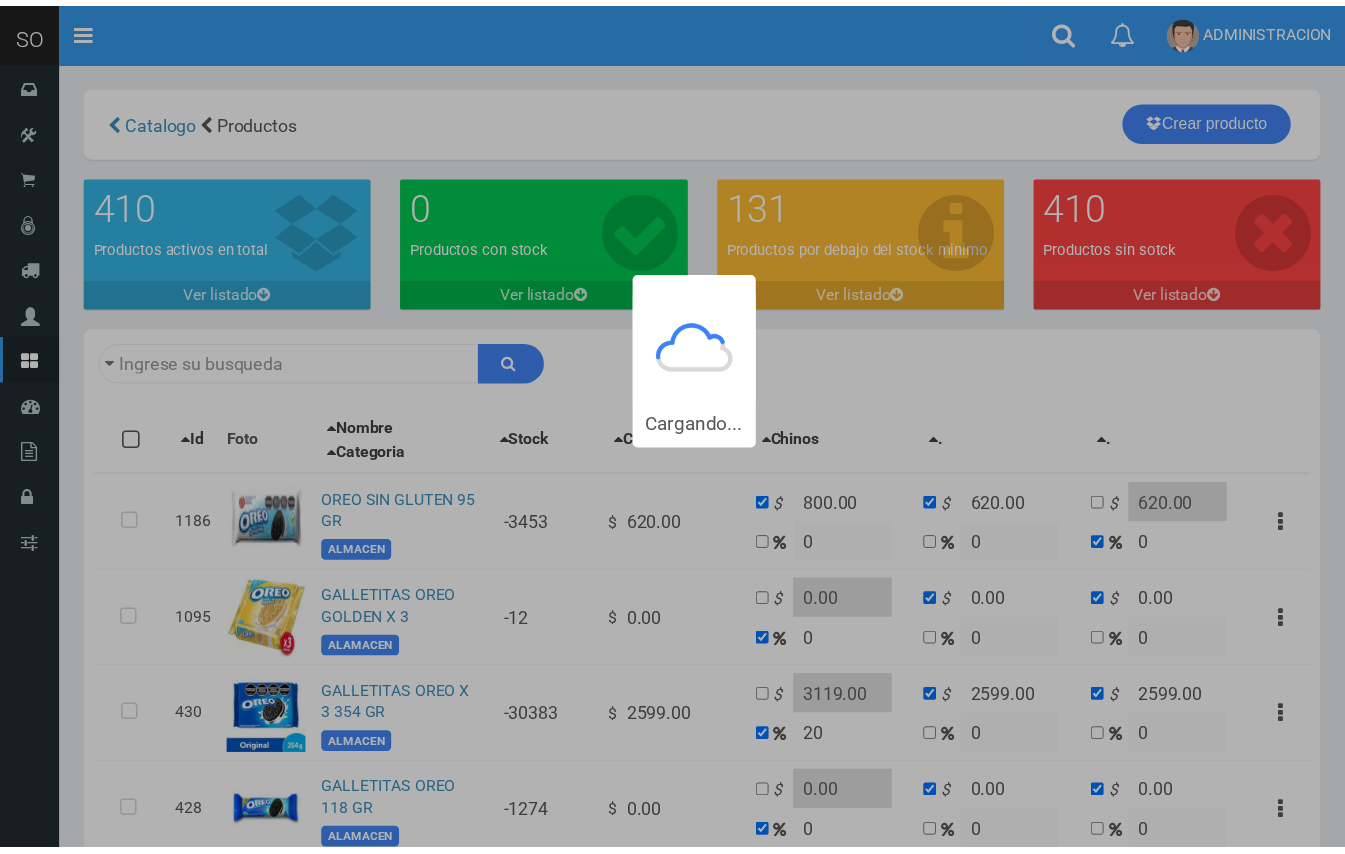 scroll, scrollTop: 0, scrollLeft: 0, axis: both 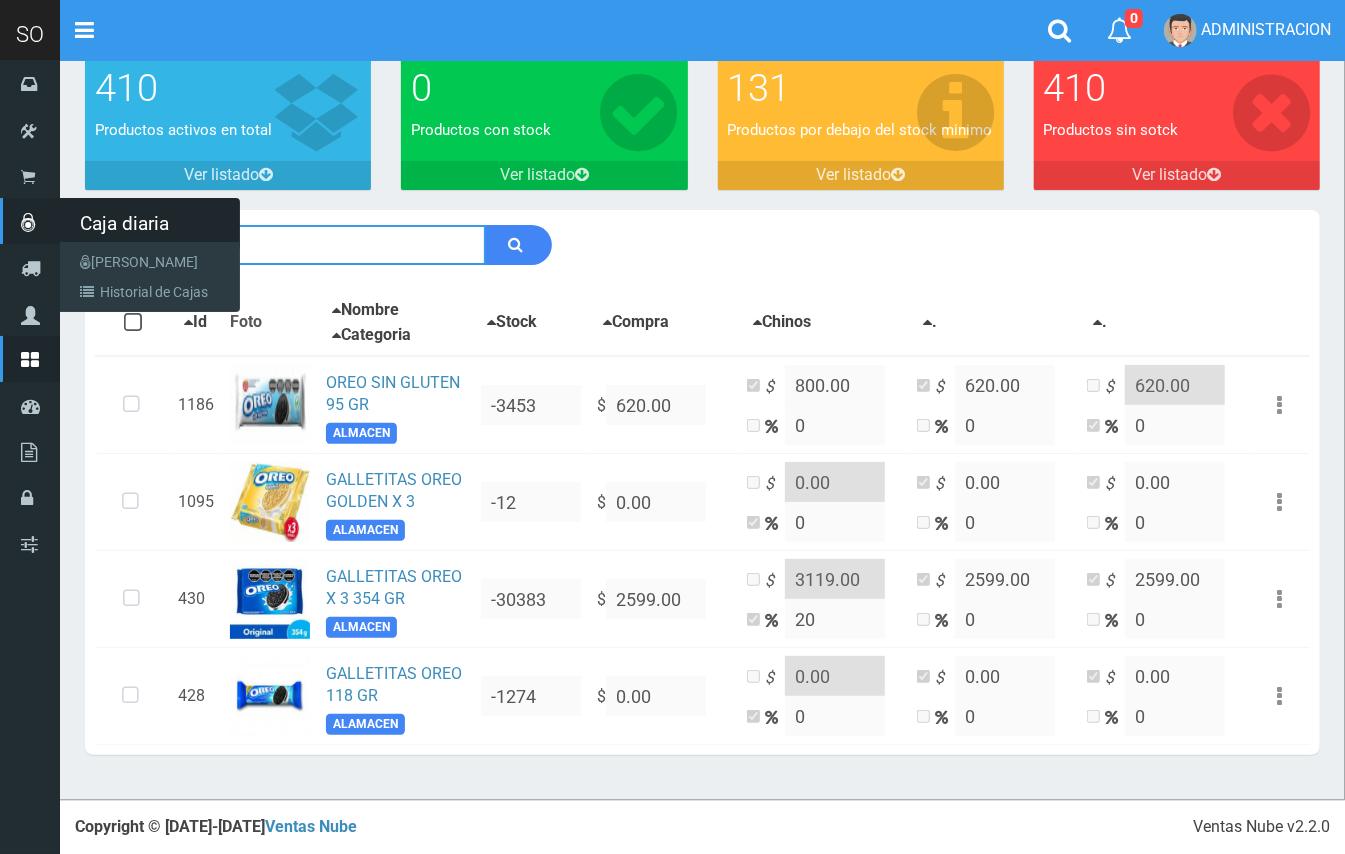 drag, startPoint x: 186, startPoint y: 232, endPoint x: 56, endPoint y: 221, distance: 130.46455 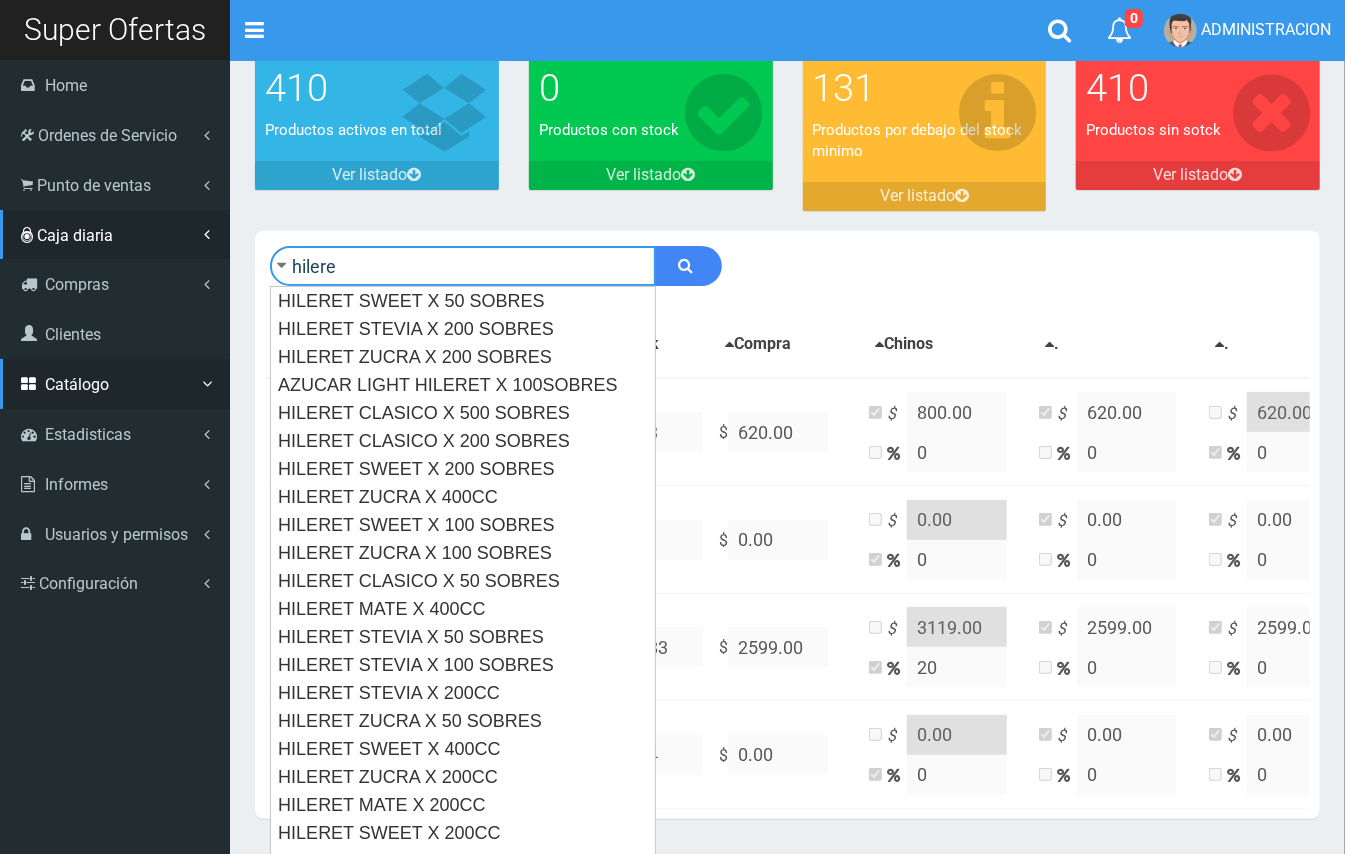 type on "hilere" 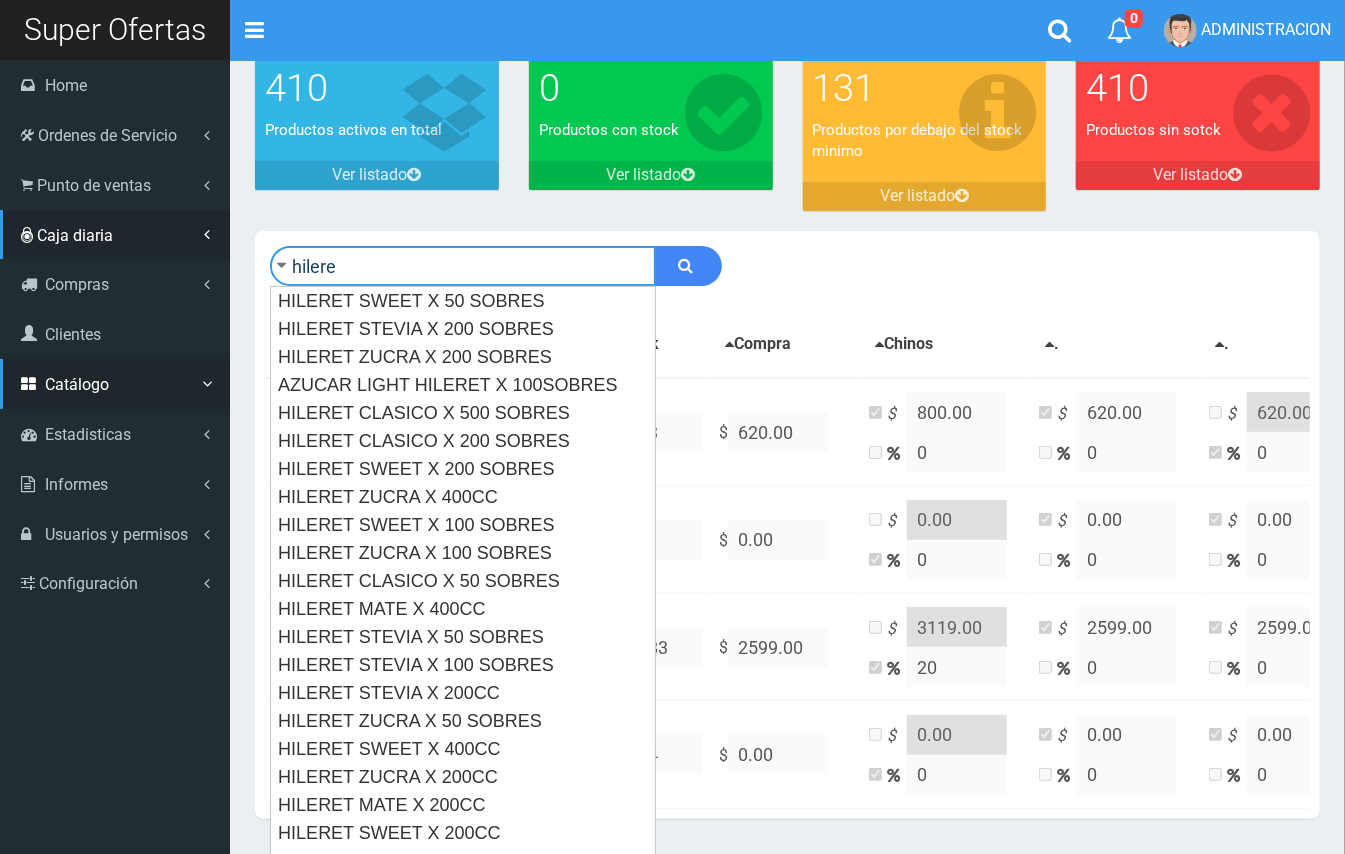 click at bounding box center (688, 266) 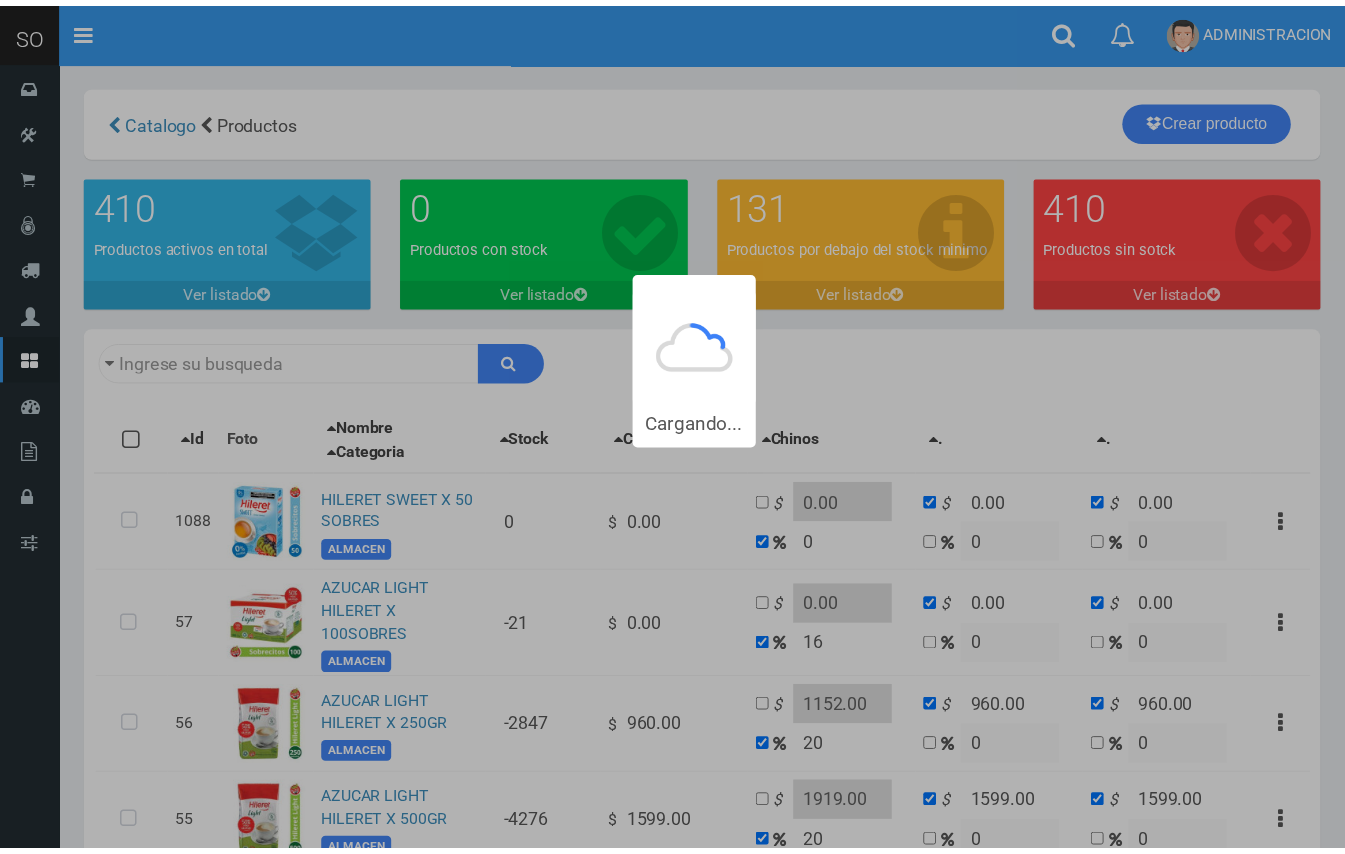 scroll, scrollTop: 0, scrollLeft: 0, axis: both 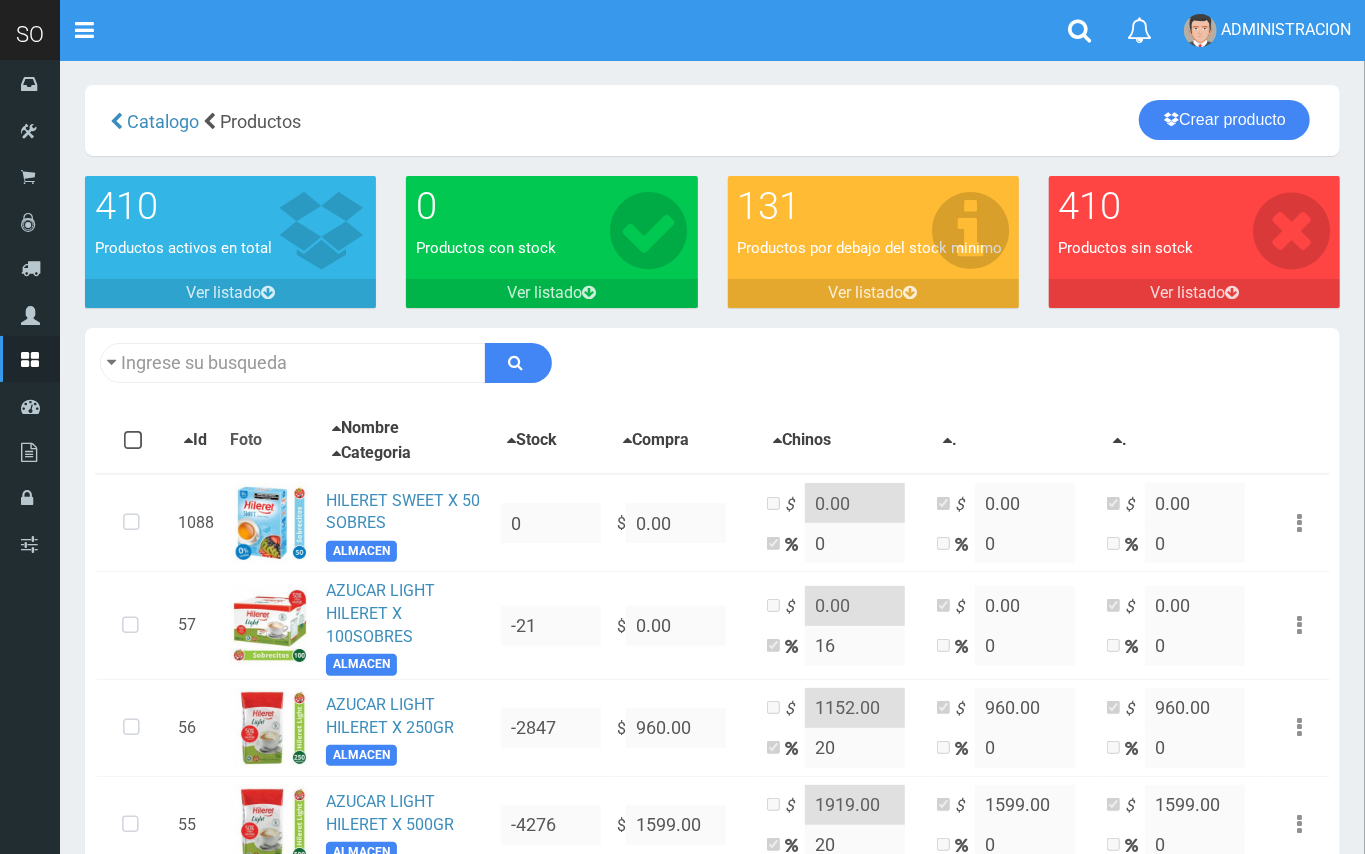 type on "hilere" 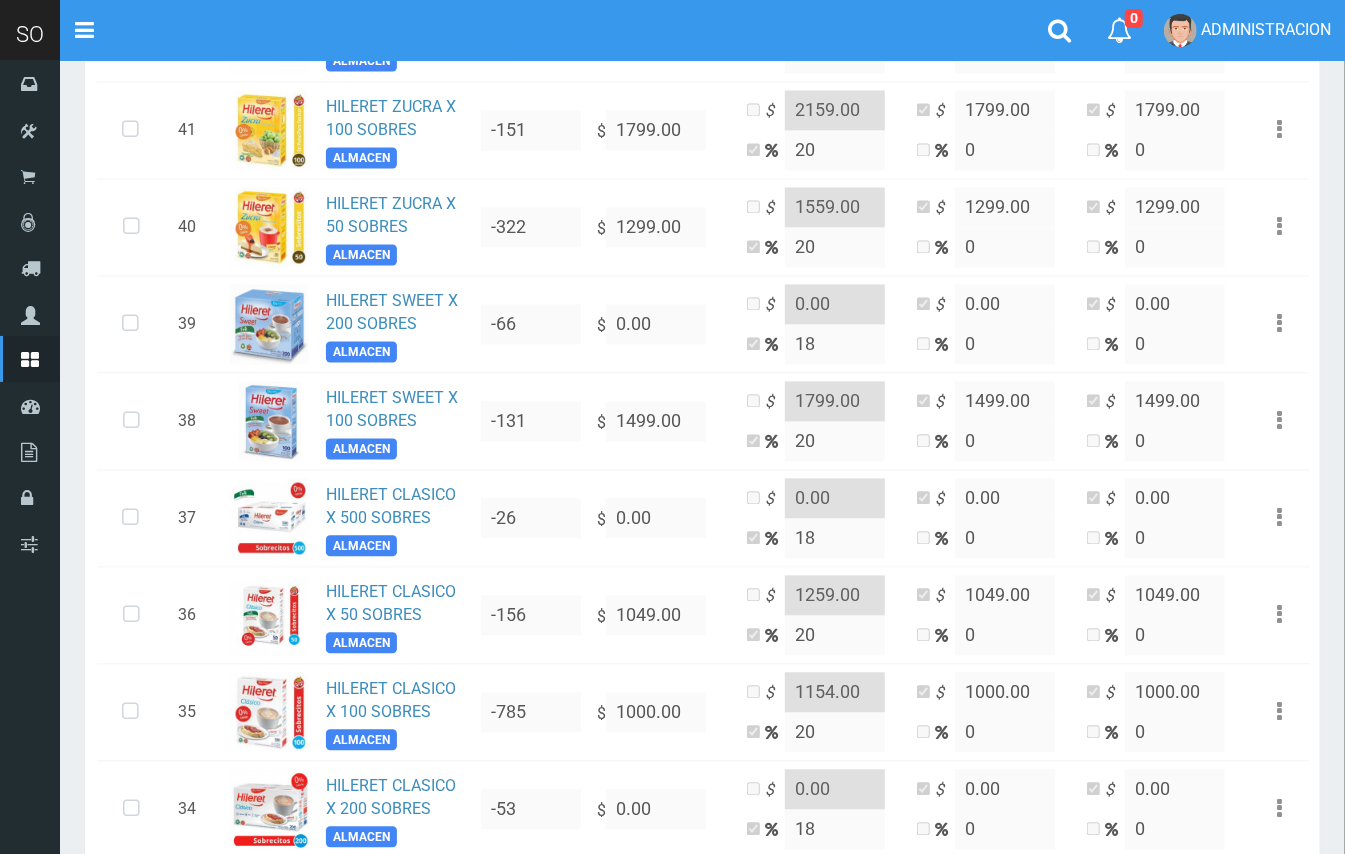 scroll, scrollTop: 2173, scrollLeft: 0, axis: vertical 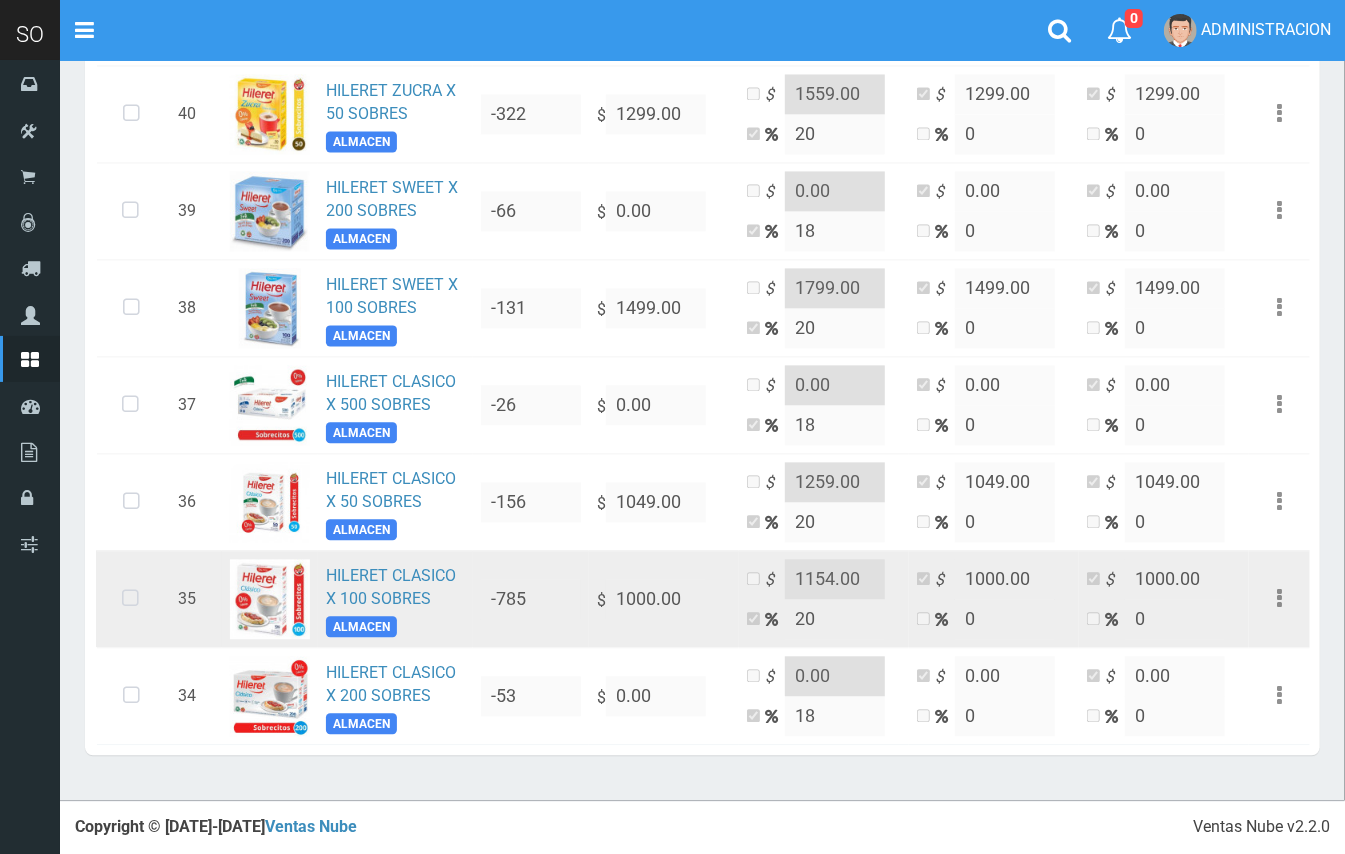 drag, startPoint x: 122, startPoint y: 593, endPoint x: 536, endPoint y: 592, distance: 414.00122 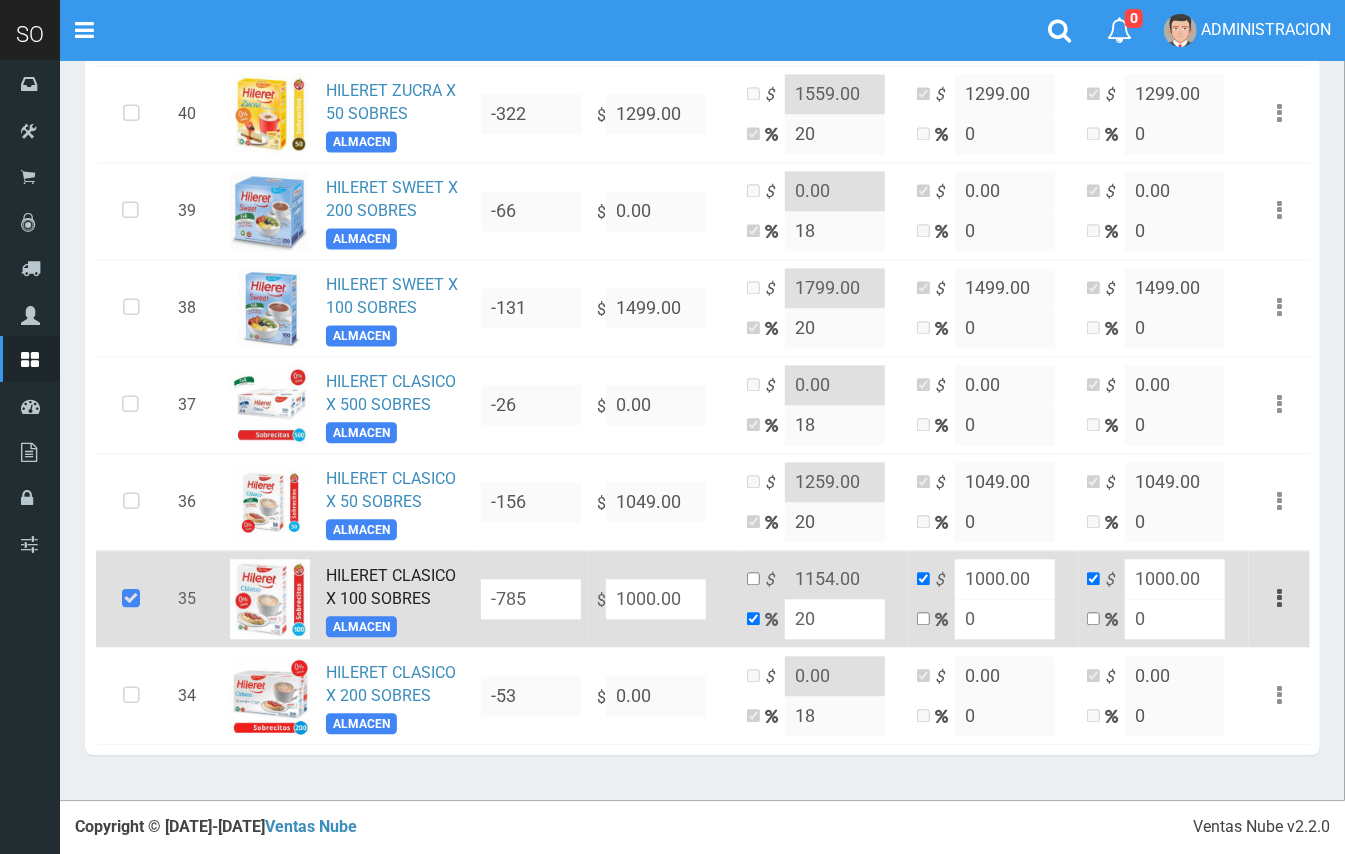 drag, startPoint x: 688, startPoint y: 594, endPoint x: 578, endPoint y: 596, distance: 110.01818 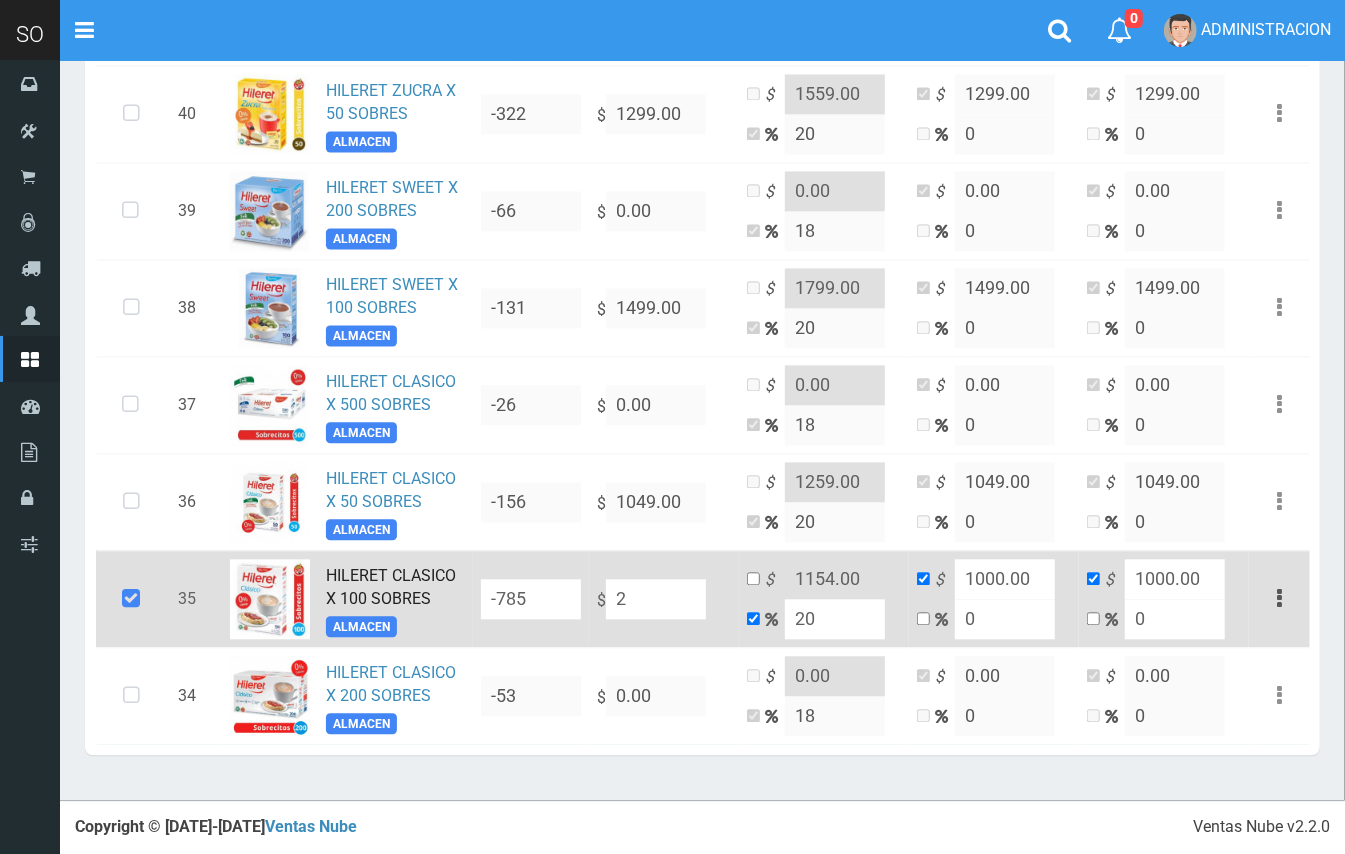 type on "2.4" 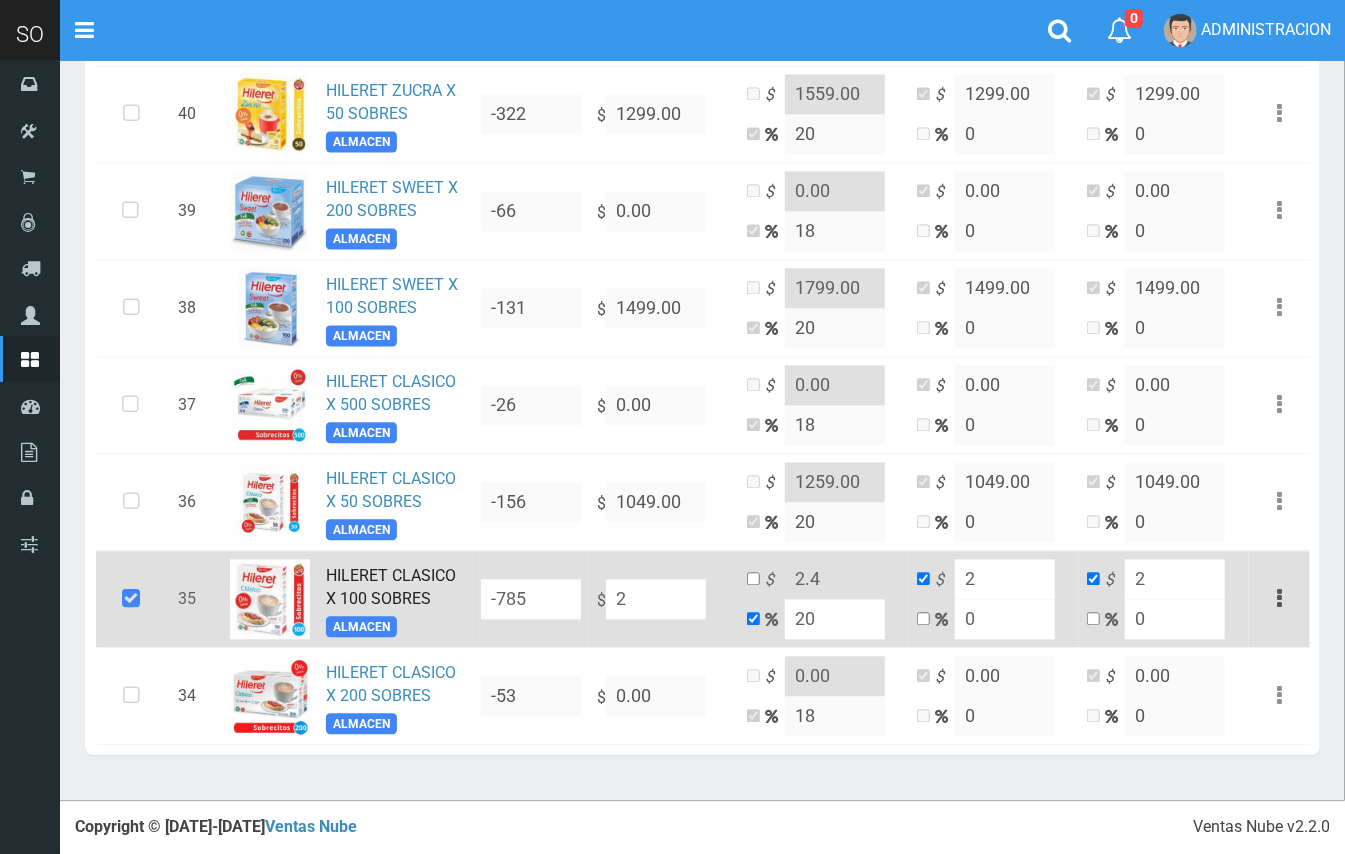 type on "20" 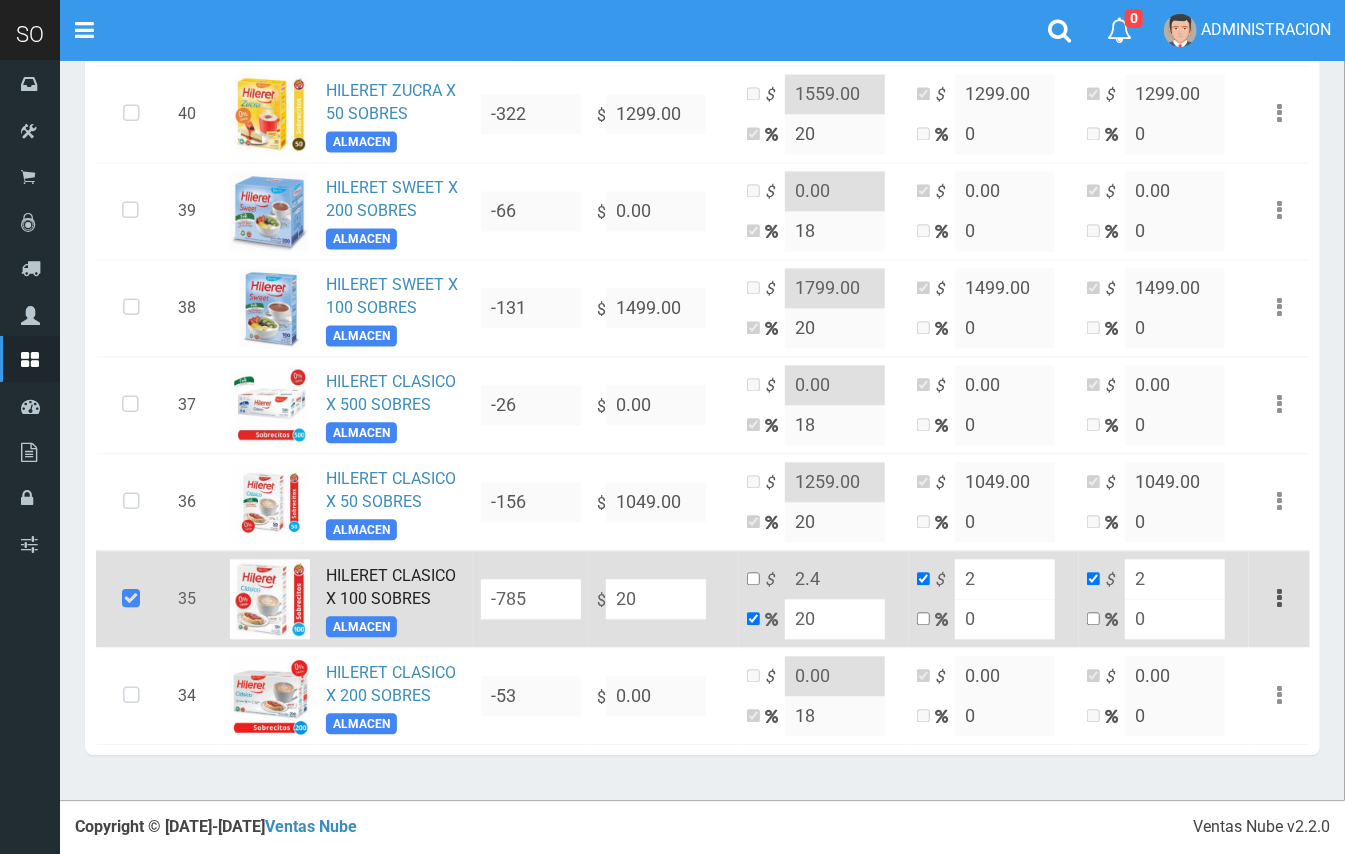 type on "24" 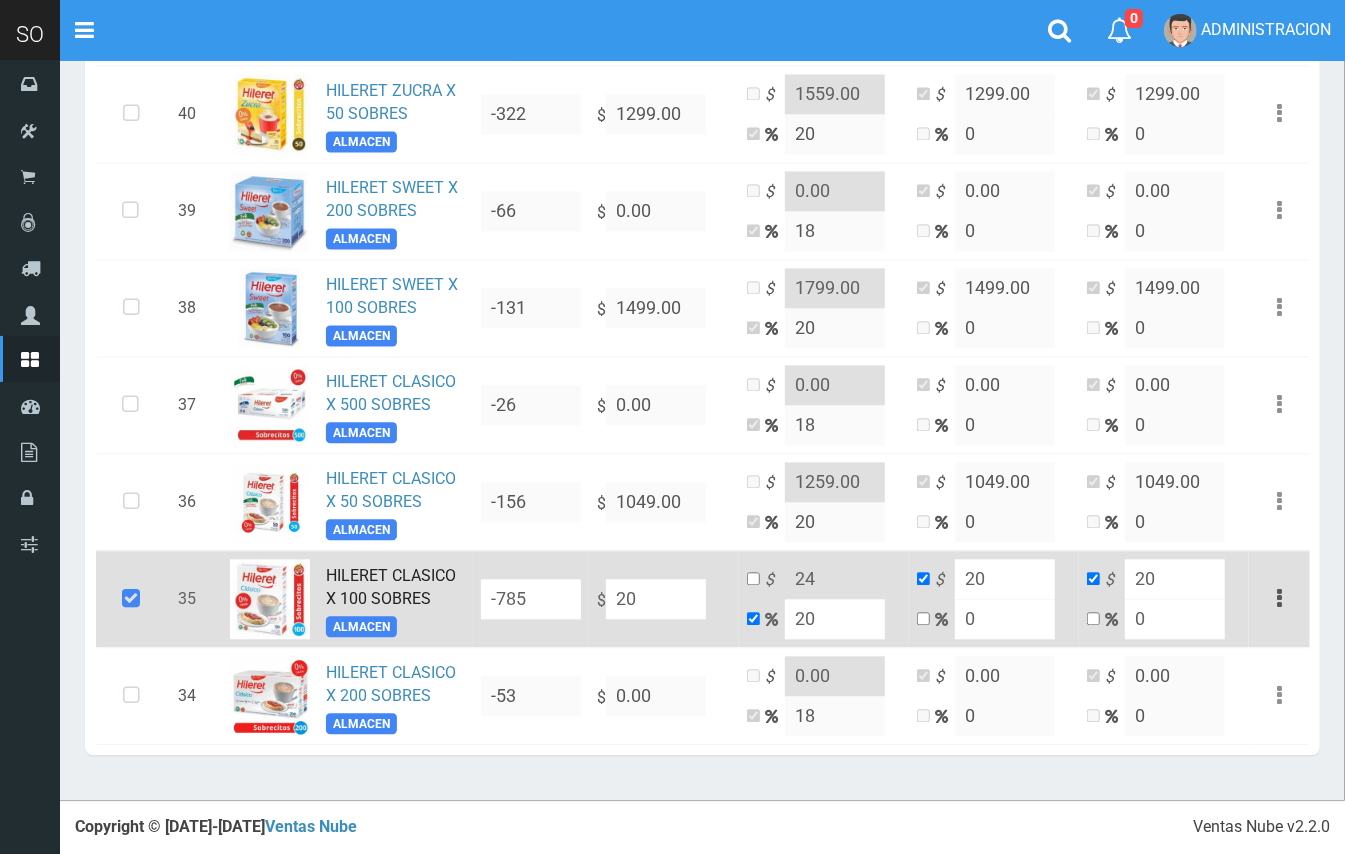 type on "209" 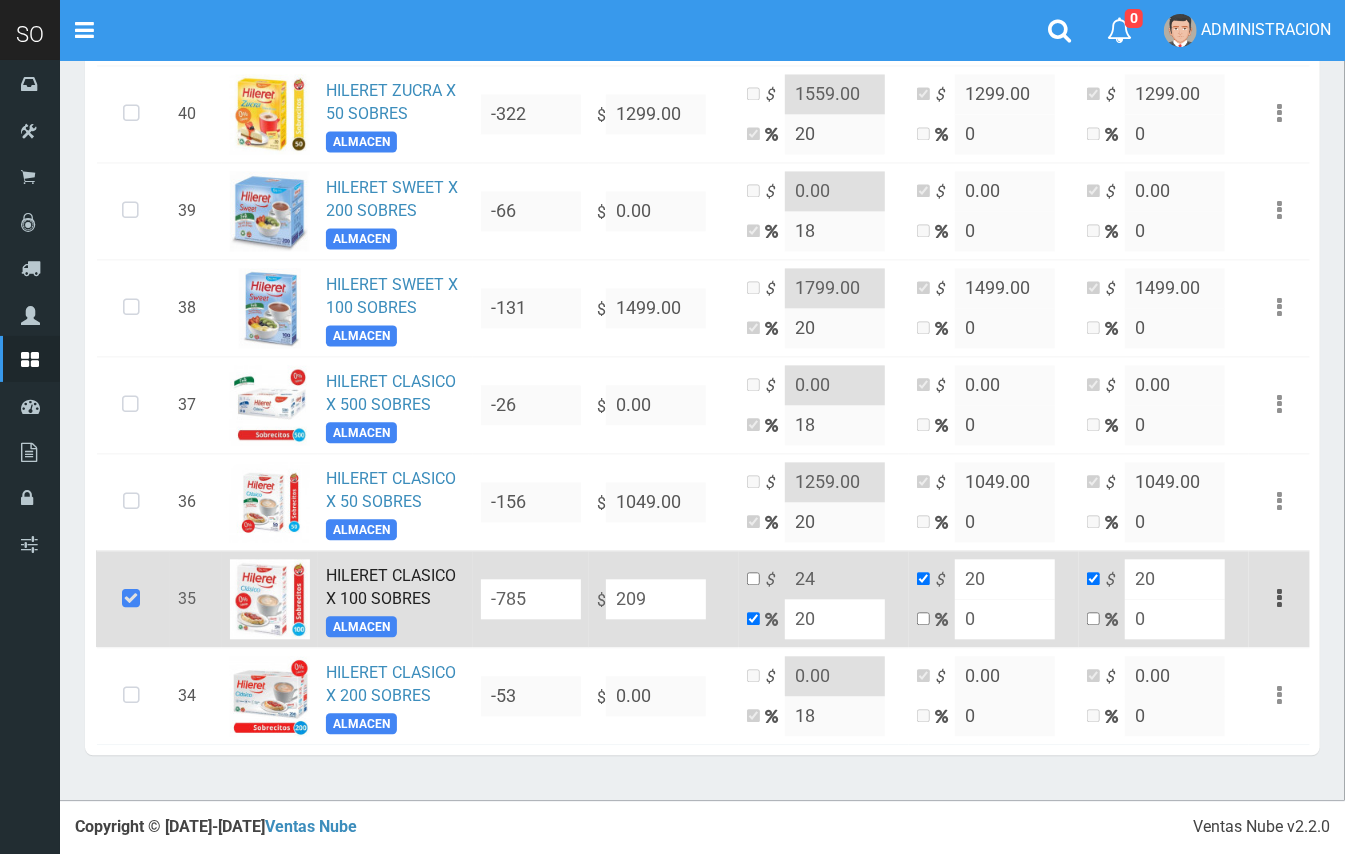 type on "250.8" 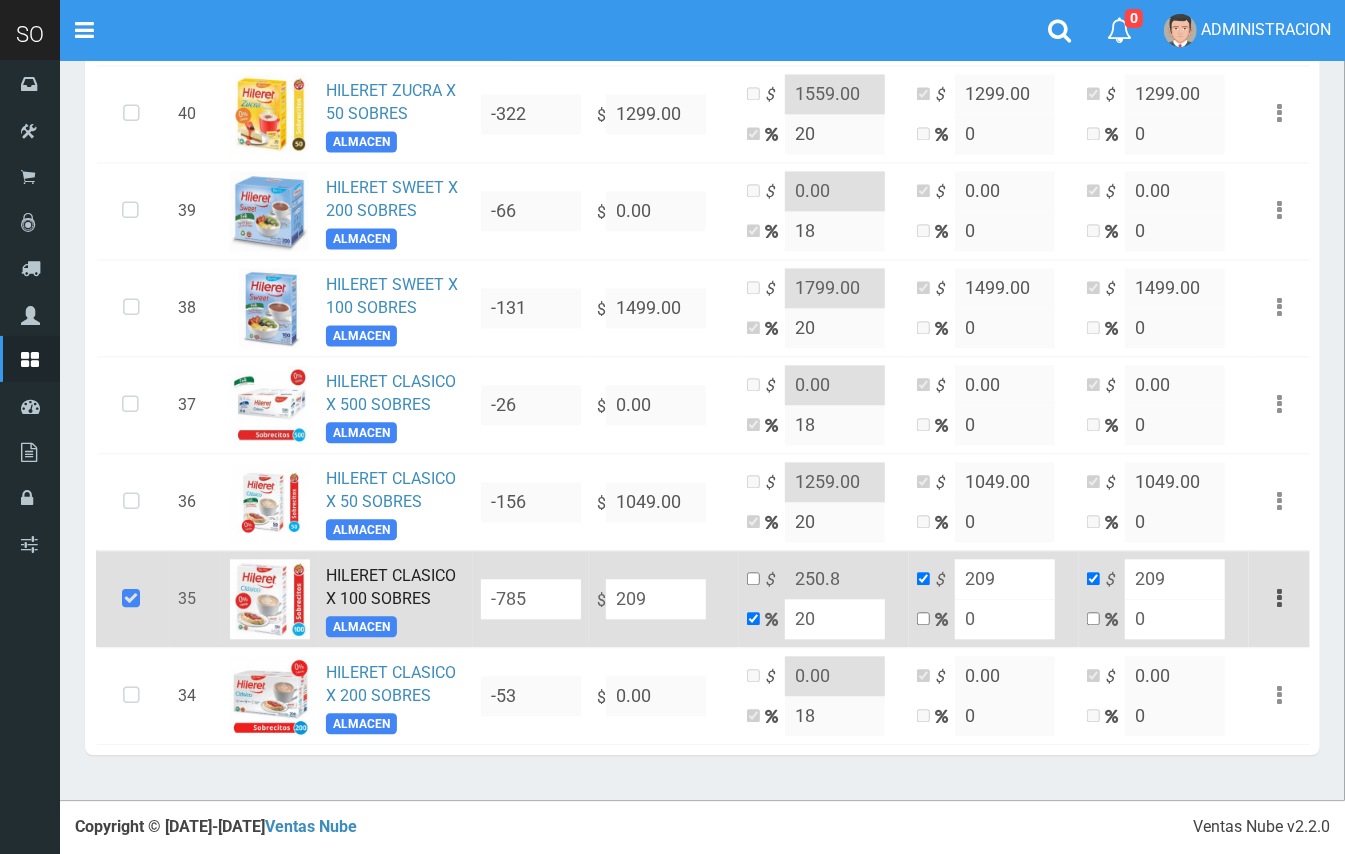 type on "20" 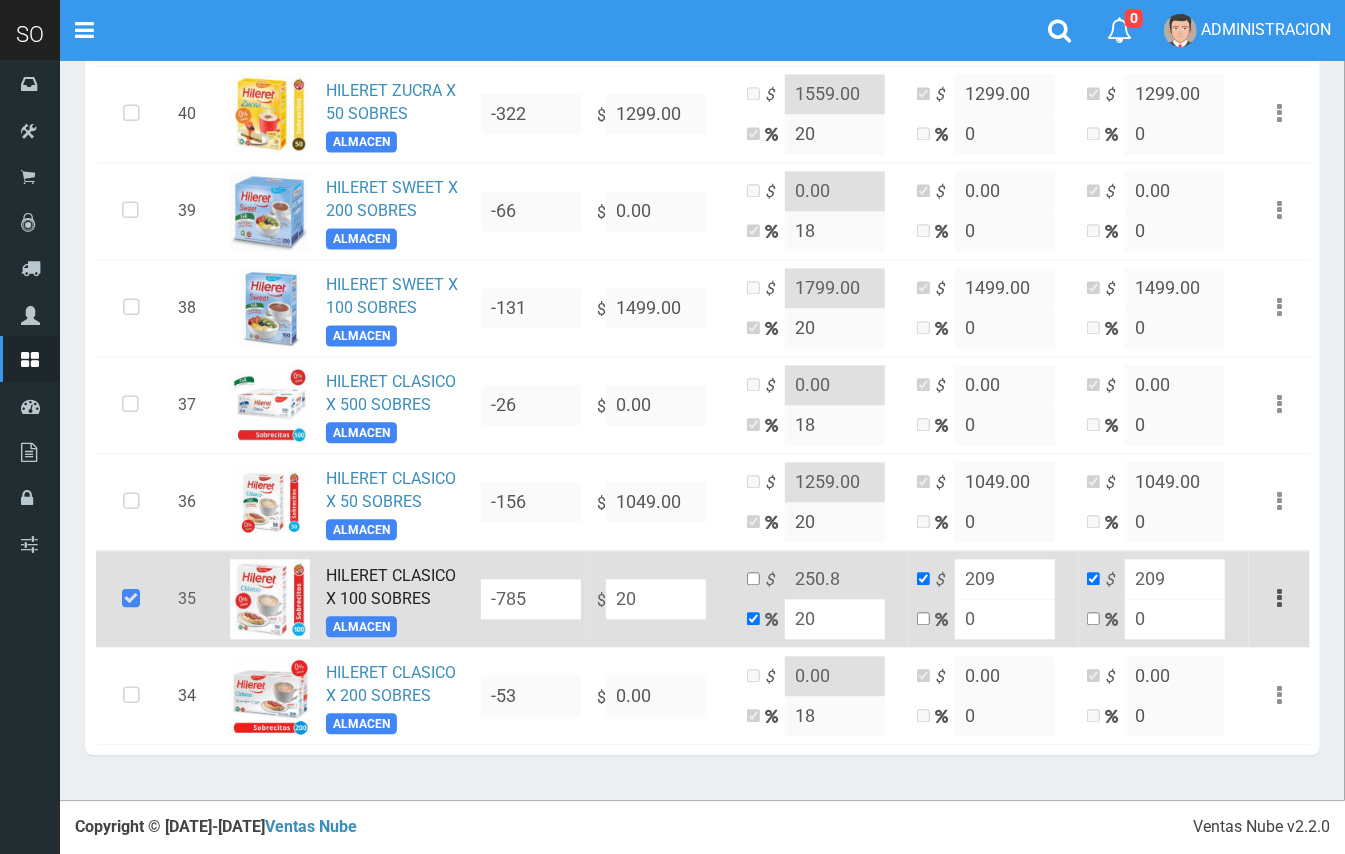 type on "24" 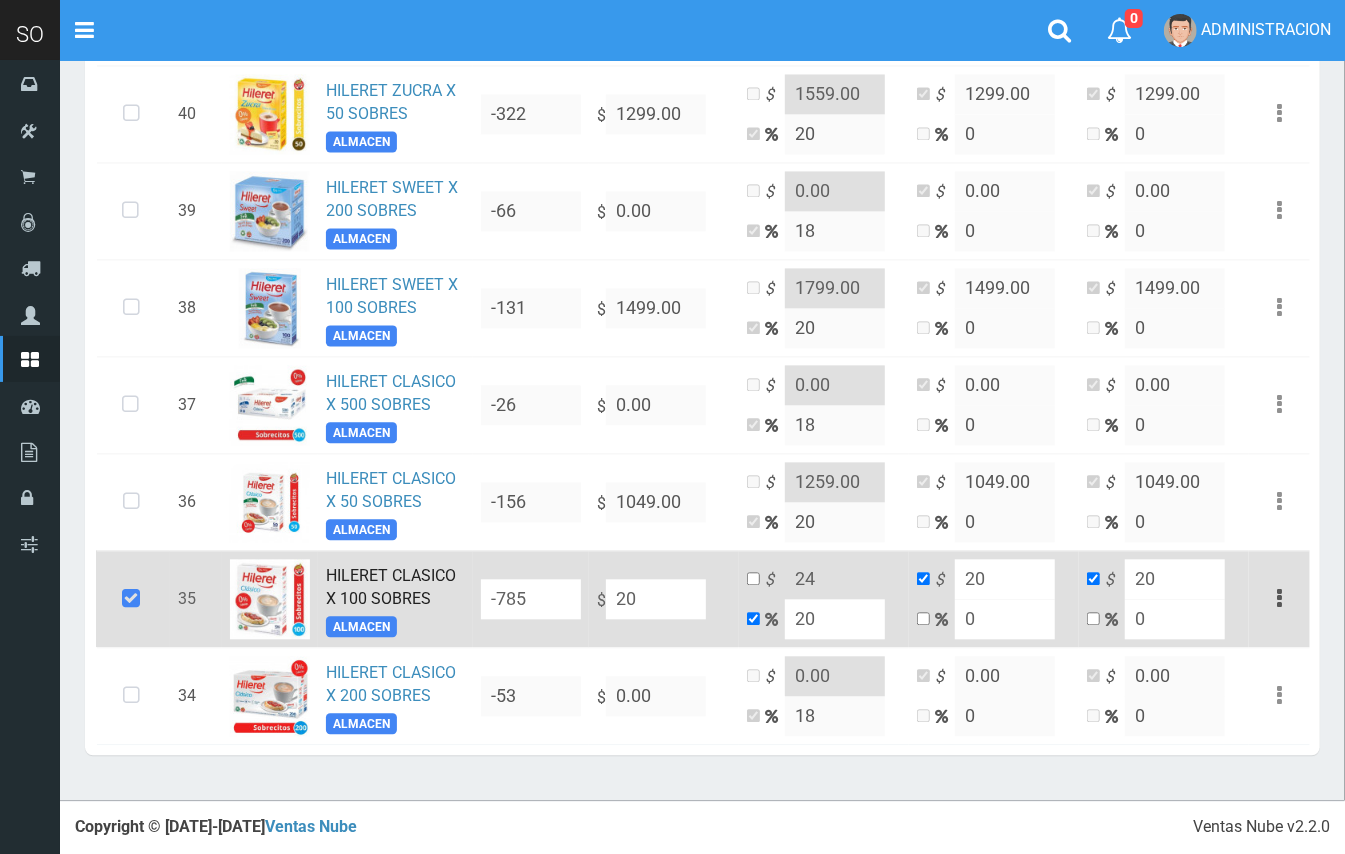 type on "200" 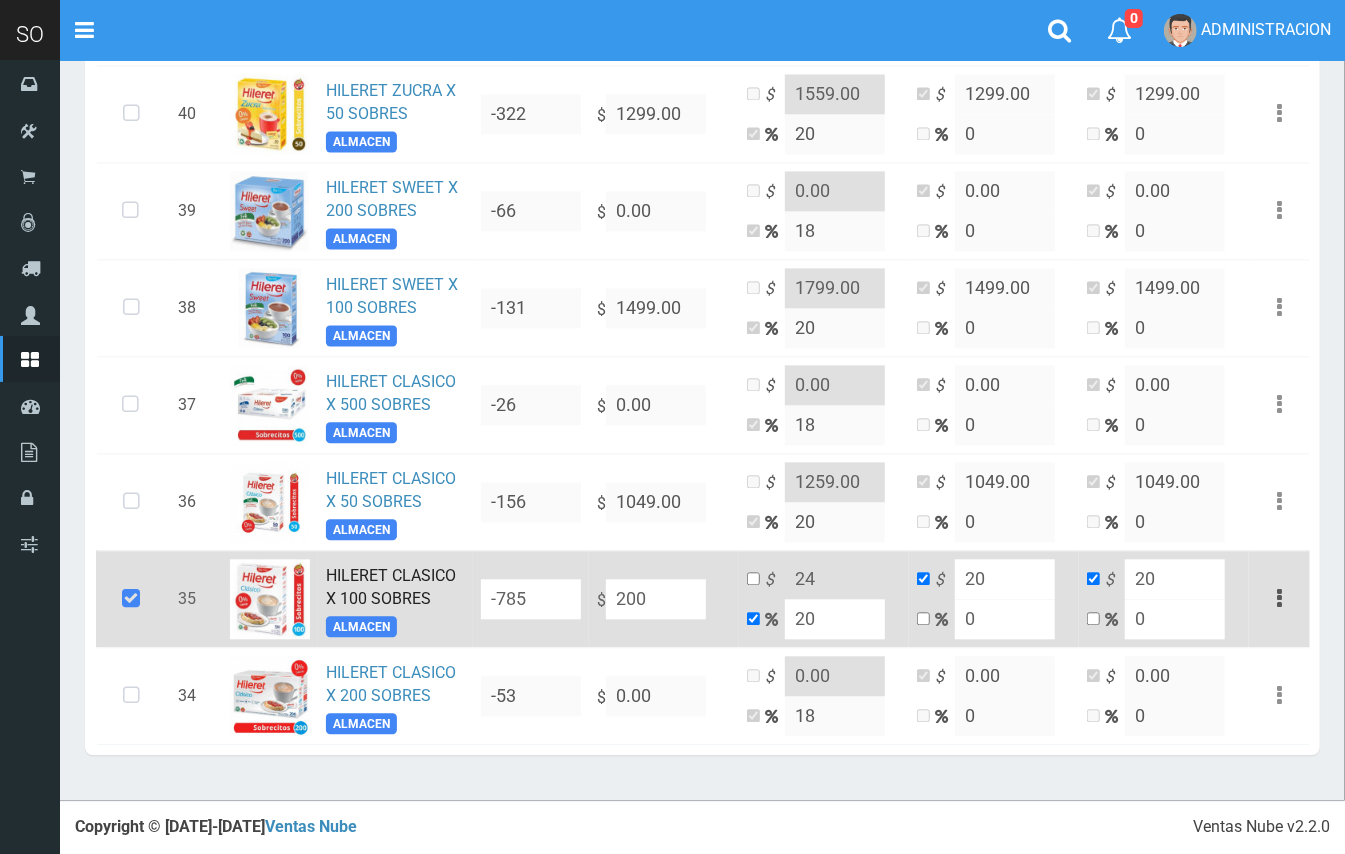 type on "240" 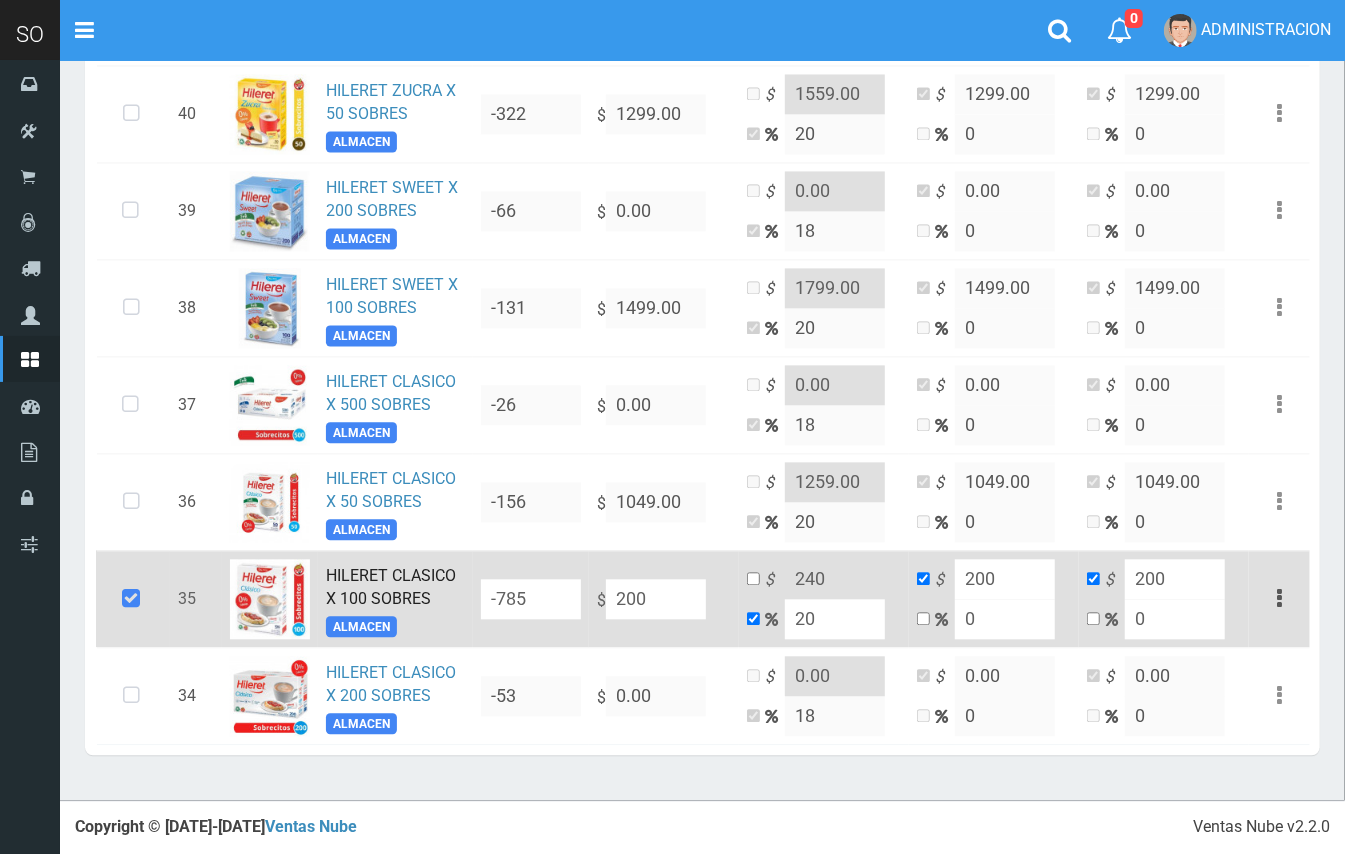 type on "2009" 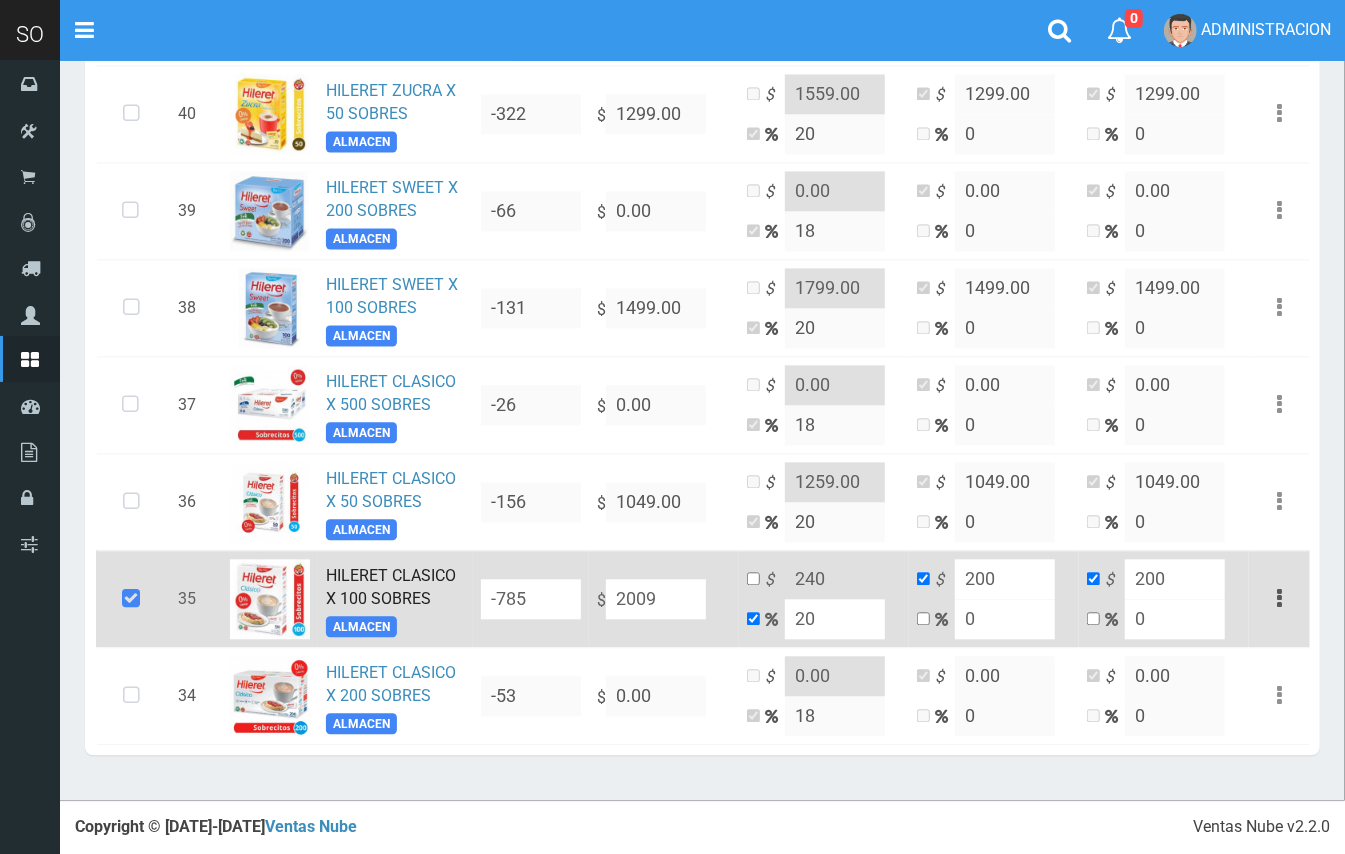 type on "2410.8" 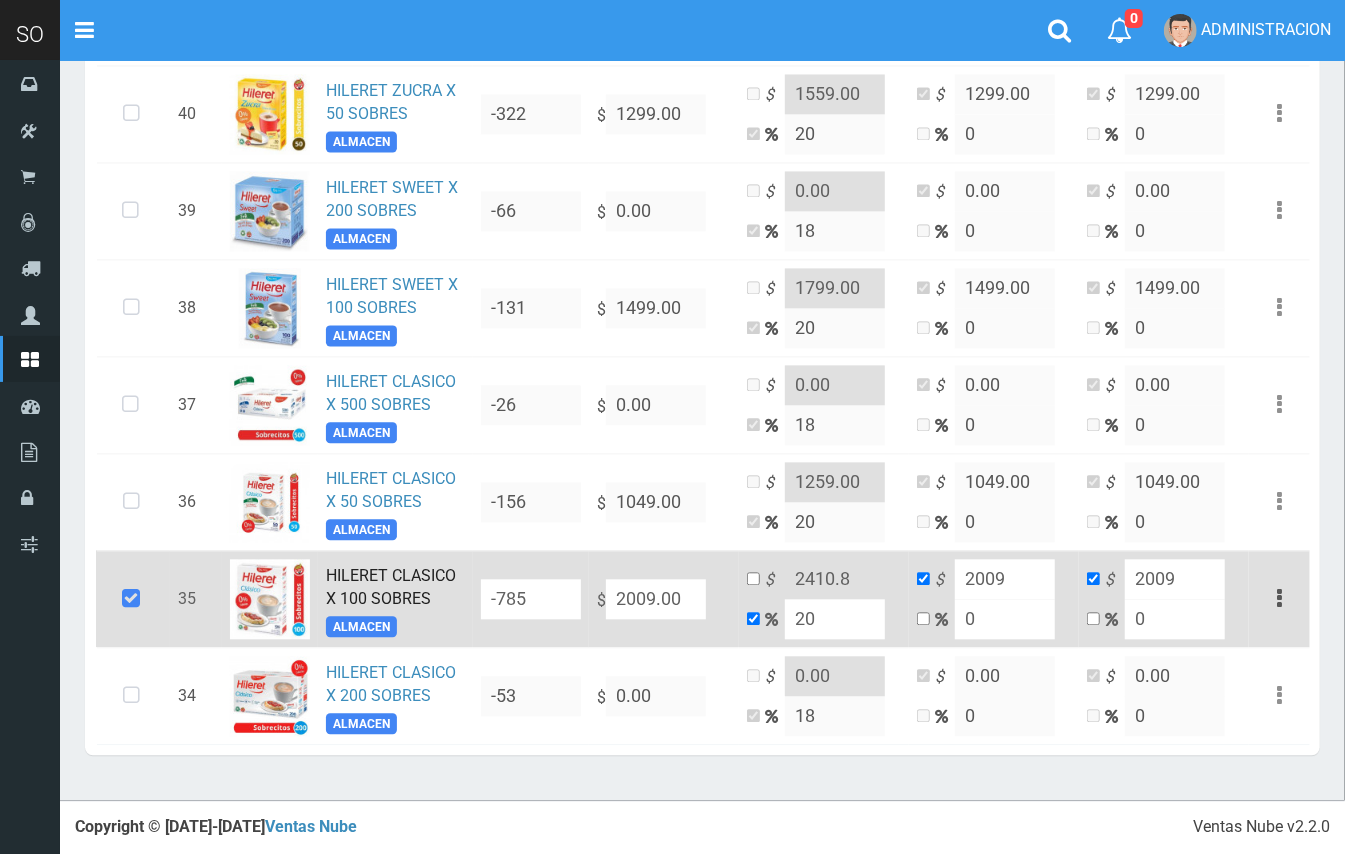 type on "2009.00" 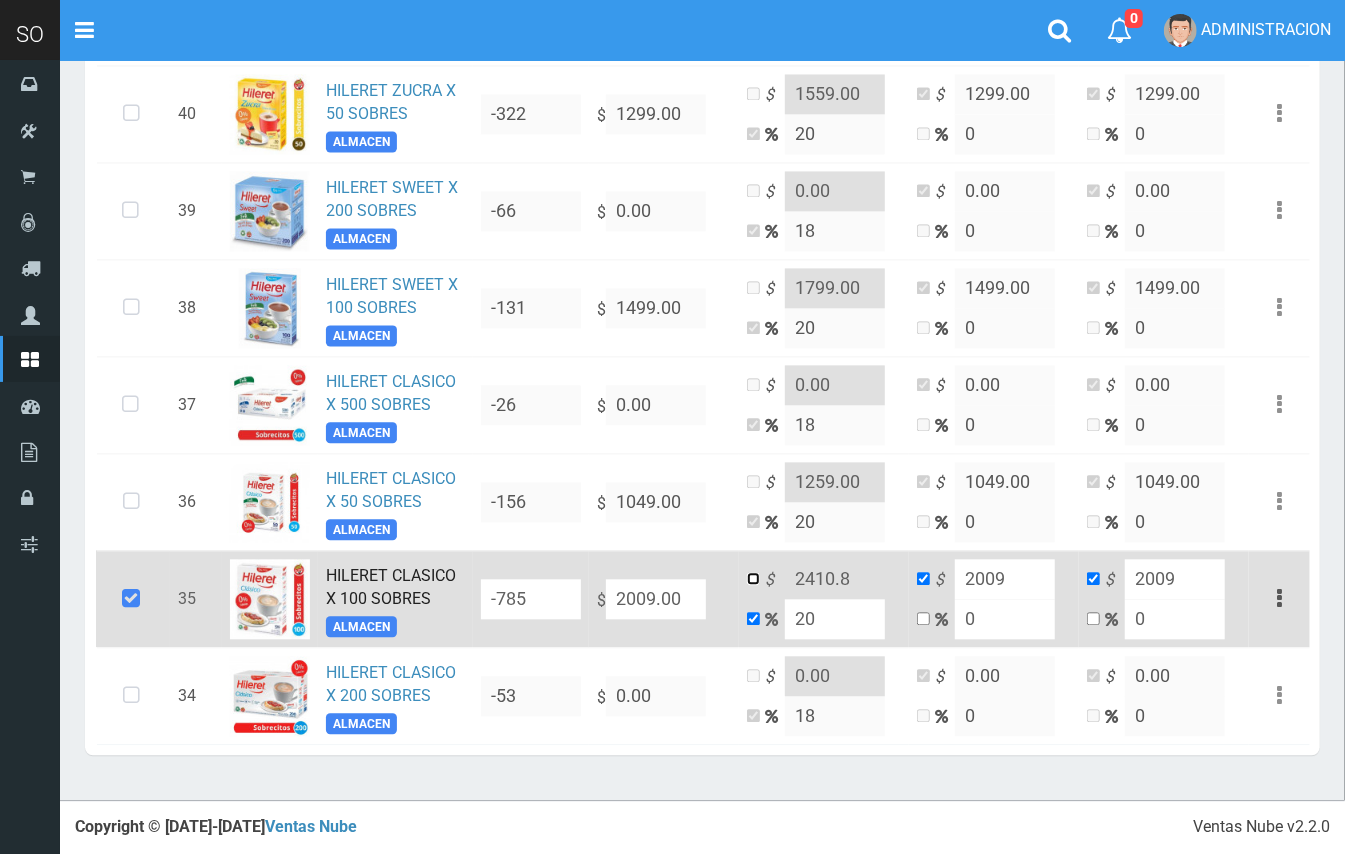 click at bounding box center (753, 578) 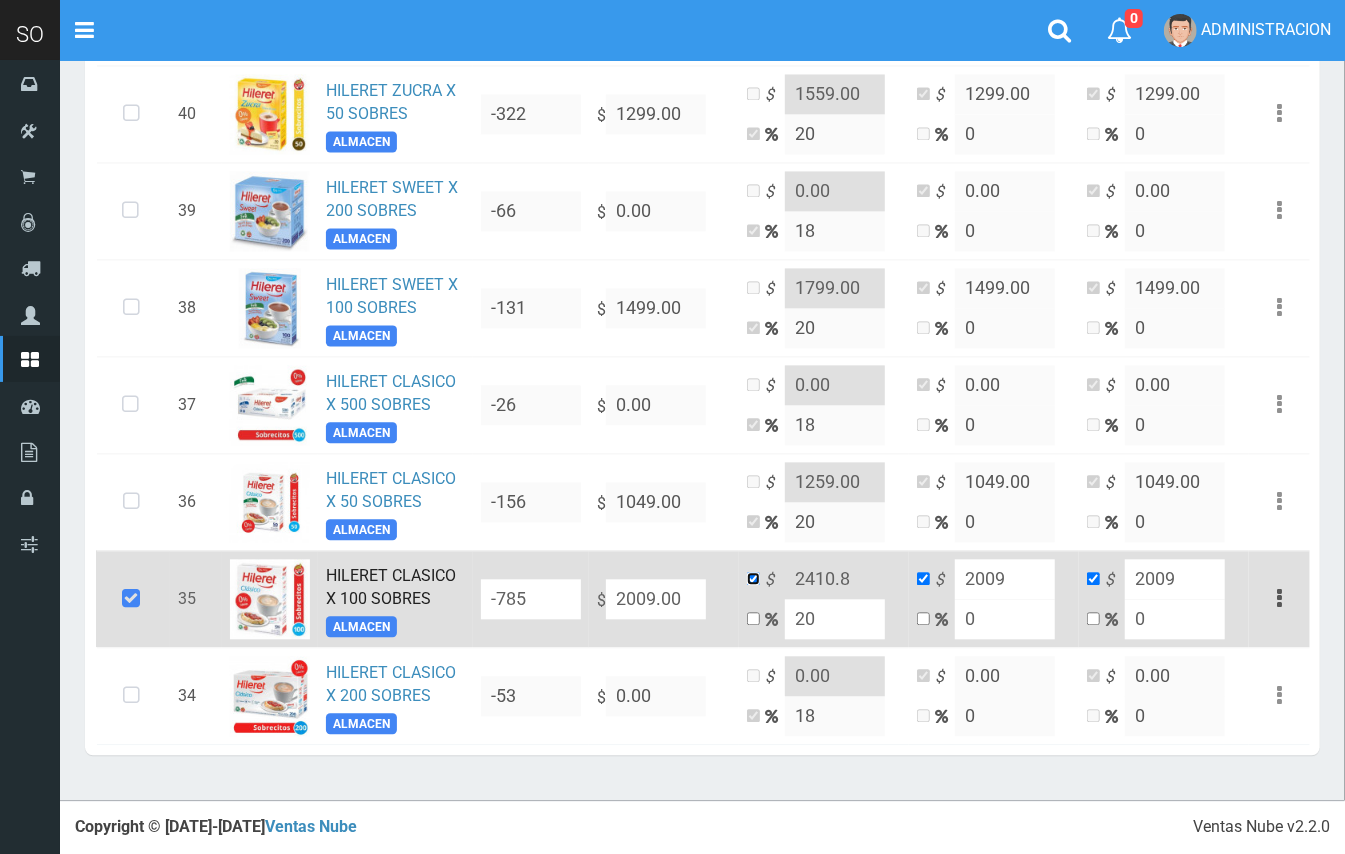 checkbox on "false" 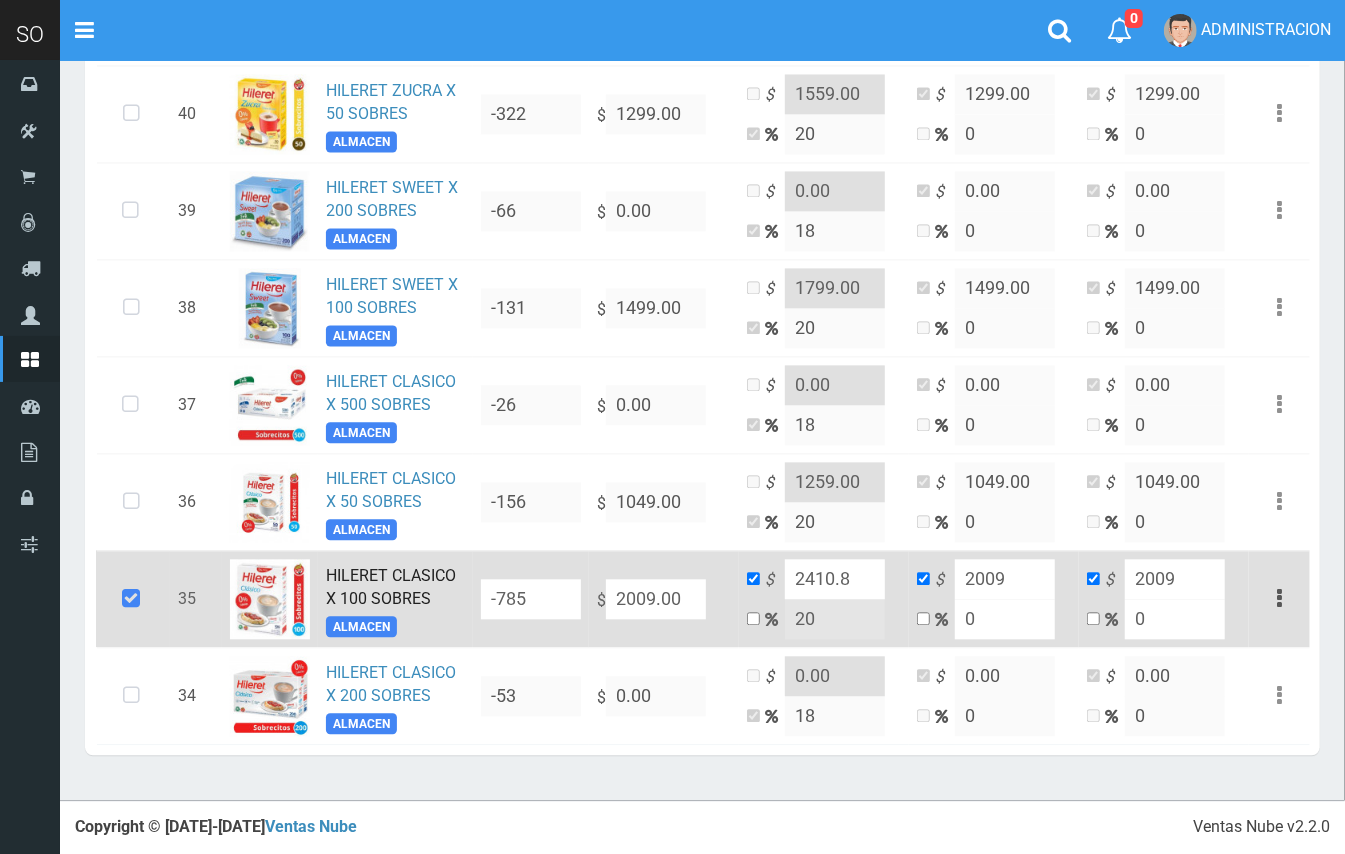drag, startPoint x: 850, startPoint y: 577, endPoint x: 825, endPoint y: 574, distance: 25.179358 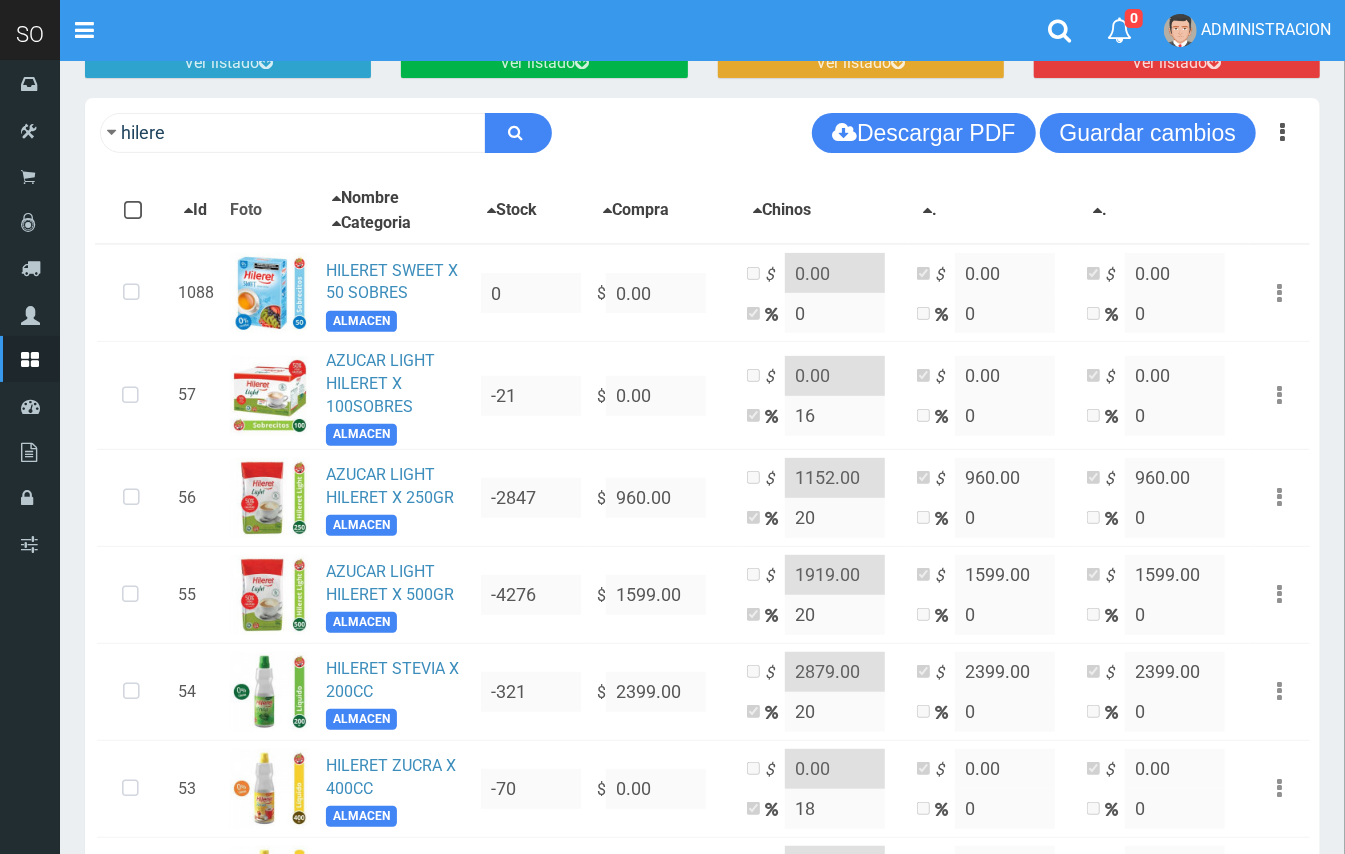scroll, scrollTop: 0, scrollLeft: 0, axis: both 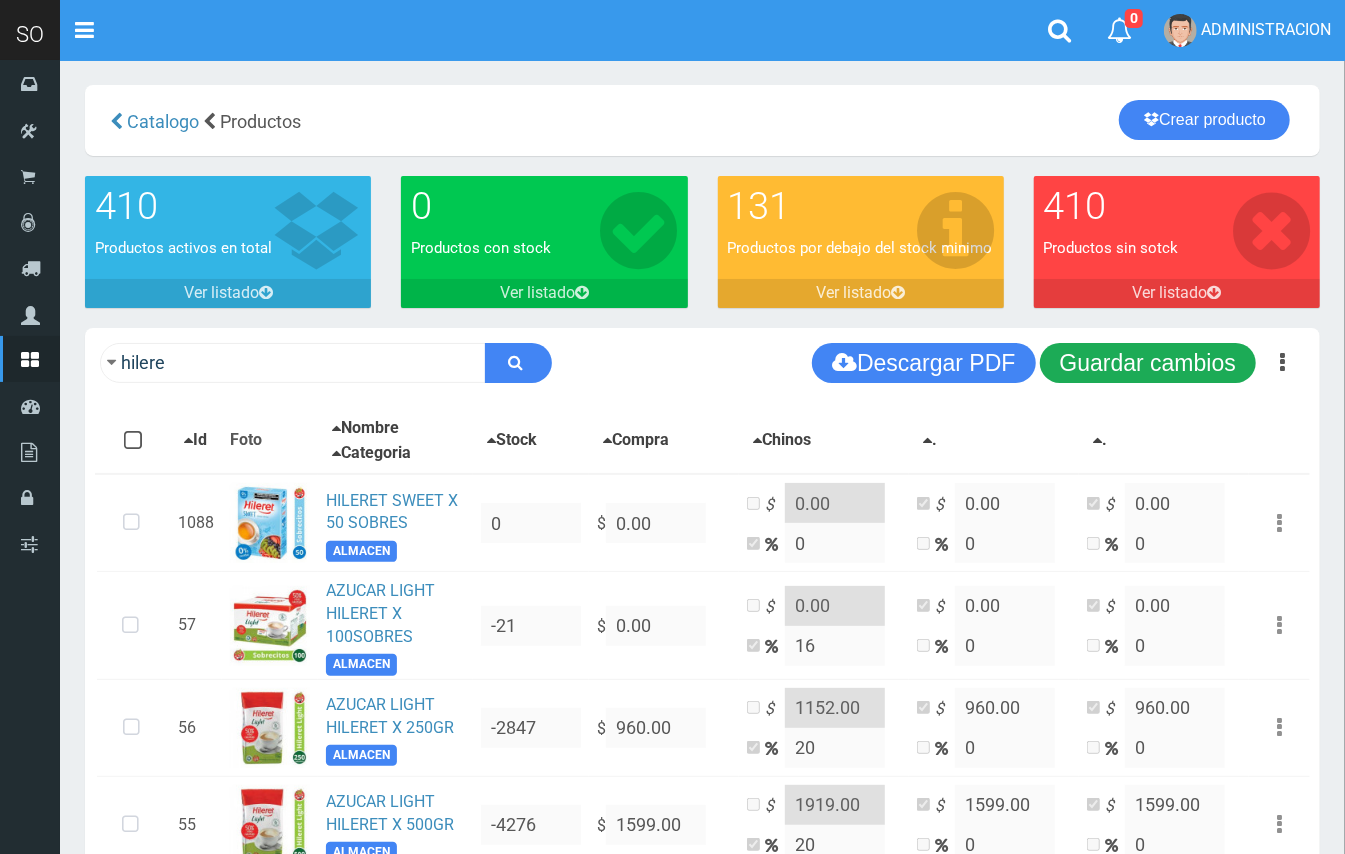 type on "2411.00" 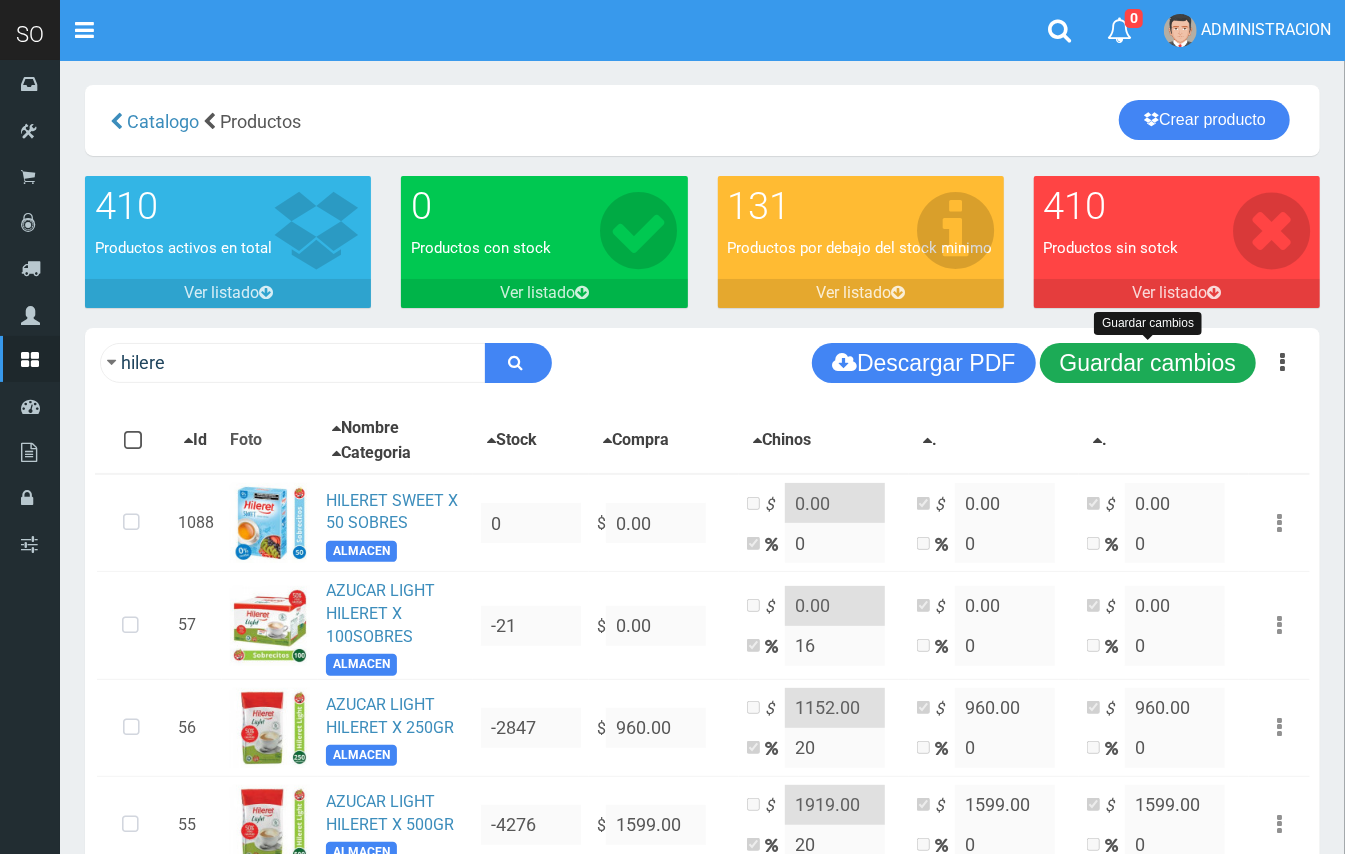 click on "Guardar cambios" at bounding box center [1148, 363] 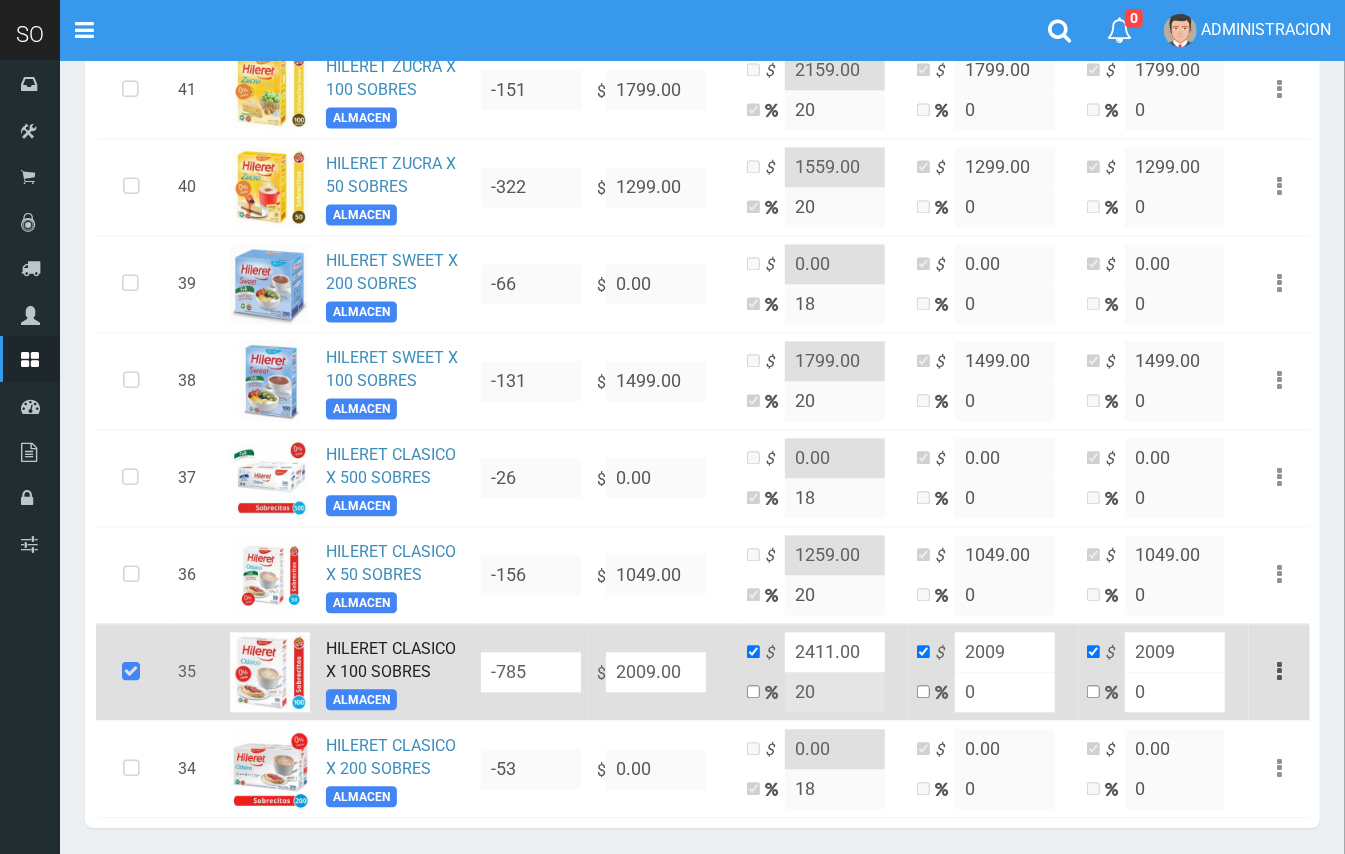 scroll, scrollTop: 2108, scrollLeft: 0, axis: vertical 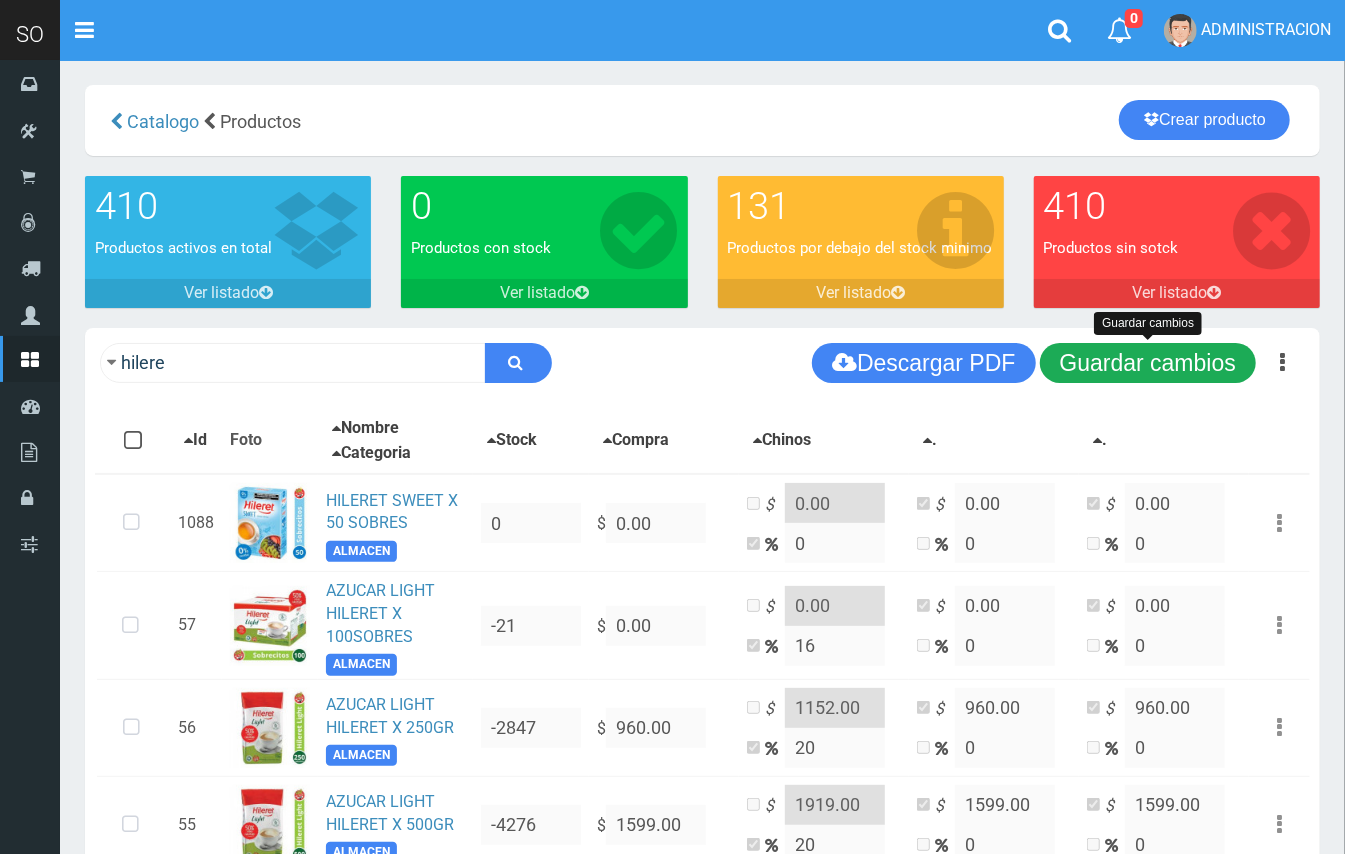 drag, startPoint x: 1113, startPoint y: 365, endPoint x: 1306, endPoint y: 280, distance: 210.8886 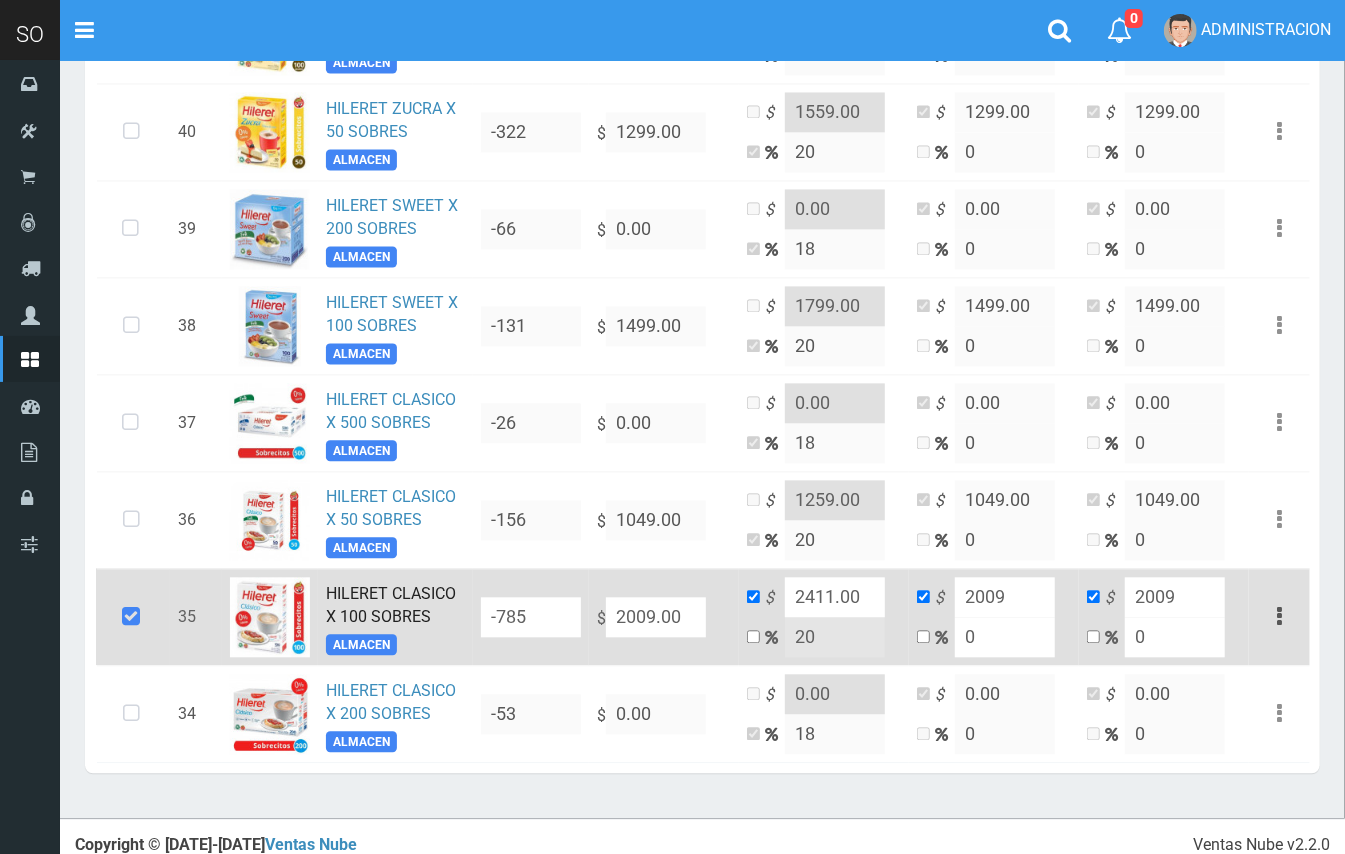 scroll, scrollTop: 2173, scrollLeft: 0, axis: vertical 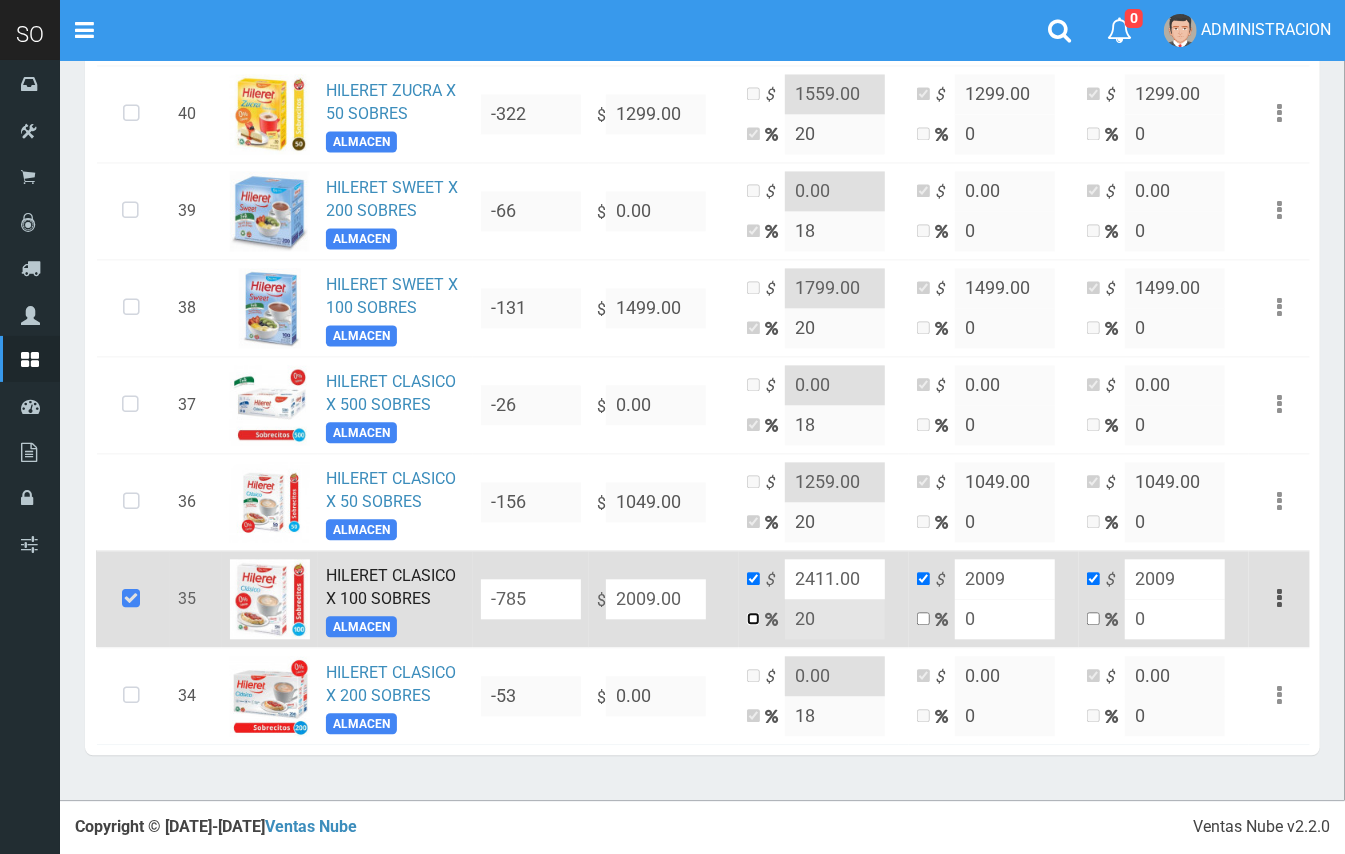 click at bounding box center [753, 618] 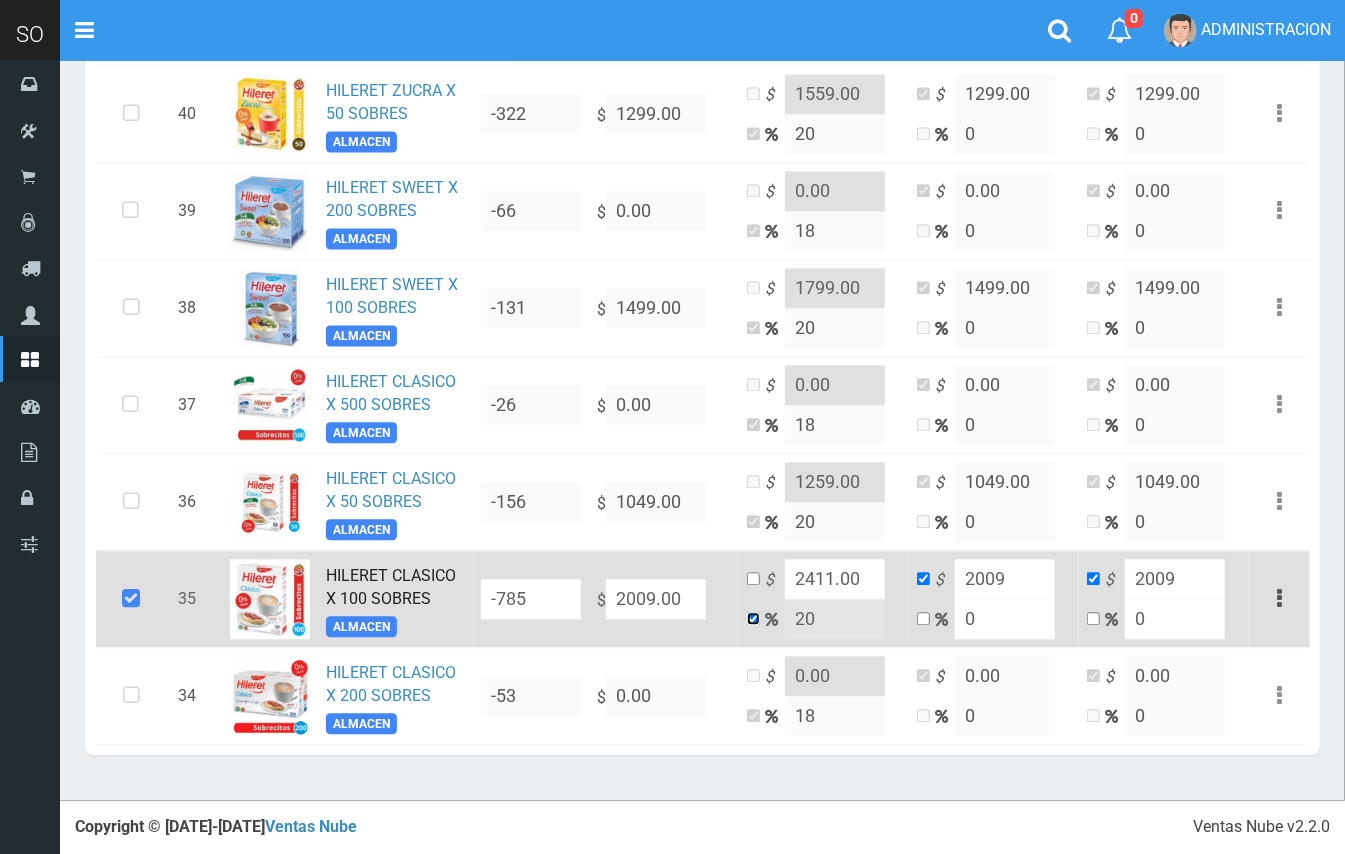 checkbox on "false" 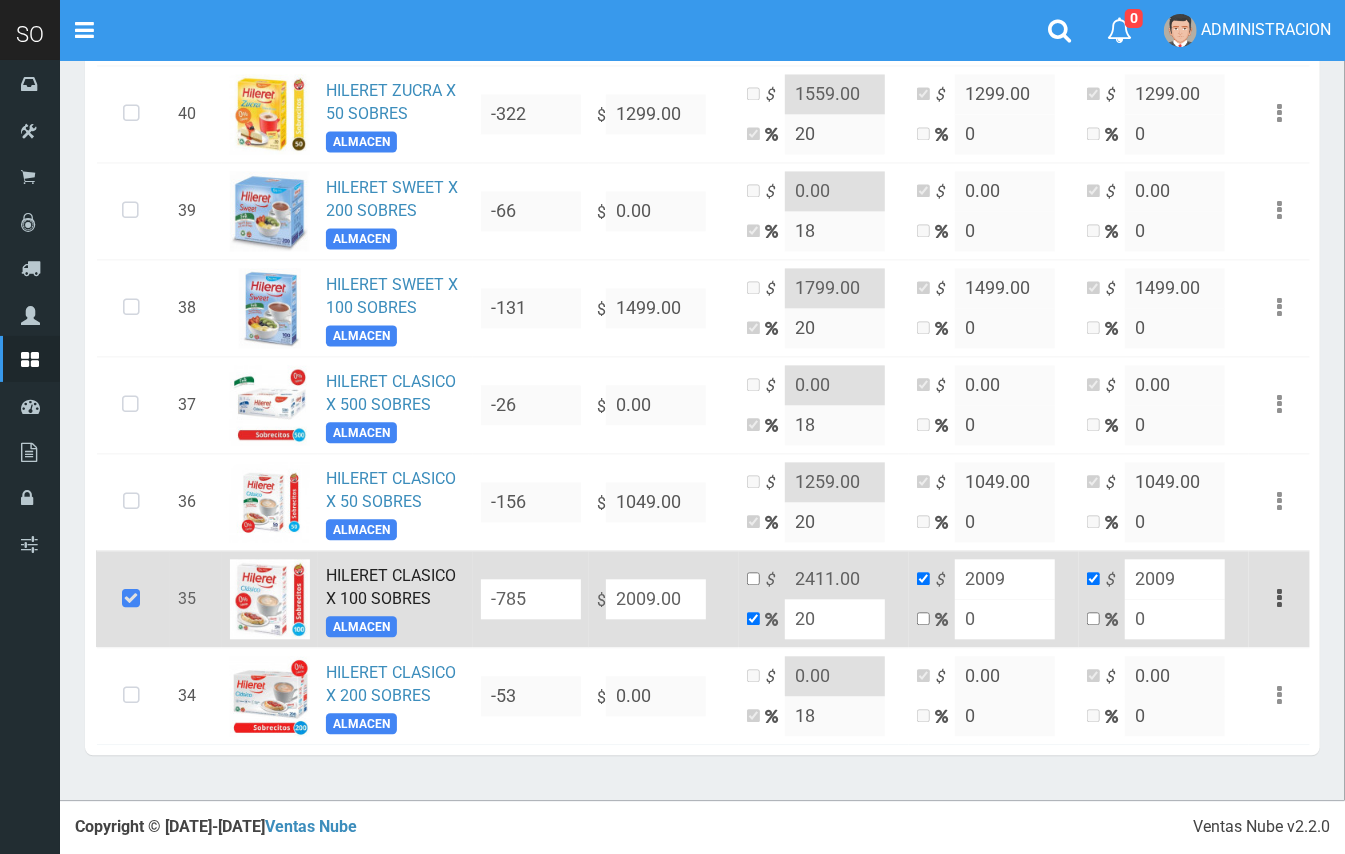 drag, startPoint x: 817, startPoint y: 616, endPoint x: 794, endPoint y: 616, distance: 23 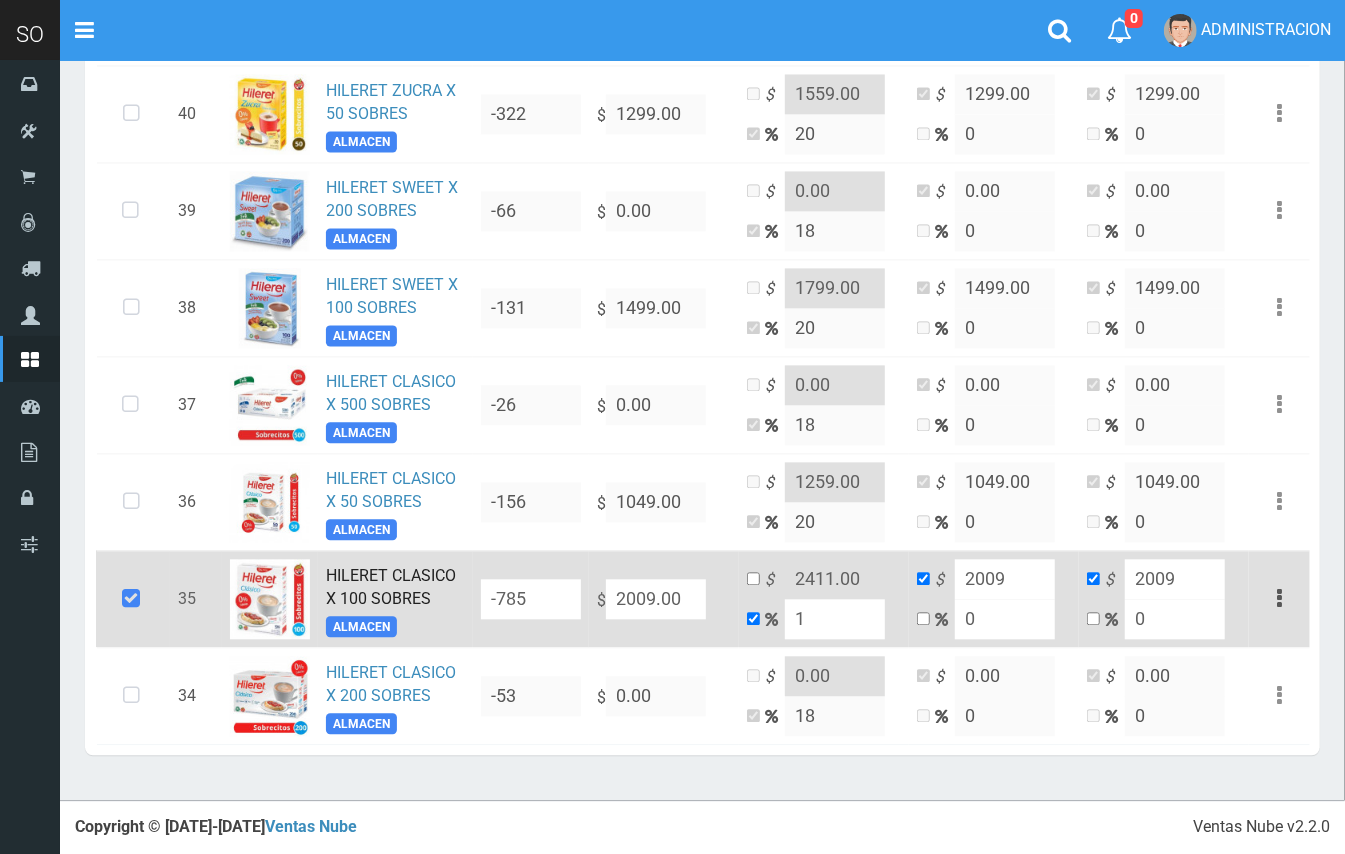 type on "2029.09" 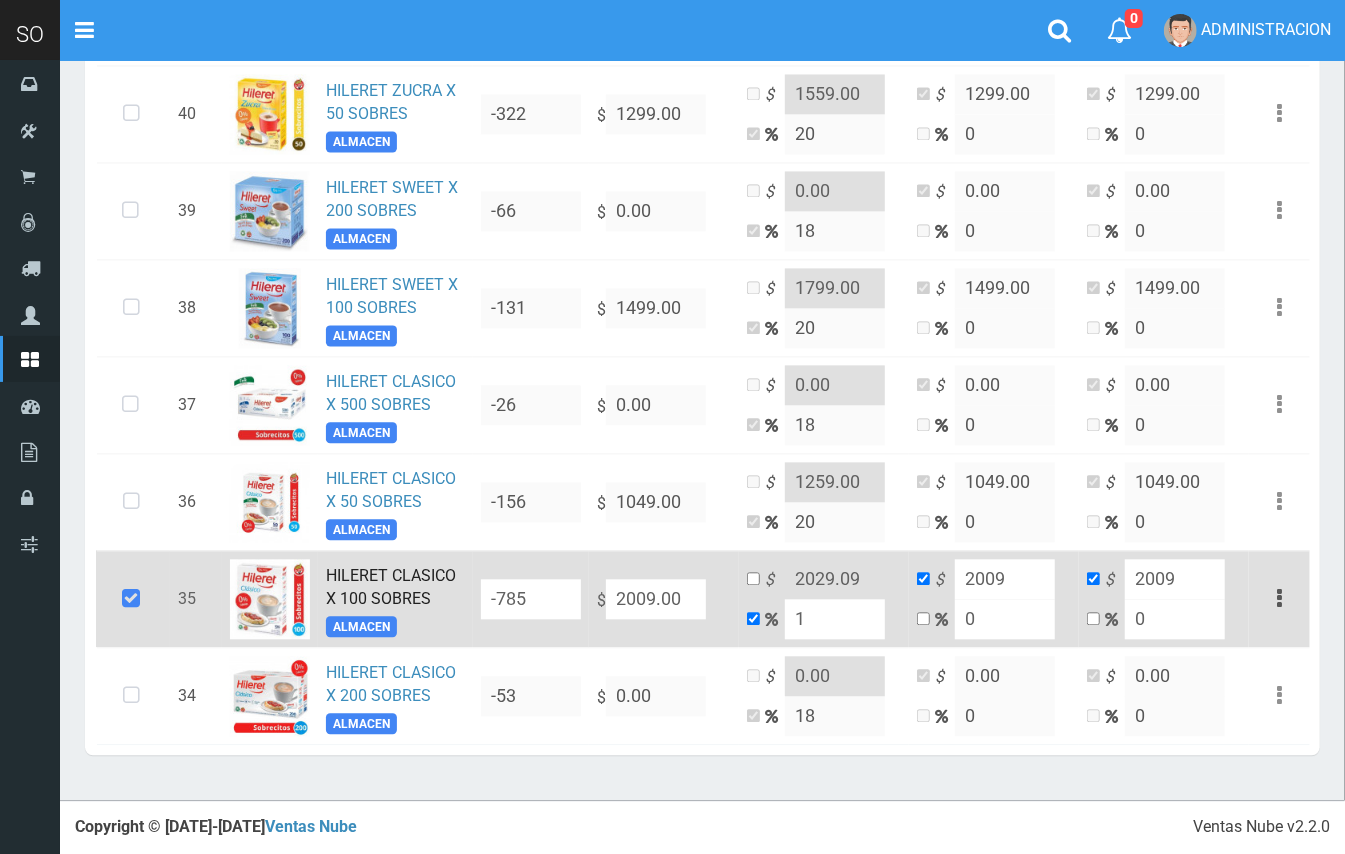 type on "10" 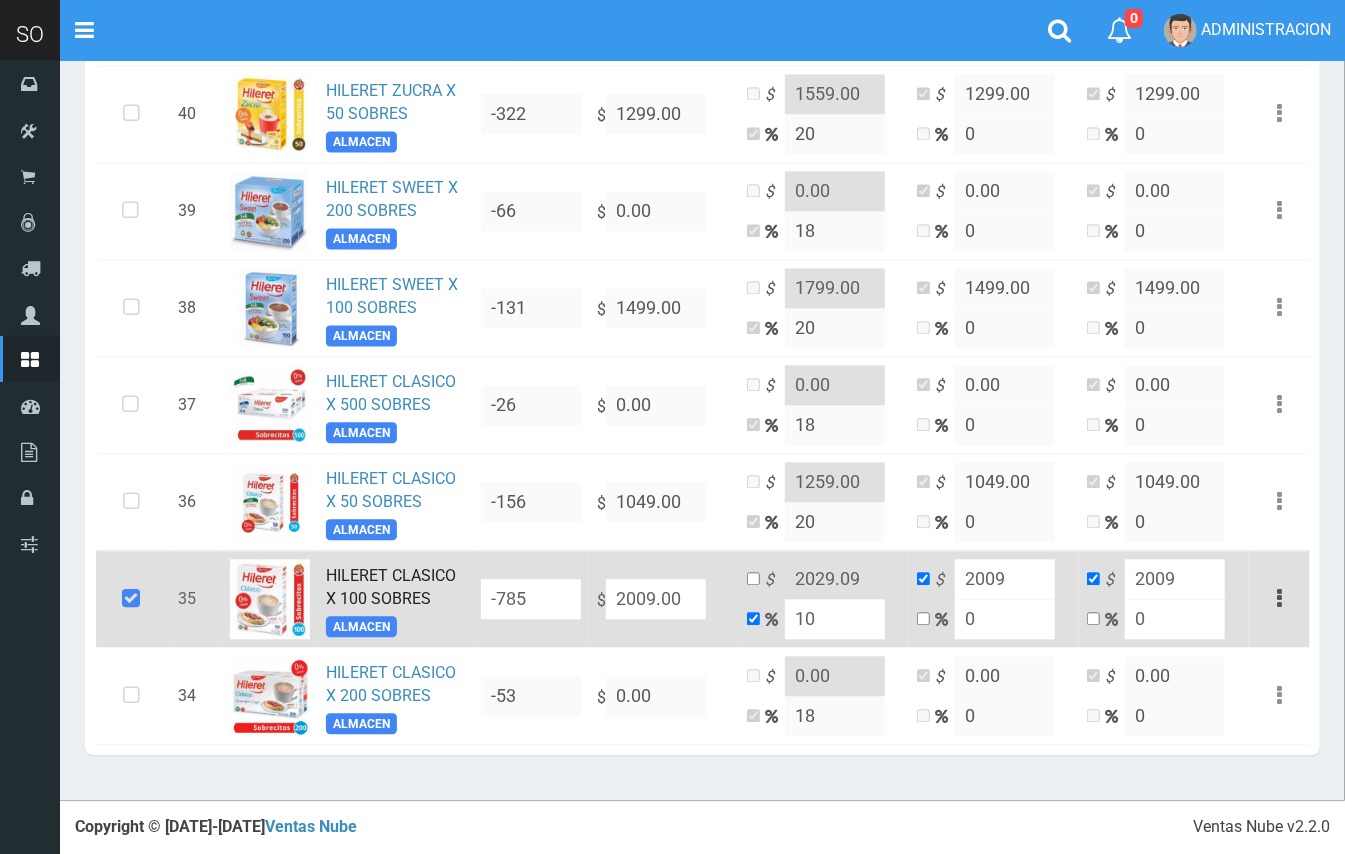 type on "2209.9" 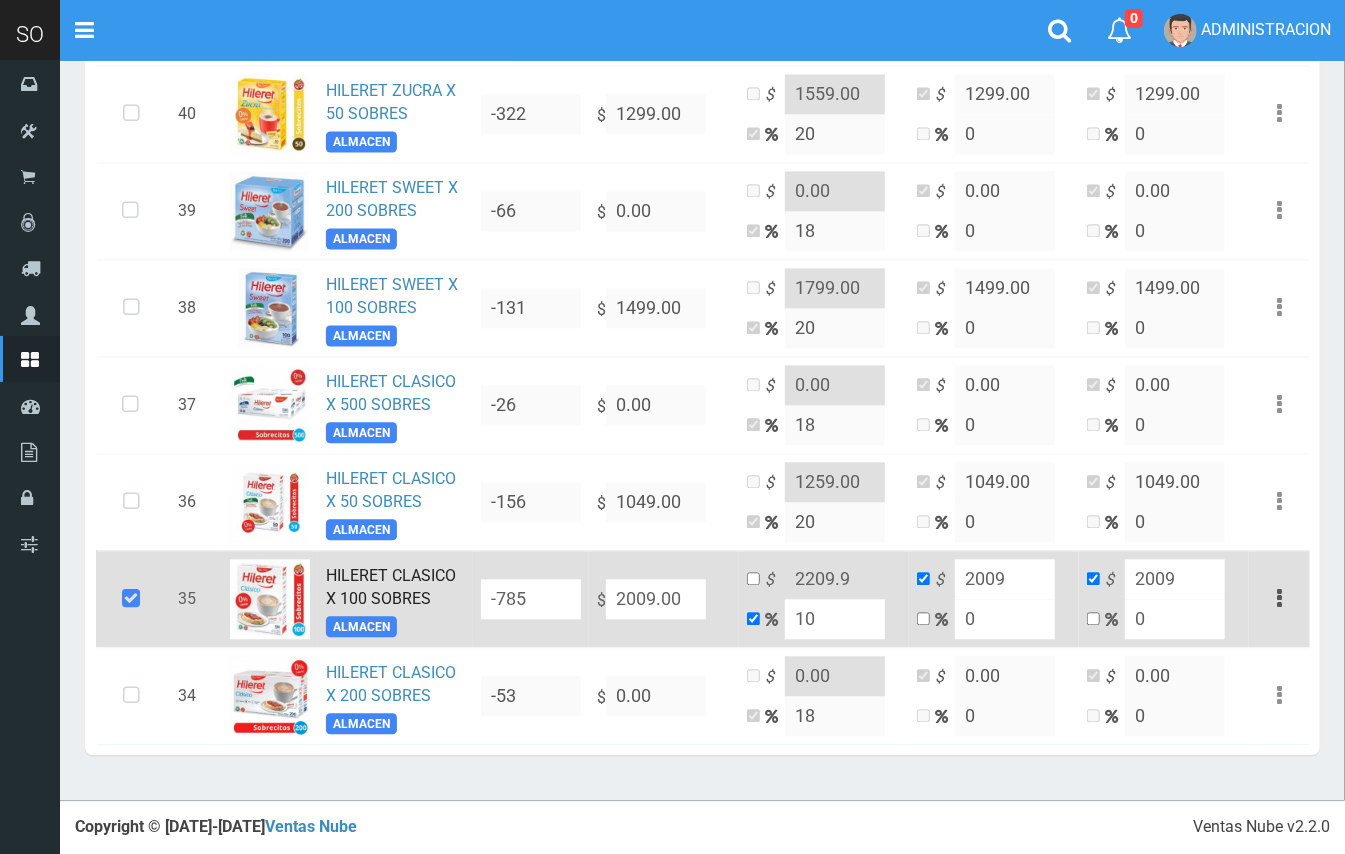 type on "10" 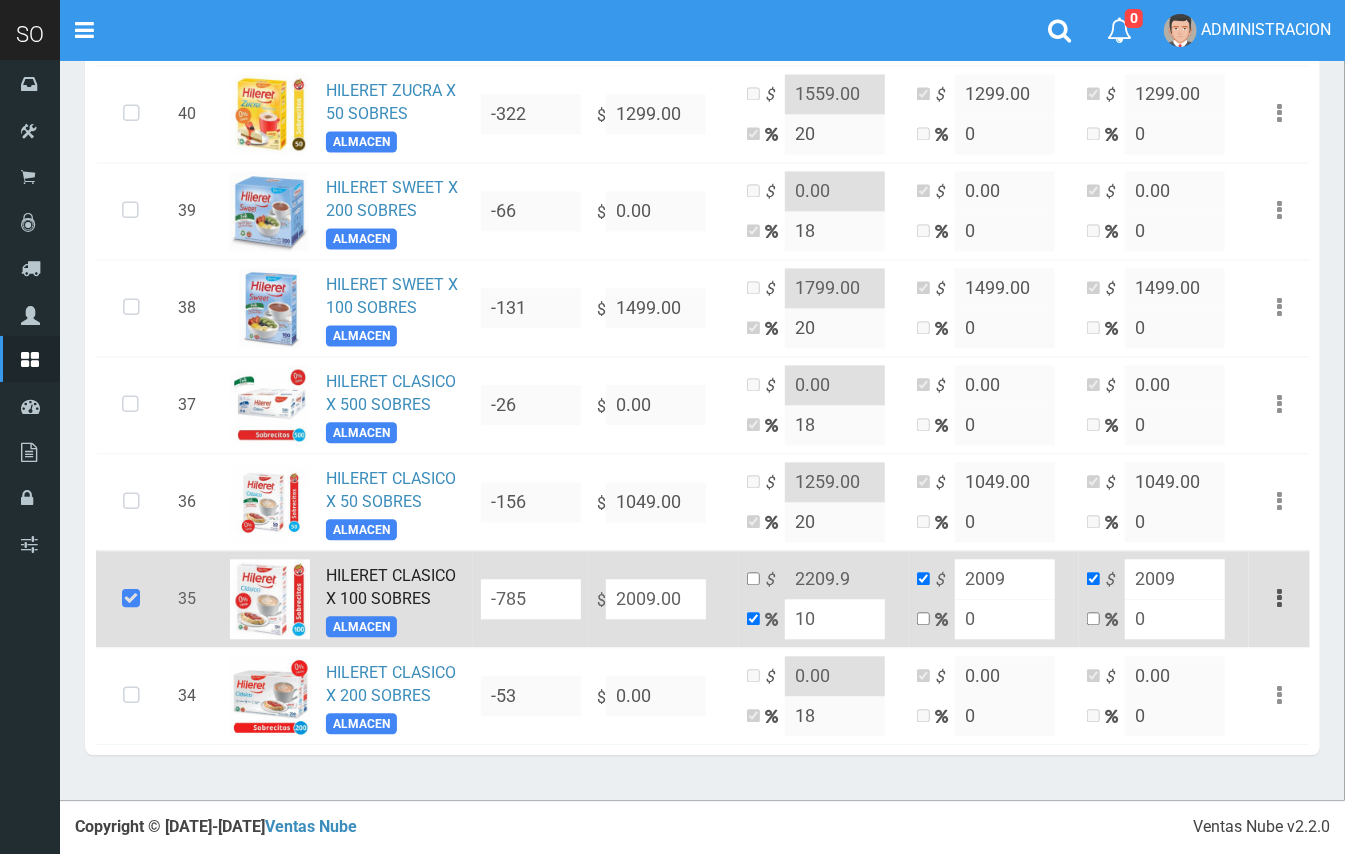 click on "HILERET CLASICO  X 100 SOBRES" at bounding box center (391, 587) 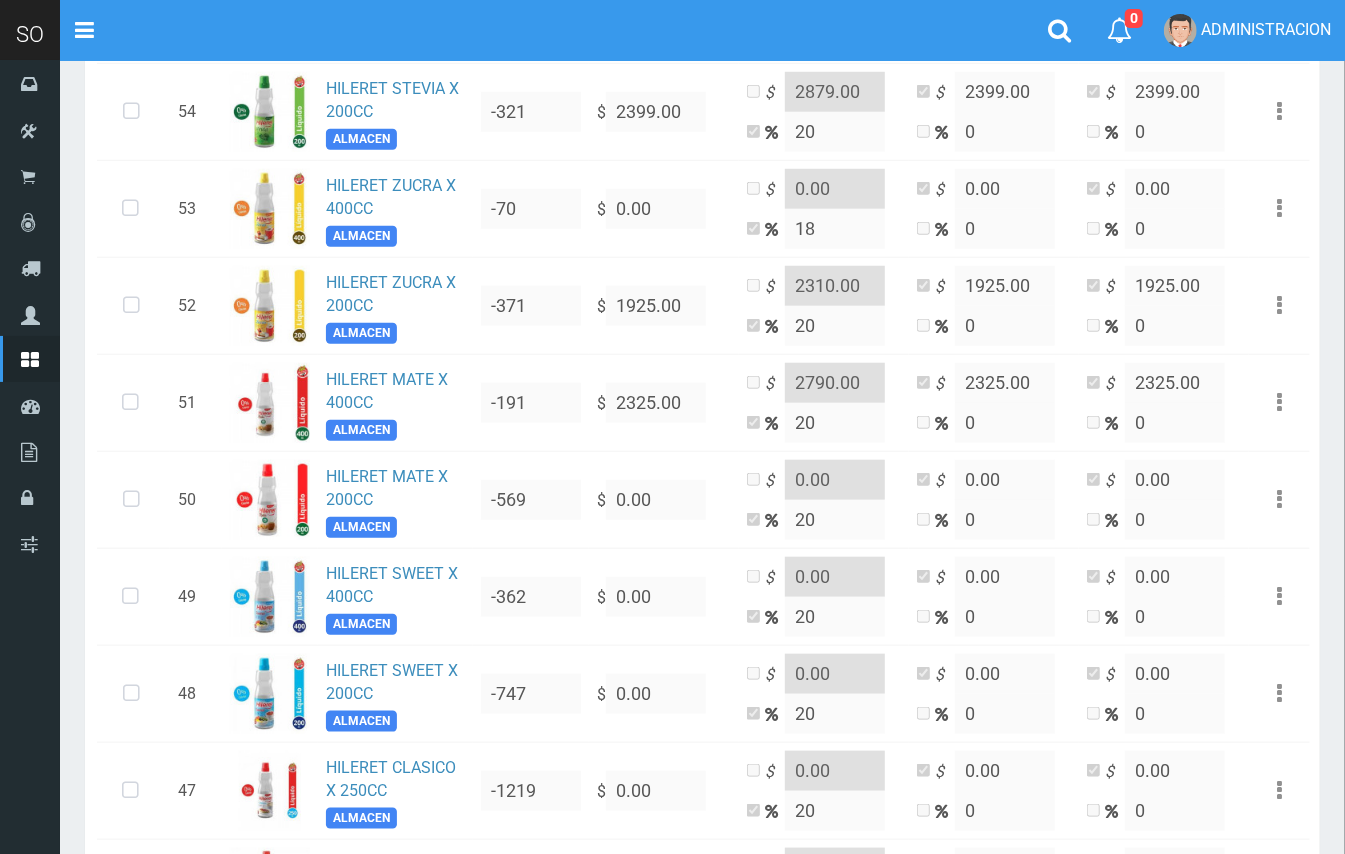 scroll, scrollTop: 816, scrollLeft: 0, axis: vertical 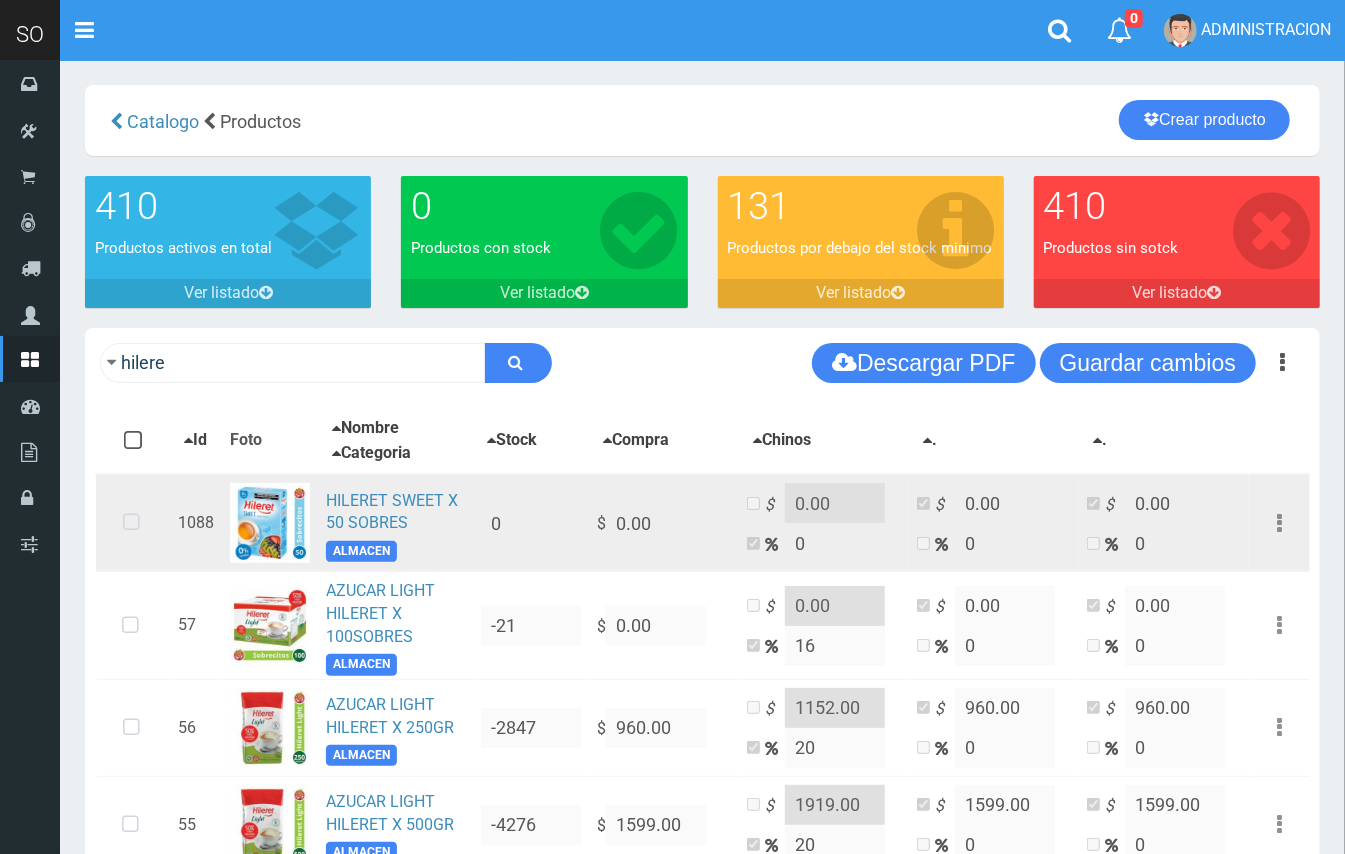 click at bounding box center [131, 523] 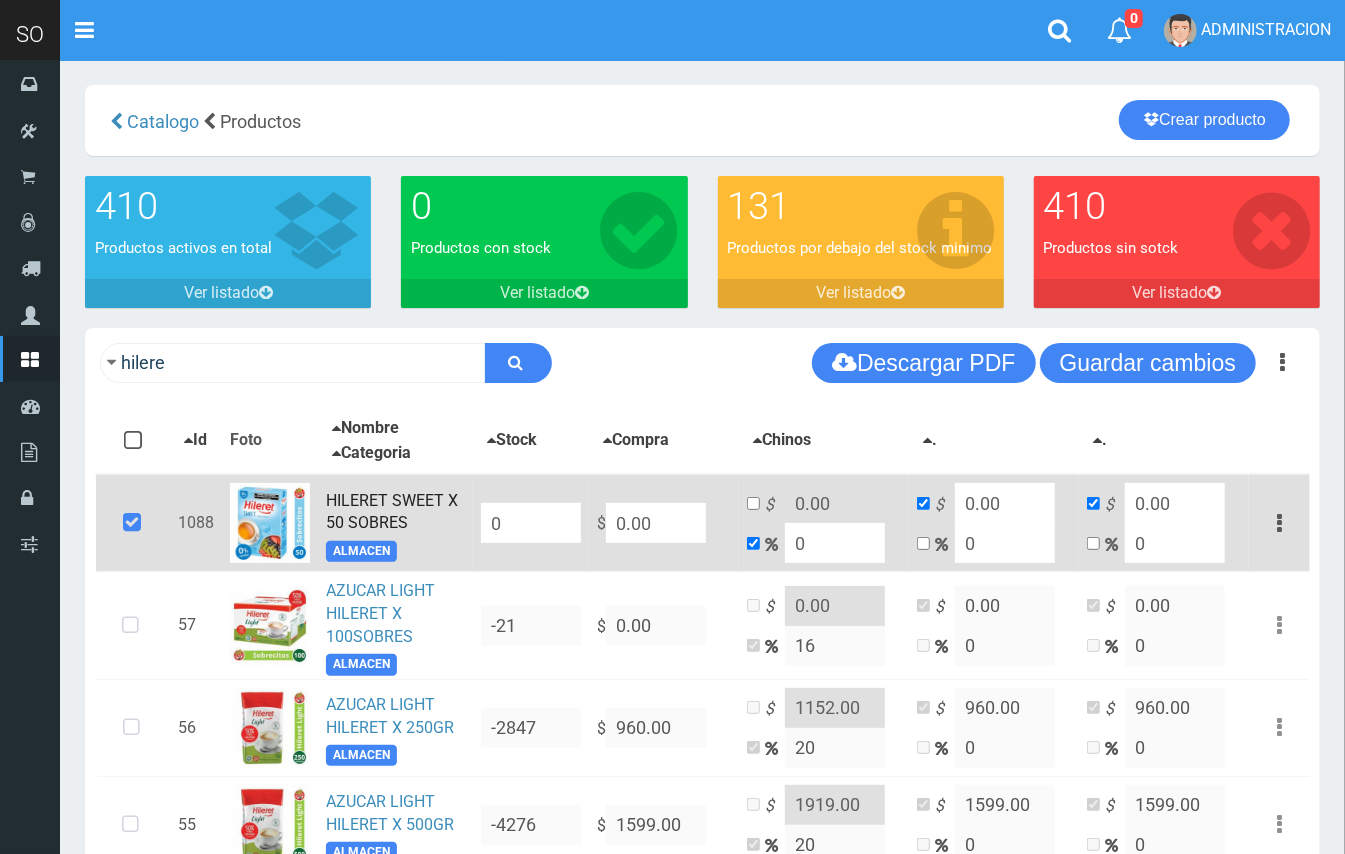 drag, startPoint x: 661, startPoint y: 526, endPoint x: 594, endPoint y: 524, distance: 67.02985 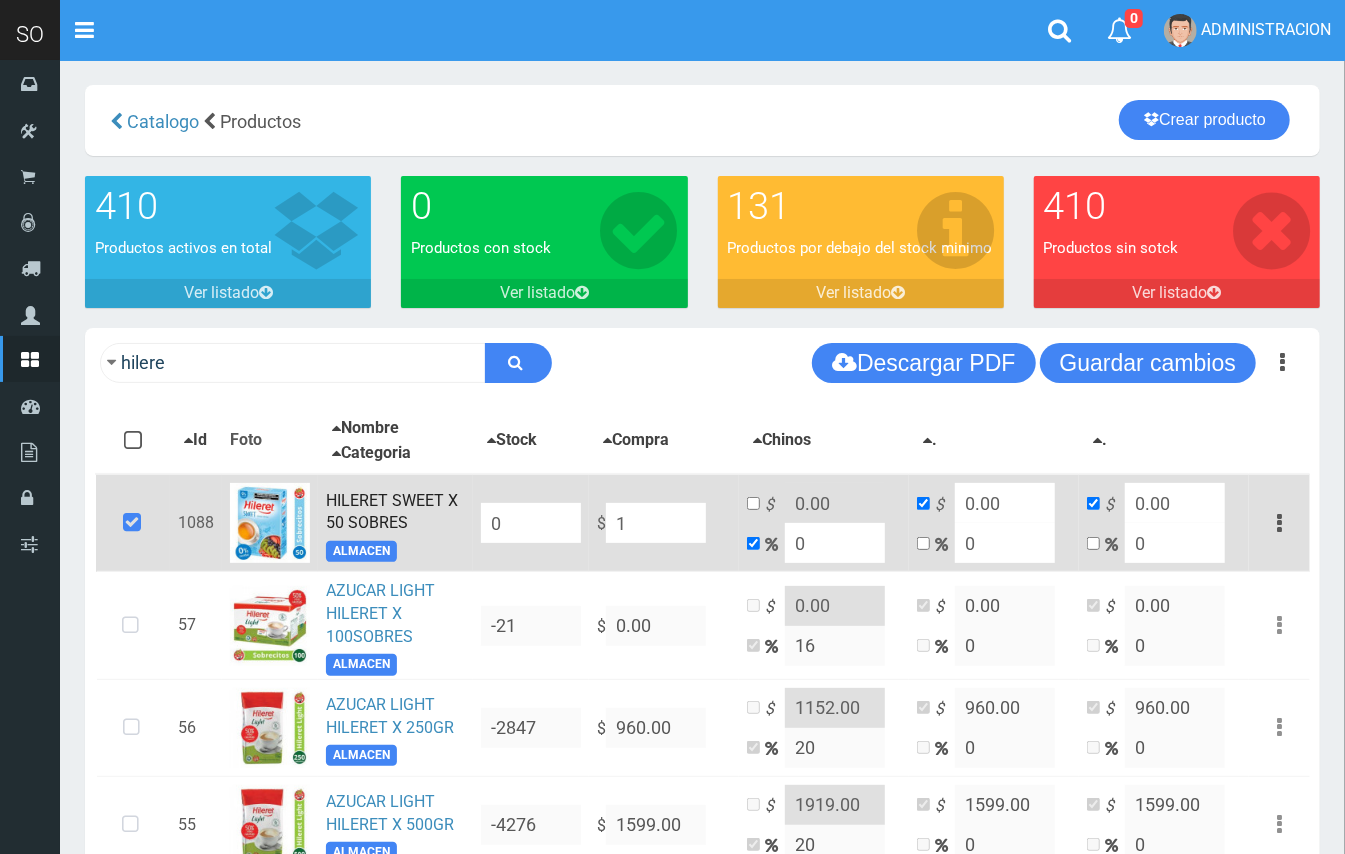 type on "1" 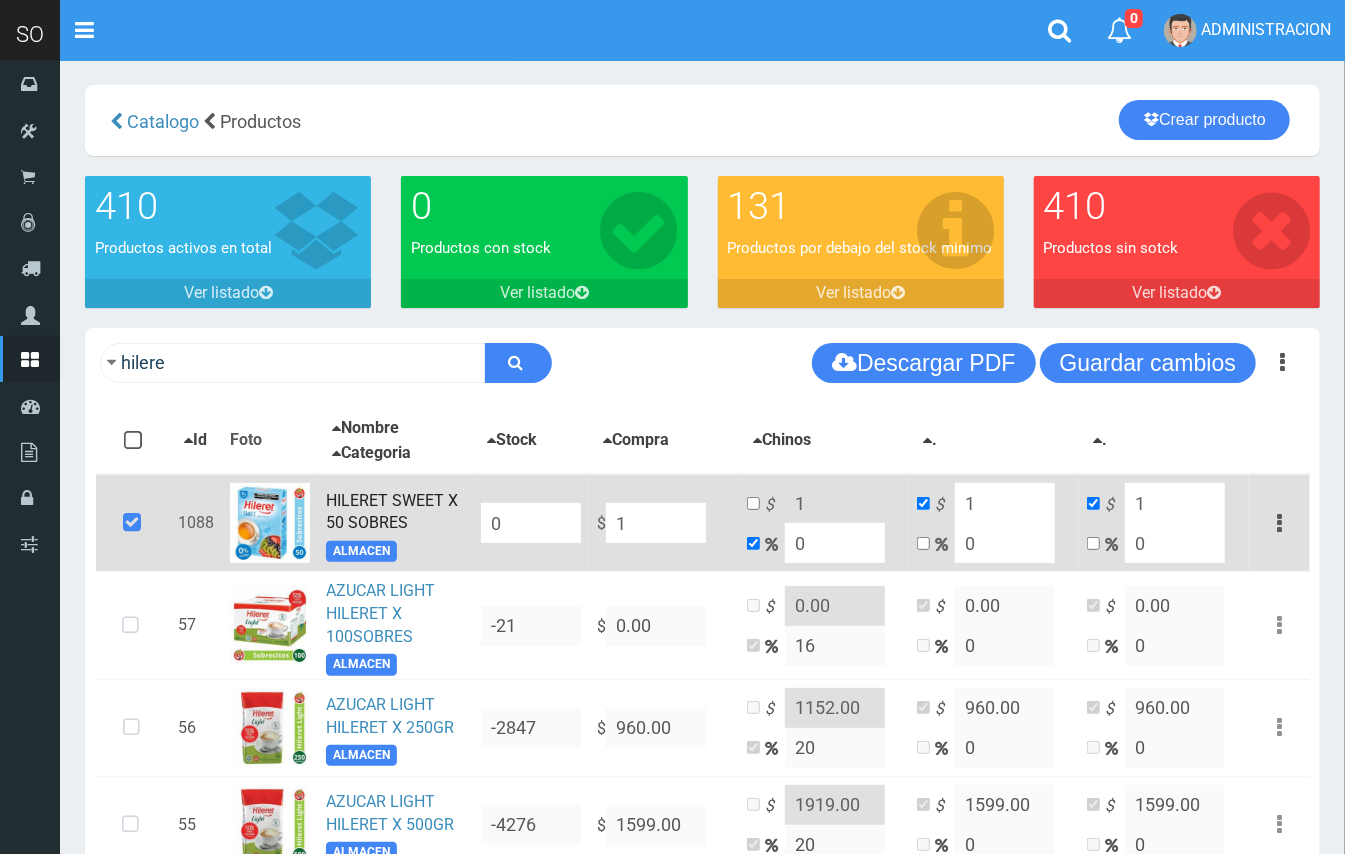 type on "10" 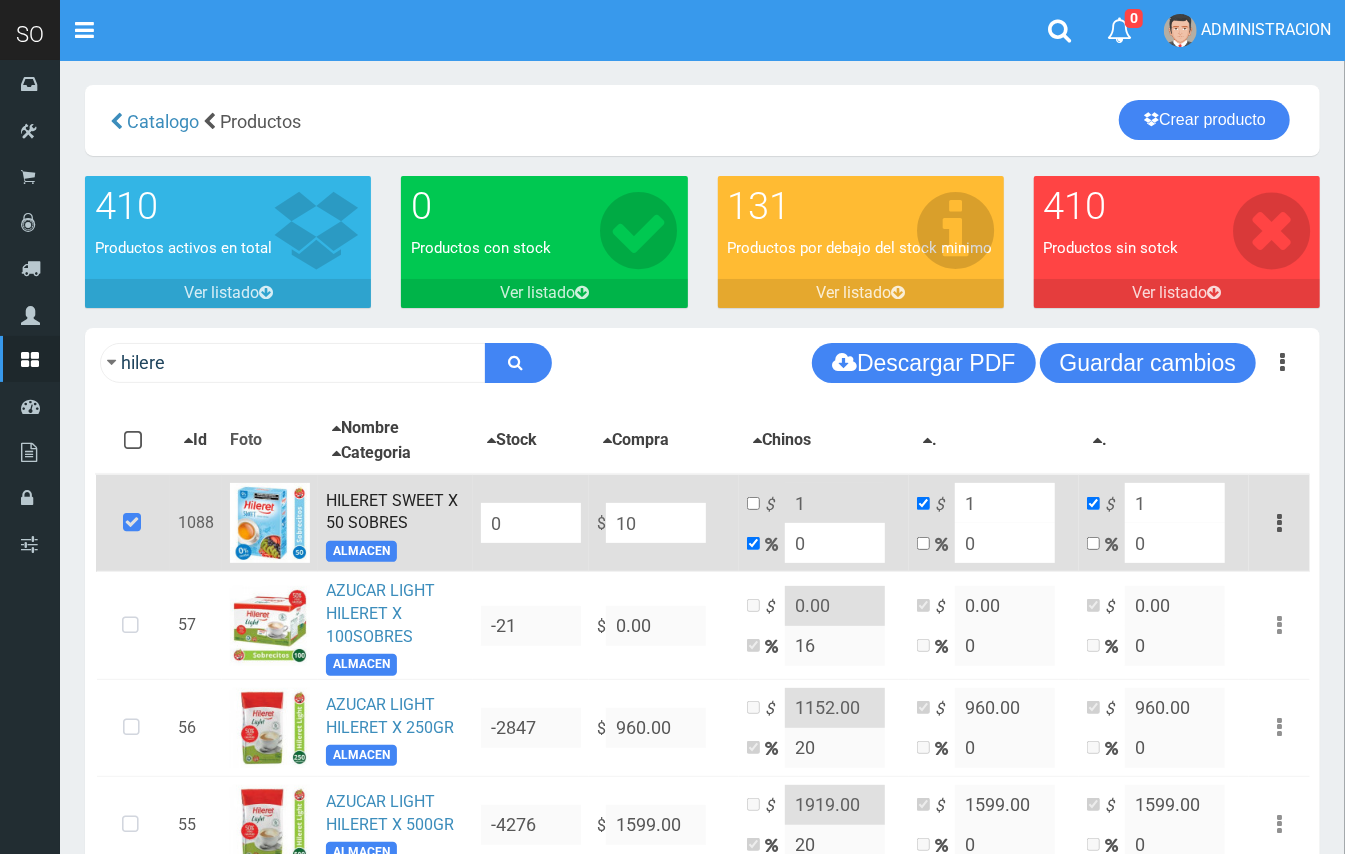 type on "10" 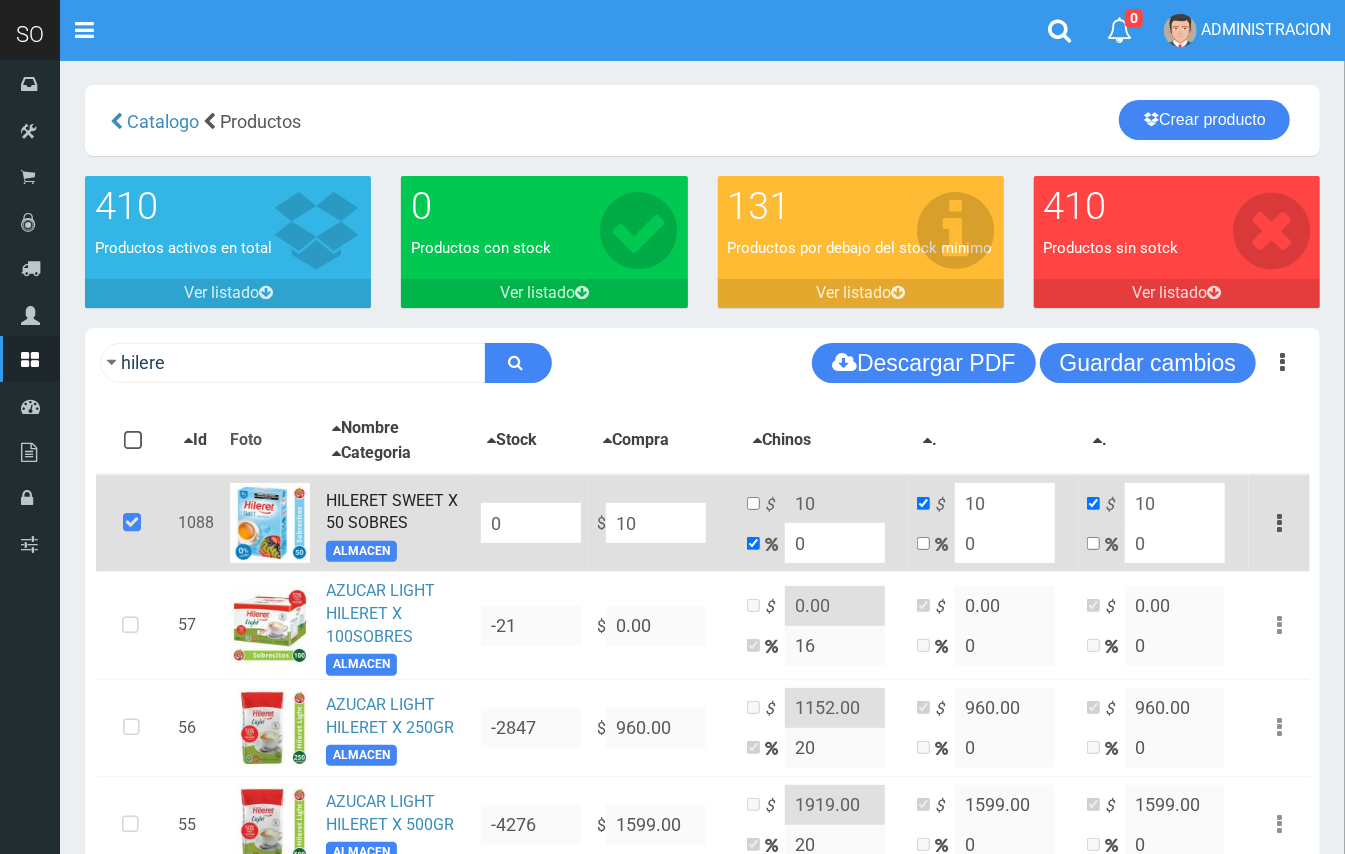 type on "102" 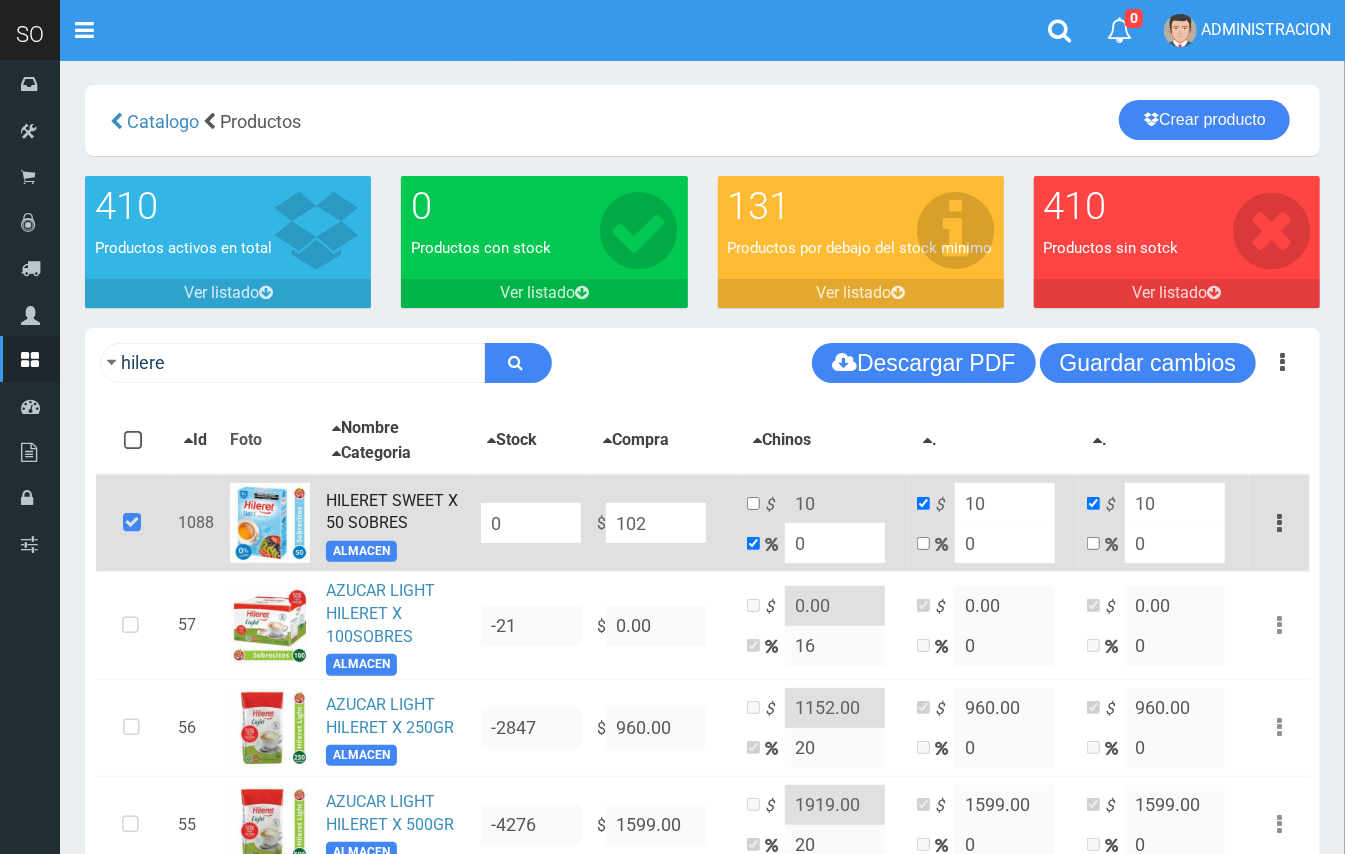 type on "102" 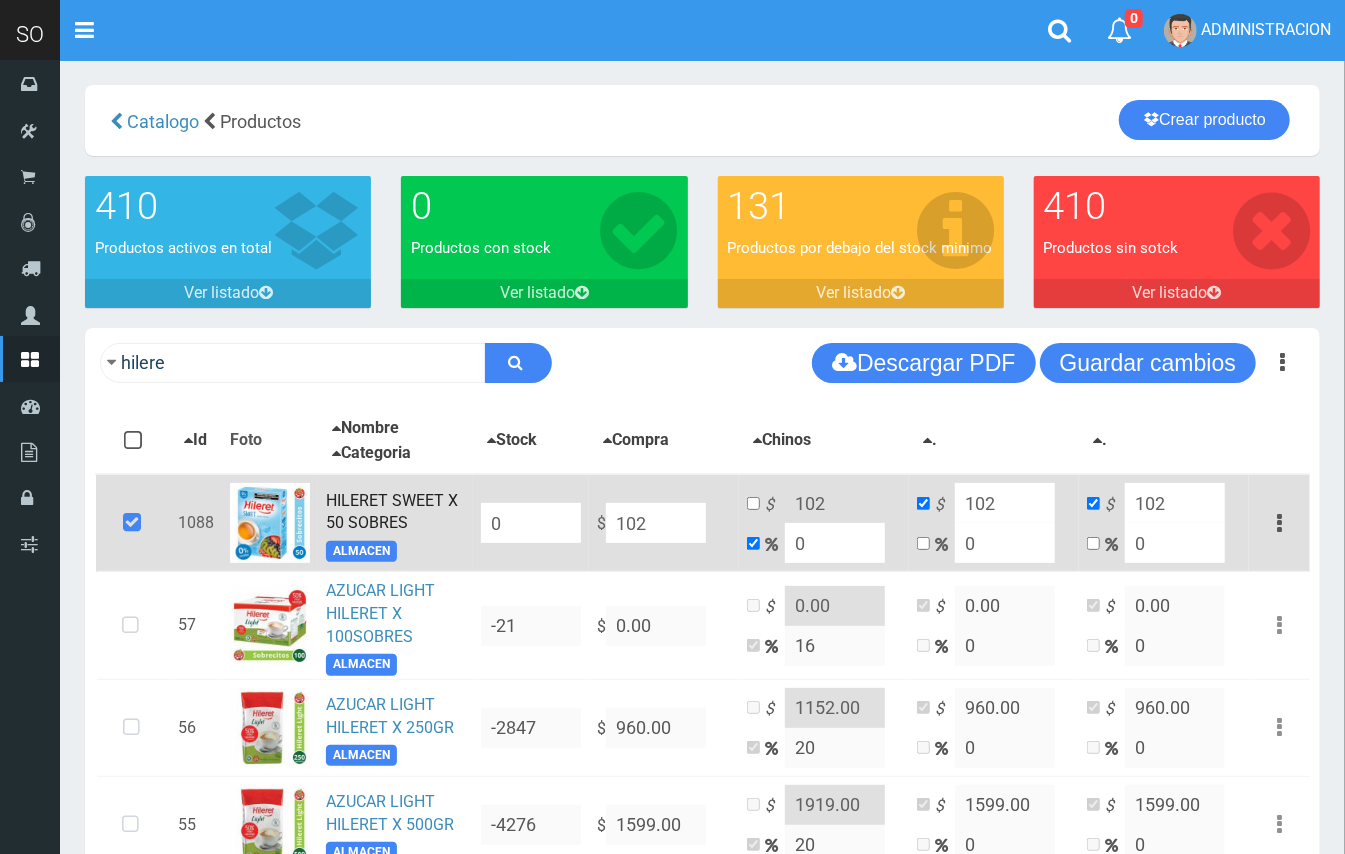 type on "1025" 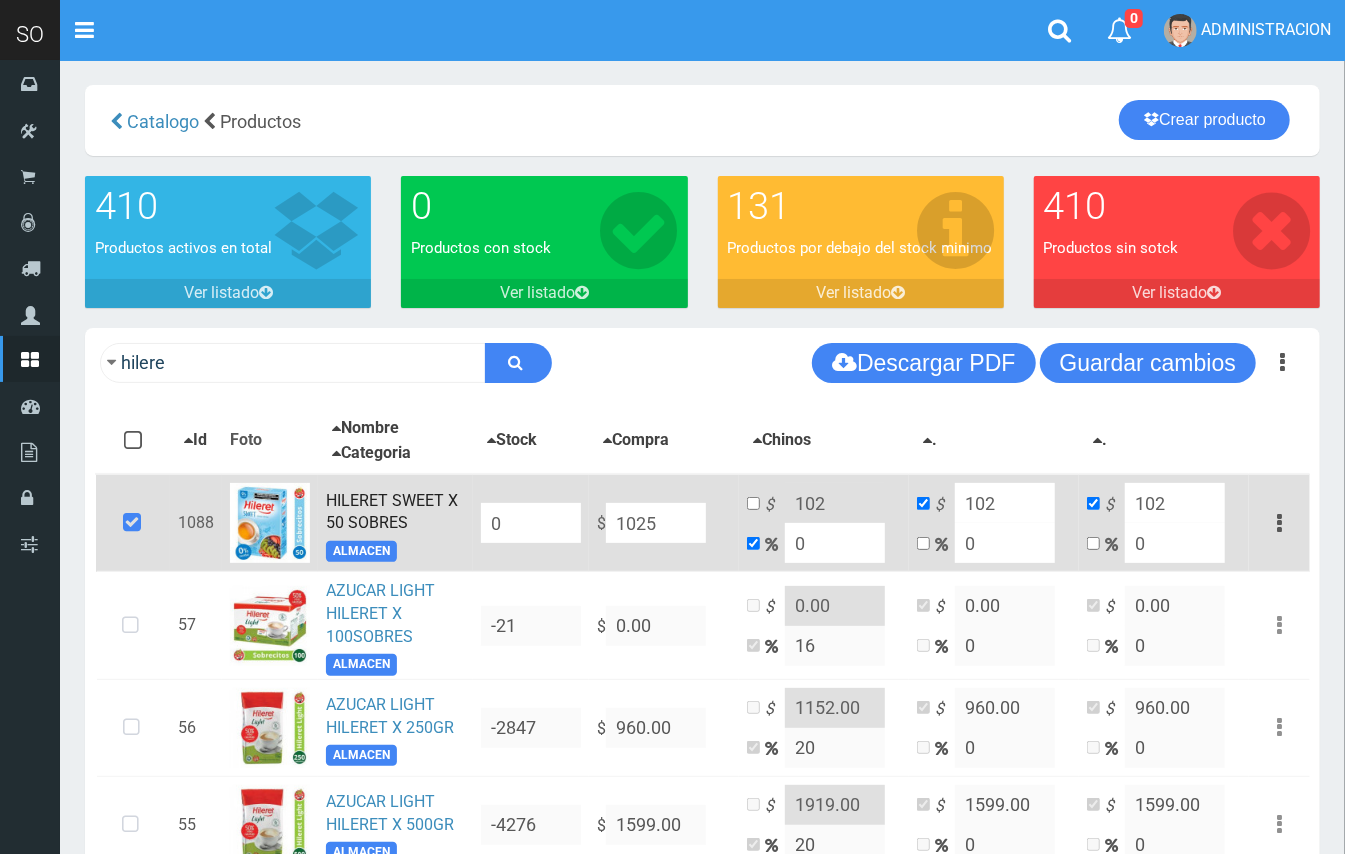 type on "1025" 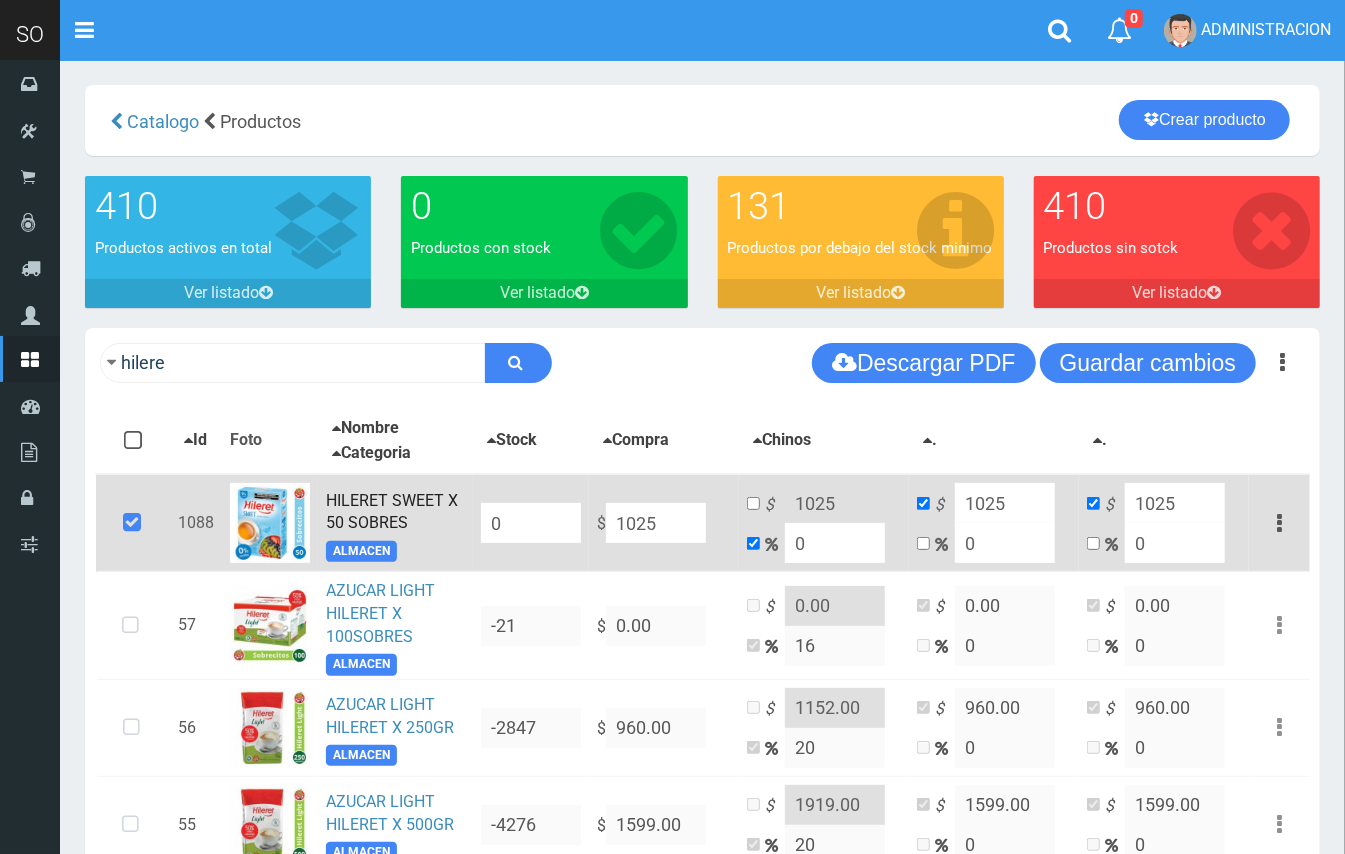 type on "1025" 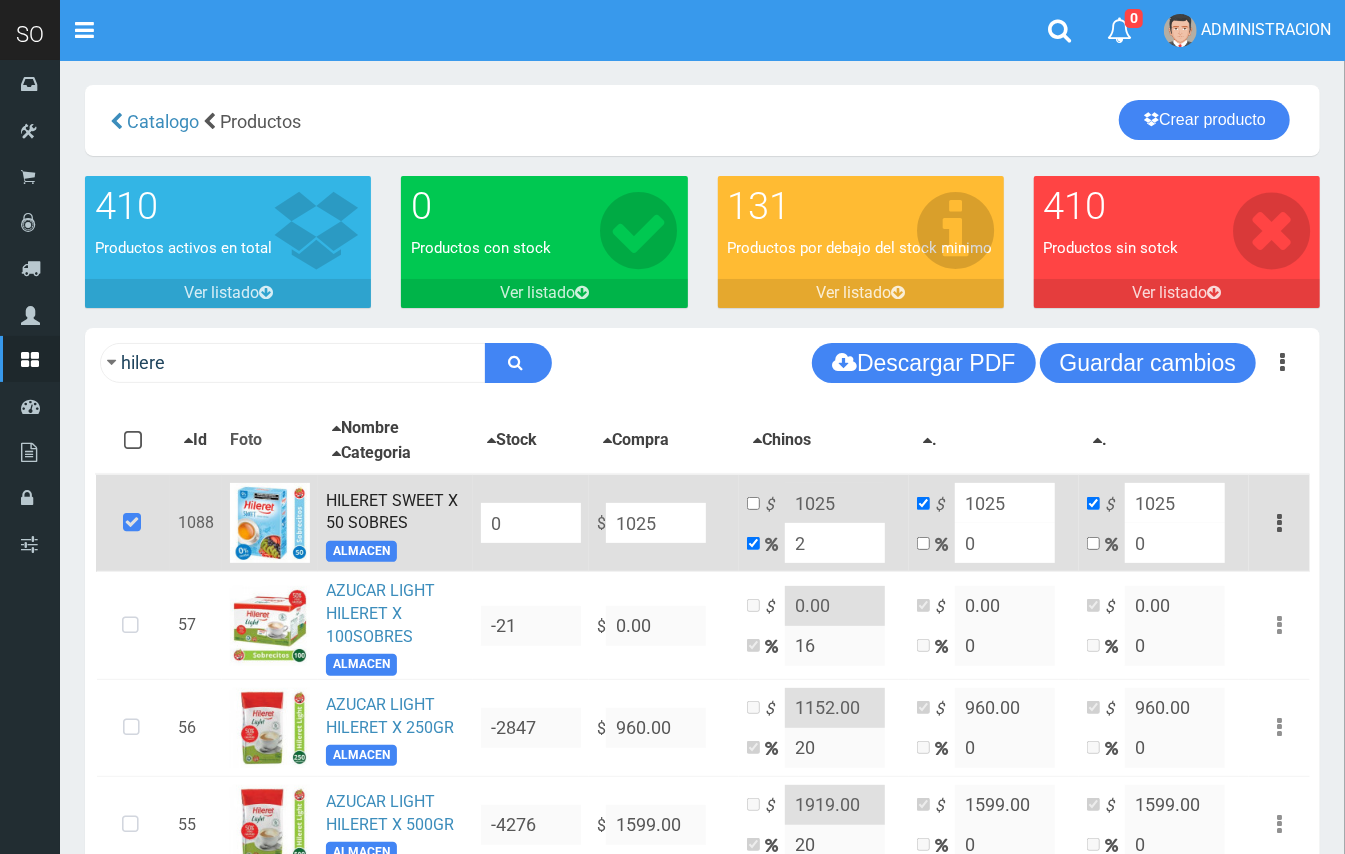 type on "1045.5" 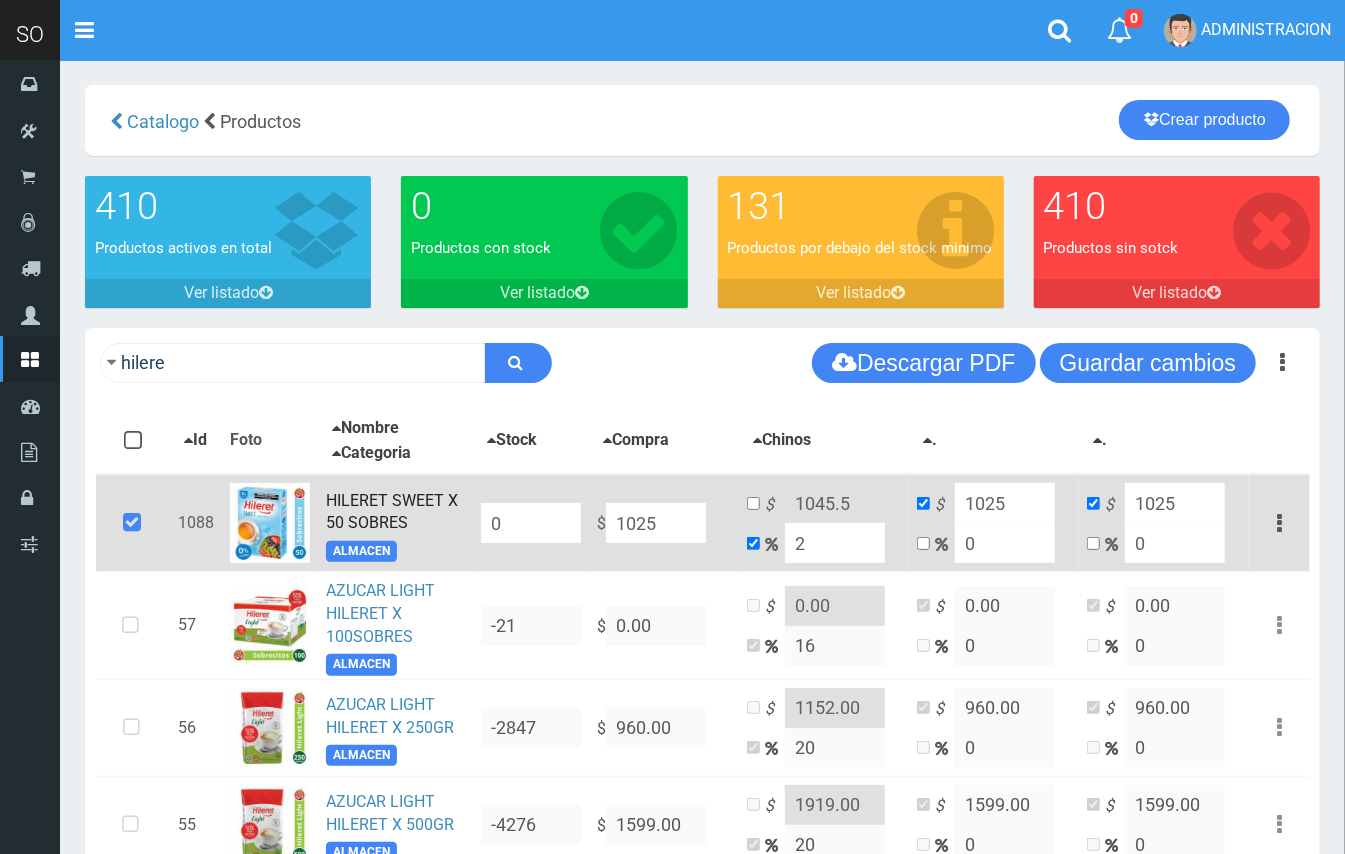 type on "20" 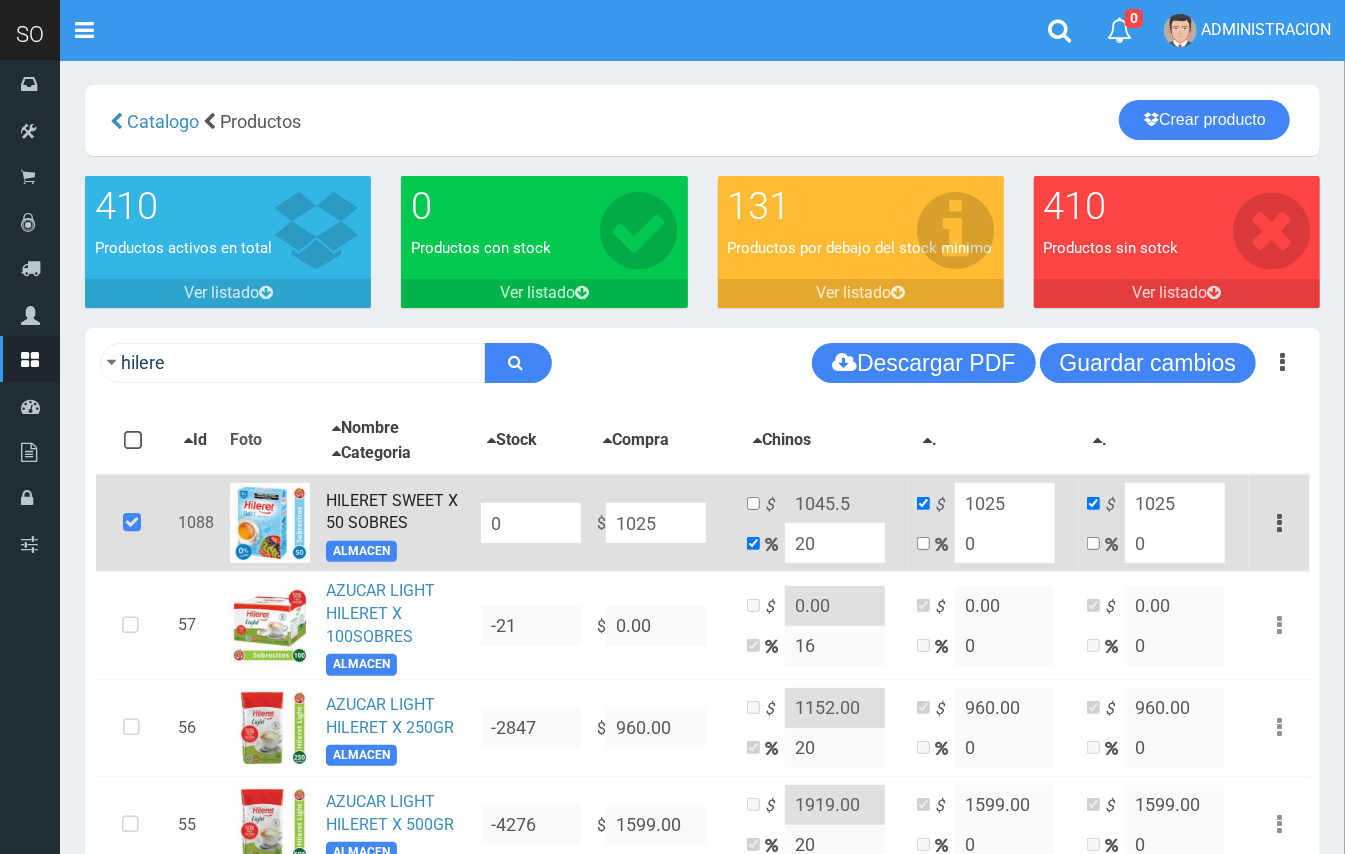 type on "1230" 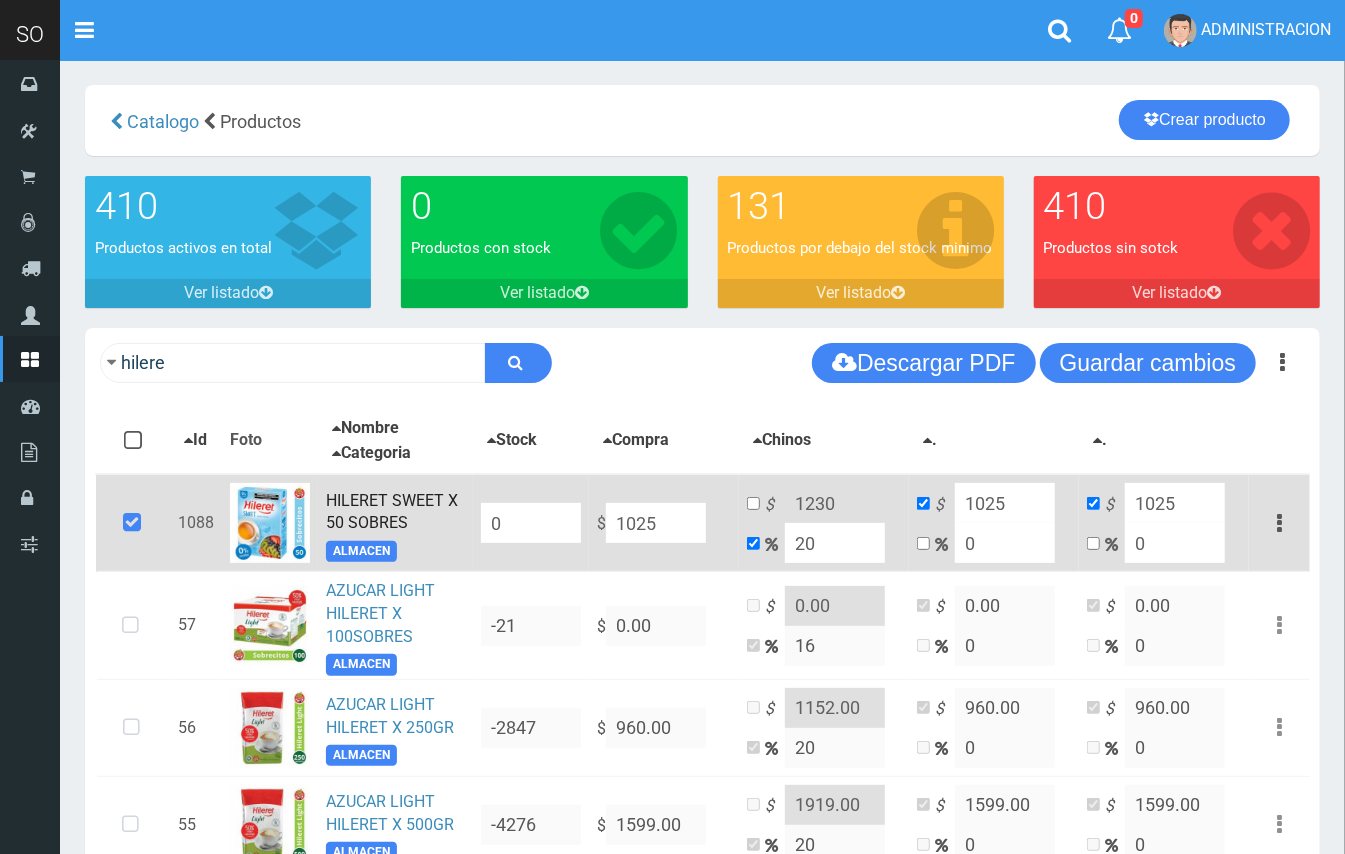 type on "20" 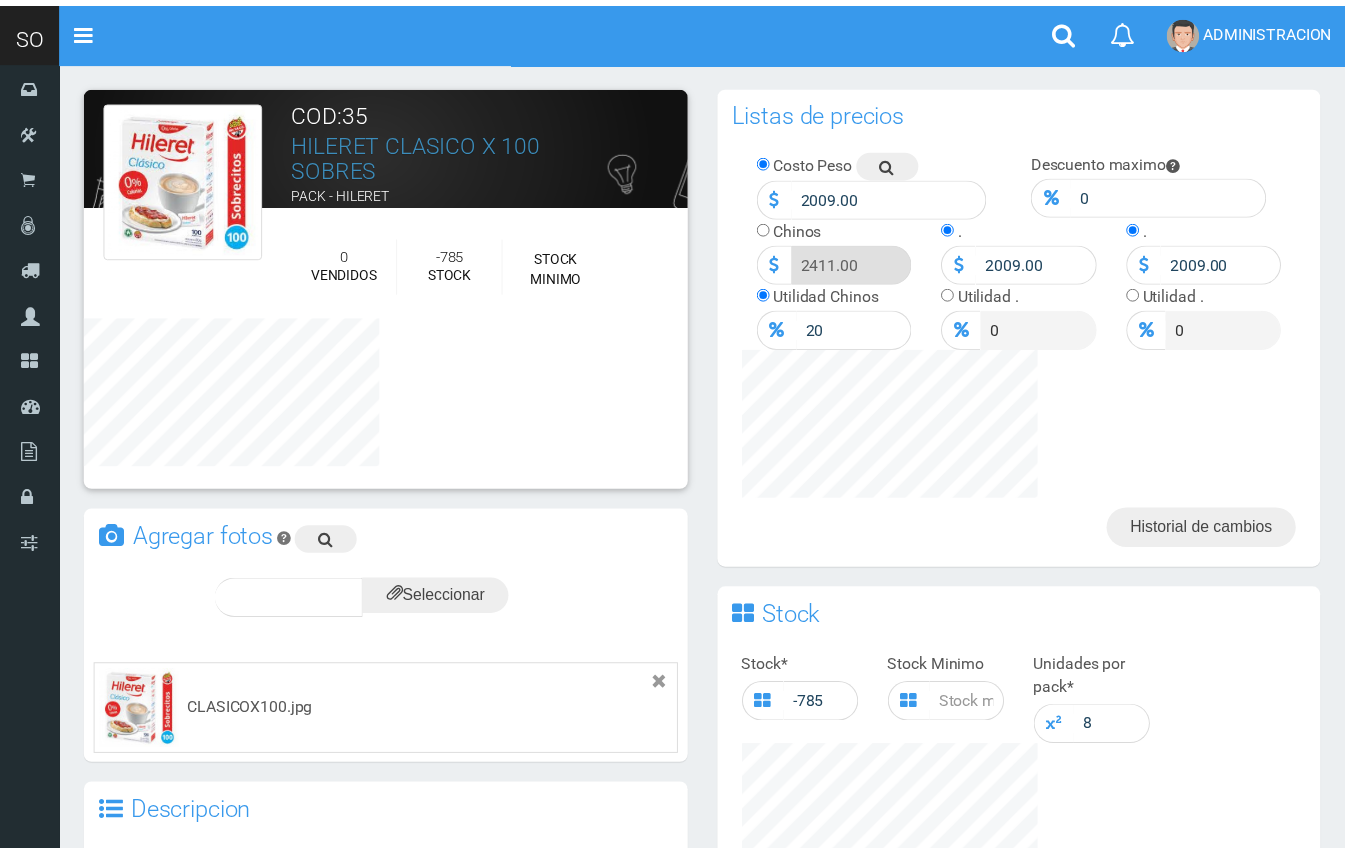 scroll, scrollTop: 0, scrollLeft: 0, axis: both 